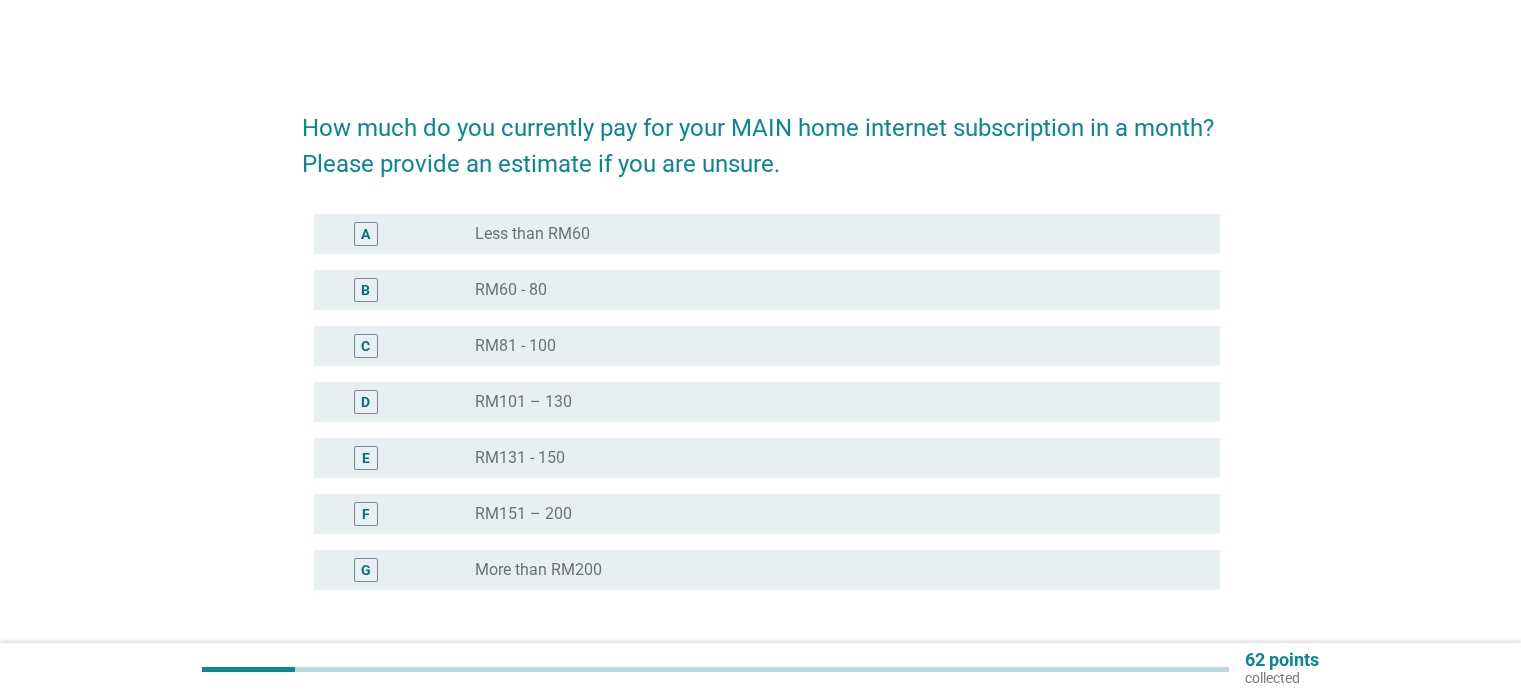 scroll, scrollTop: 0, scrollLeft: 0, axis: both 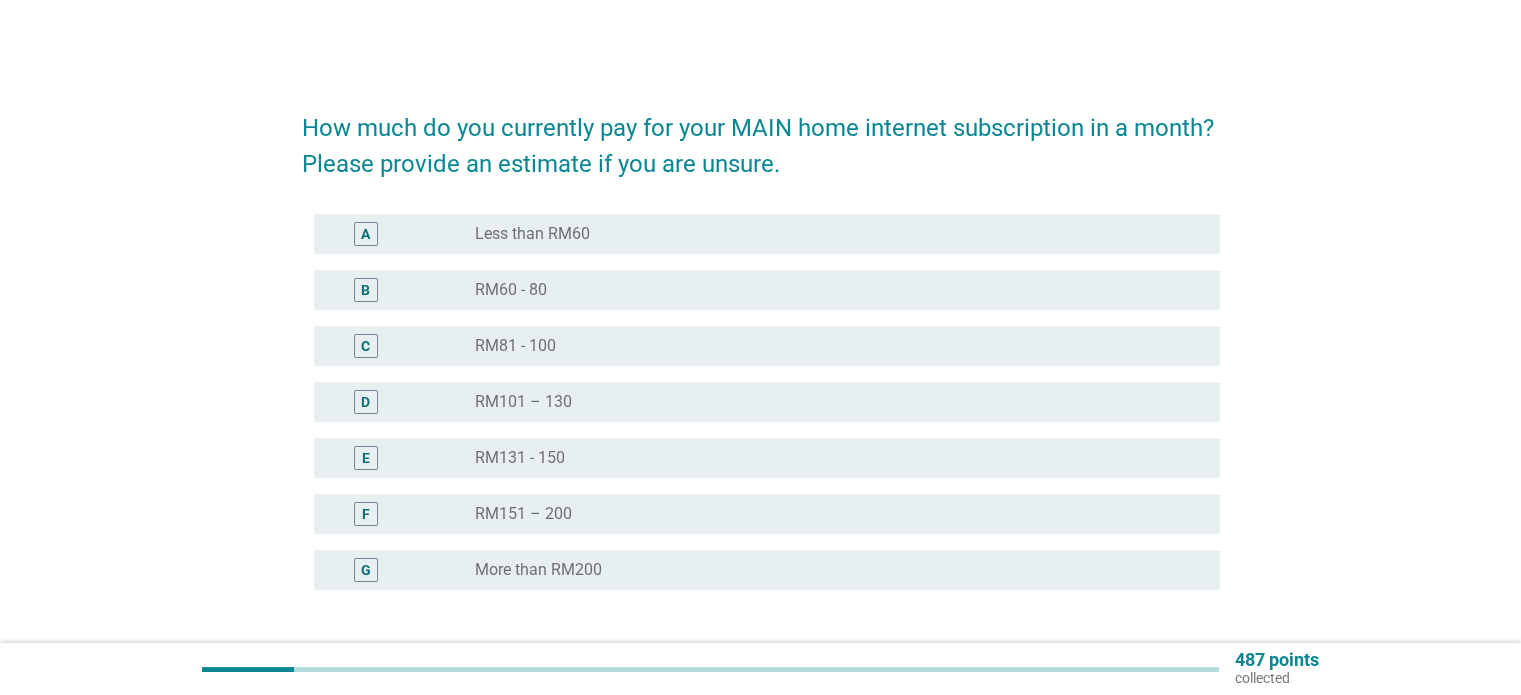 click on "E" at bounding box center [366, 458] 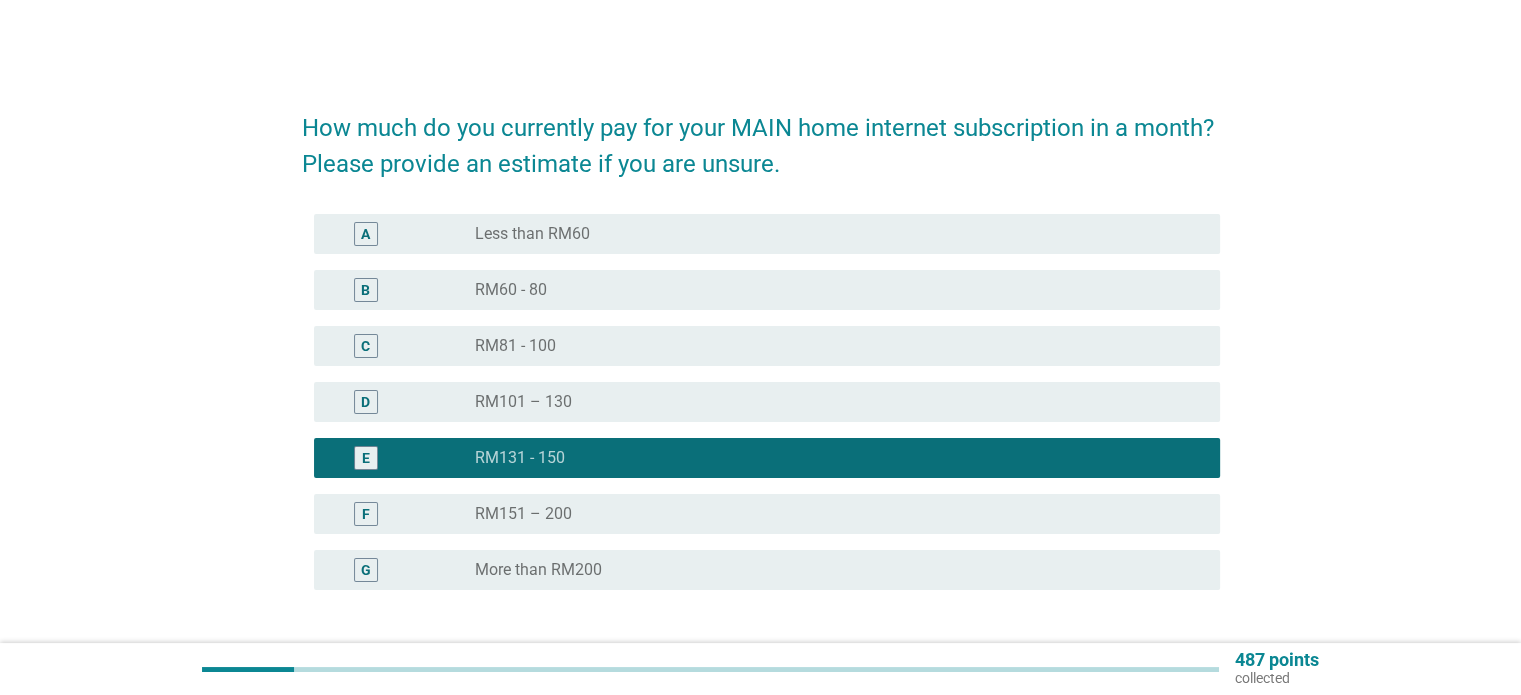 scroll, scrollTop: 156, scrollLeft: 0, axis: vertical 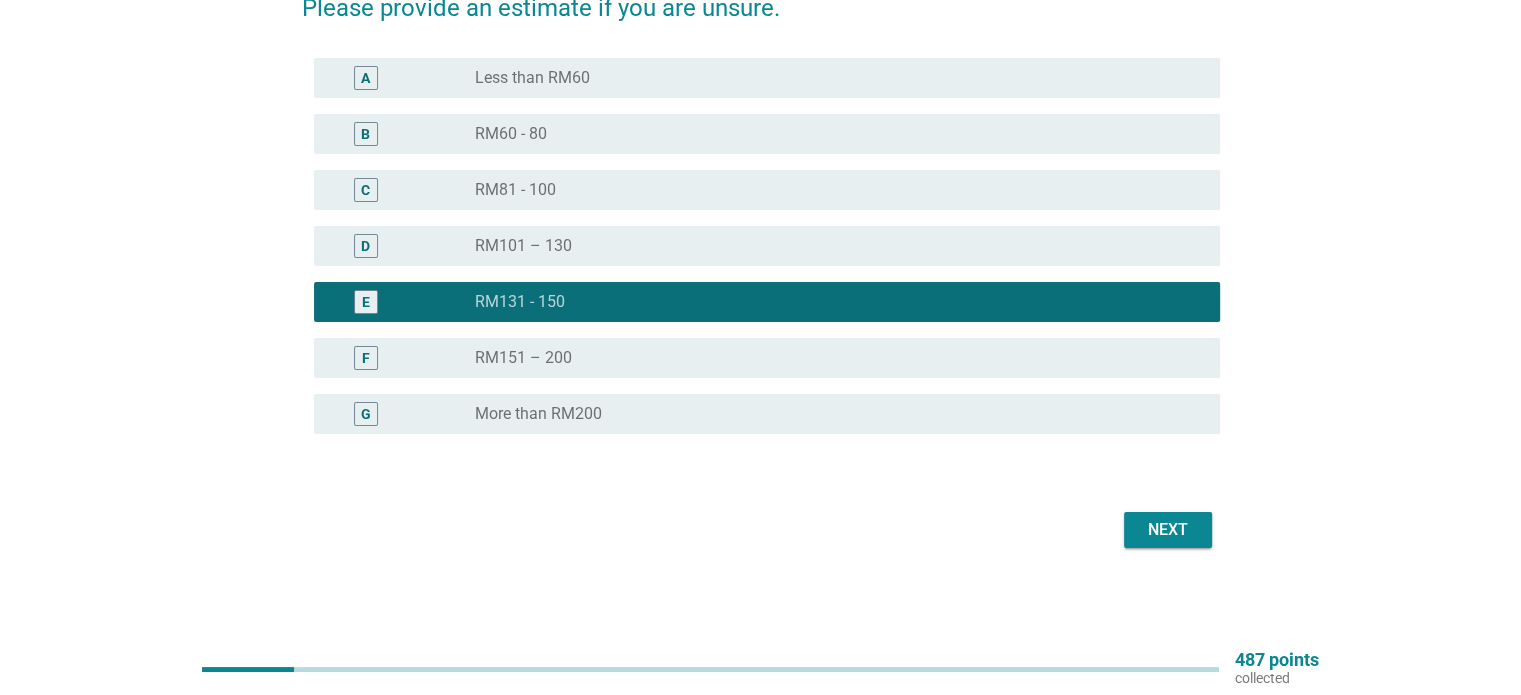click on "Next" at bounding box center [761, 530] 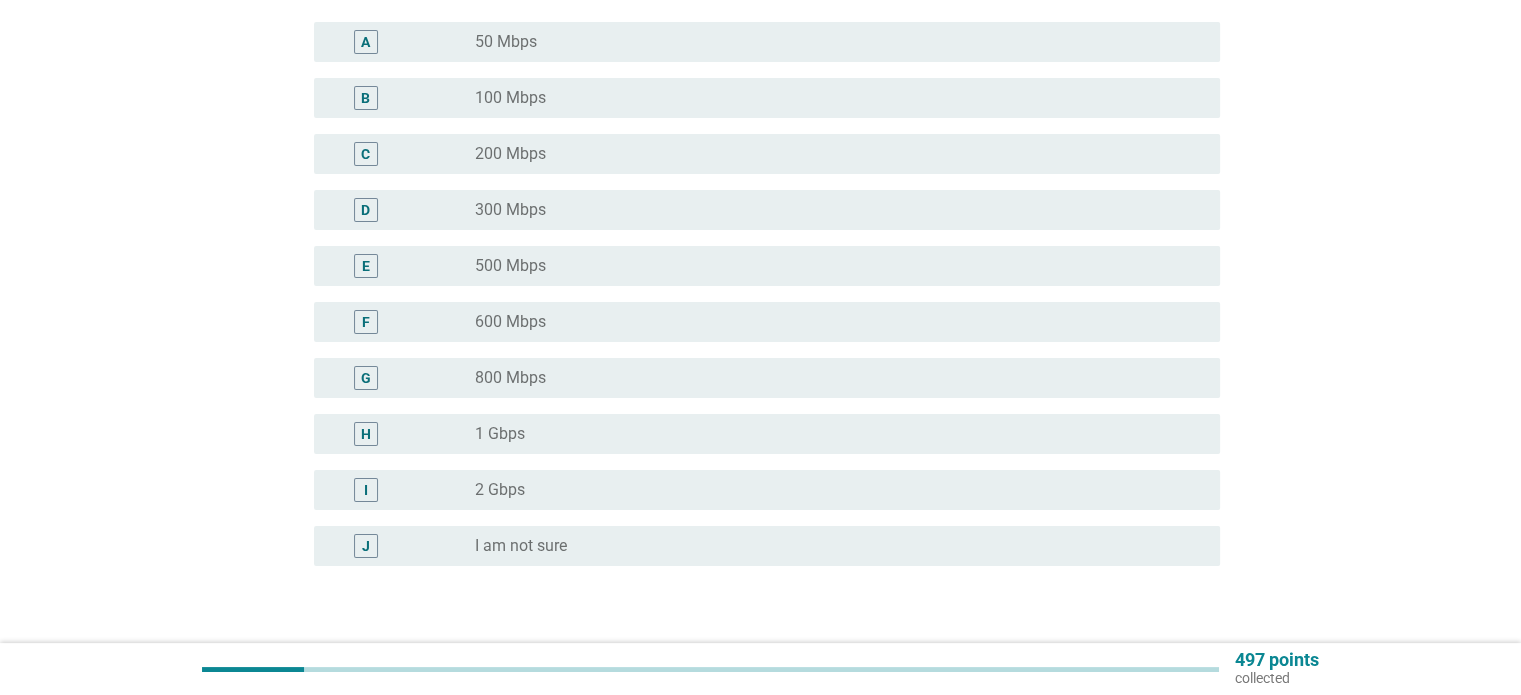 scroll, scrollTop: 0, scrollLeft: 0, axis: both 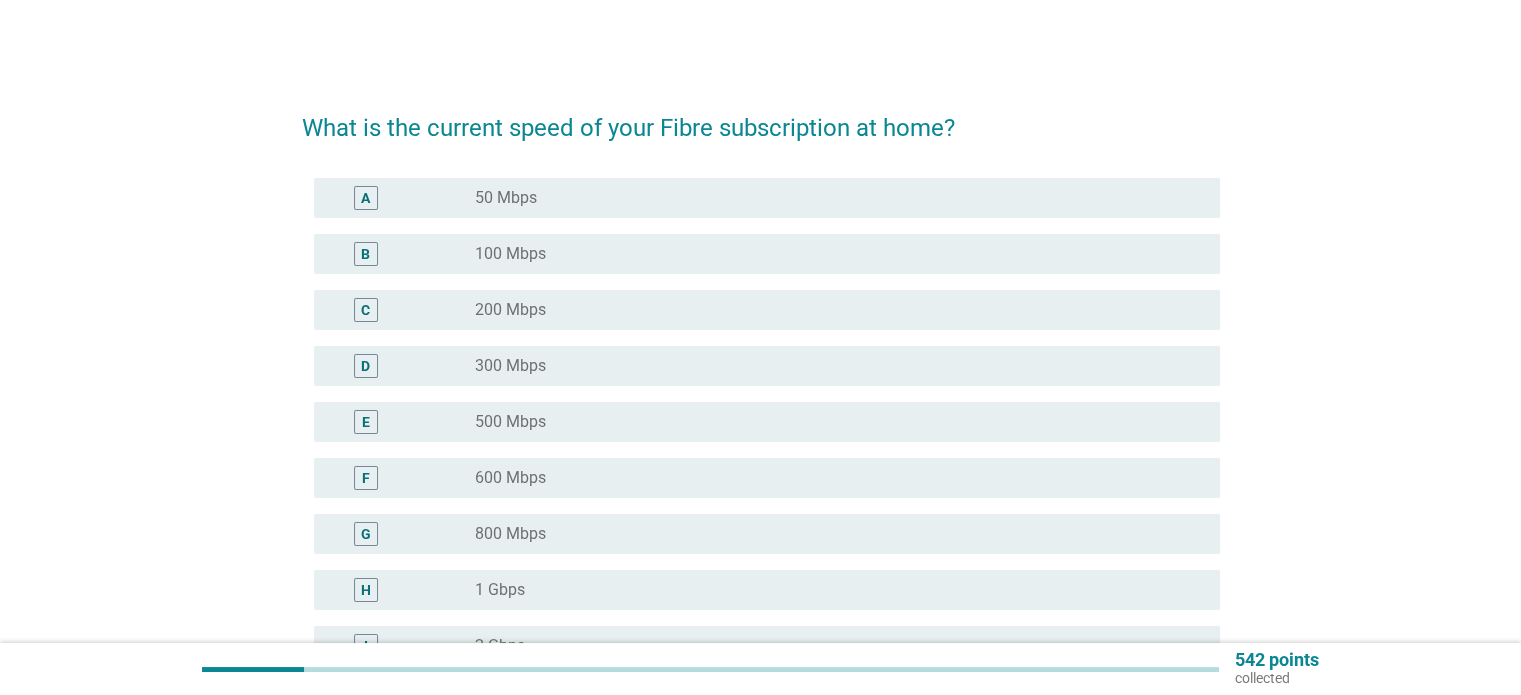 click on "300 Mbps" at bounding box center (510, 366) 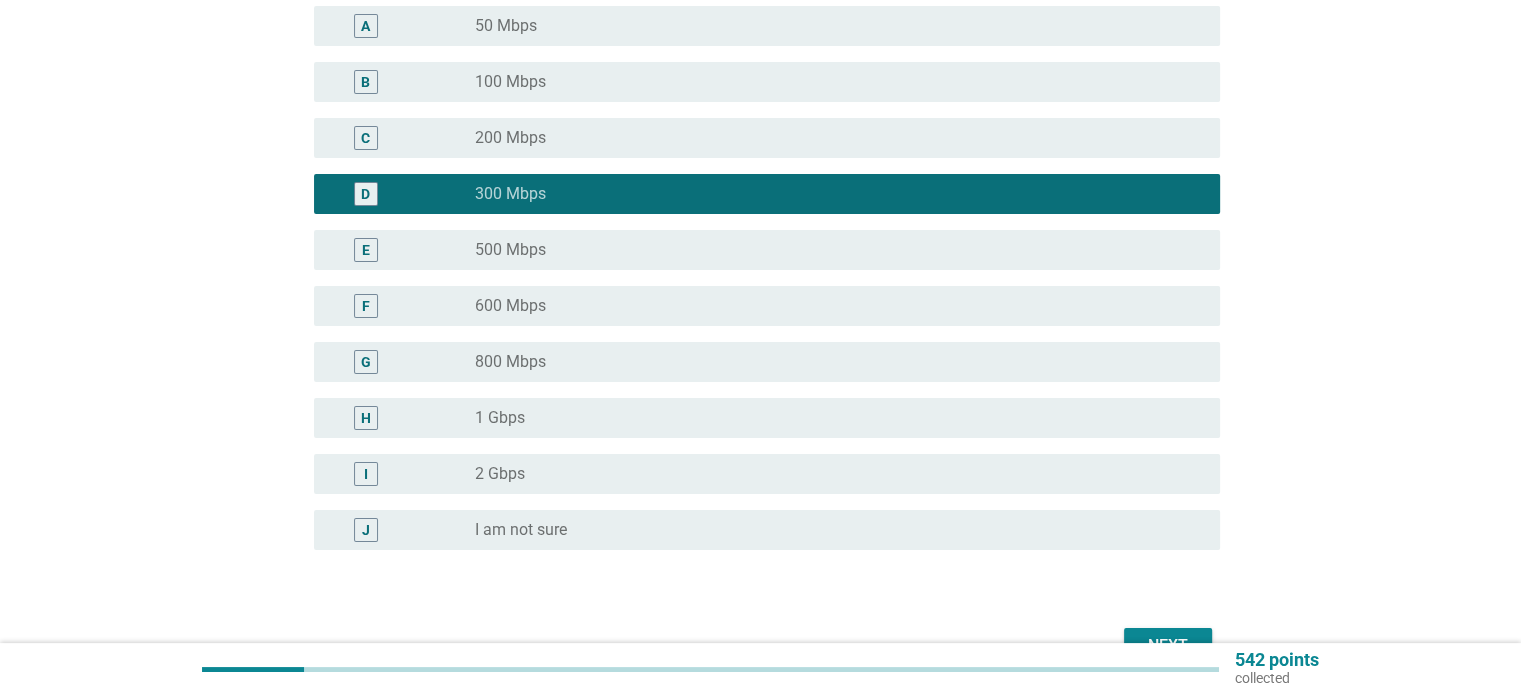 scroll, scrollTop: 288, scrollLeft: 0, axis: vertical 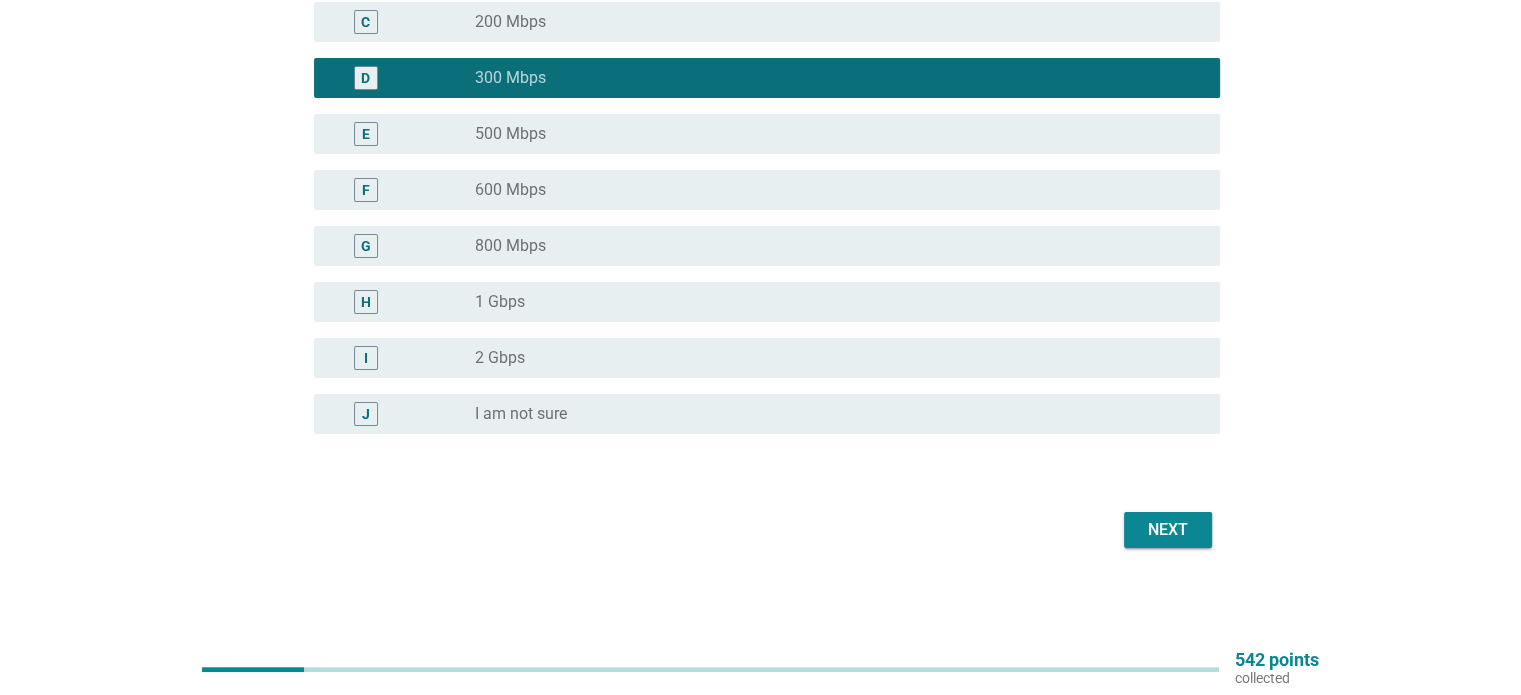 click on "Next" at bounding box center [1168, 530] 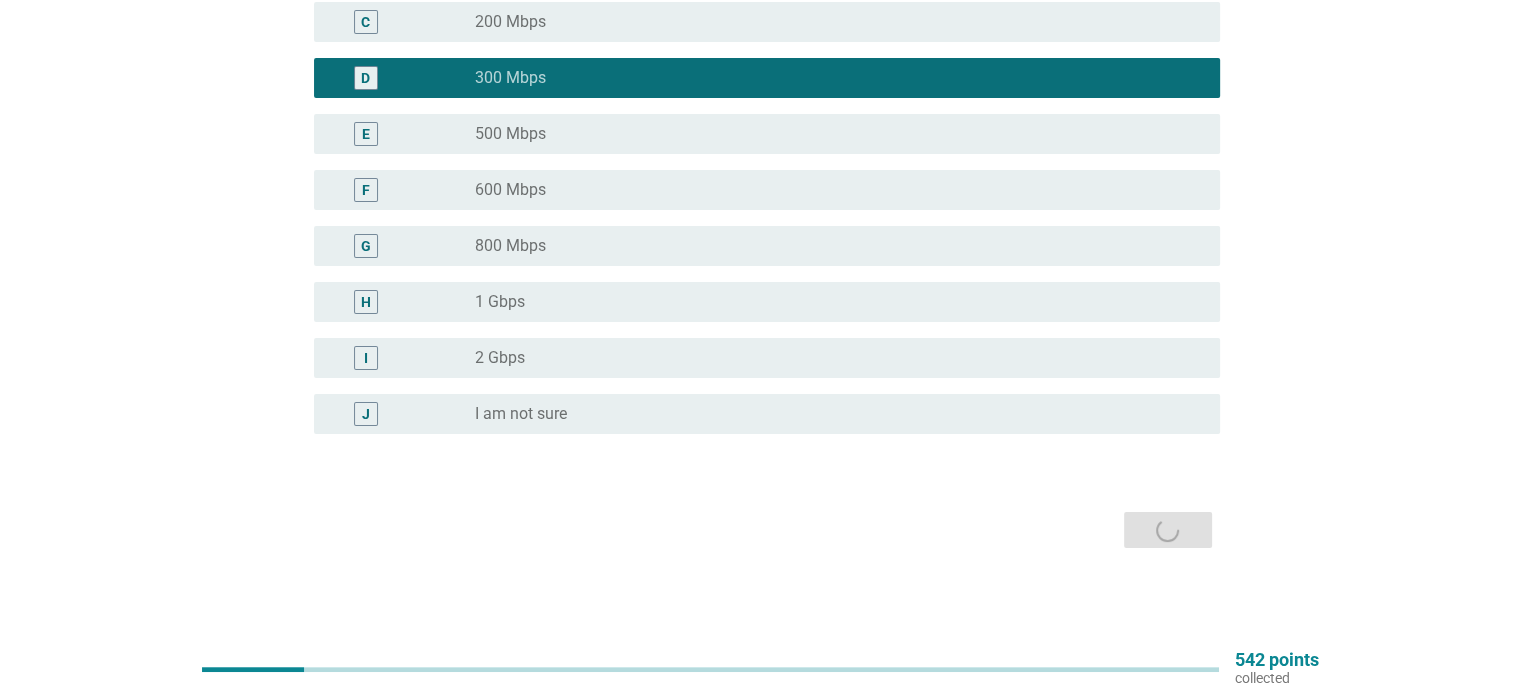 scroll, scrollTop: 0, scrollLeft: 0, axis: both 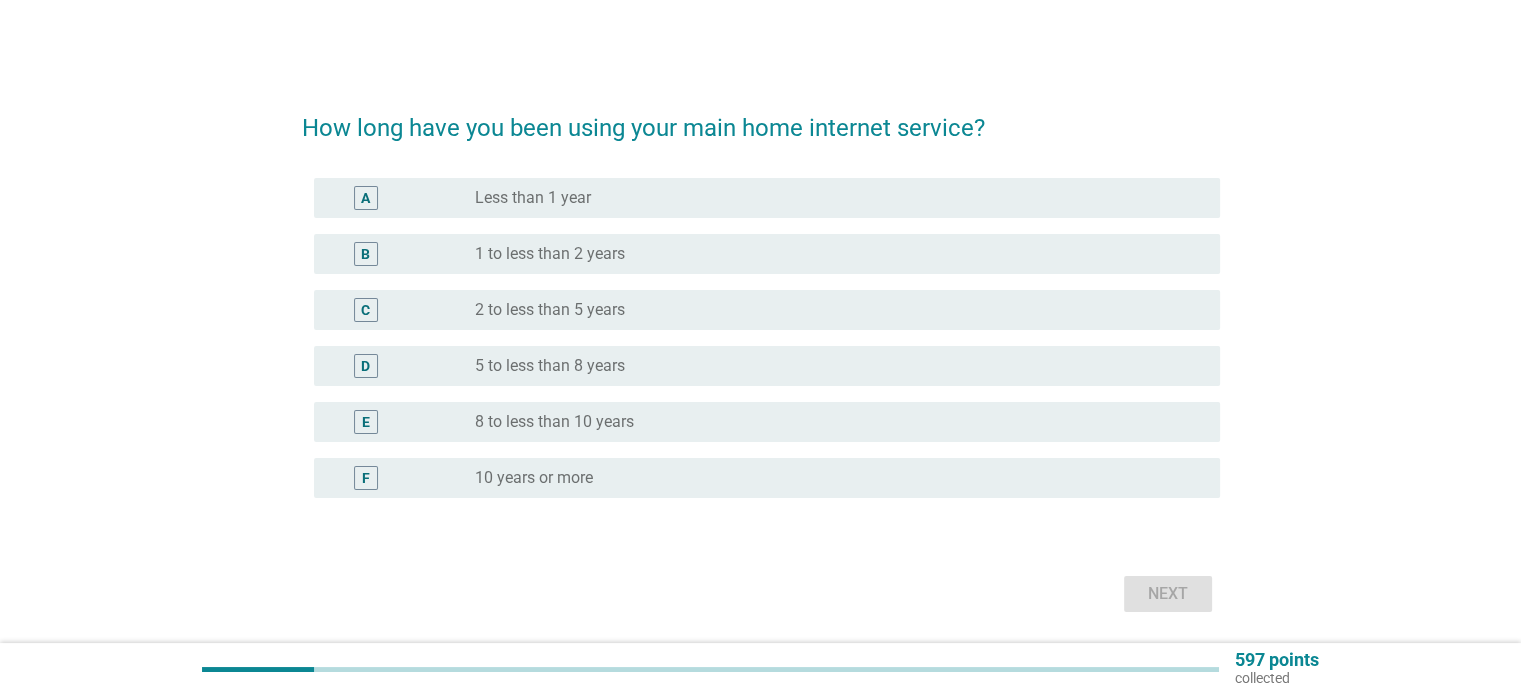 click on "8 to less than 10 years" at bounding box center [554, 422] 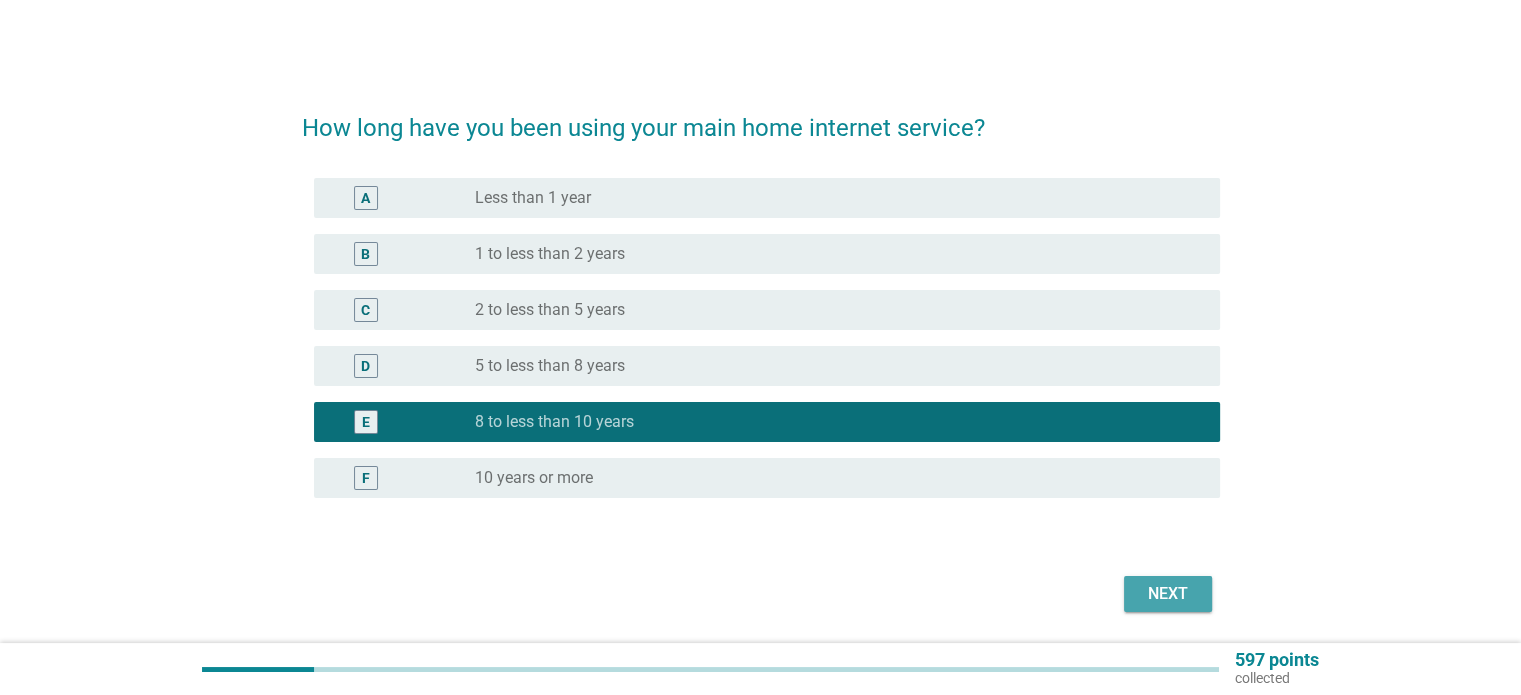 click on "Next" at bounding box center (1168, 594) 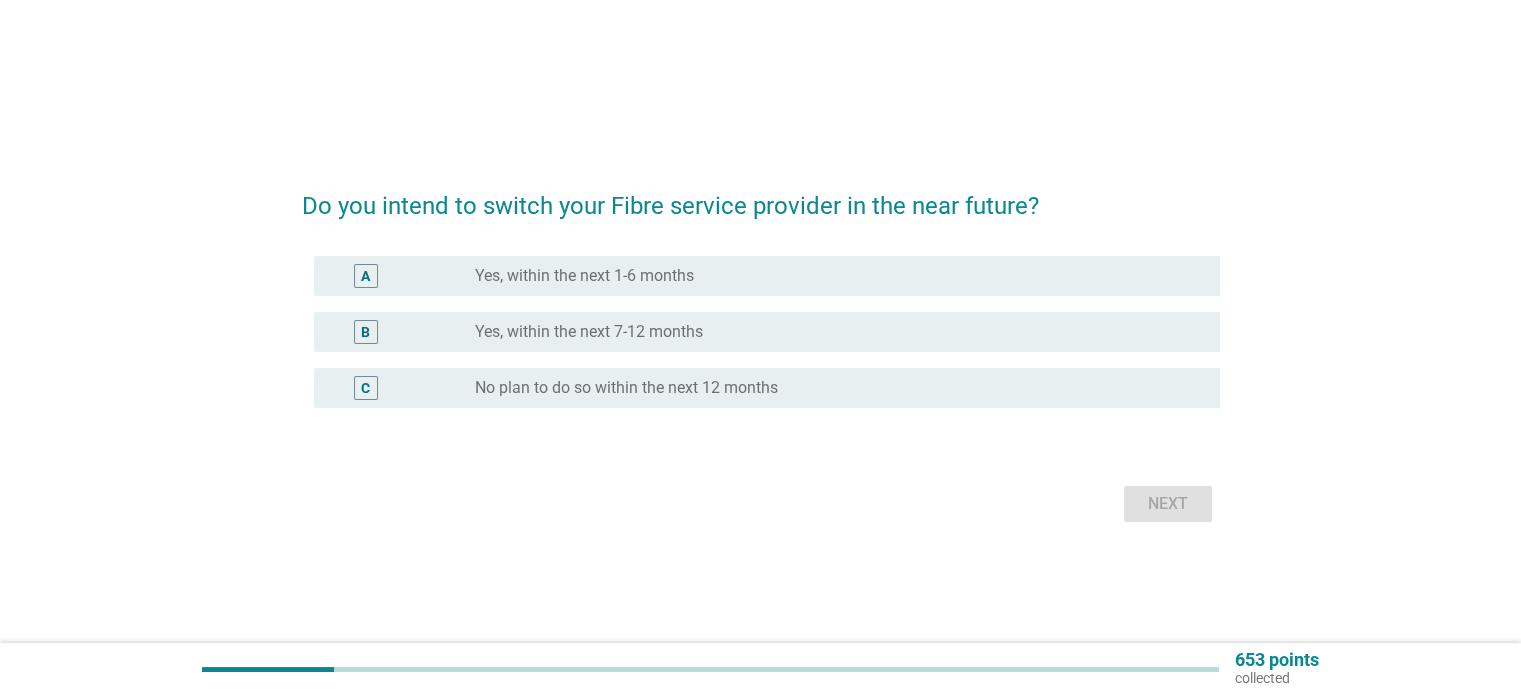 click on "No plan to do so within the next 12 months" at bounding box center (626, 388) 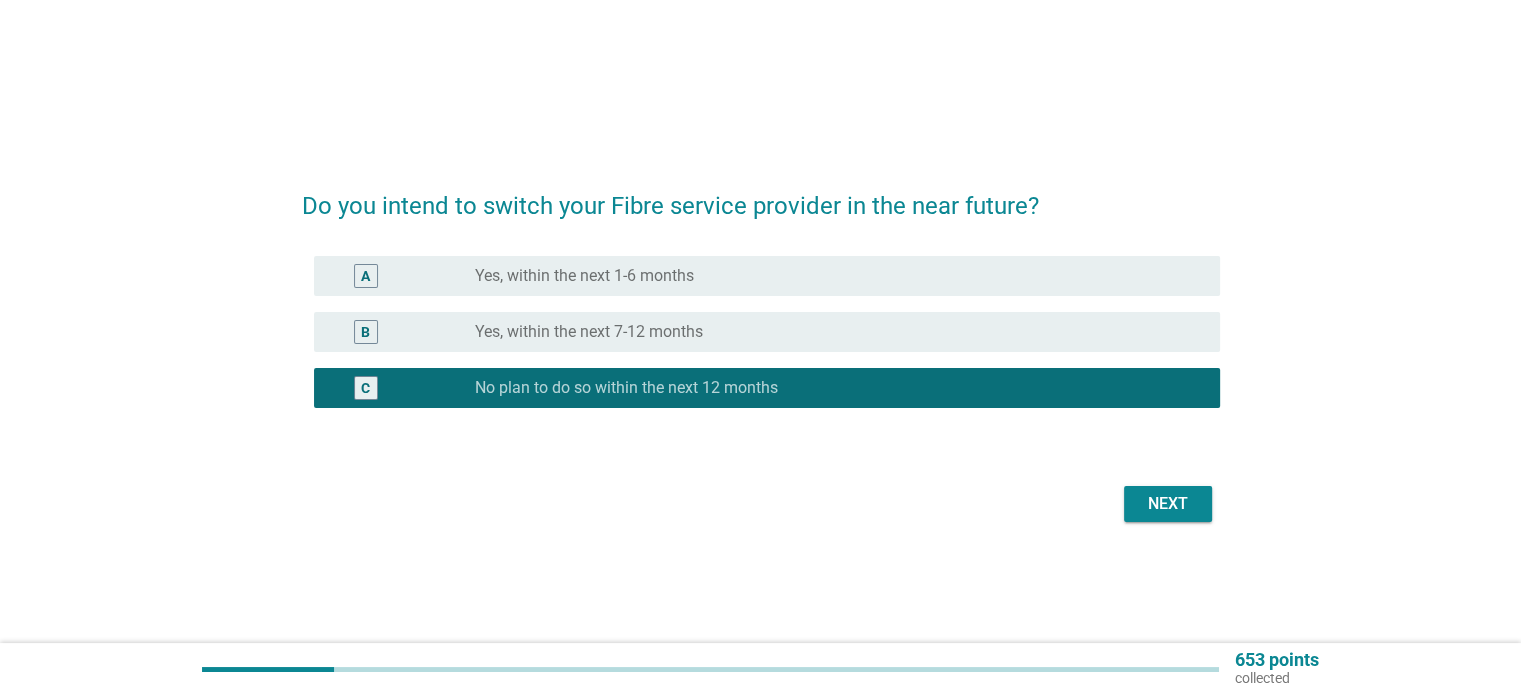 click on "Next" at bounding box center [1168, 504] 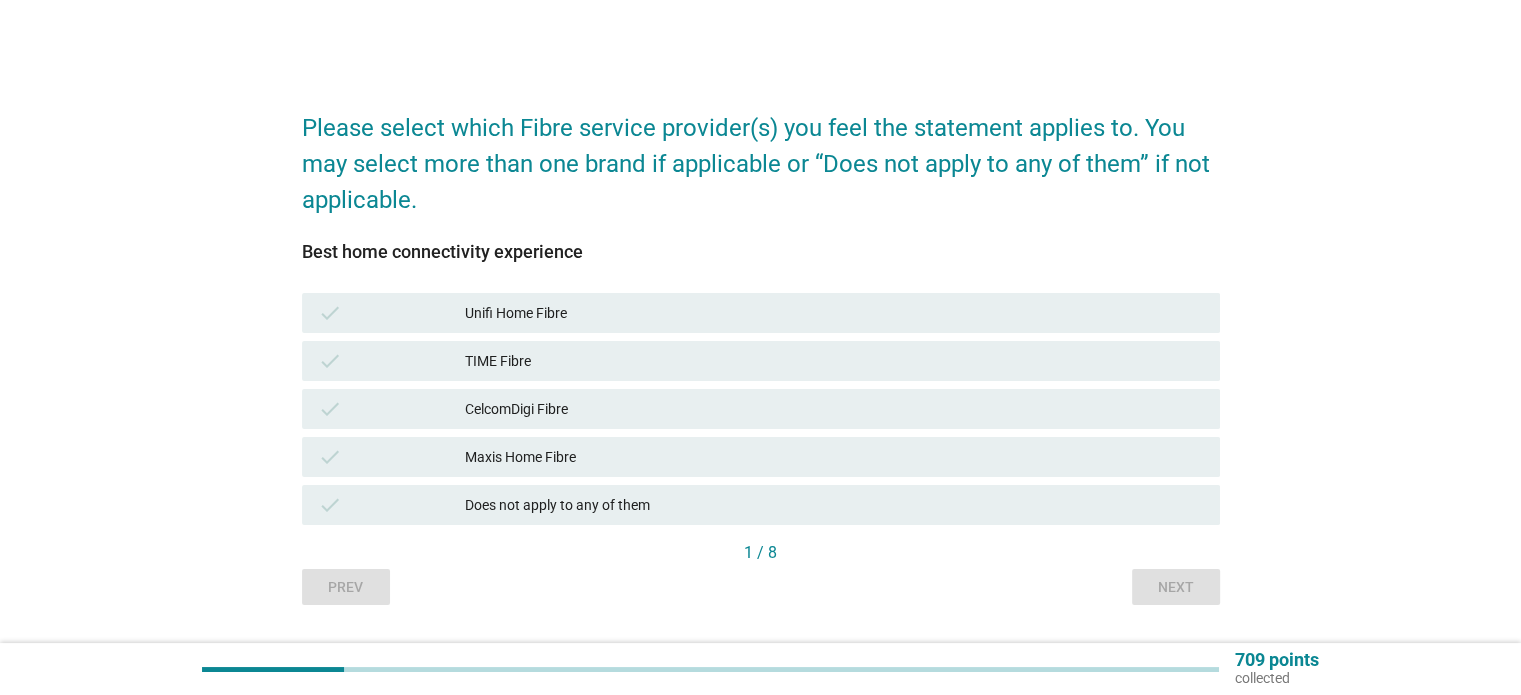 click on "TIME Fibre" at bounding box center [834, 361] 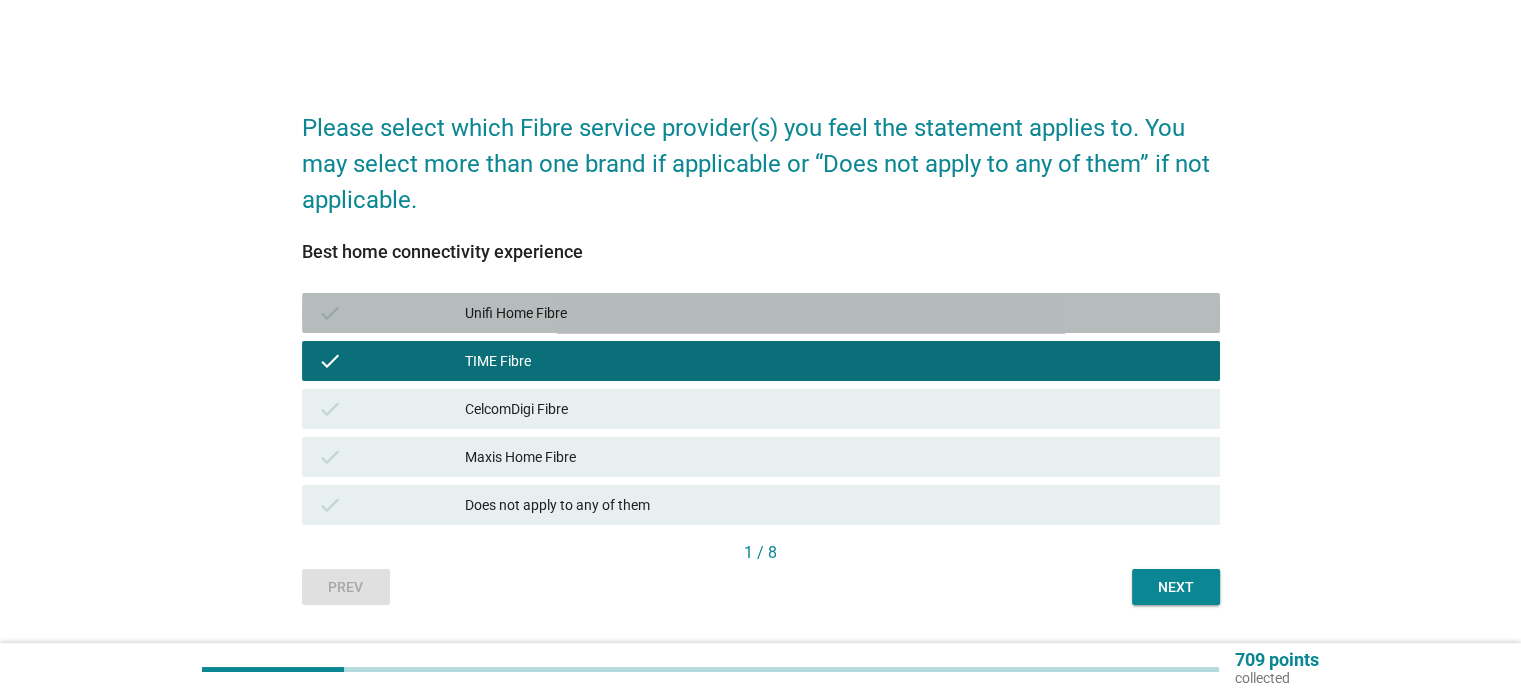 click on "Unifi Home Fibre" at bounding box center (834, 313) 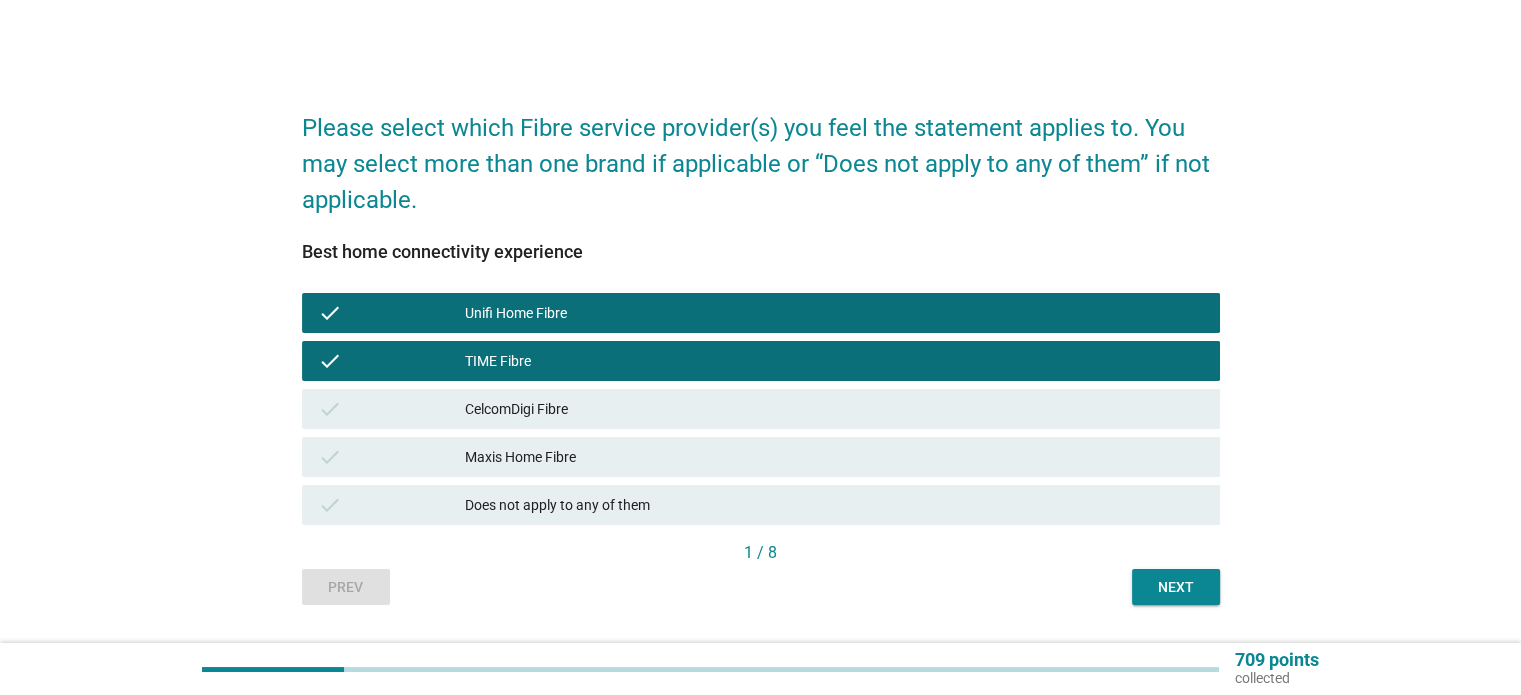 click on "Next" at bounding box center (1176, 587) 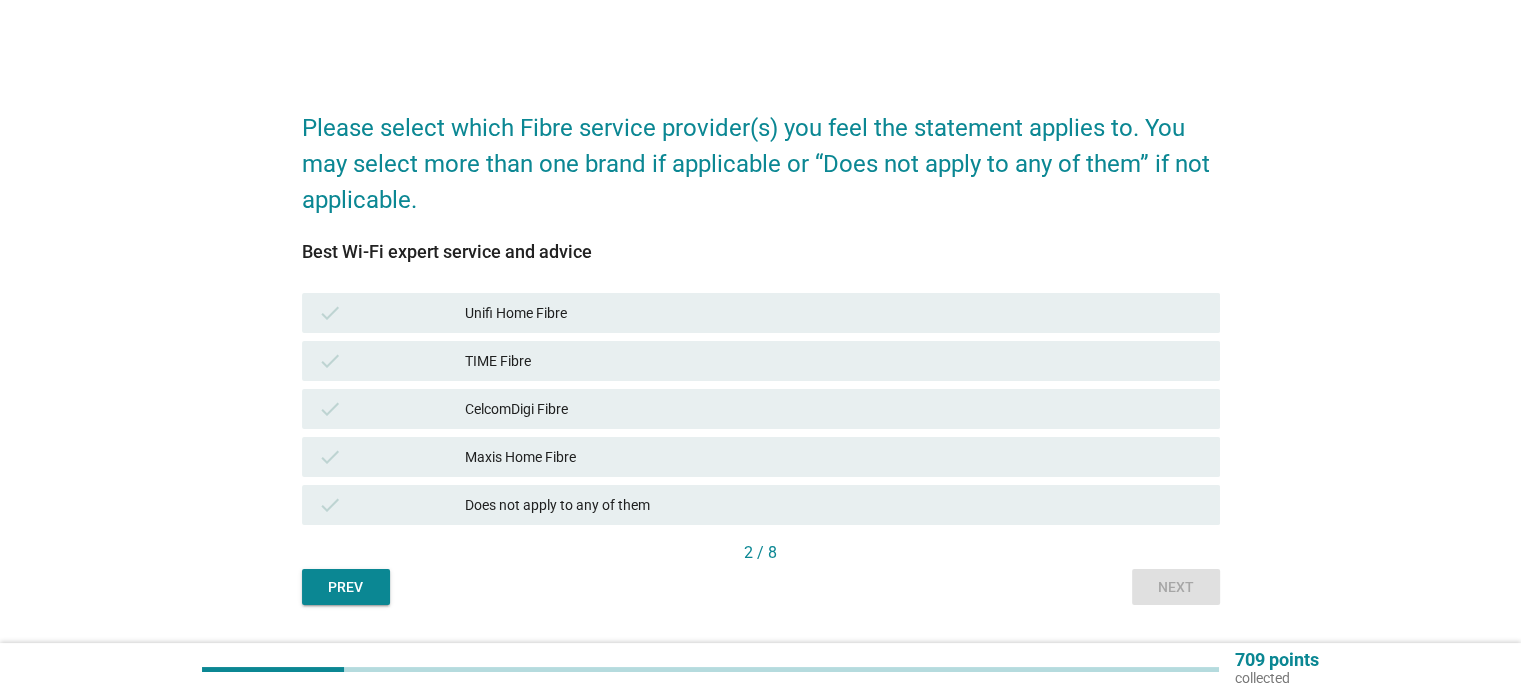 click on "Maxis Home Fibre" at bounding box center (834, 457) 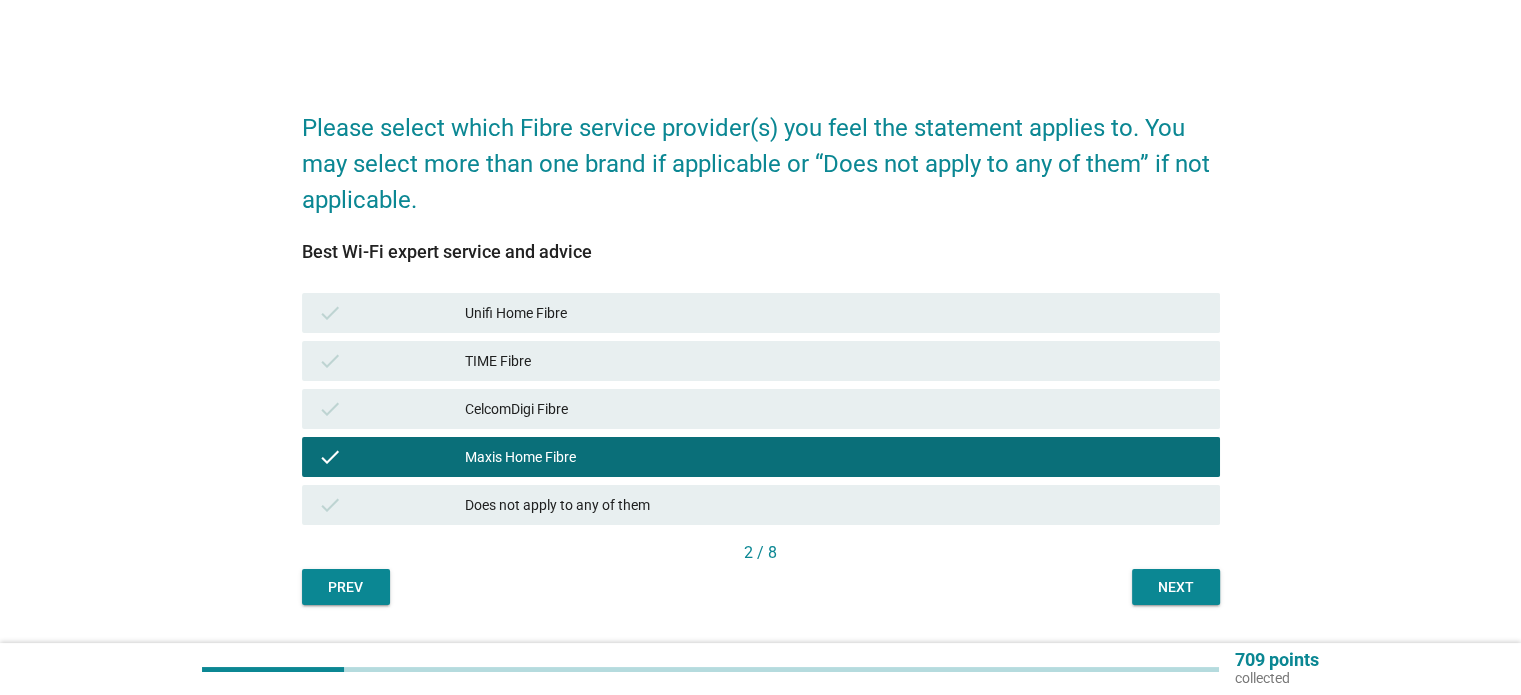click on "Next" at bounding box center [1176, 587] 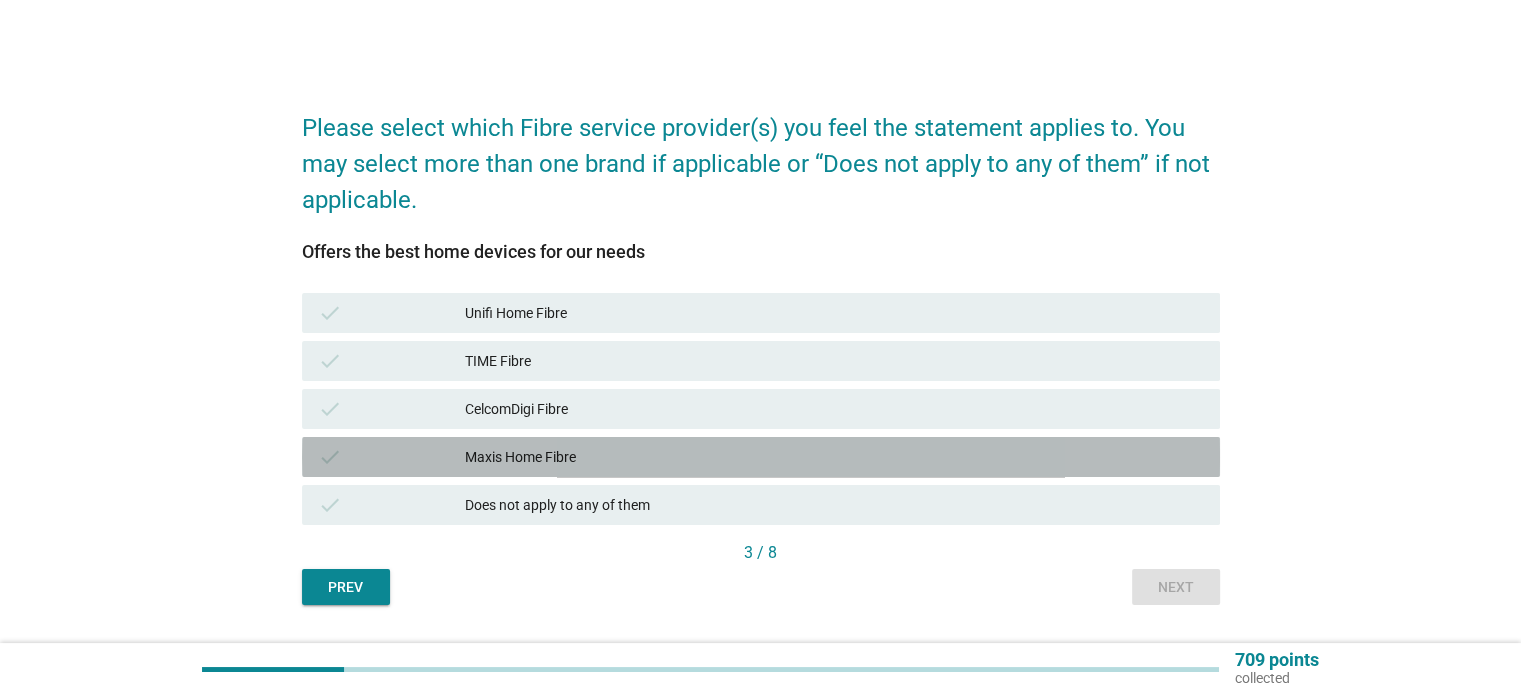 click on "Maxis Home Fibre" at bounding box center (834, 457) 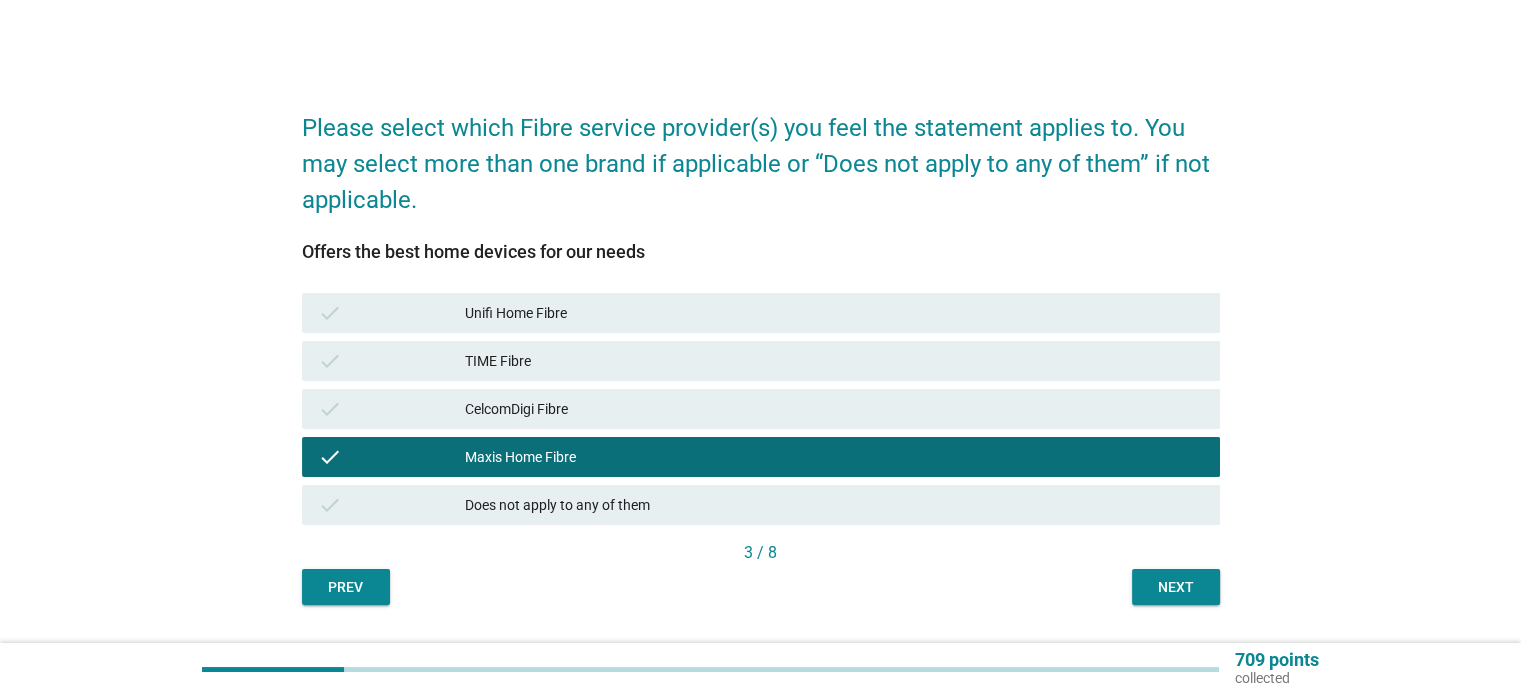 click on "Next" at bounding box center [1176, 587] 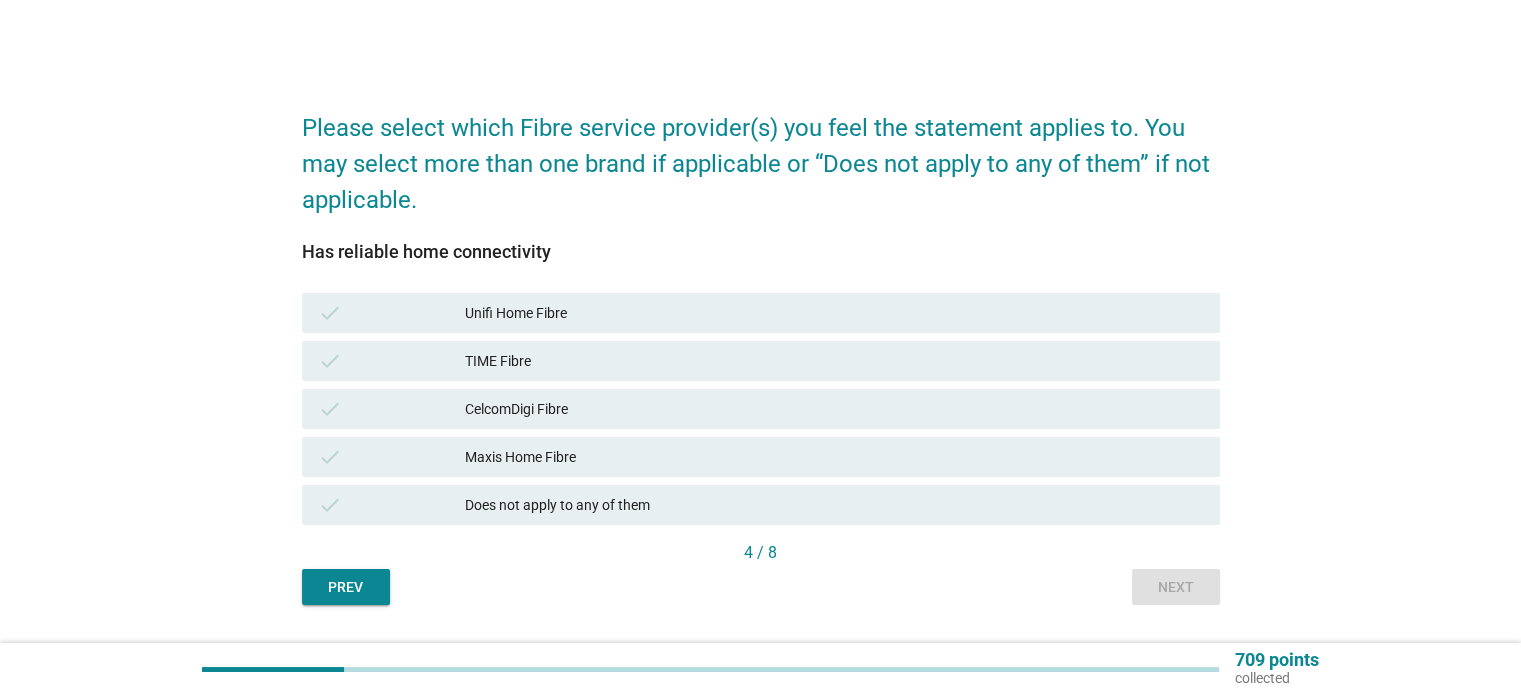 click on "Maxis Home Fibre" at bounding box center (834, 457) 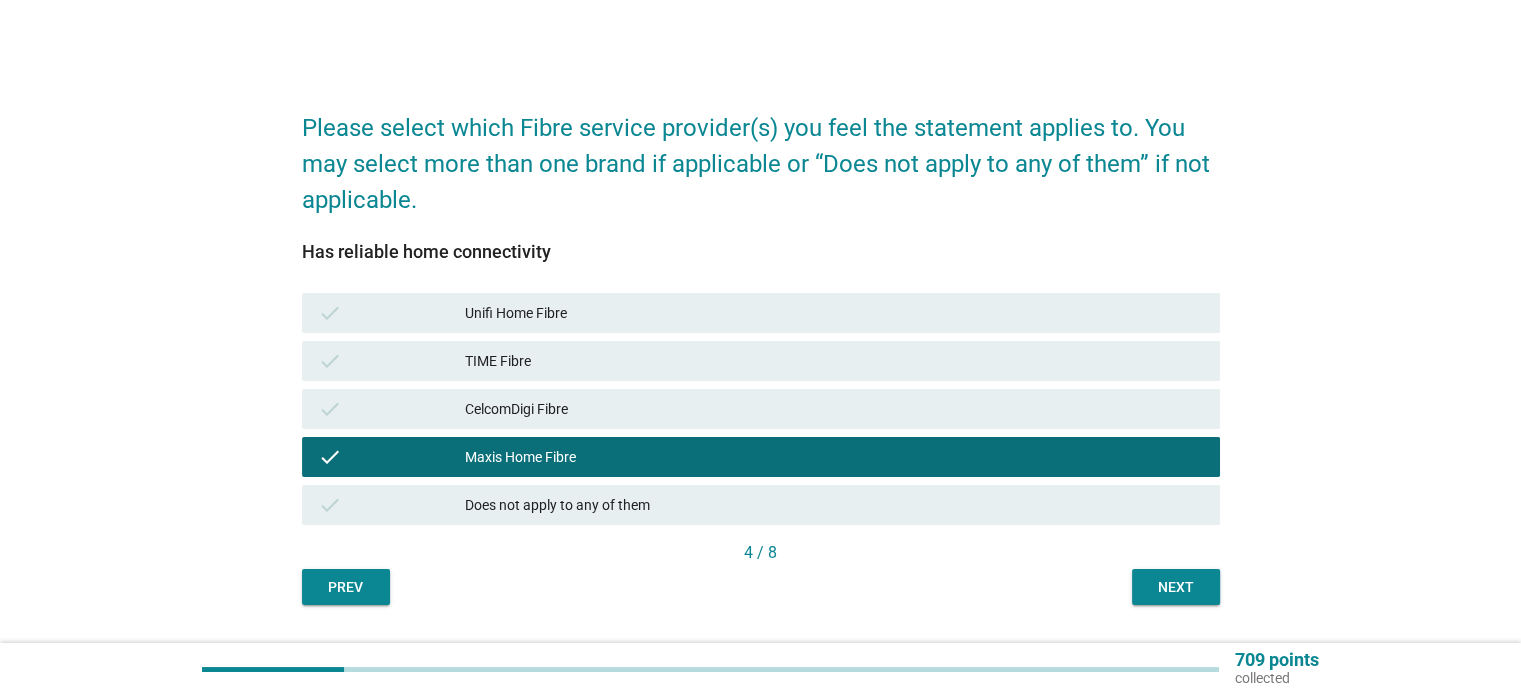 click on "check   TIME Fibre" at bounding box center [761, 361] 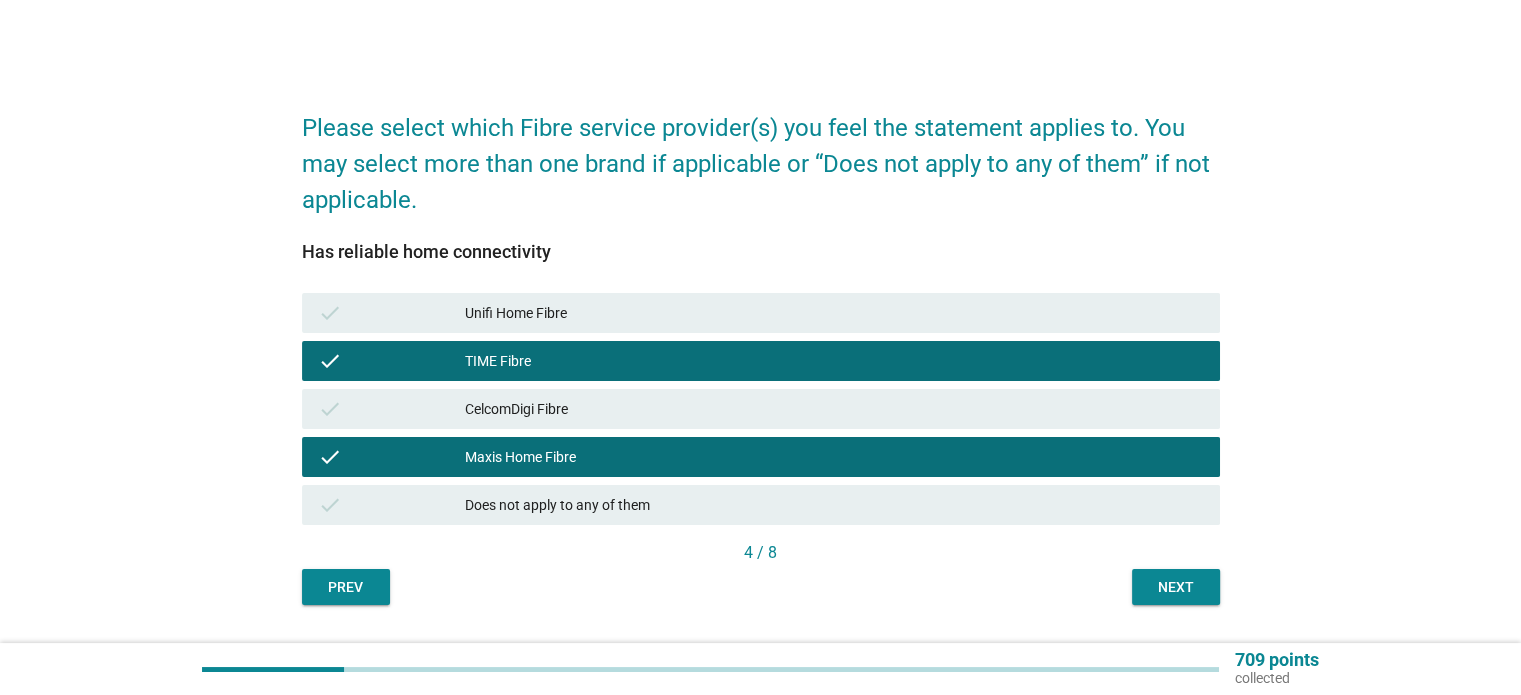 click on "Next" at bounding box center [1176, 587] 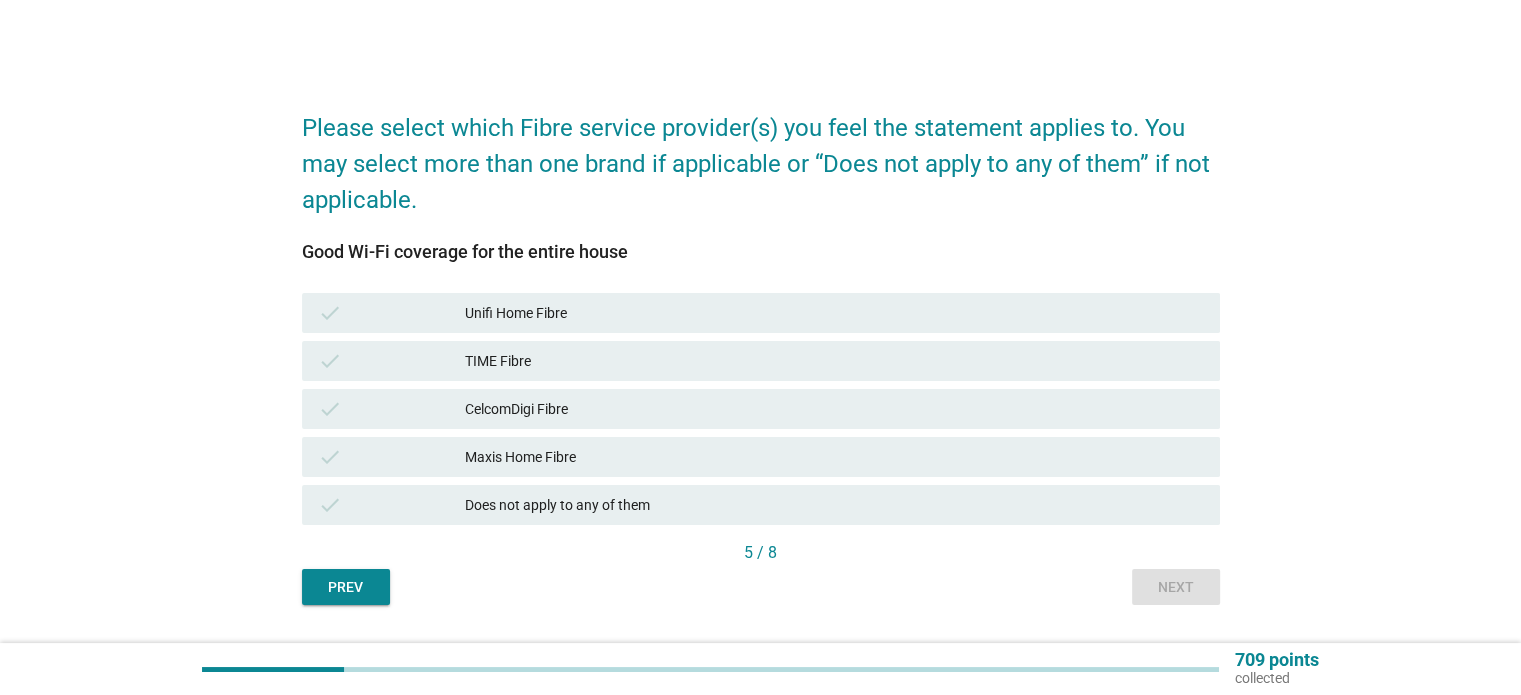 click on "Maxis Home Fibre" at bounding box center (834, 457) 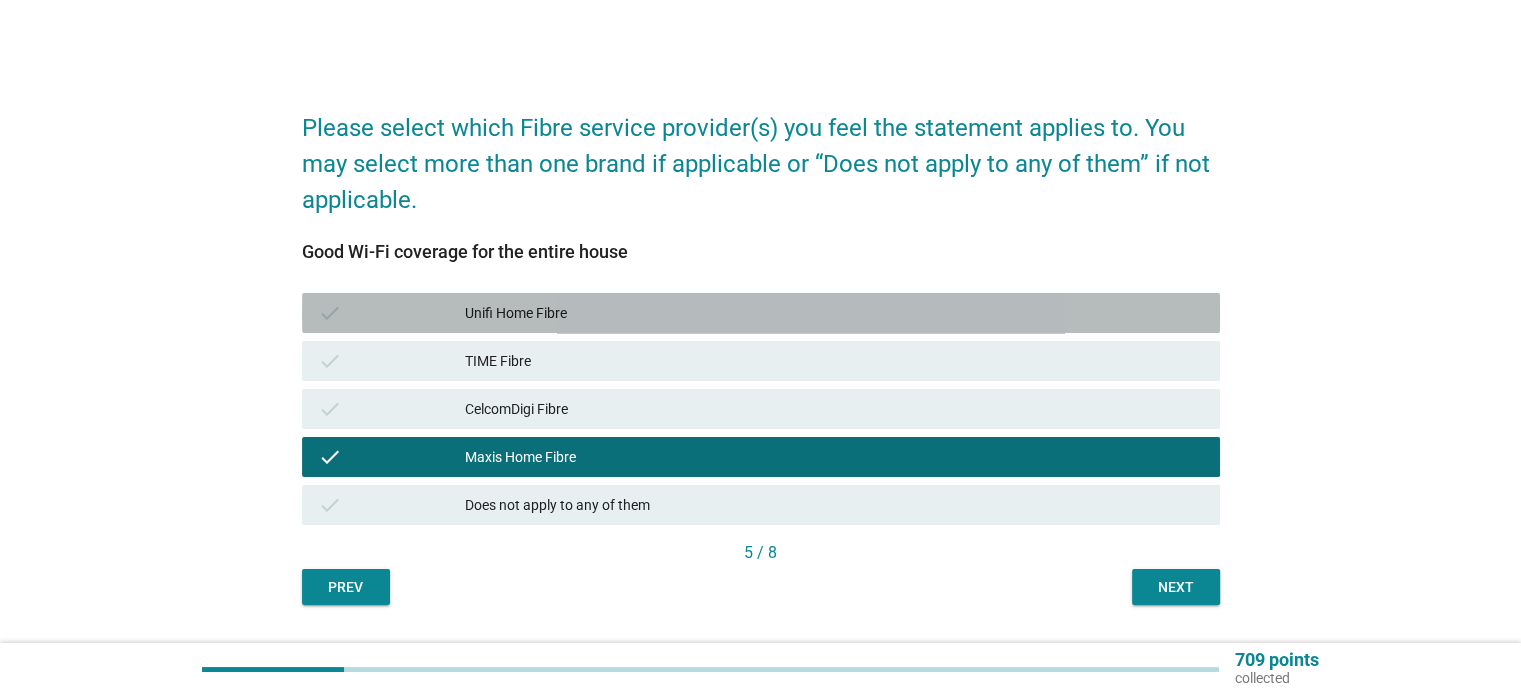 click on "Unifi Home Fibre" at bounding box center [834, 313] 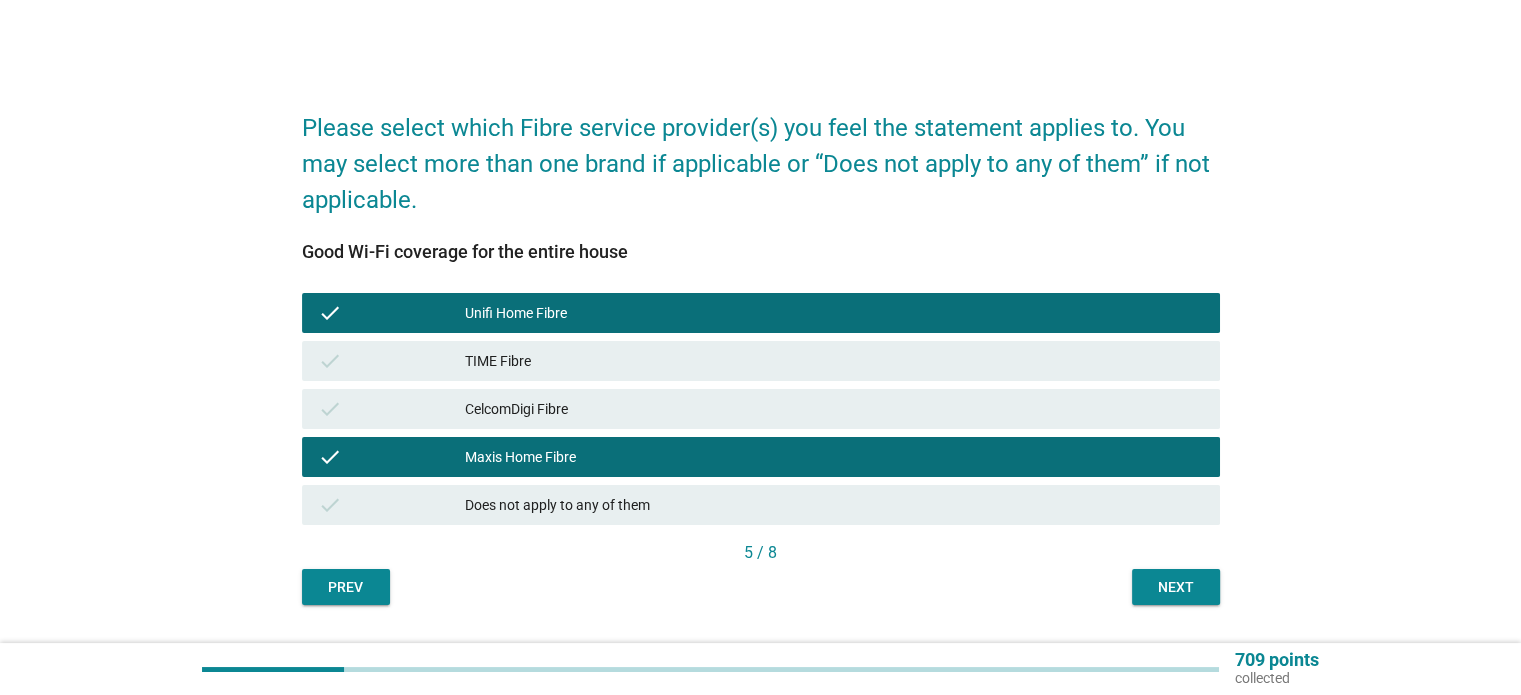 click on "check   TIME Fibre" at bounding box center (761, 361) 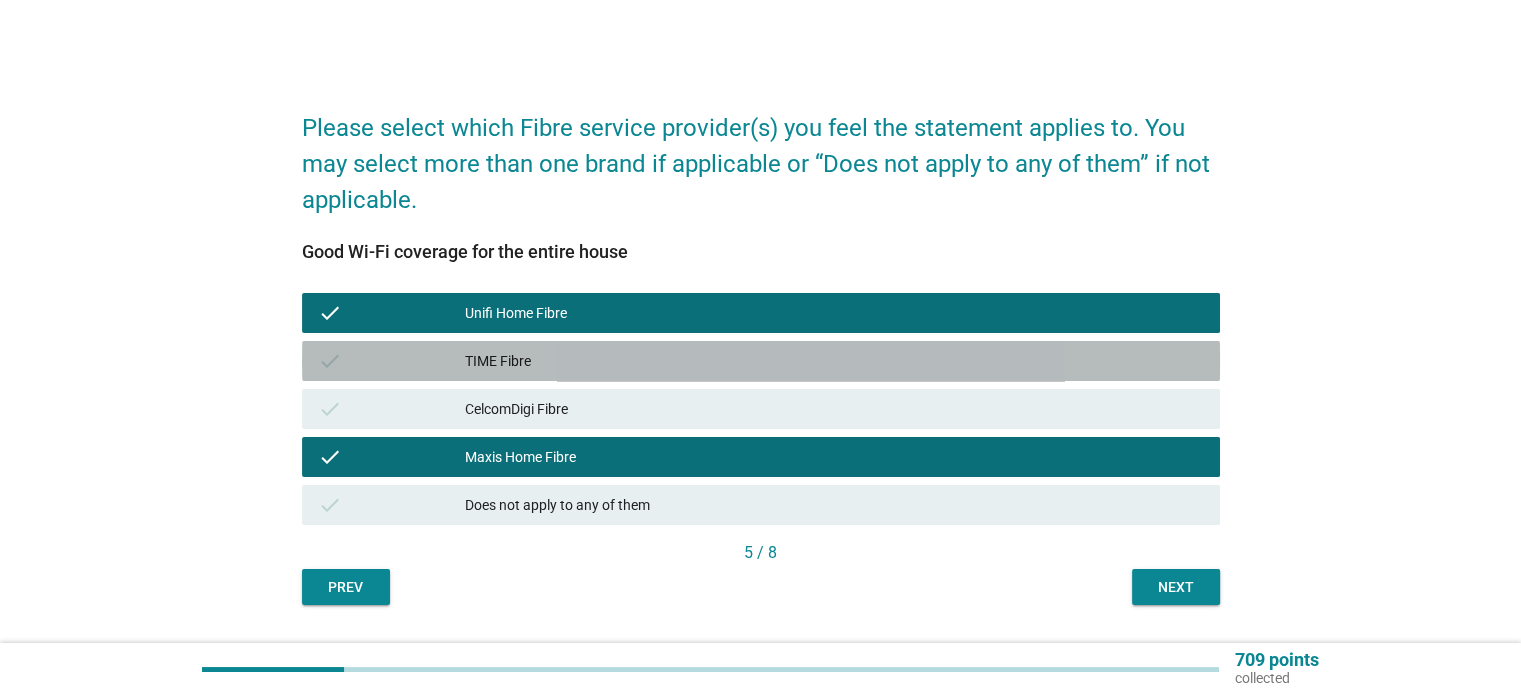 click on "TIME Fibre" at bounding box center [834, 361] 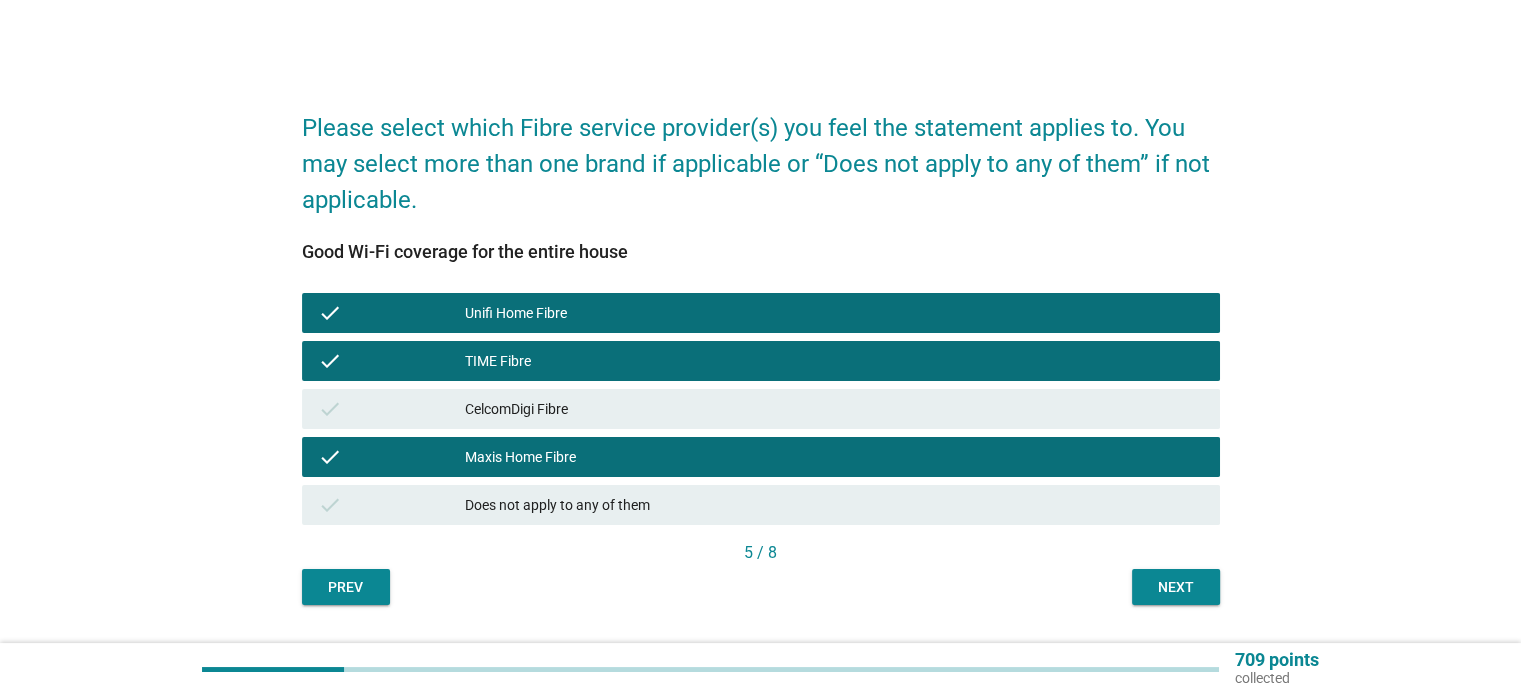 click on "Next" at bounding box center [1176, 587] 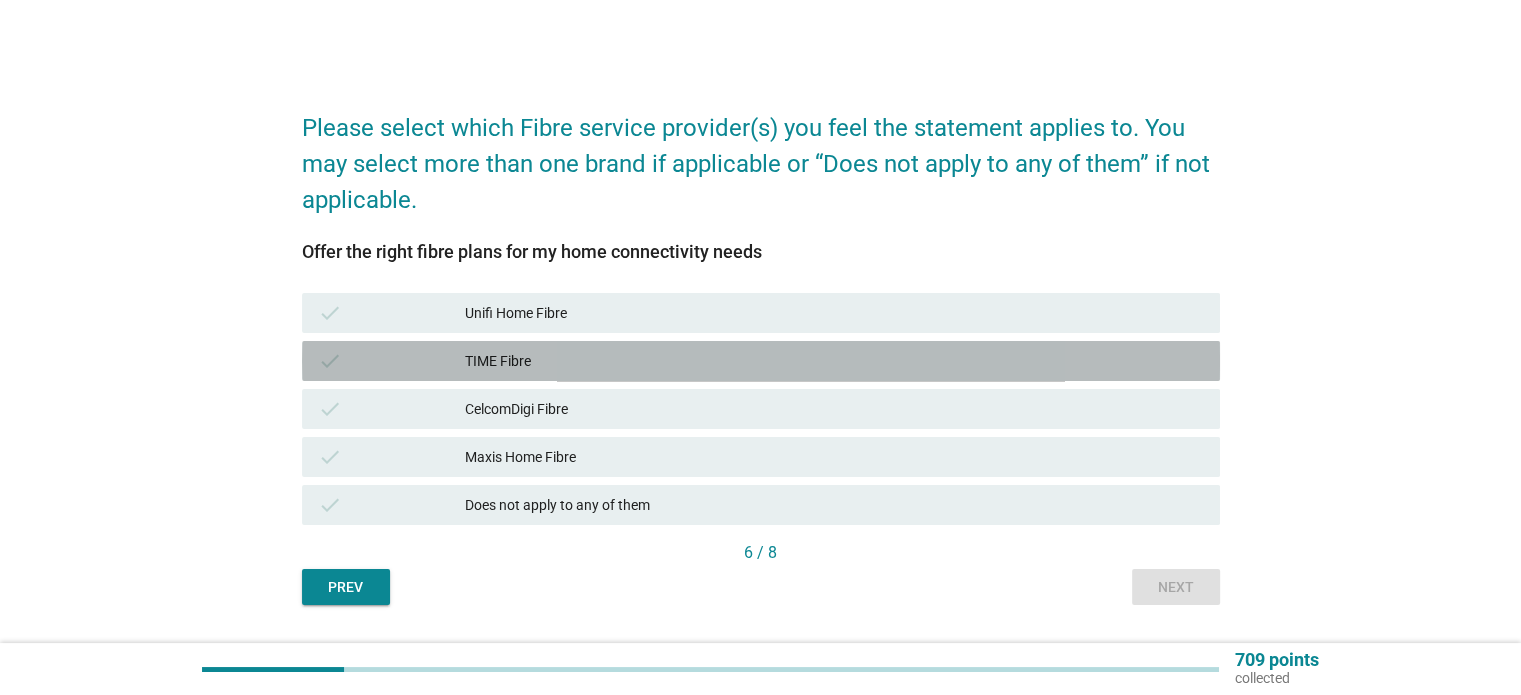click on "TIME Fibre" at bounding box center (834, 361) 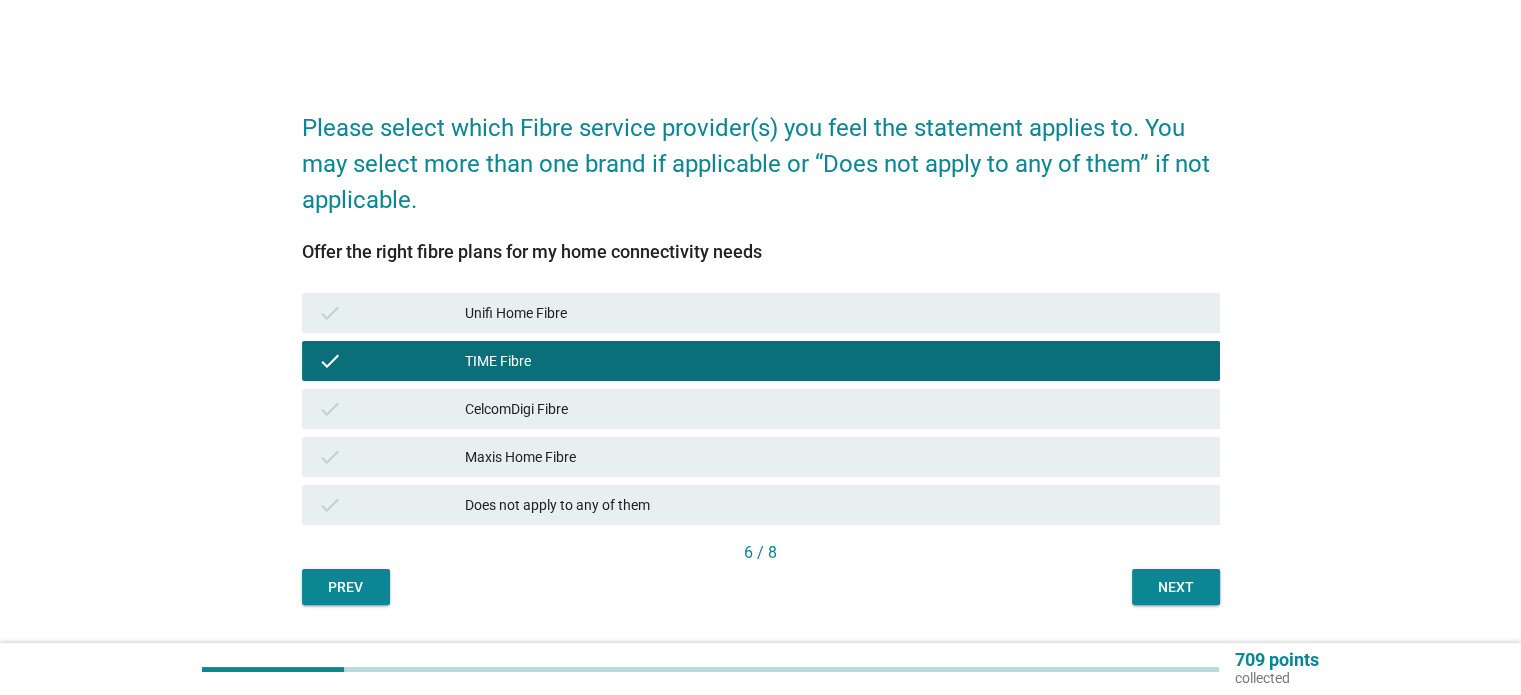 click on "check   Maxis Home Fibre" at bounding box center [761, 457] 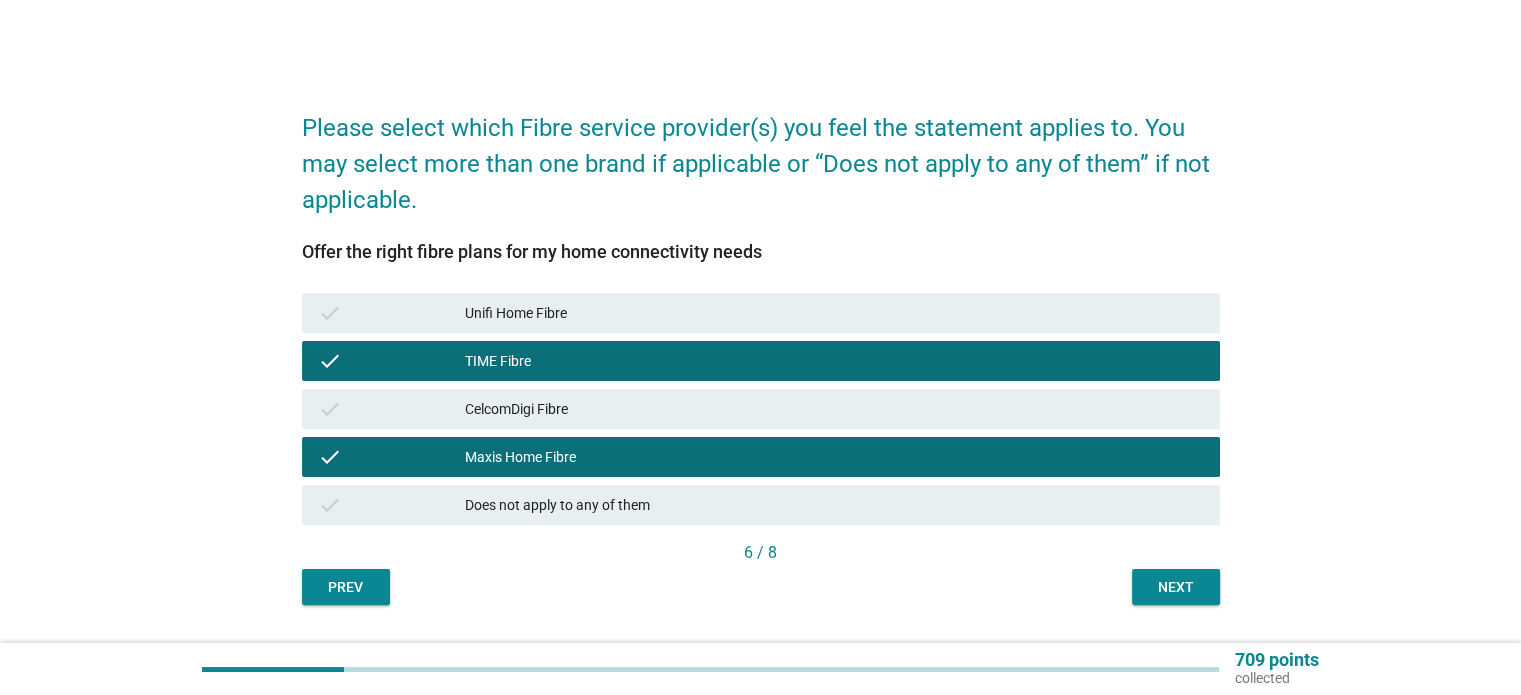click on "Next" at bounding box center (1176, 587) 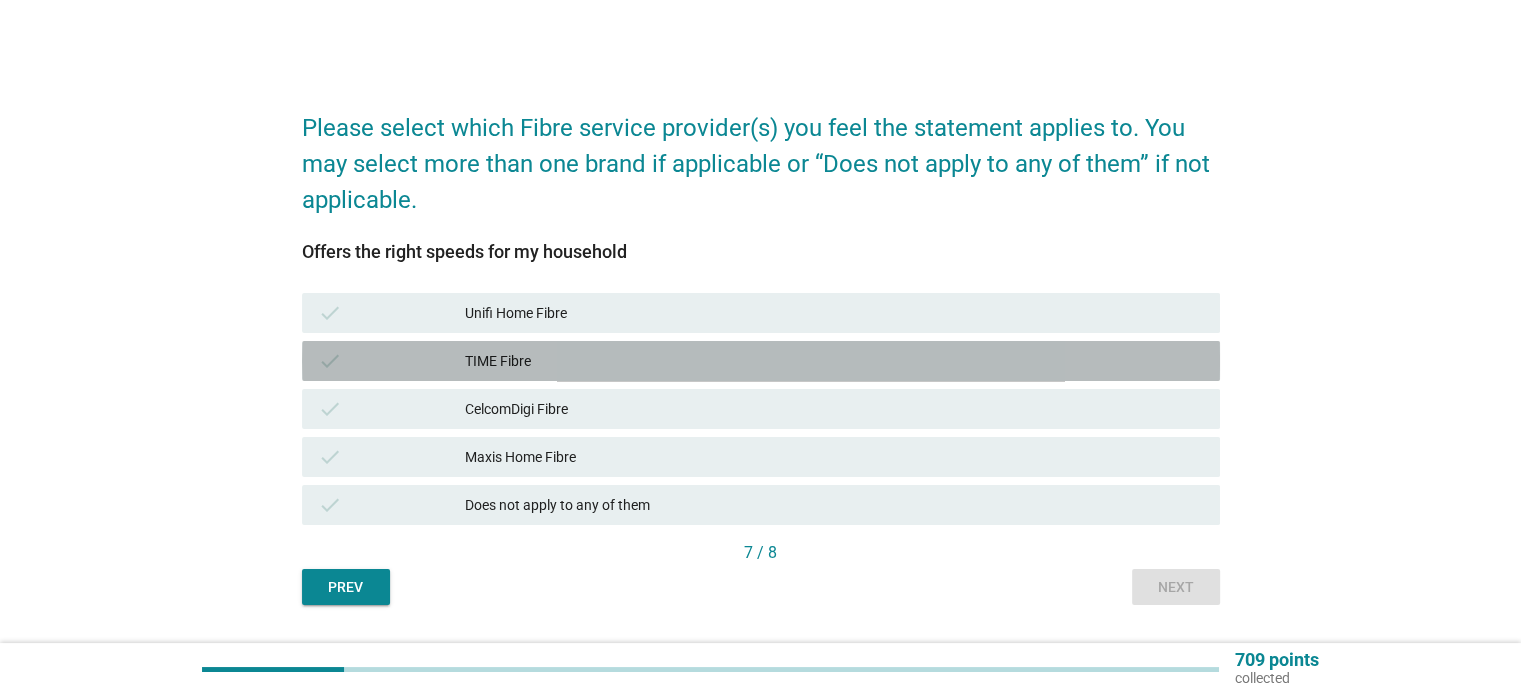 click on "TIME Fibre" at bounding box center [834, 361] 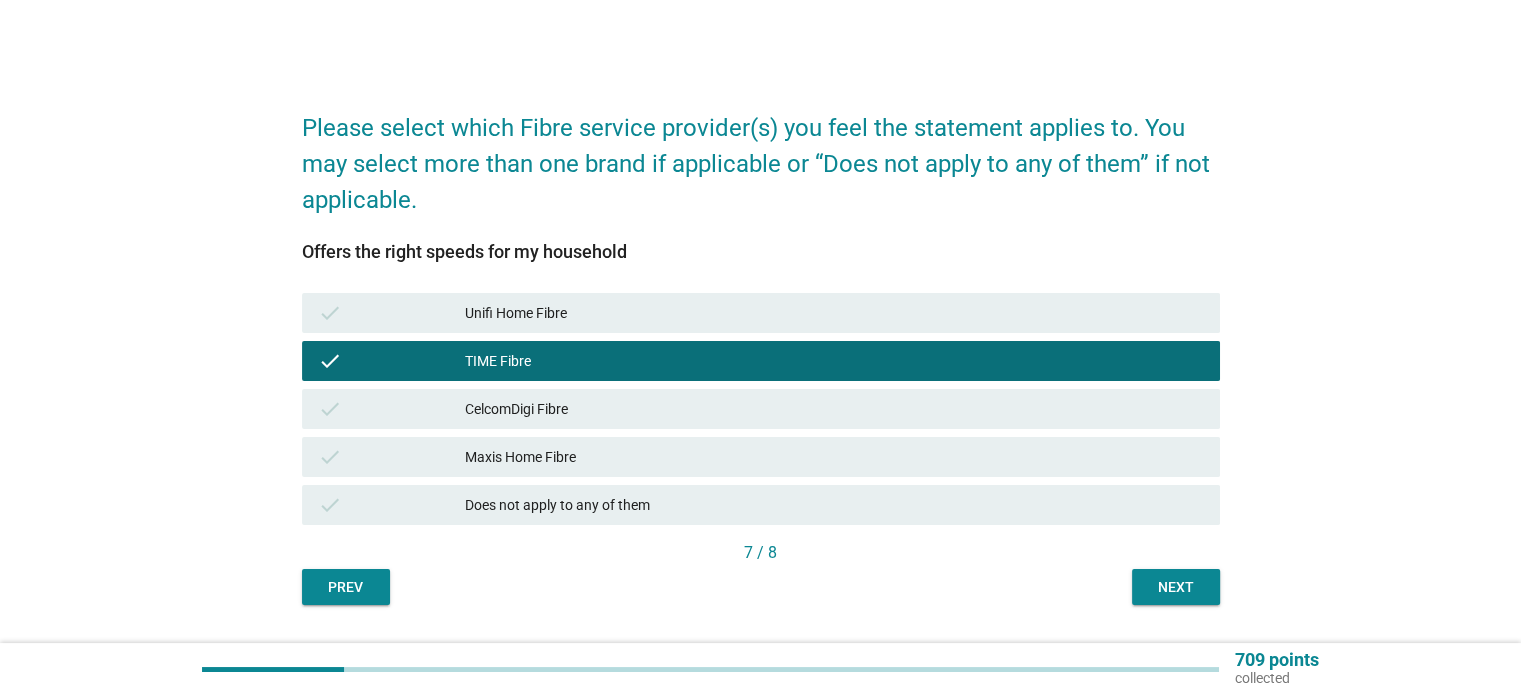 click on "Next" at bounding box center (1176, 587) 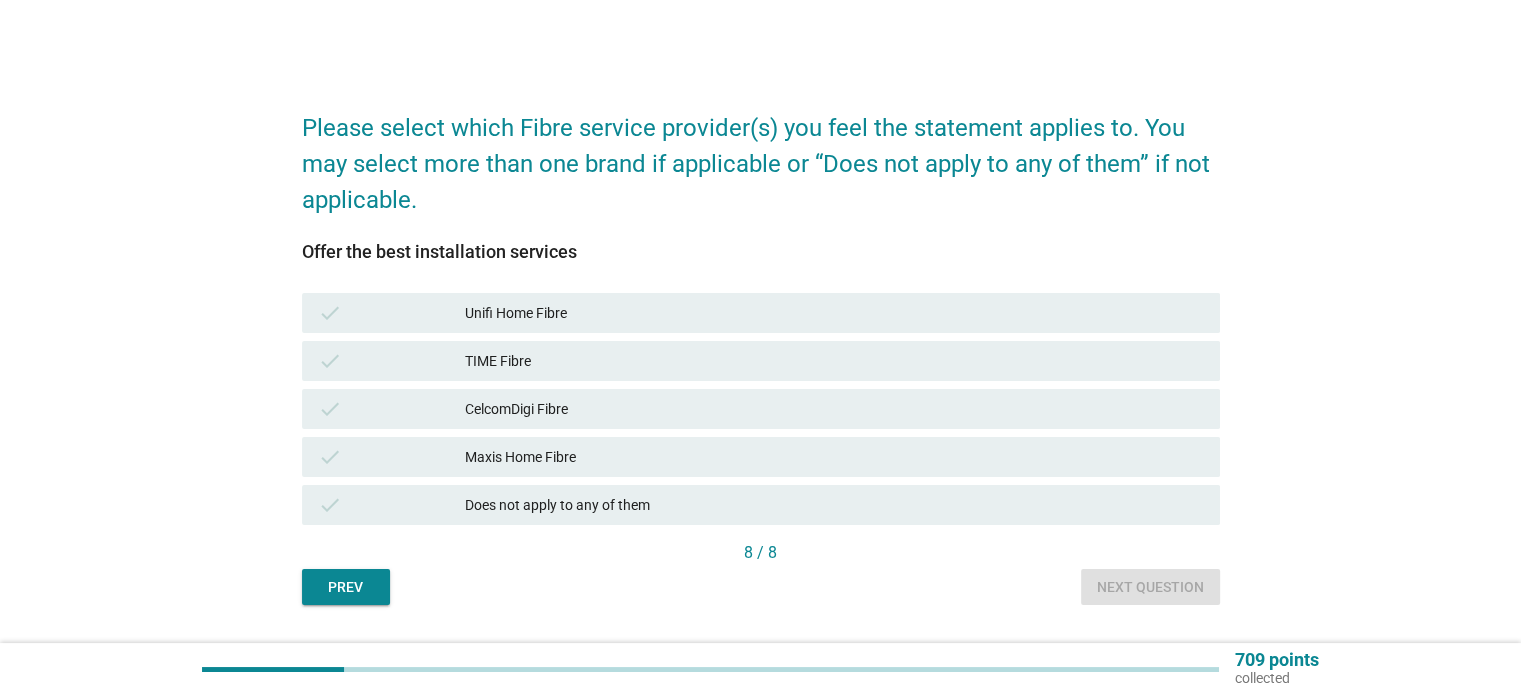 click on "check   Maxis Home Fibre" at bounding box center [761, 457] 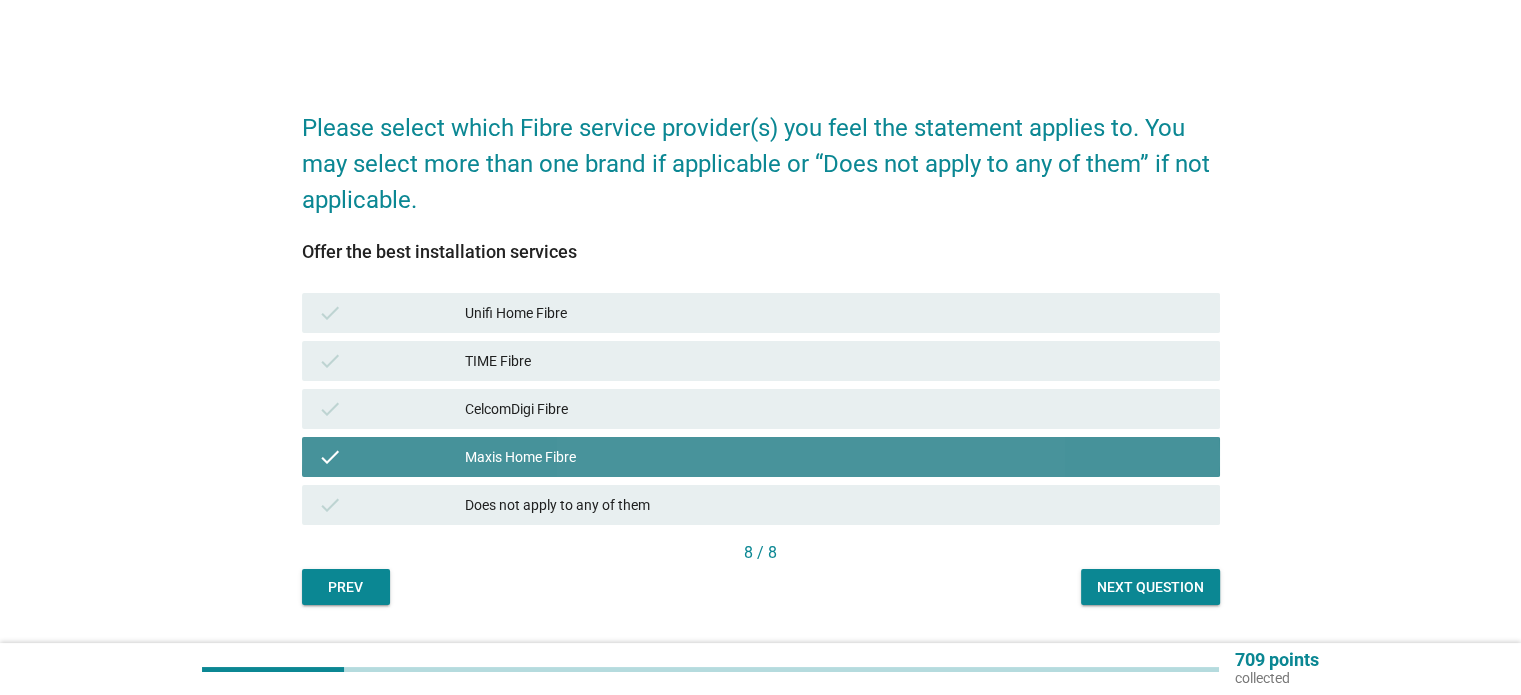 click on "Maxis Home Fibre" at bounding box center (834, 457) 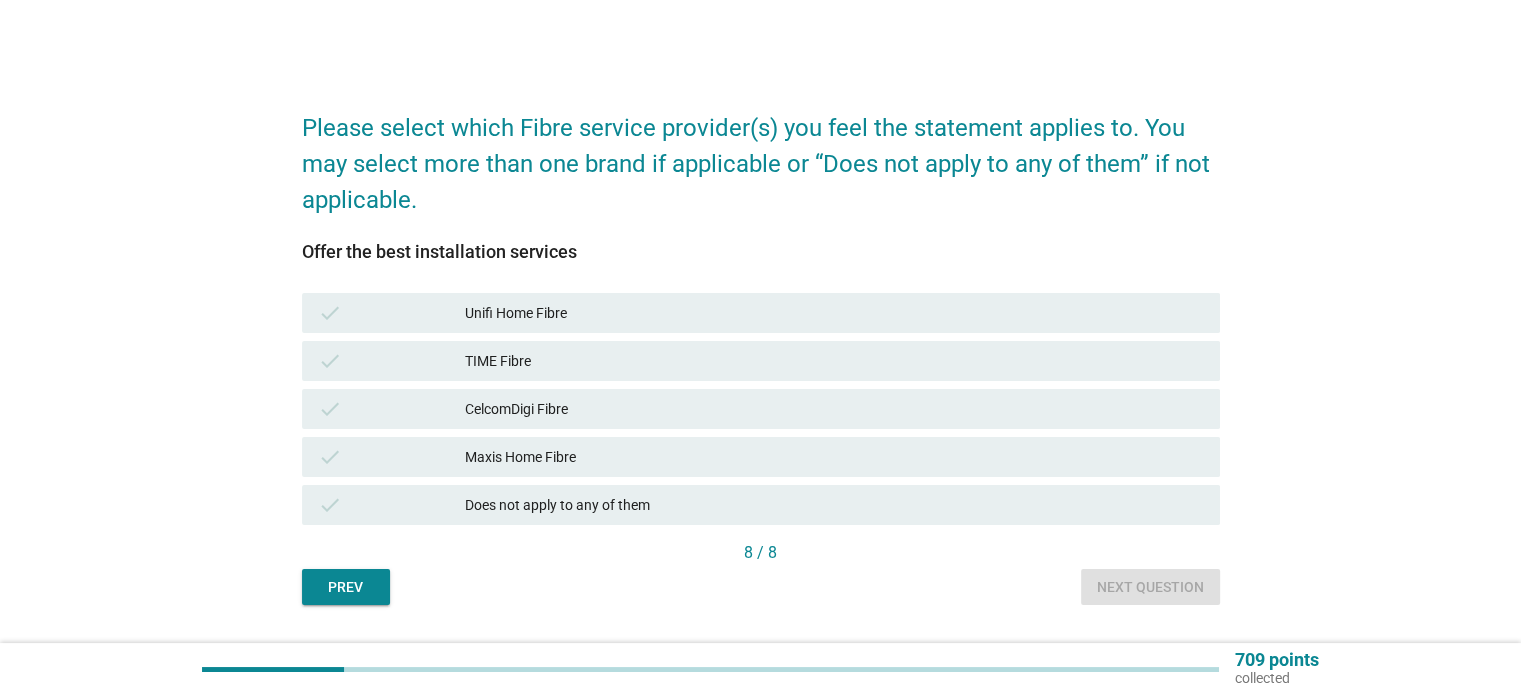 click on "check   Does not apply to any of them" at bounding box center [761, 505] 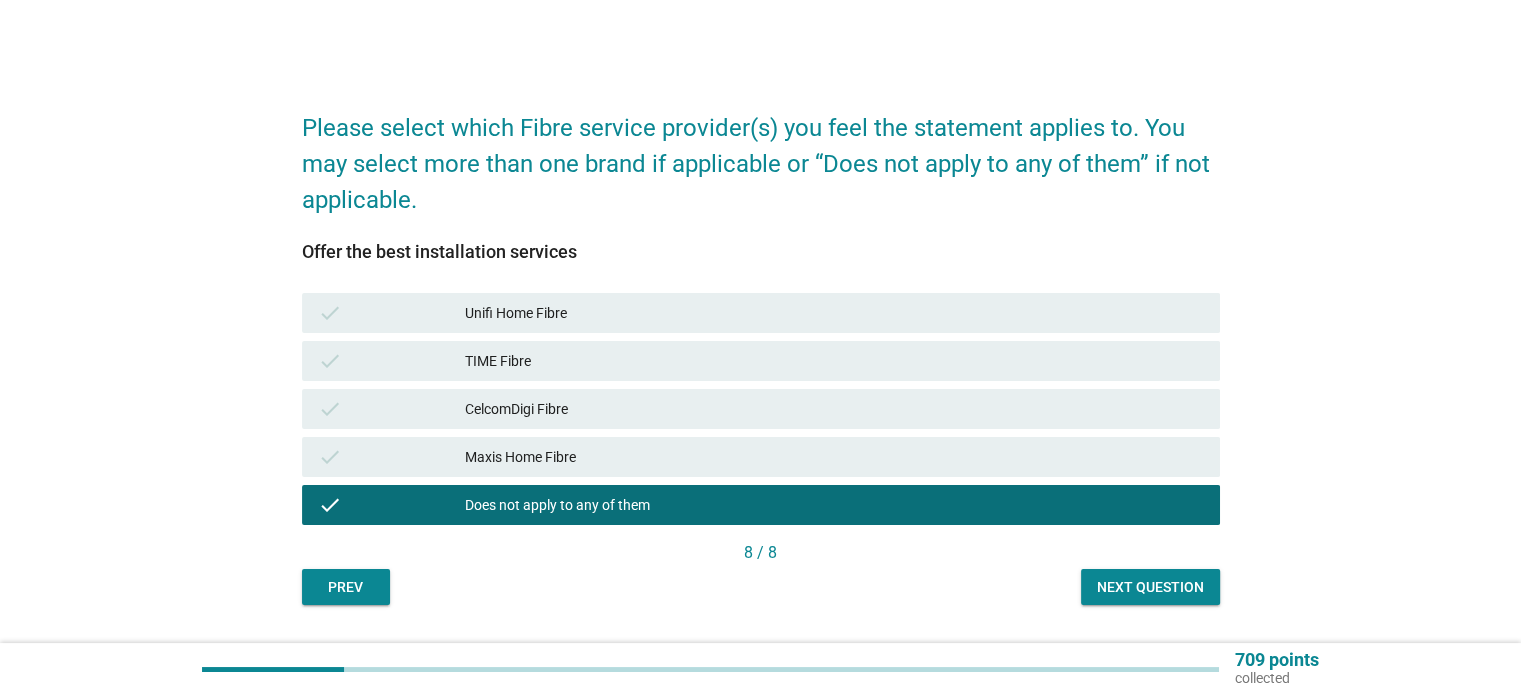click on "Next question" at bounding box center [1150, 587] 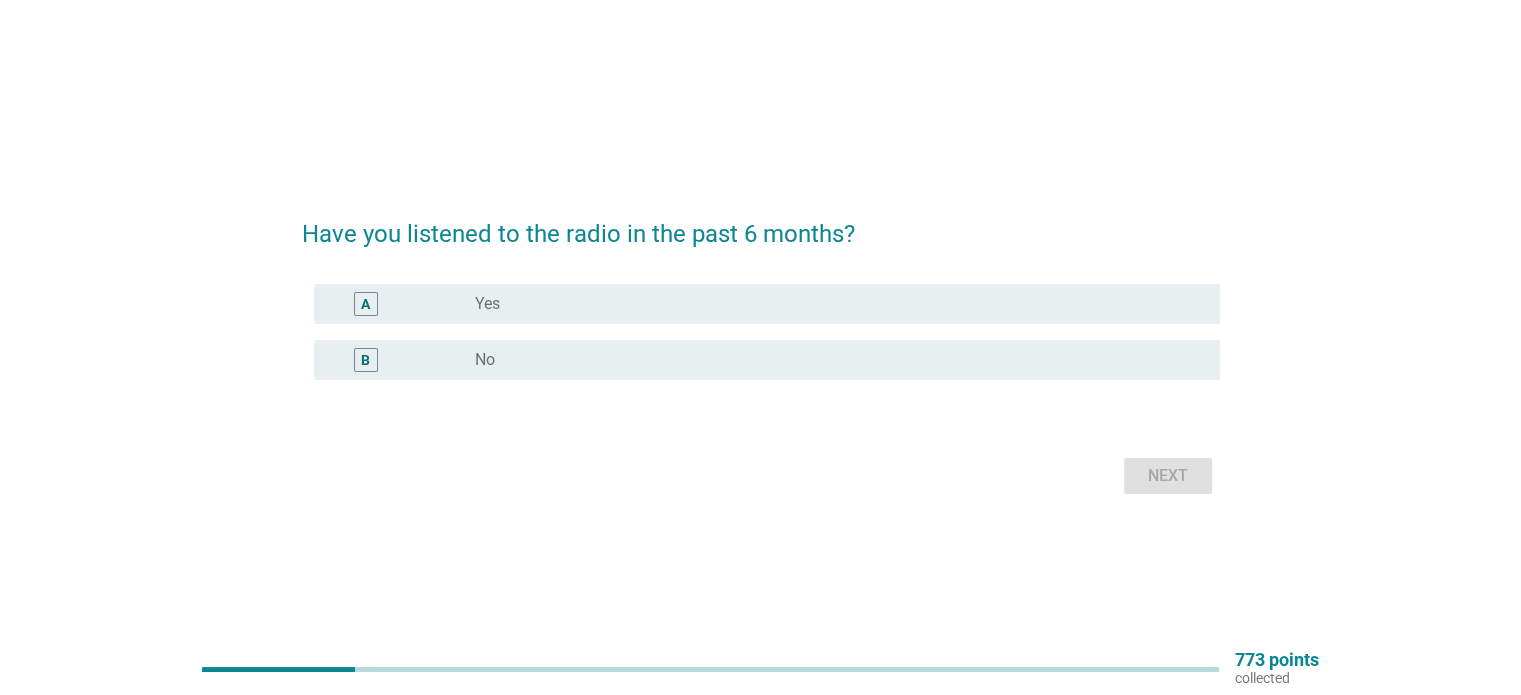 click on "radio_button_unchecked No" at bounding box center [831, 360] 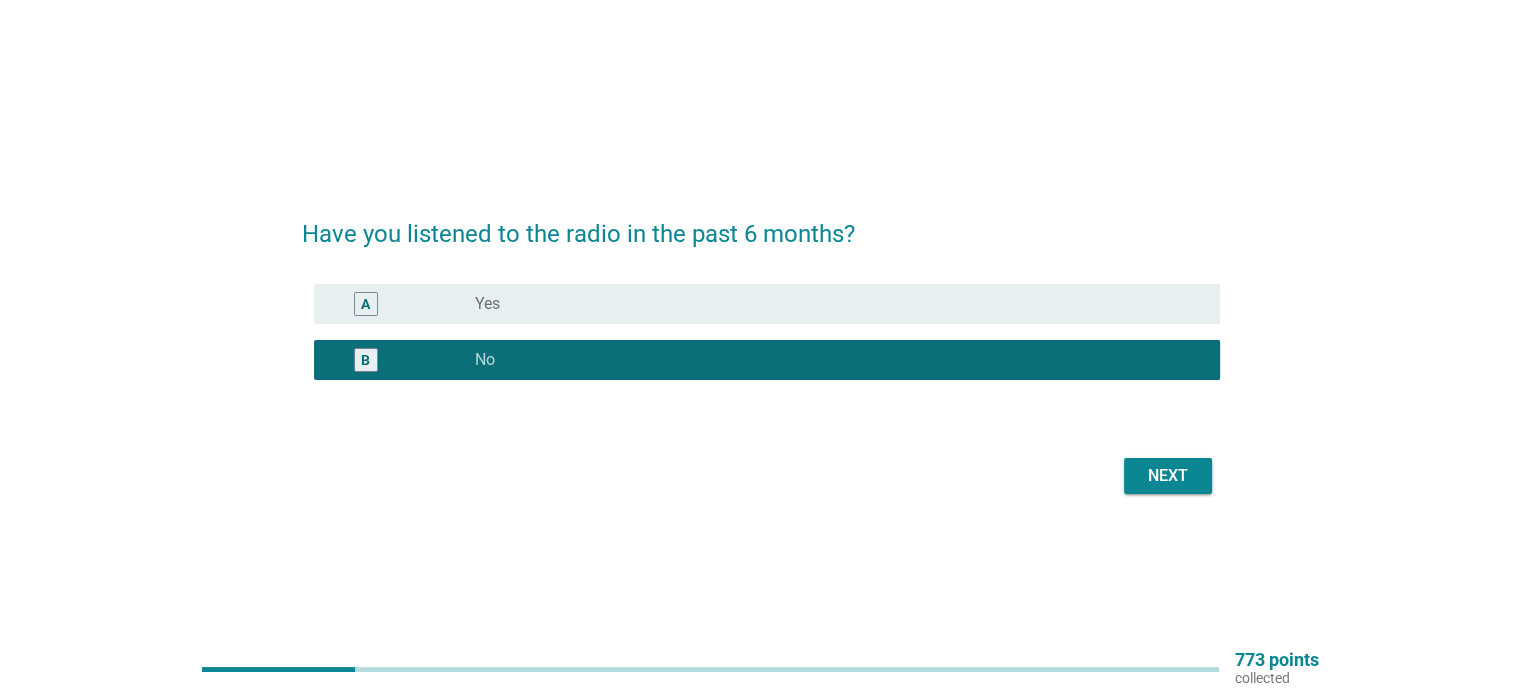 click on "Next" at bounding box center [1168, 476] 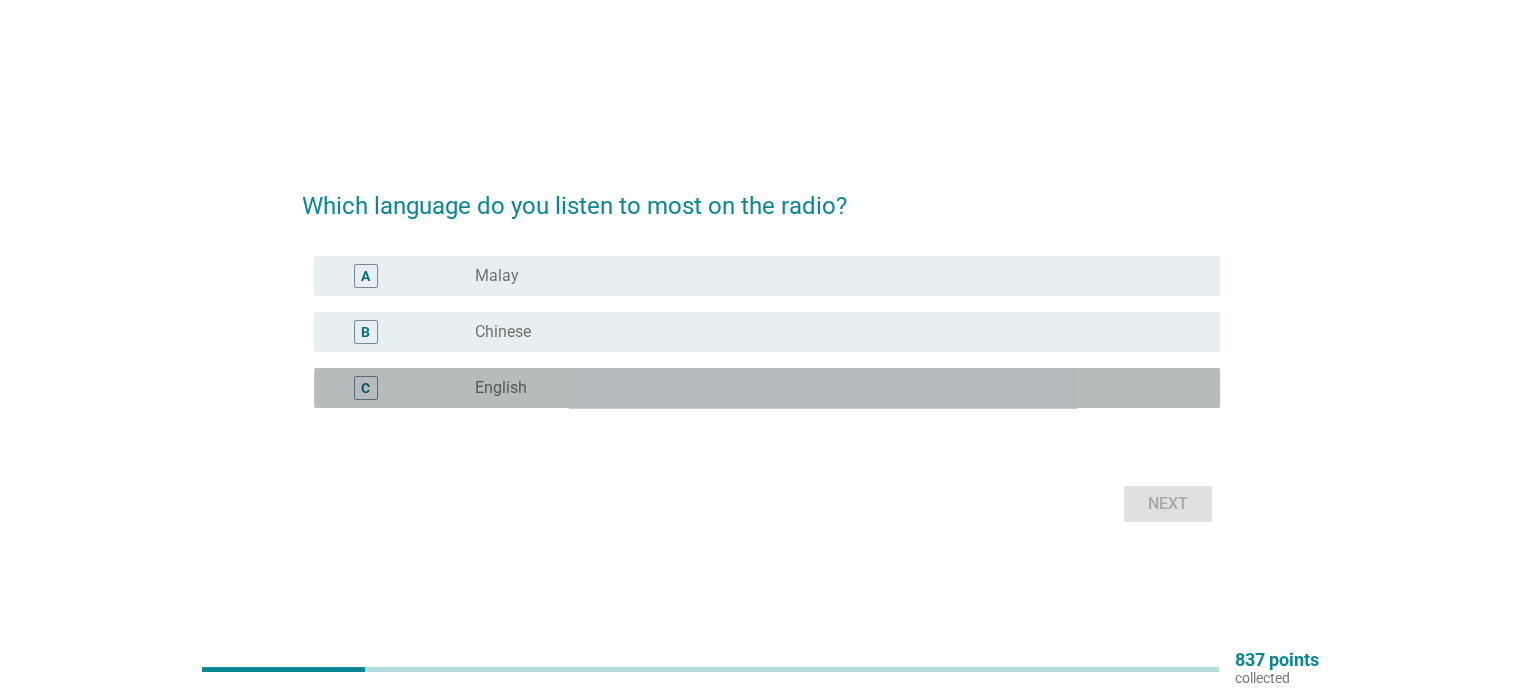 click on "C     radio_button_unchecked English" at bounding box center (767, 388) 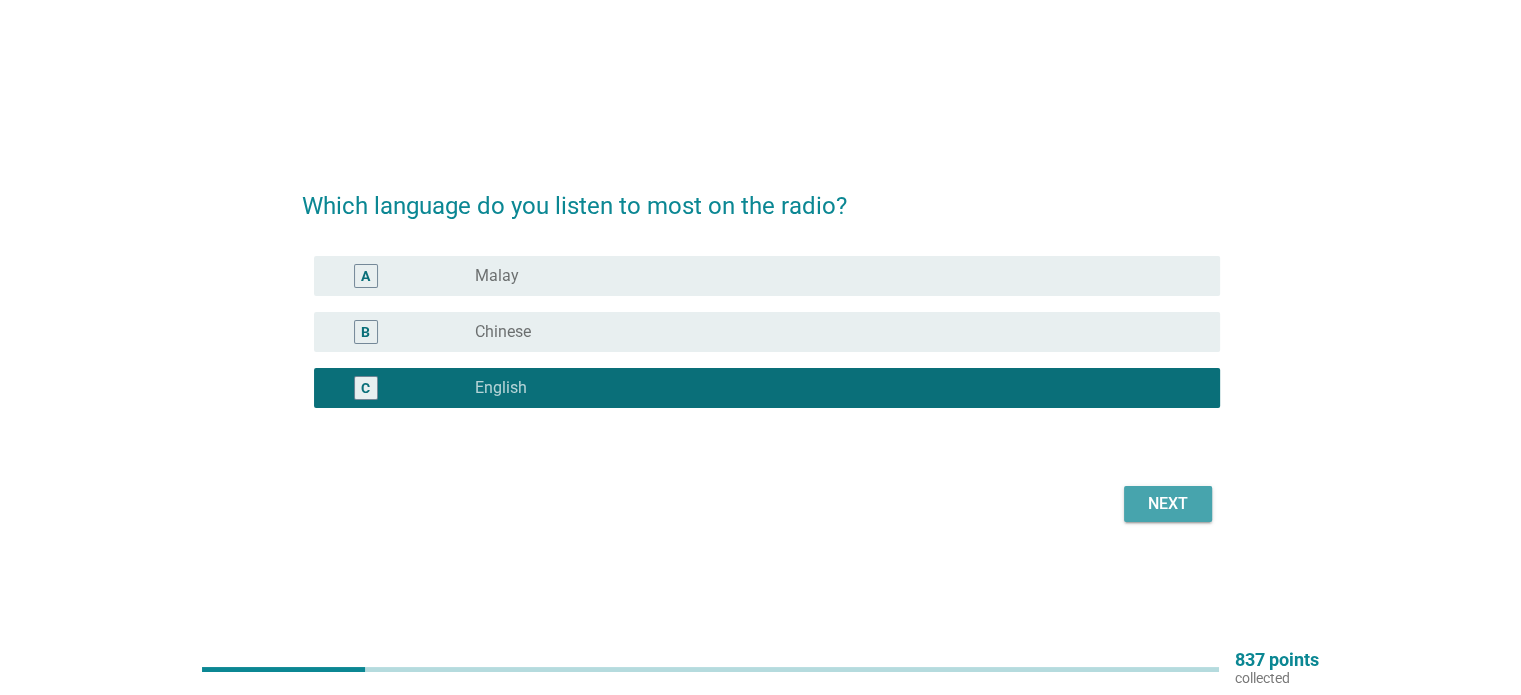 click on "Next" at bounding box center [1168, 504] 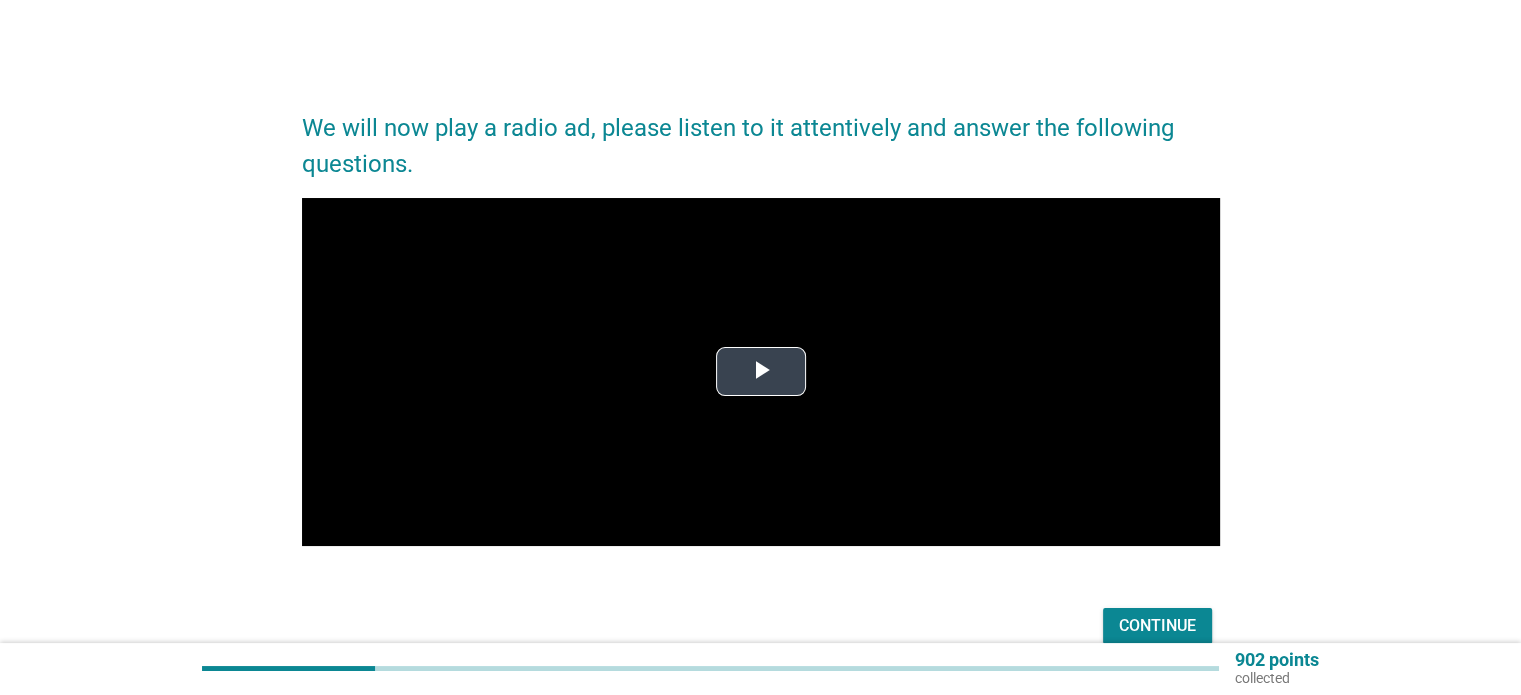 click at bounding box center (761, 372) 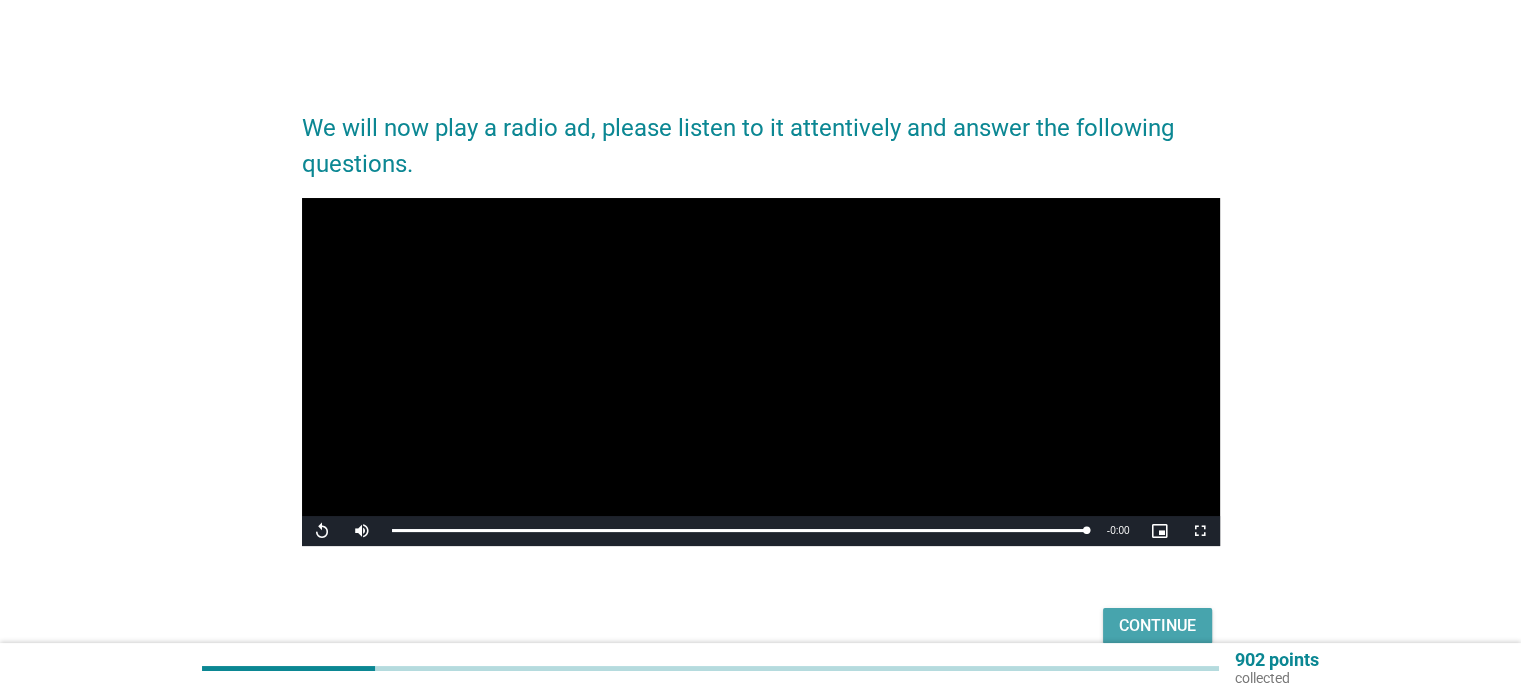click on "Continue" at bounding box center [1157, 626] 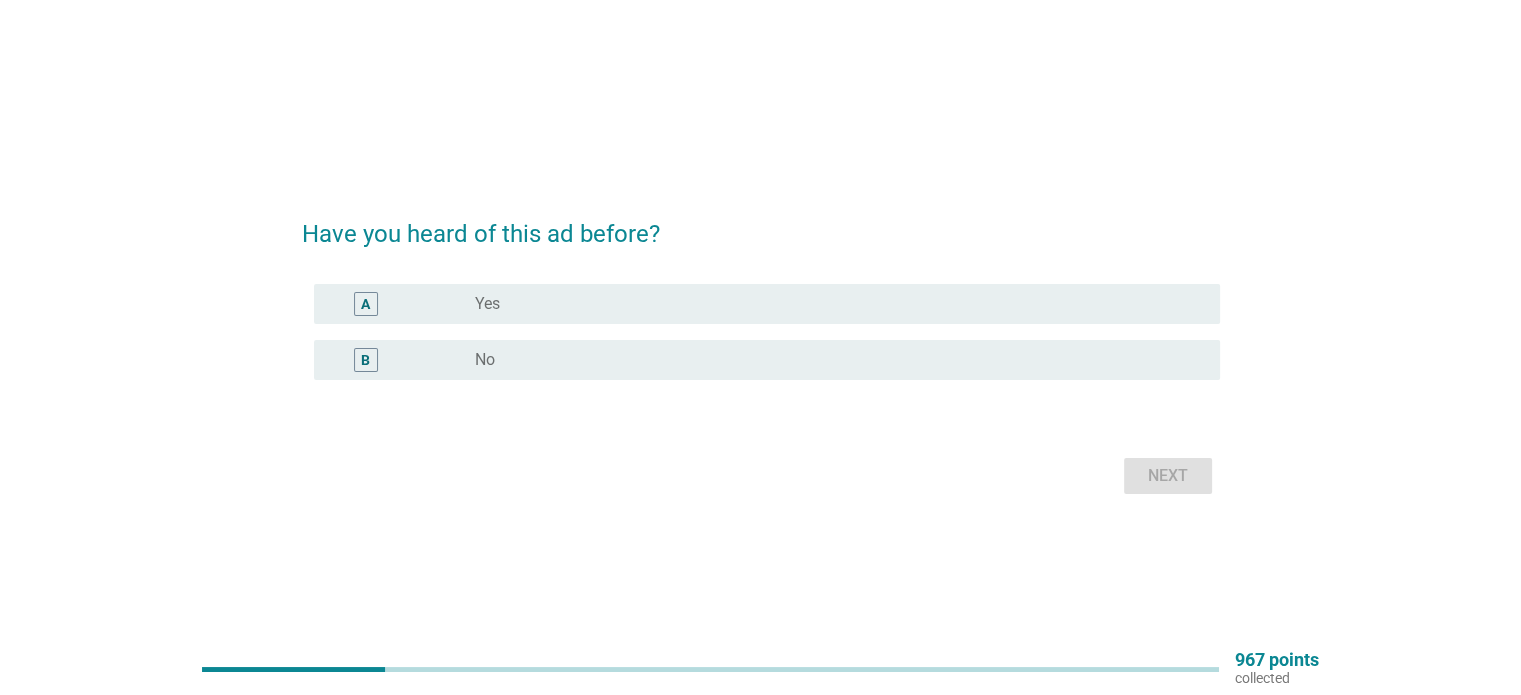 click on "radio_button_unchecked No" at bounding box center [839, 360] 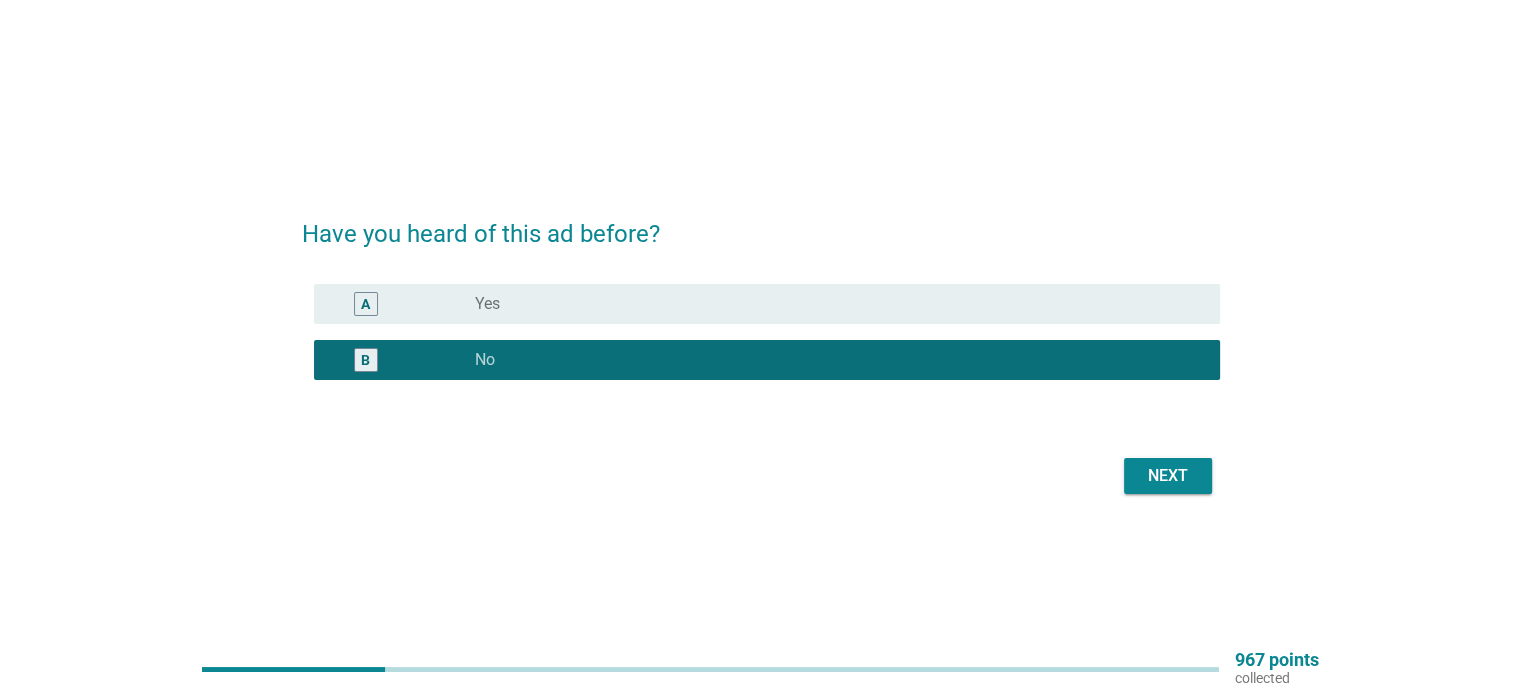 click on "Next" at bounding box center (1168, 476) 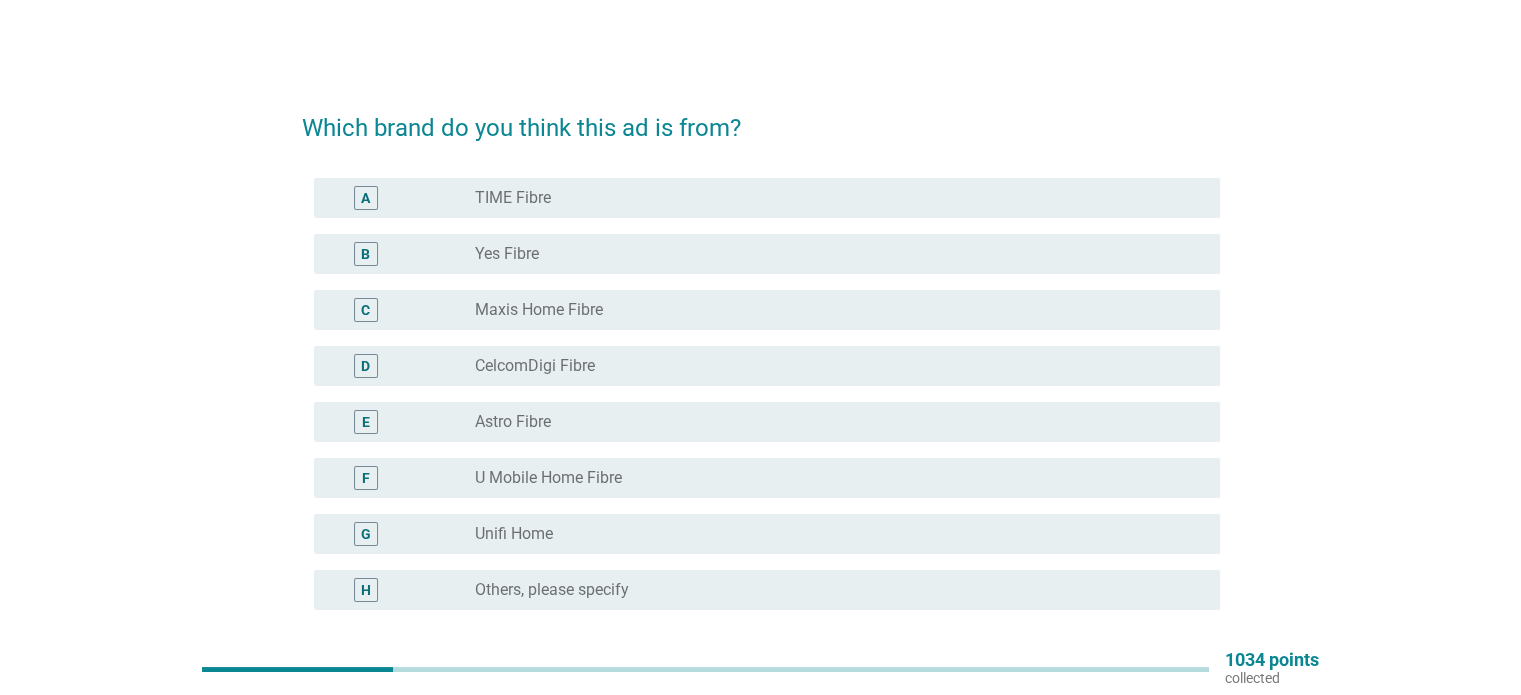 click on "TIME Fibre" at bounding box center (513, 198) 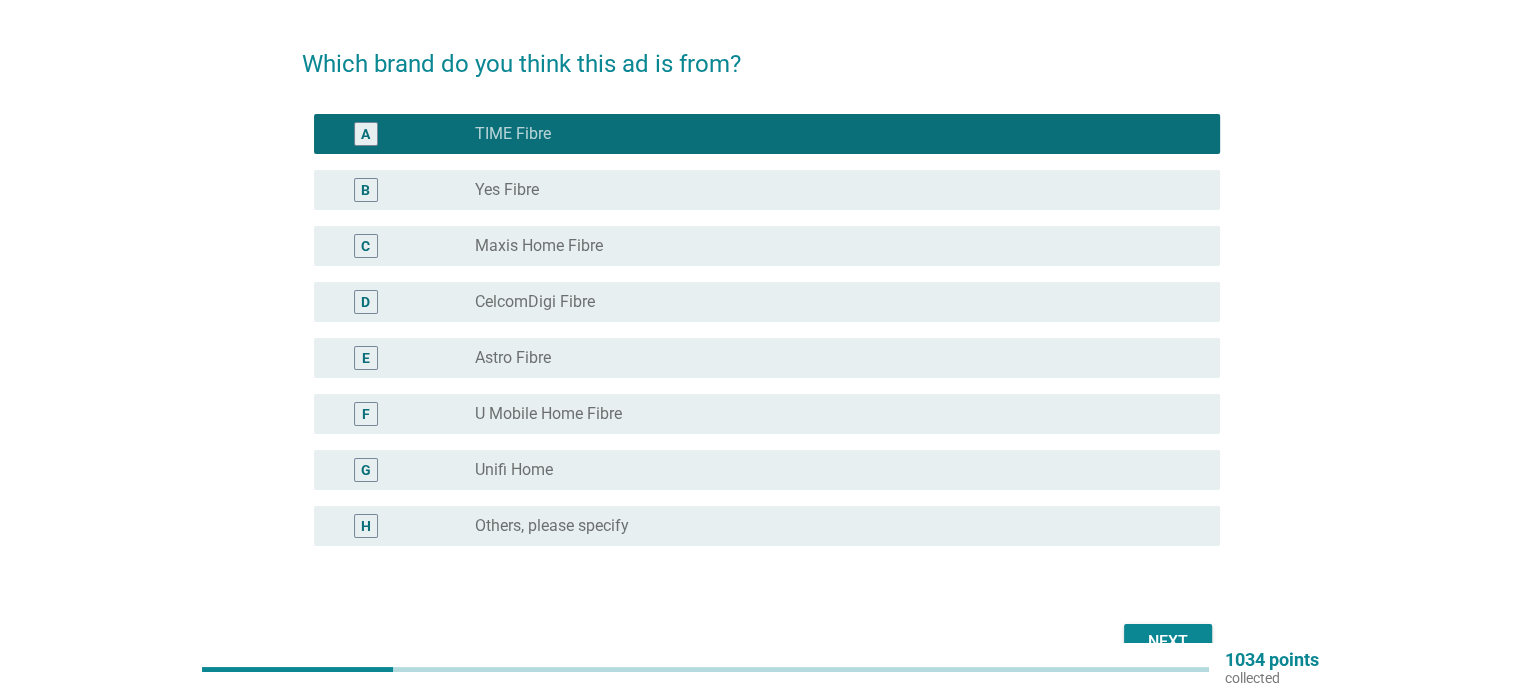 scroll, scrollTop: 100, scrollLeft: 0, axis: vertical 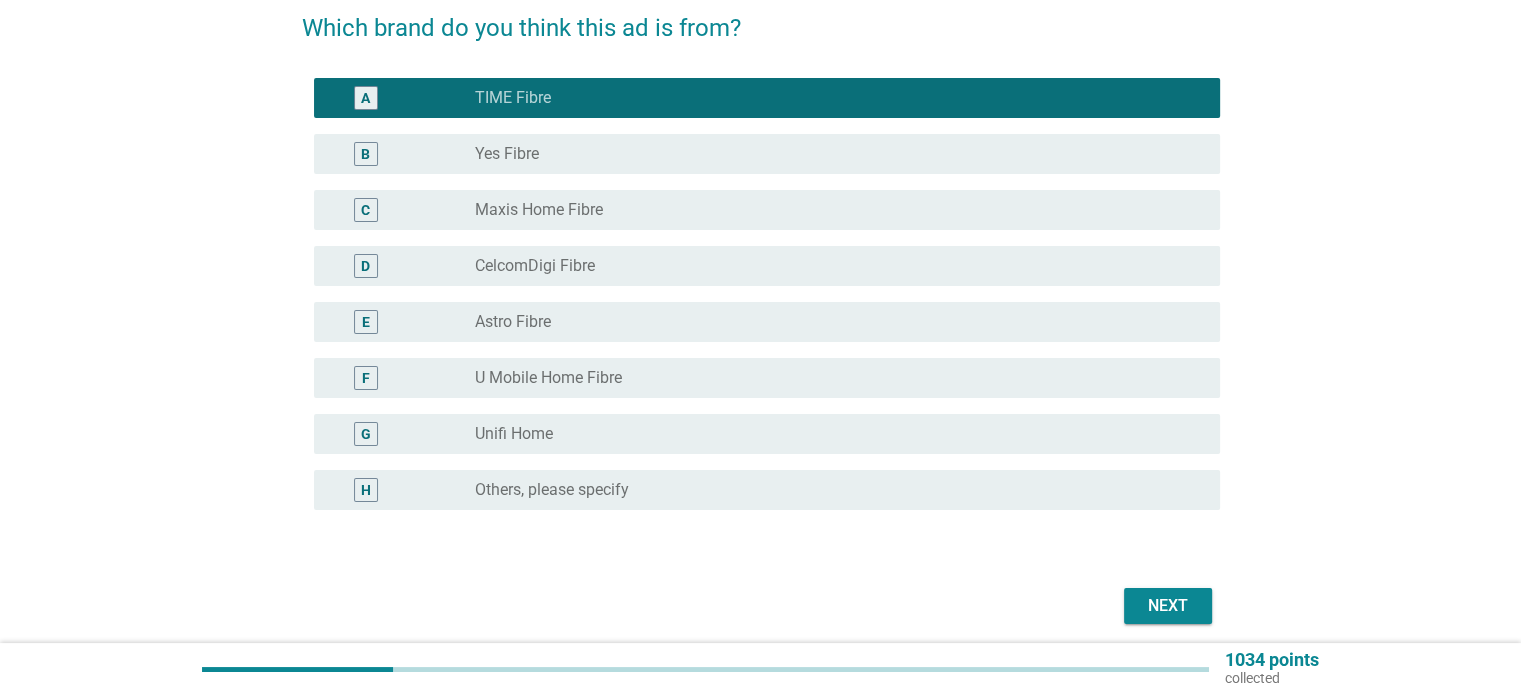 click on "Next" at bounding box center (1168, 606) 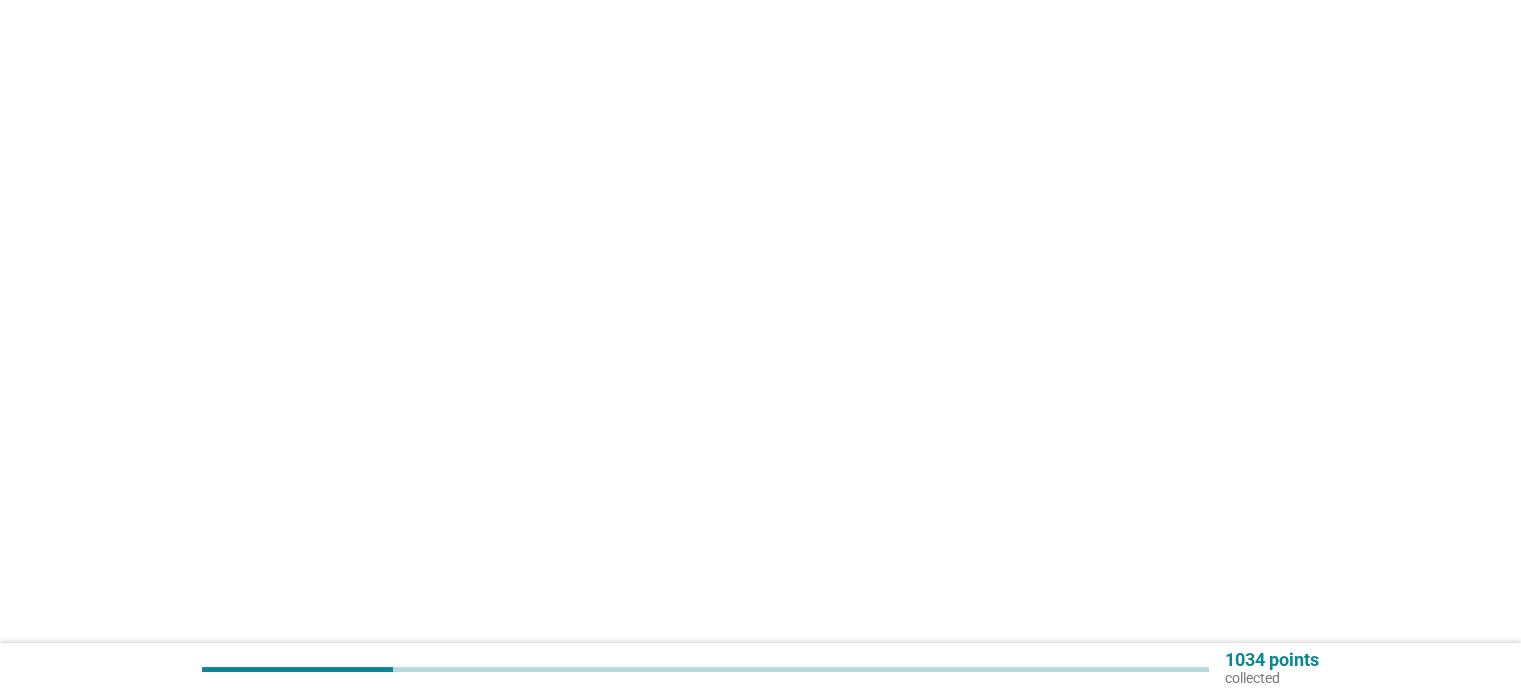 scroll, scrollTop: 0, scrollLeft: 0, axis: both 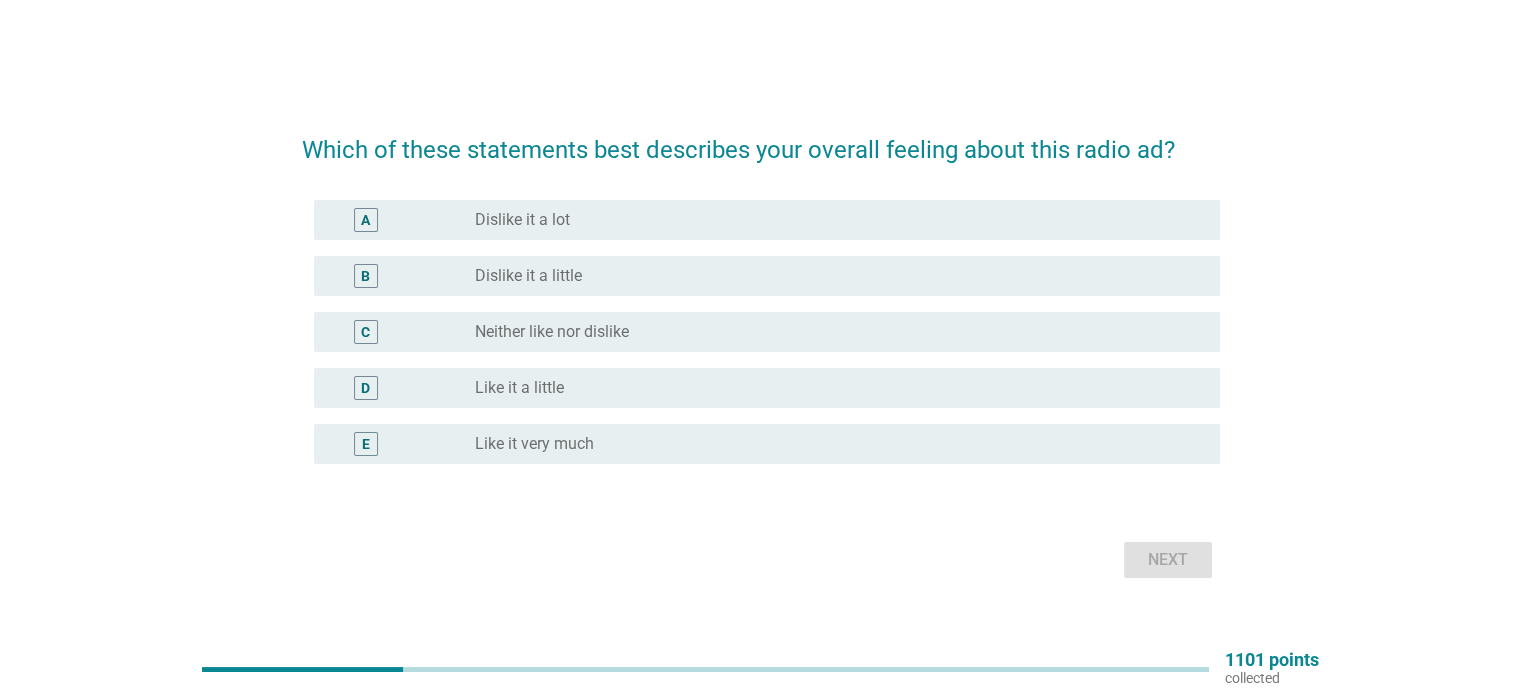 click on "Neither like nor dislike" at bounding box center [552, 332] 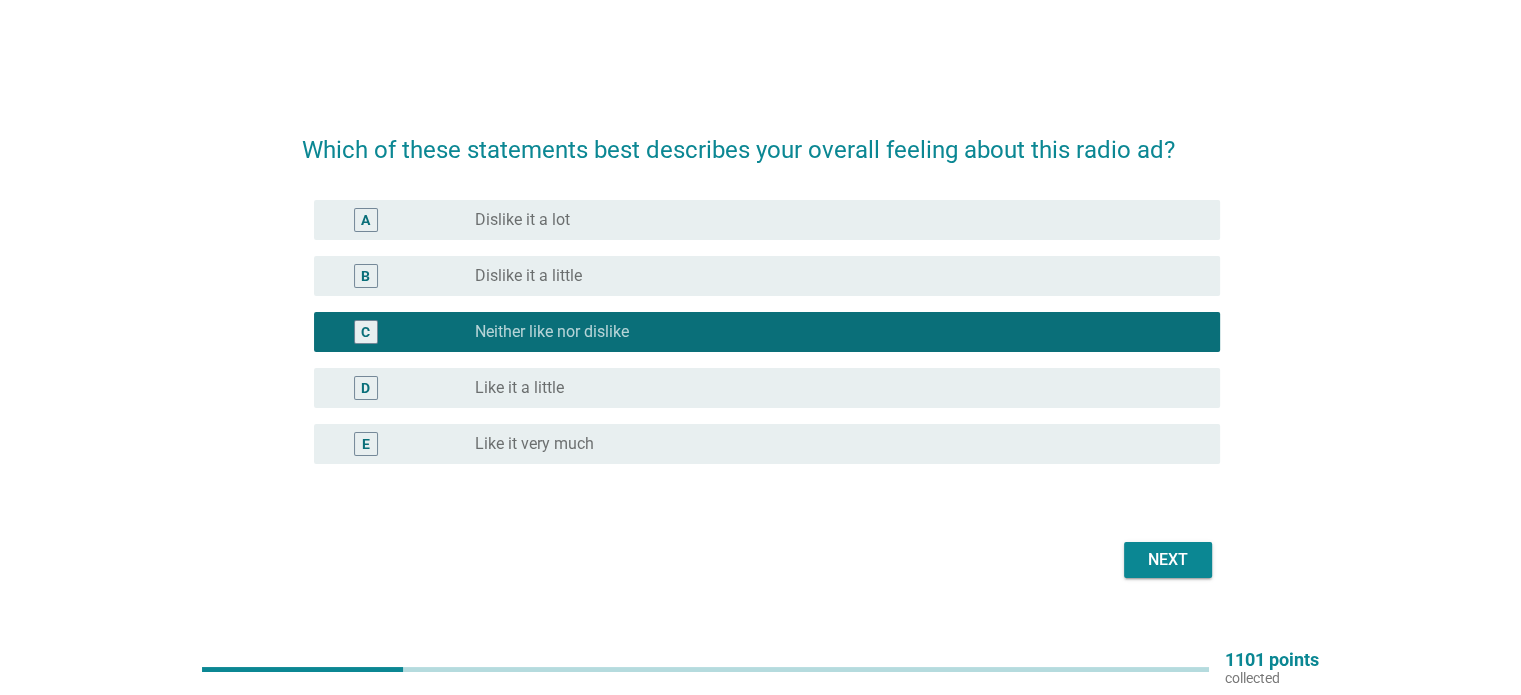 click on "Next" at bounding box center (1168, 560) 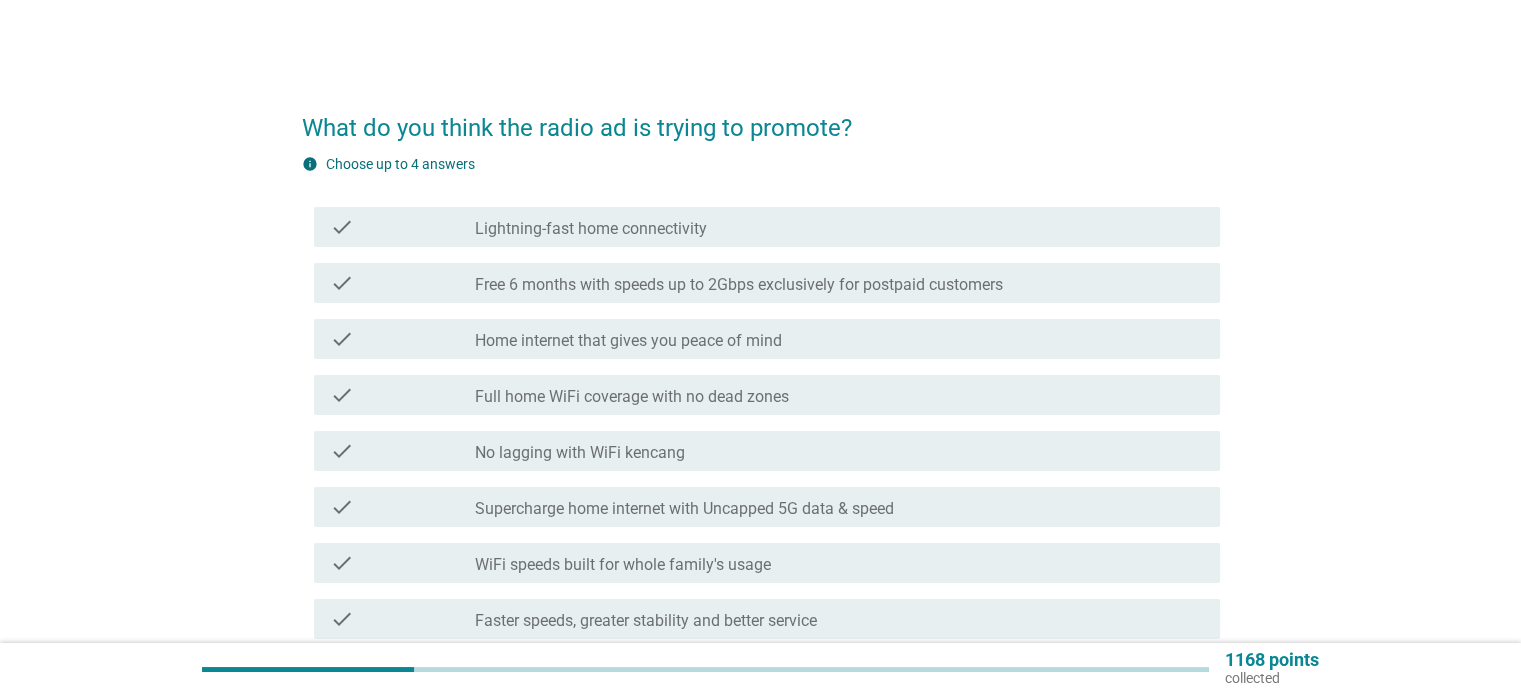click on "Home internet that gives you peace of mind" at bounding box center [628, 341] 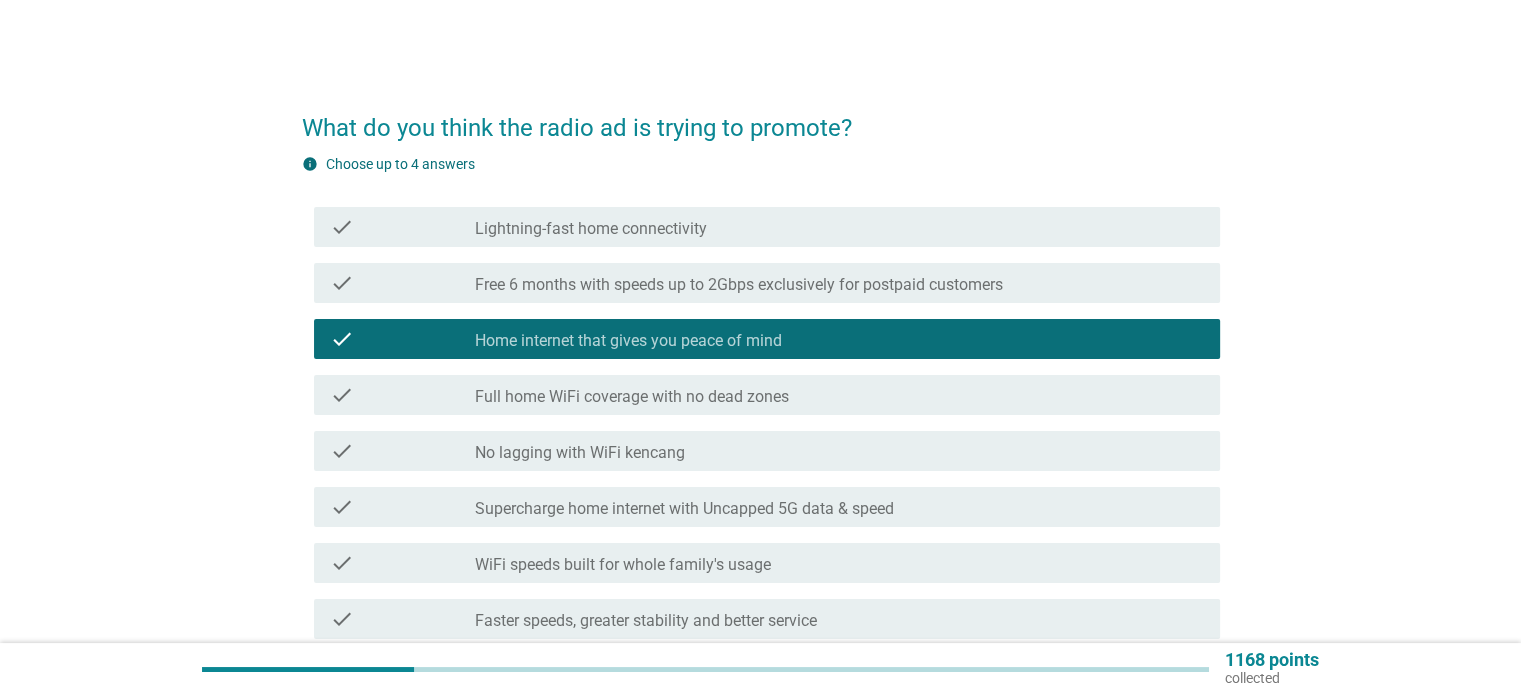 click on "Full home WiFi coverage with no dead zones" at bounding box center [632, 397] 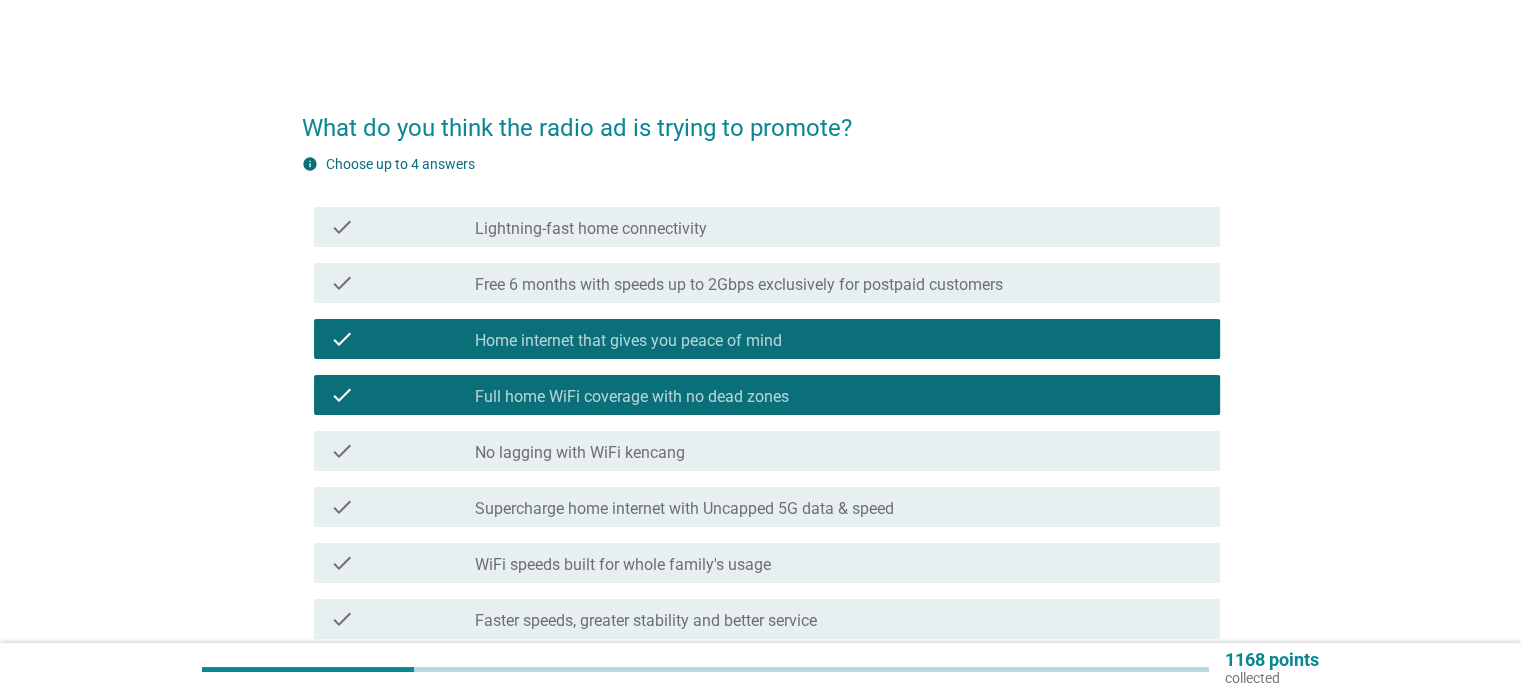 click on "No lagging with WiFi kencang" at bounding box center [580, 453] 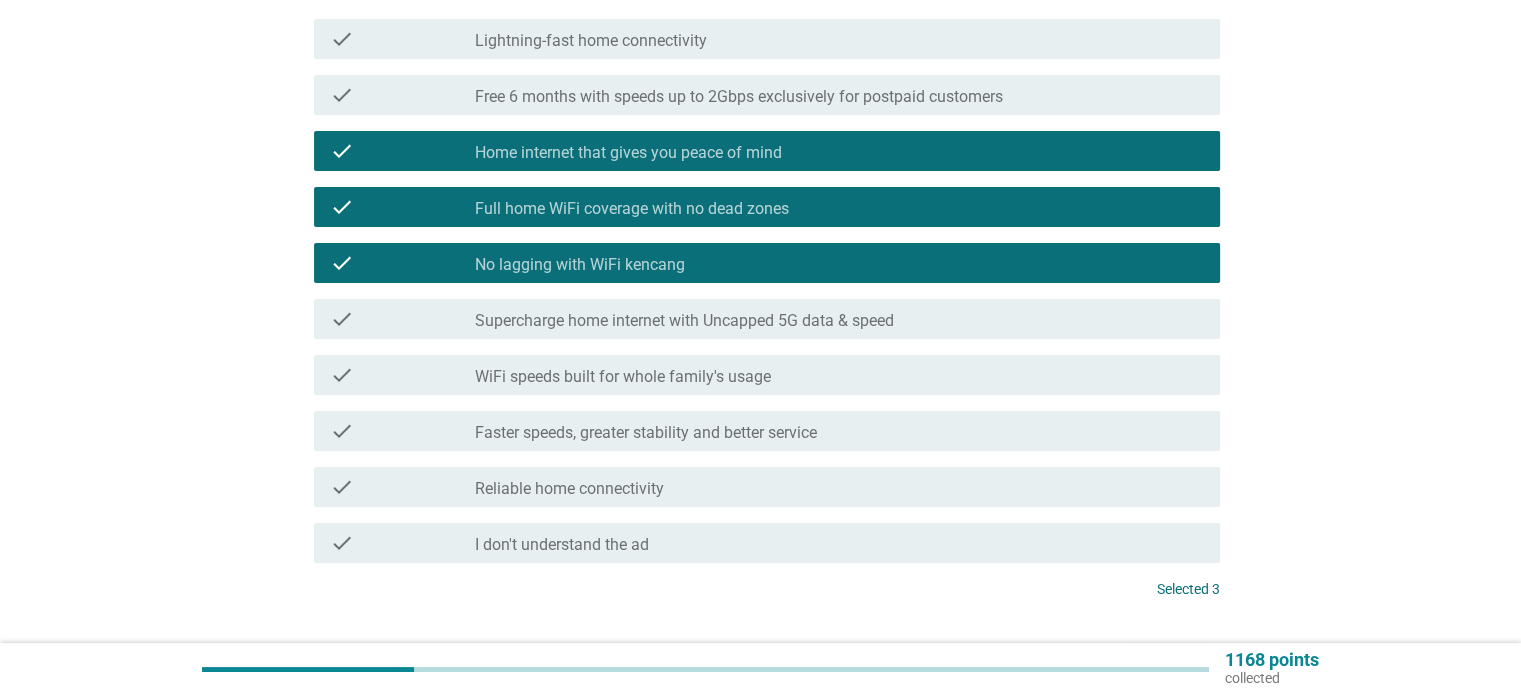 scroll, scrollTop: 200, scrollLeft: 0, axis: vertical 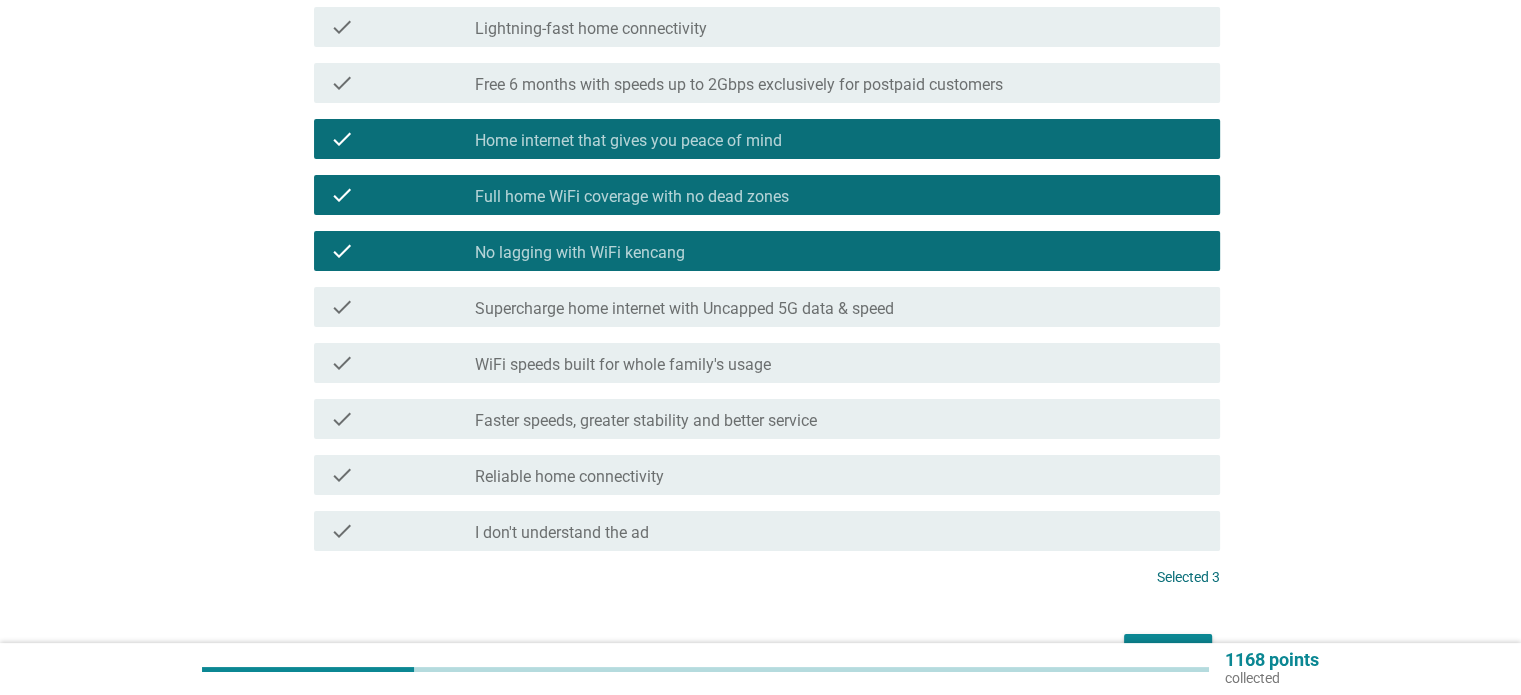 click on "WiFi speeds built for whole family's usage" at bounding box center (623, 365) 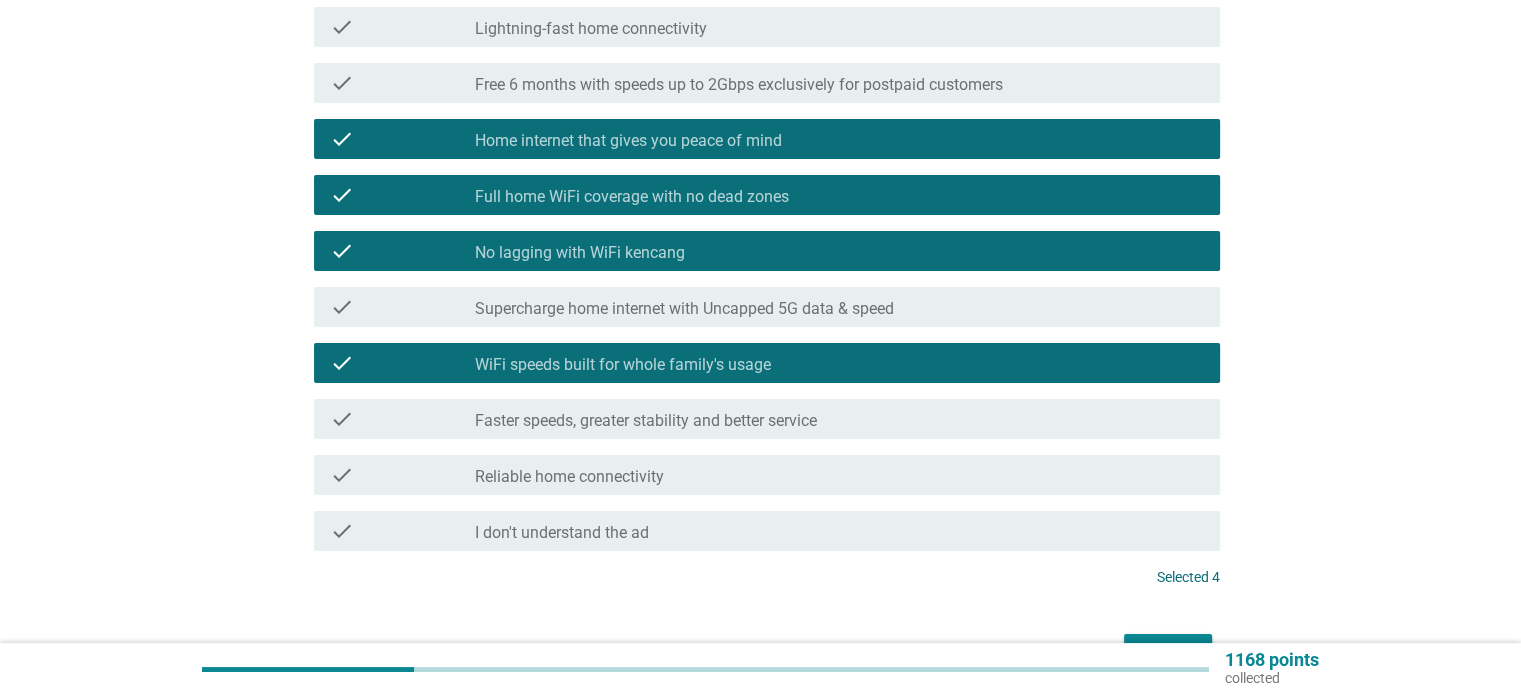 click on "check     check_box_outline_blank Reliable home connectivity" at bounding box center [767, 475] 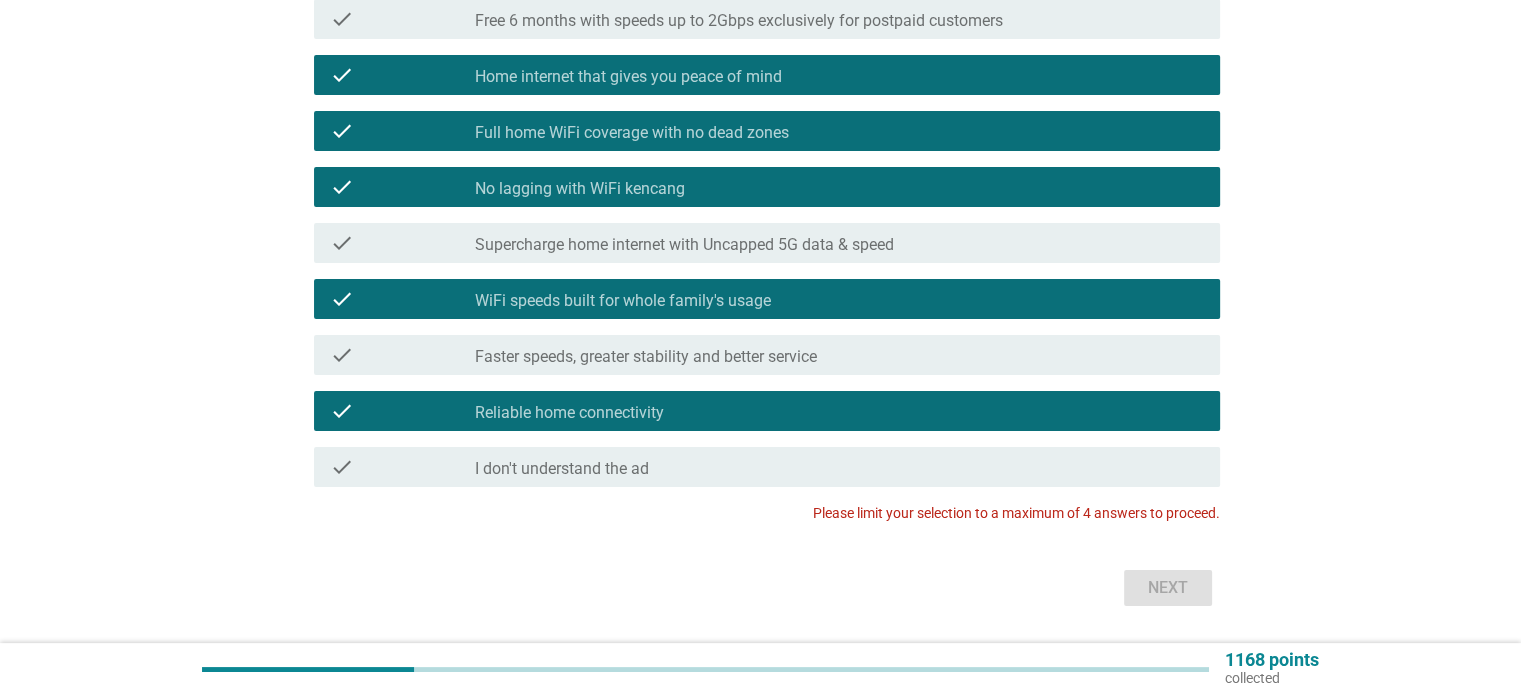 scroll, scrollTop: 300, scrollLeft: 0, axis: vertical 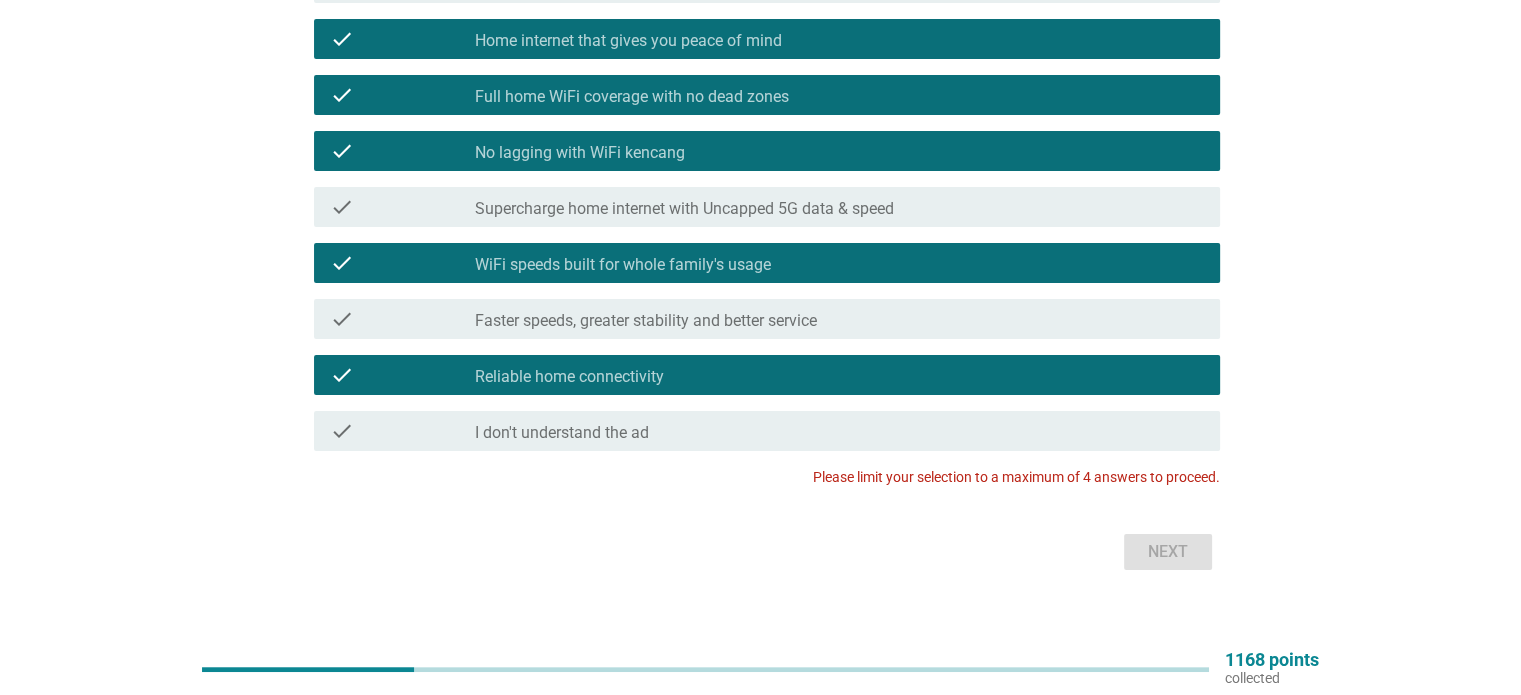 click on "WiFi speeds built for whole family's usage" at bounding box center [623, 265] 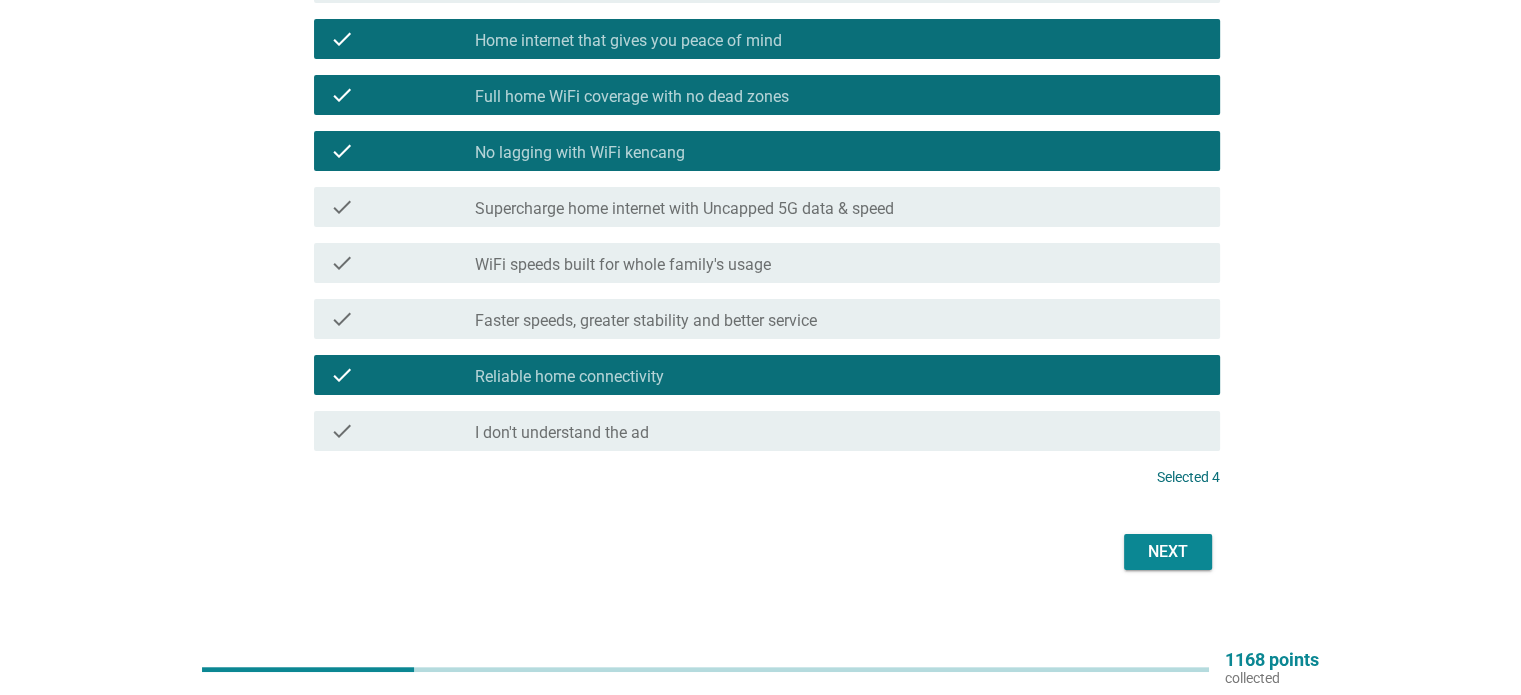click on "Next" at bounding box center [1168, 552] 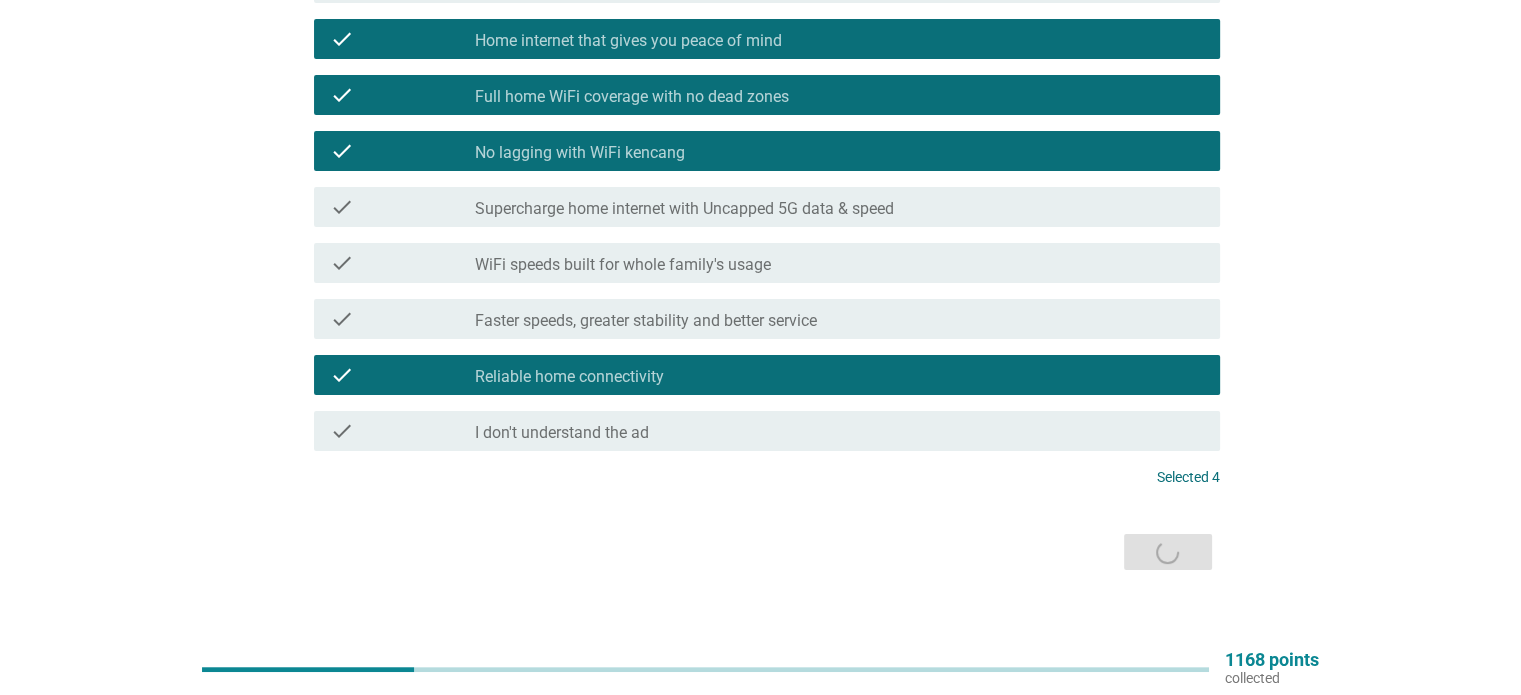 scroll, scrollTop: 0, scrollLeft: 0, axis: both 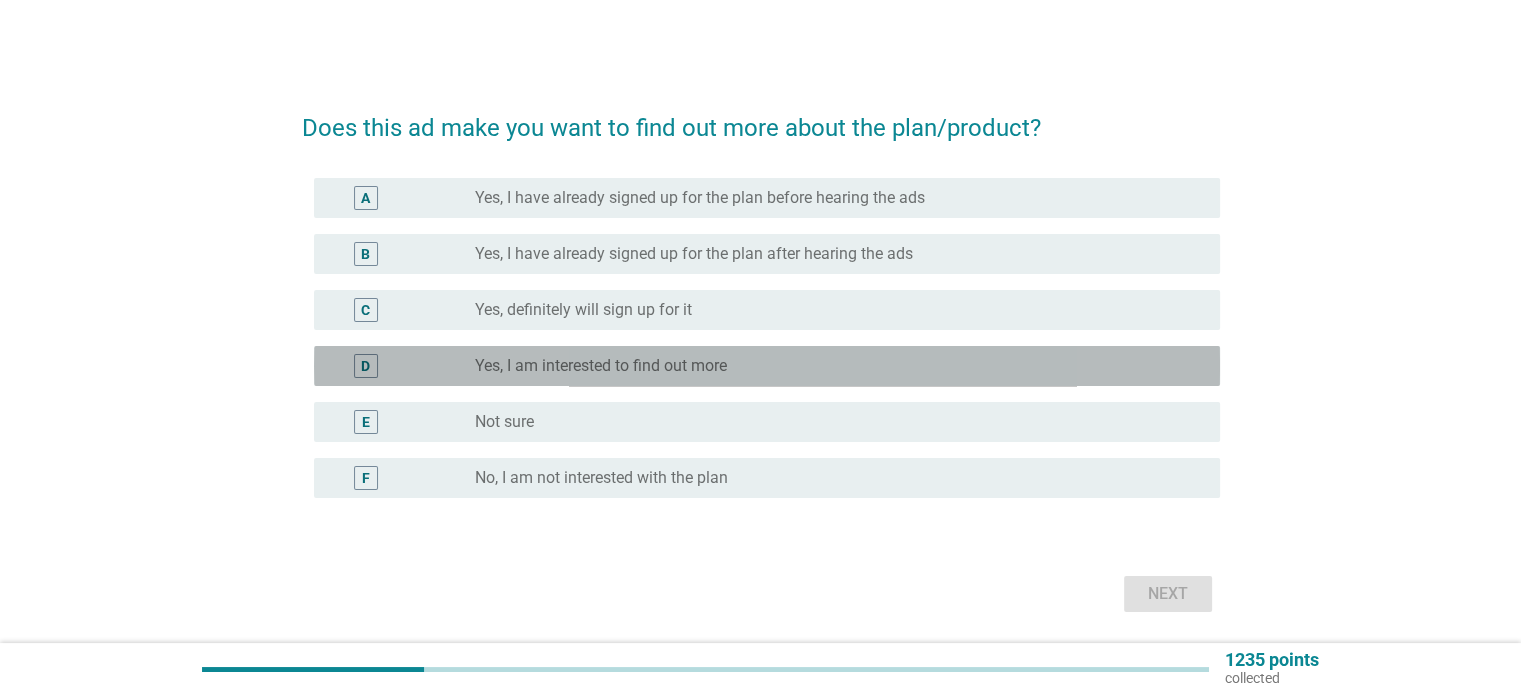click on "D     radio_button_unchecked Yes, I am interested to find out more" at bounding box center [767, 366] 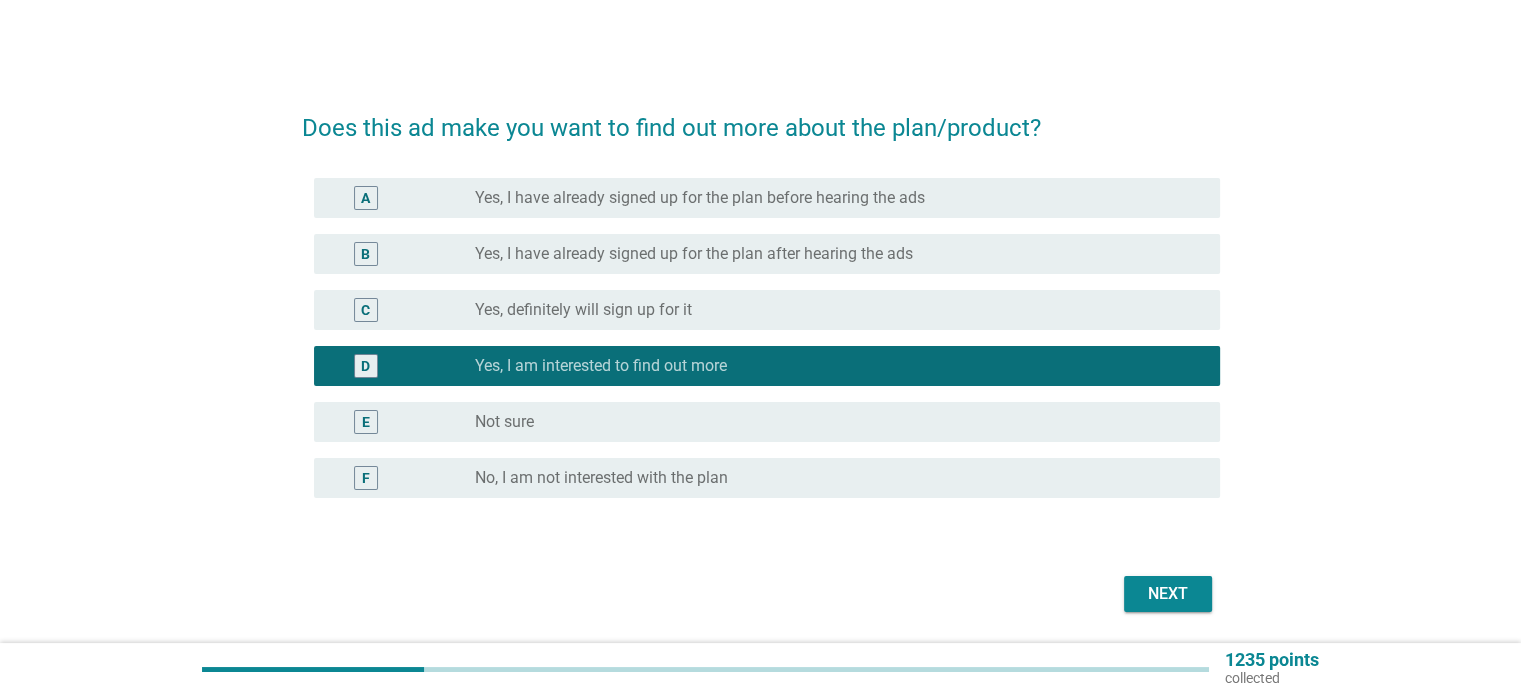 click on "Next" at bounding box center [1168, 594] 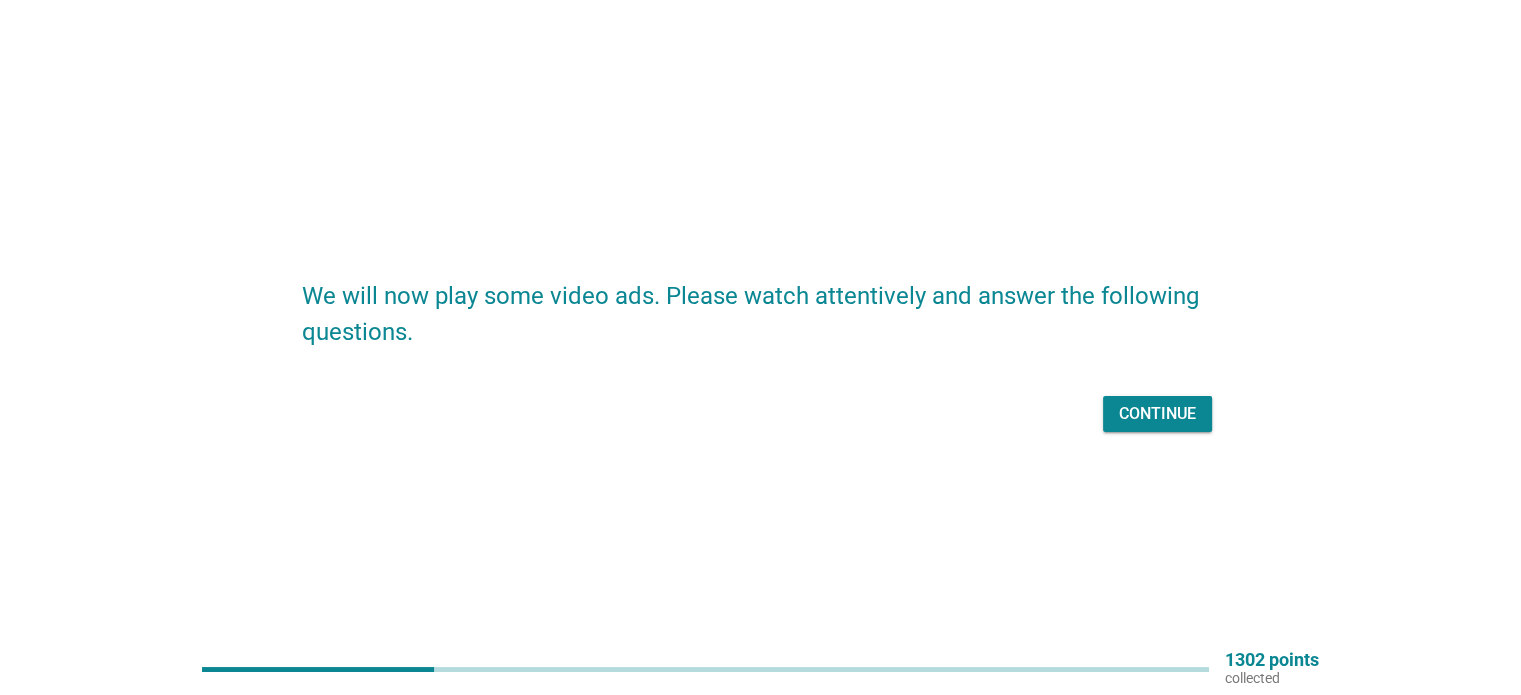 click on "Continue" at bounding box center (761, 414) 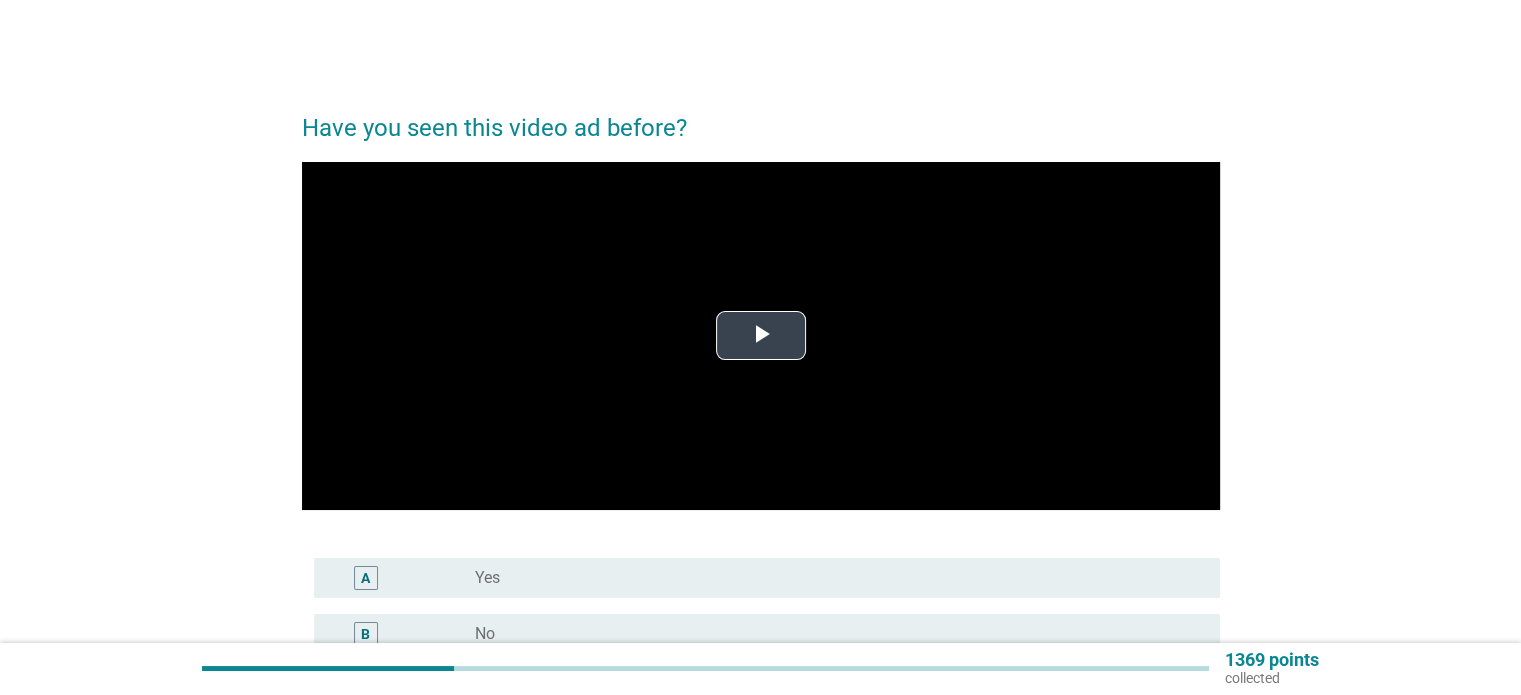 click at bounding box center [761, 336] 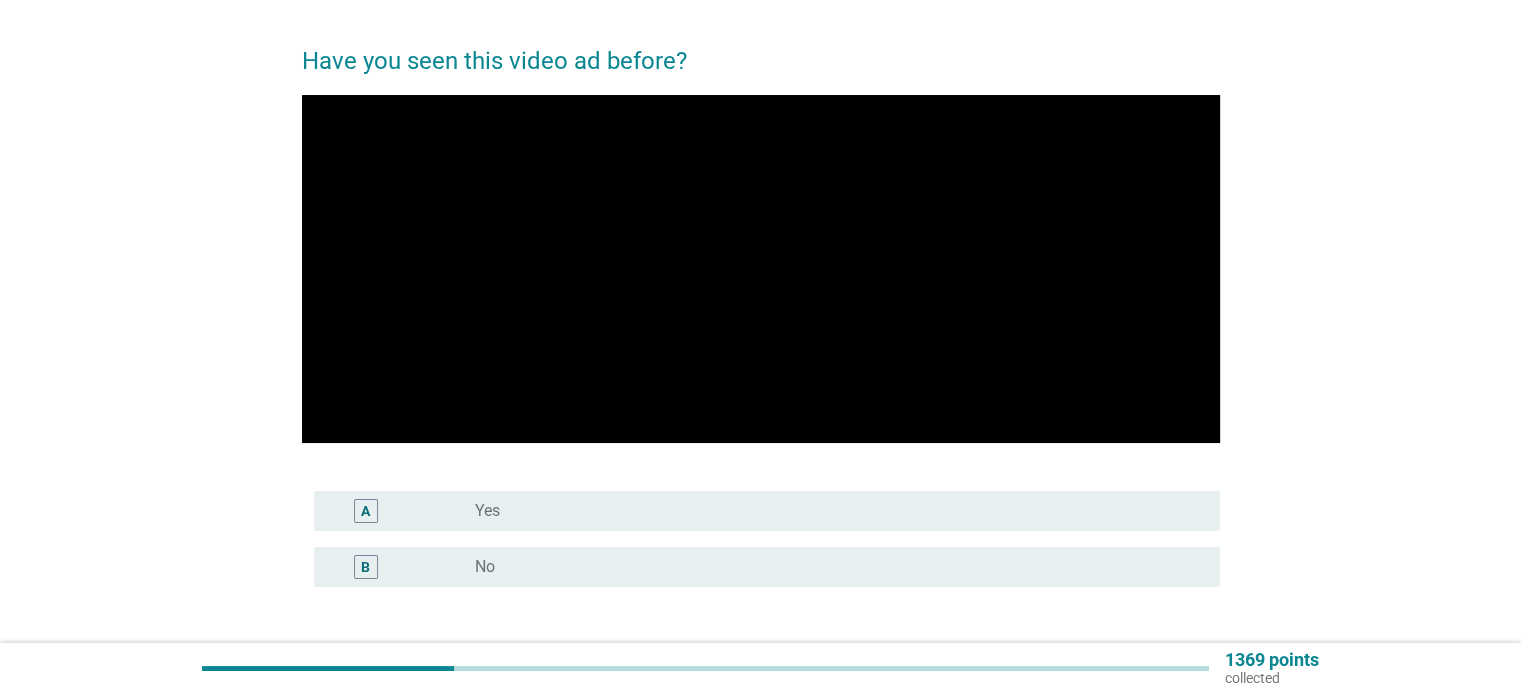 scroll, scrollTop: 100, scrollLeft: 0, axis: vertical 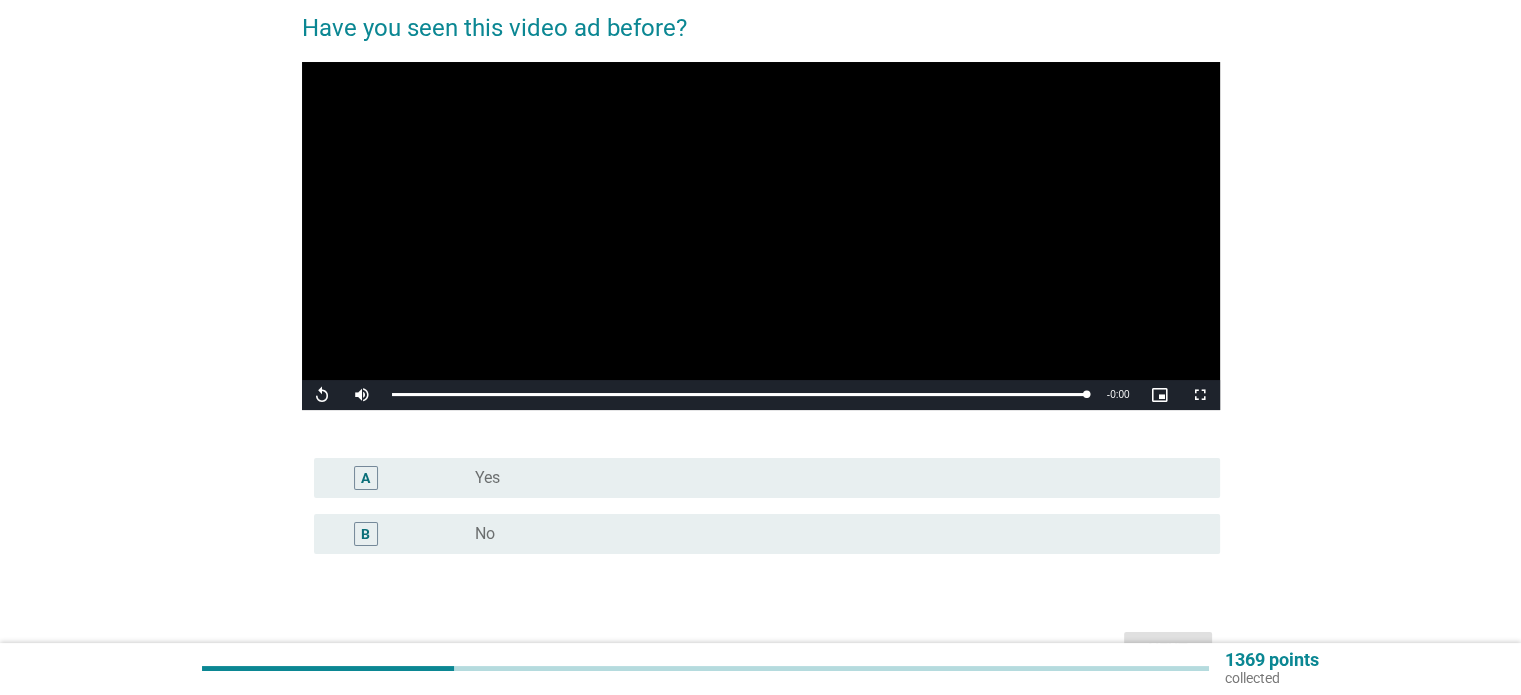 click on "radio_button_unchecked Yes" at bounding box center (831, 478) 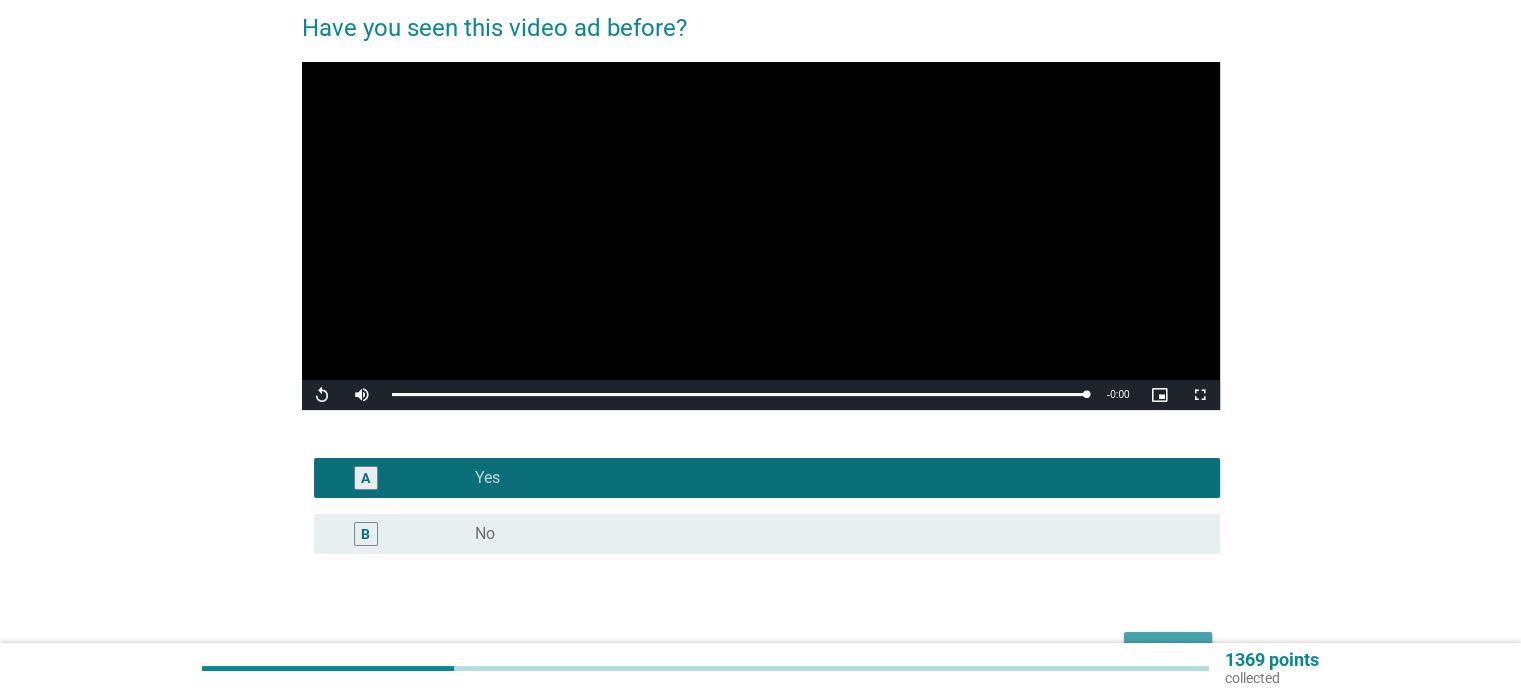 click on "Next" at bounding box center (1168, 650) 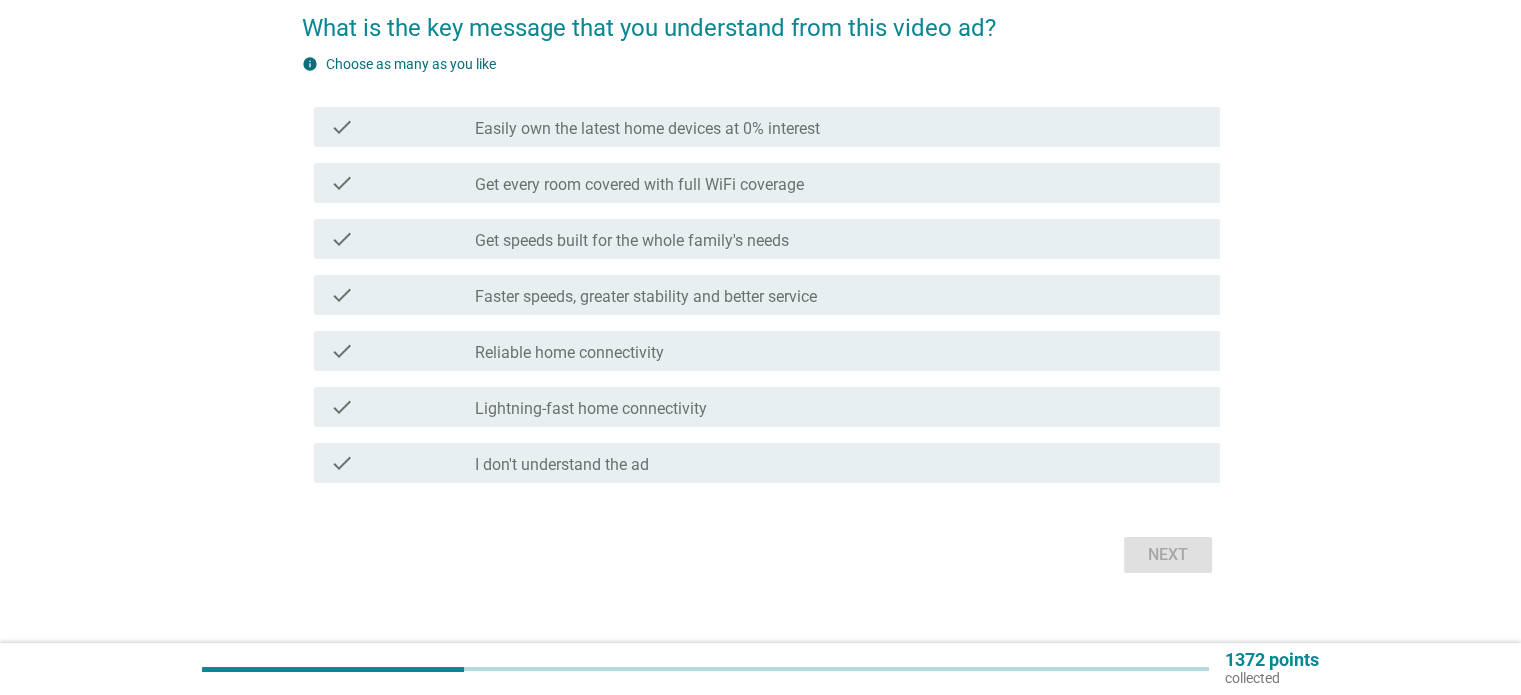 scroll, scrollTop: 0, scrollLeft: 0, axis: both 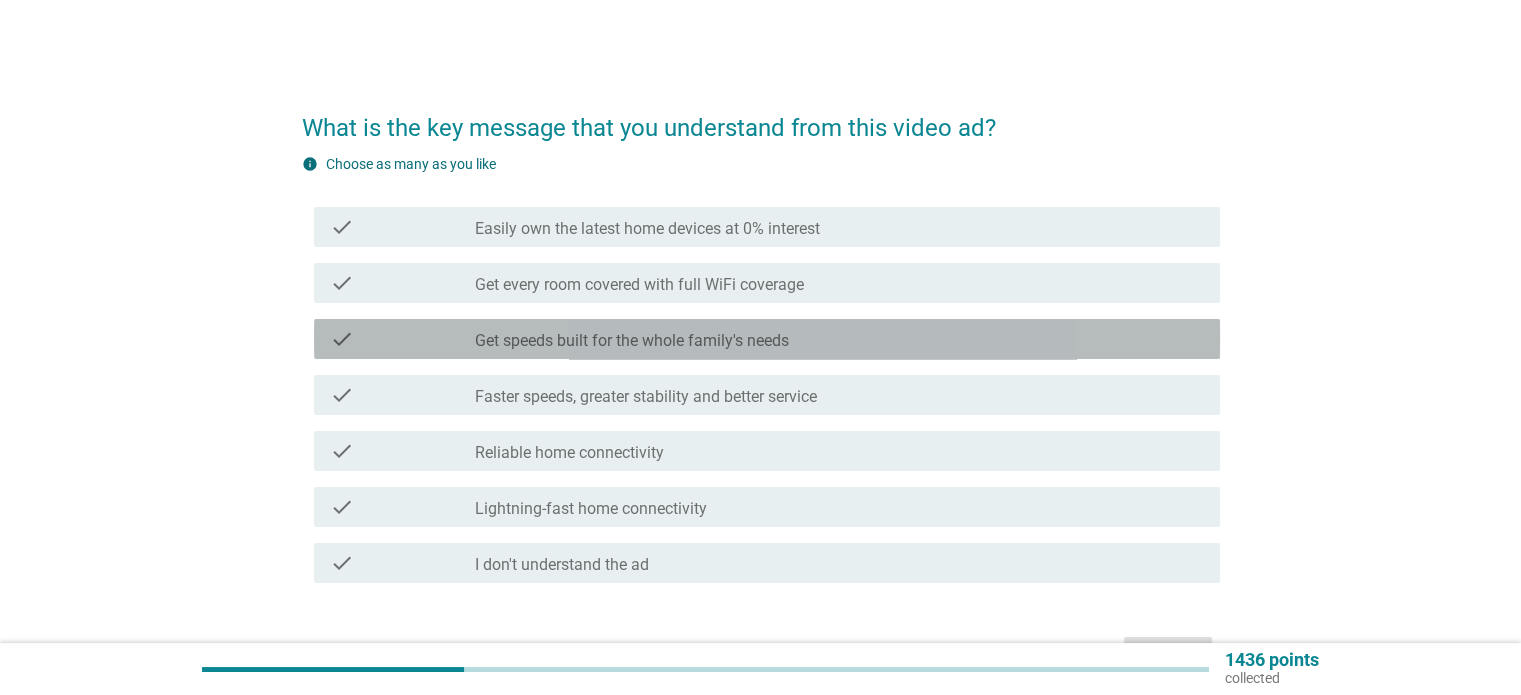 click on "Get speeds built for the whole family's needs" at bounding box center (632, 341) 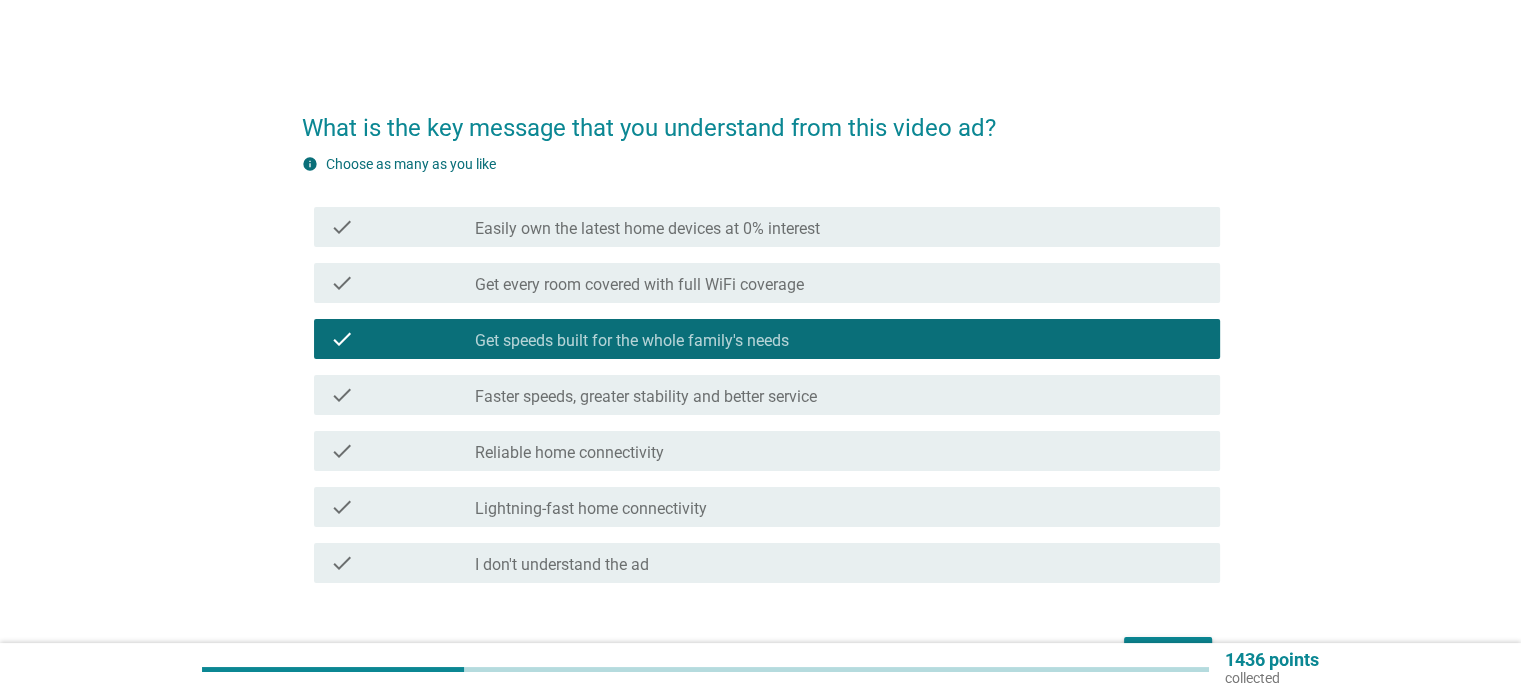 click on "Reliable home connectivity" at bounding box center [569, 453] 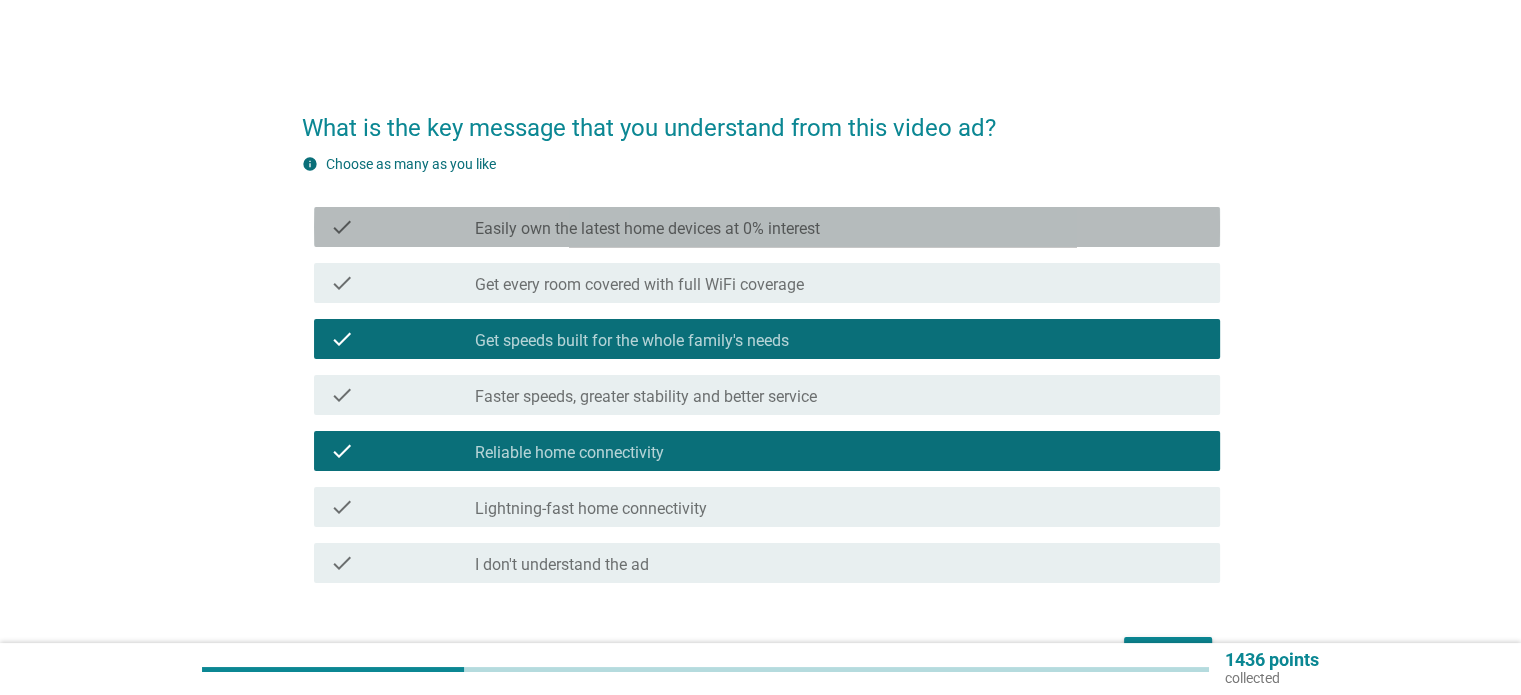 click on "Easily own the latest home devices at 0% interest" at bounding box center (647, 229) 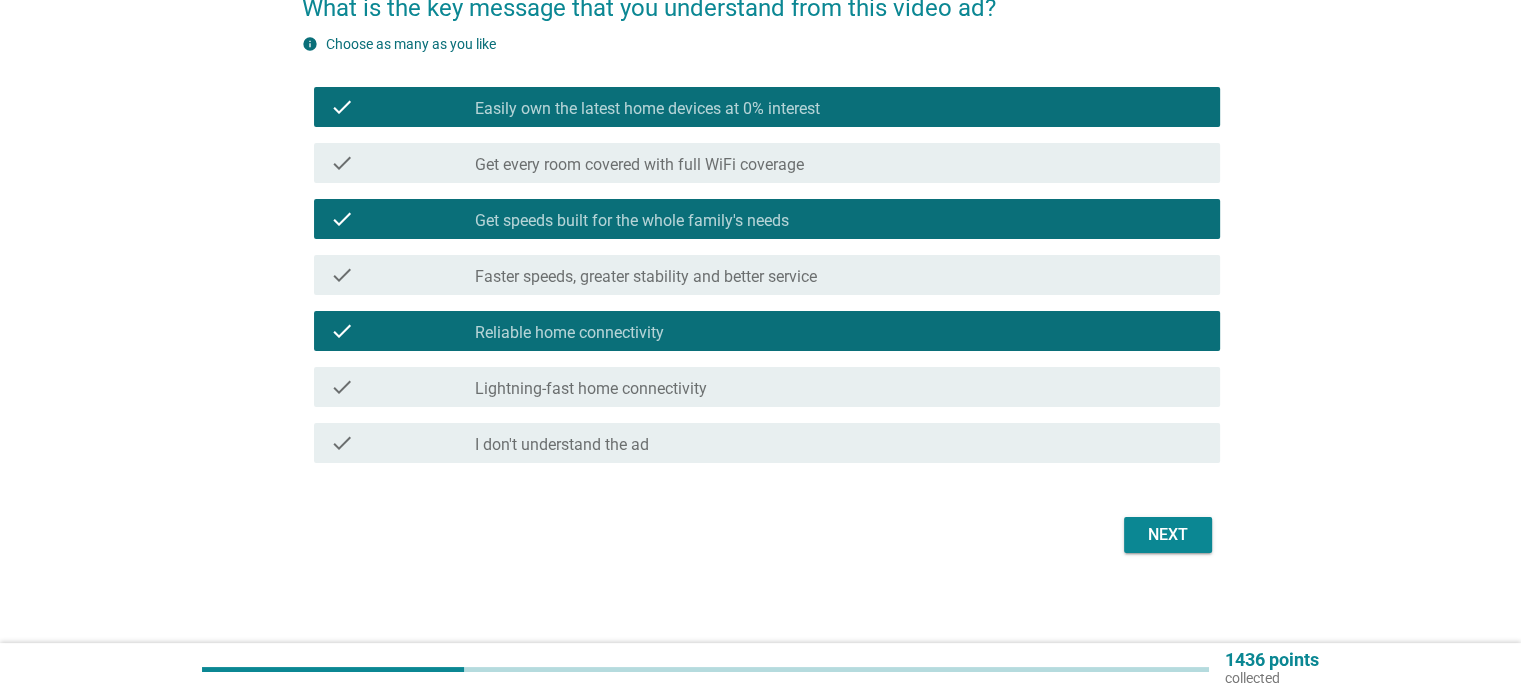 scroll, scrollTop: 125, scrollLeft: 0, axis: vertical 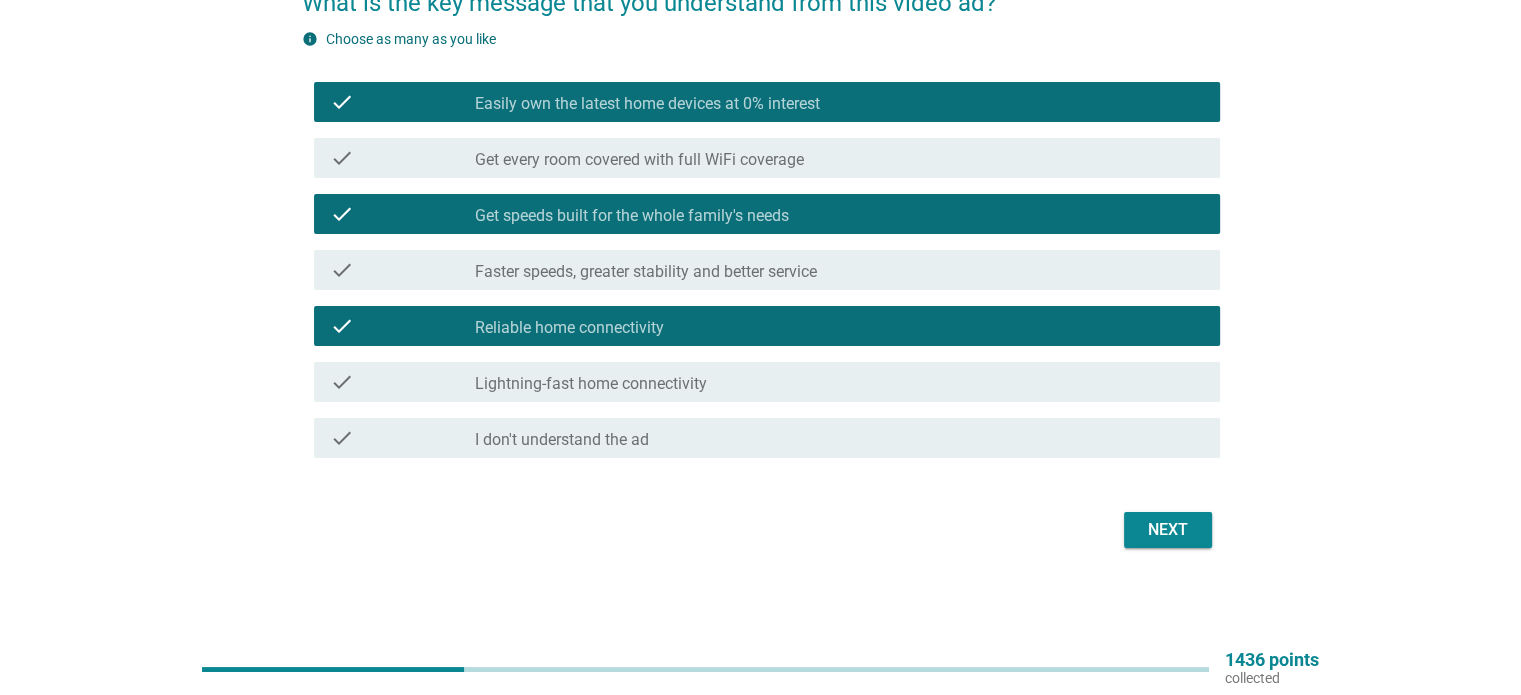click on "Easily own the latest home devices at 0% interest" at bounding box center (647, 104) 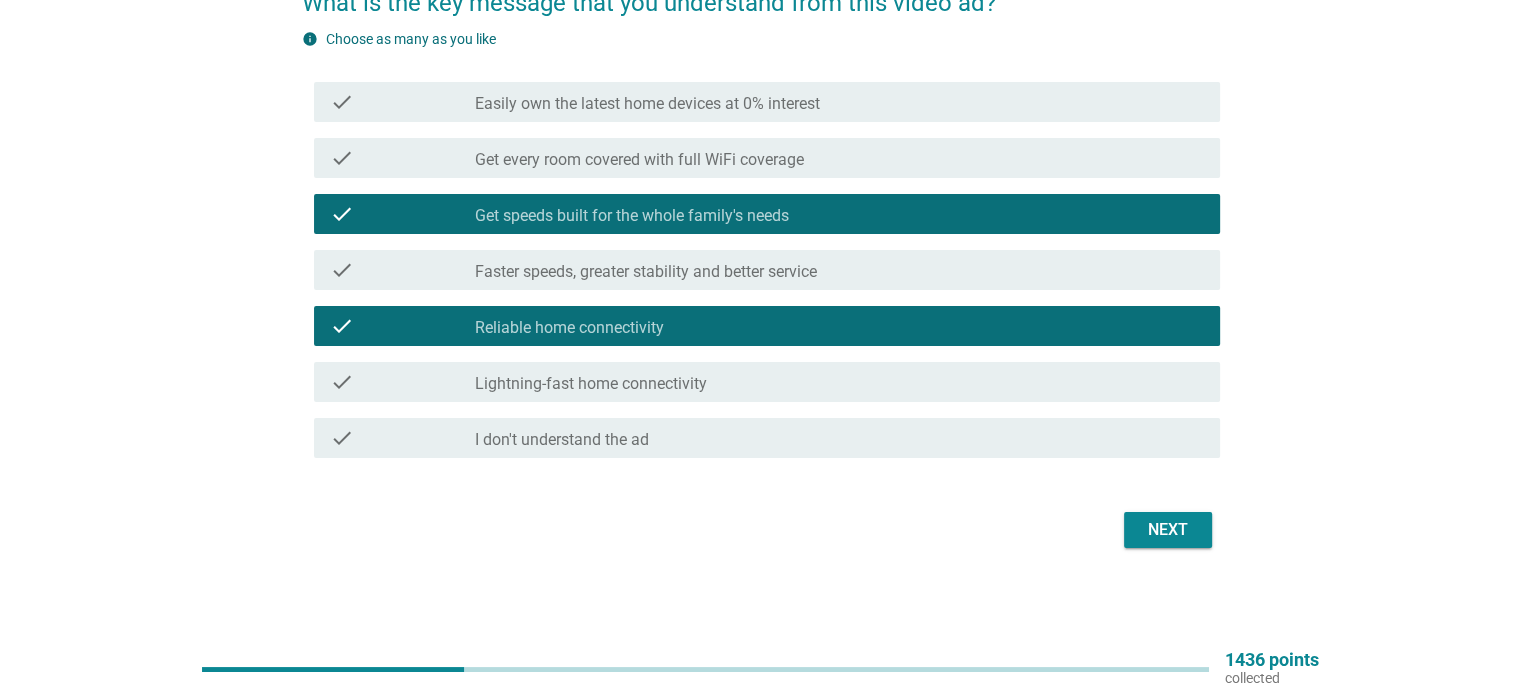 click on "Next" at bounding box center (1168, 530) 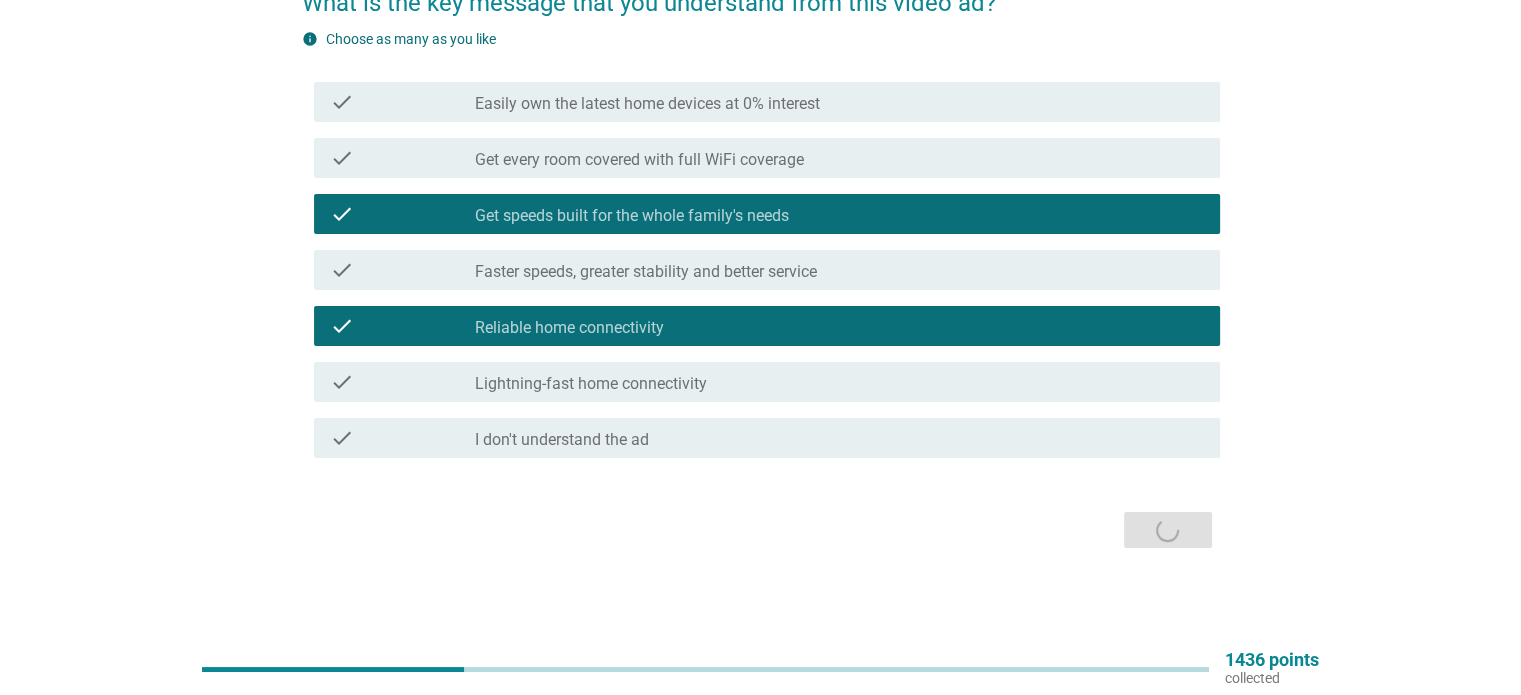 scroll, scrollTop: 0, scrollLeft: 0, axis: both 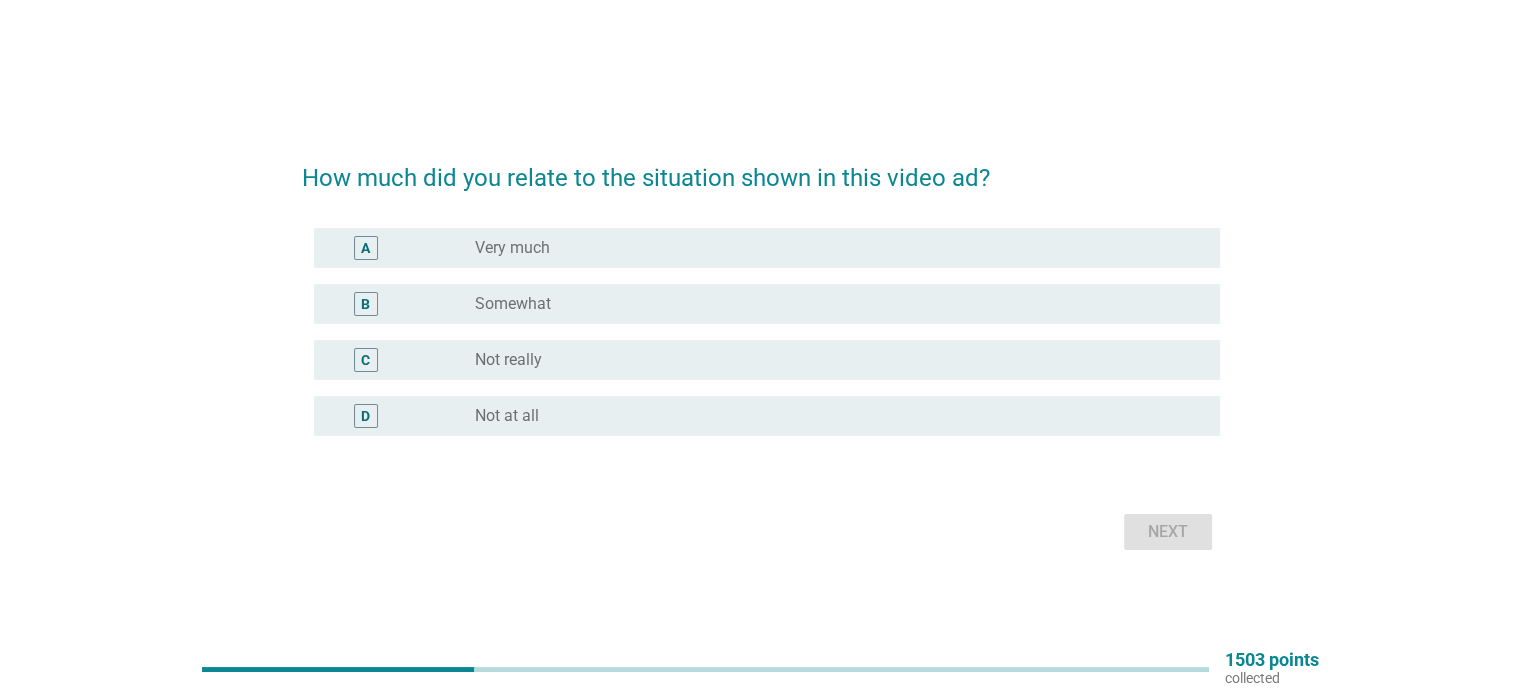 click on "radio_button_unchecked Somewhat" at bounding box center (831, 304) 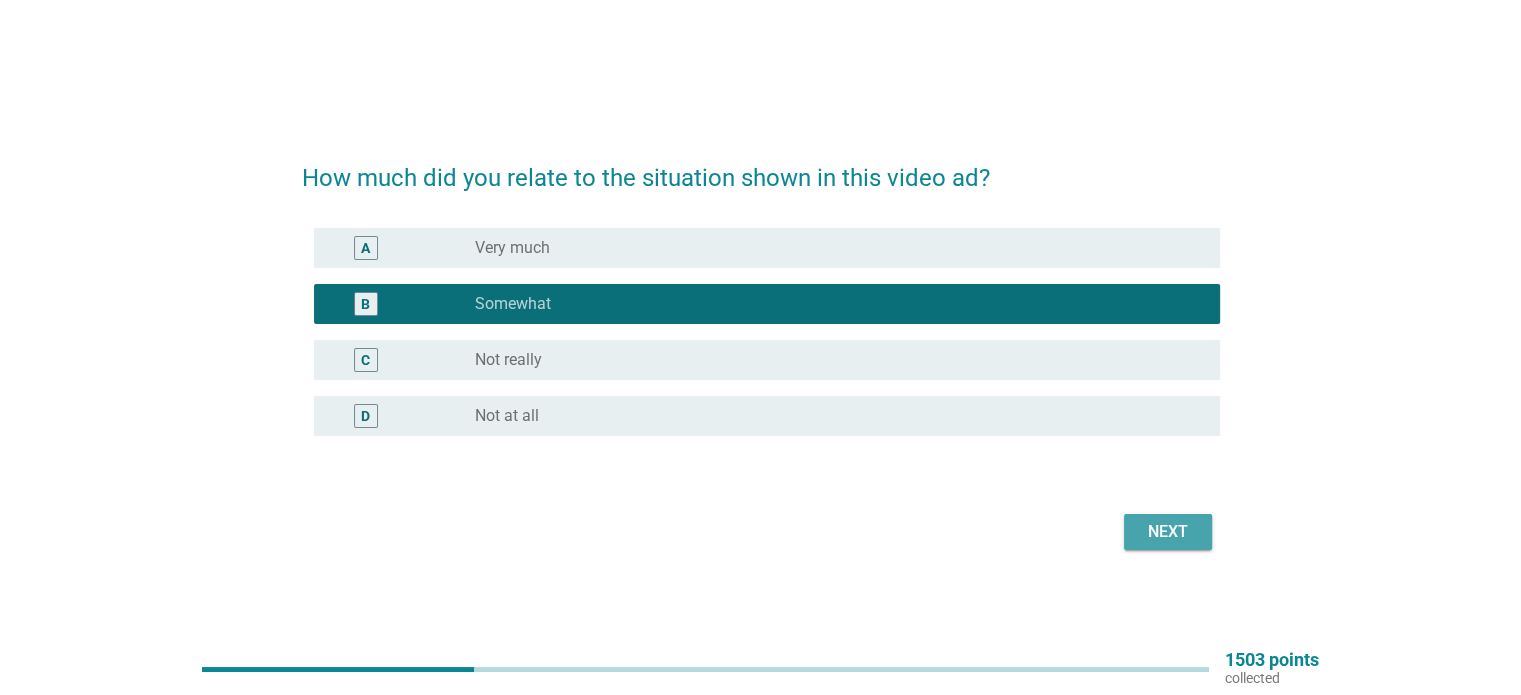 click on "Next" at bounding box center [1168, 532] 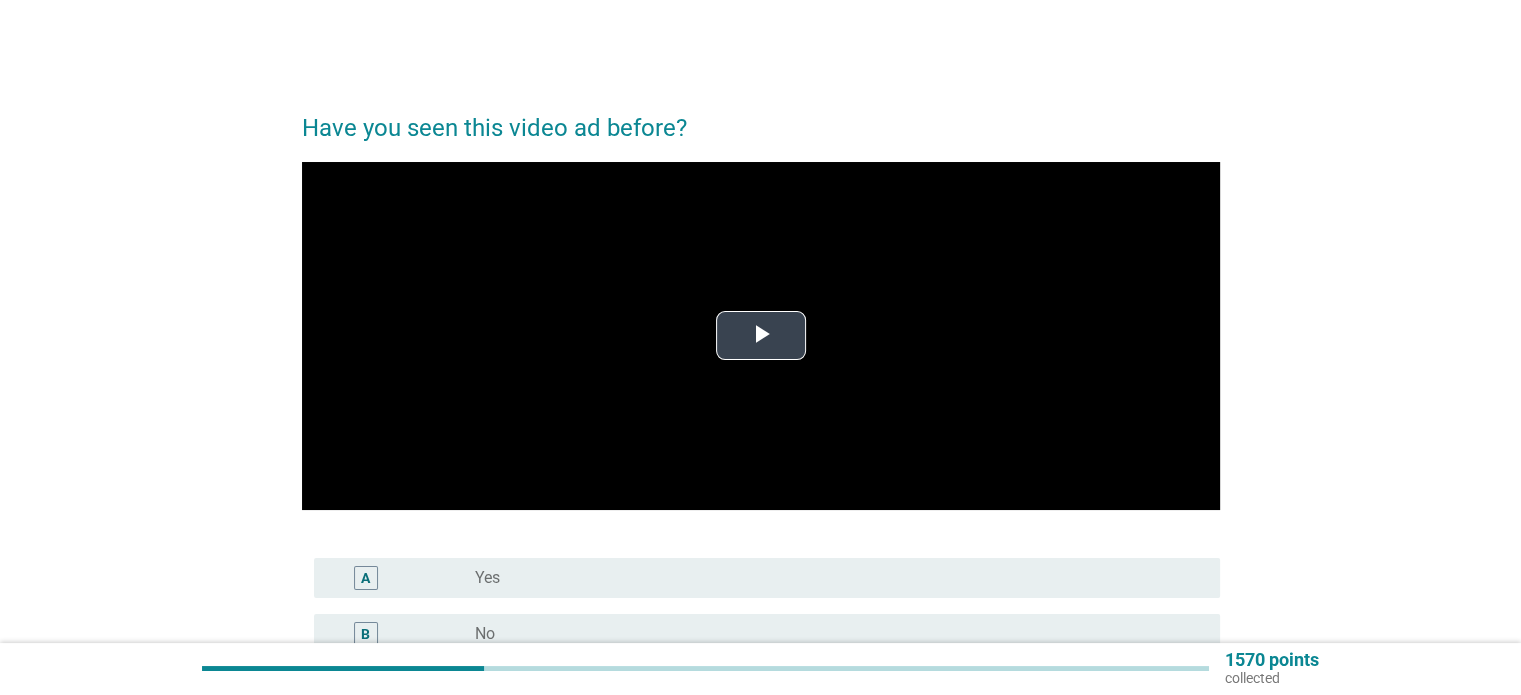click at bounding box center [761, 336] 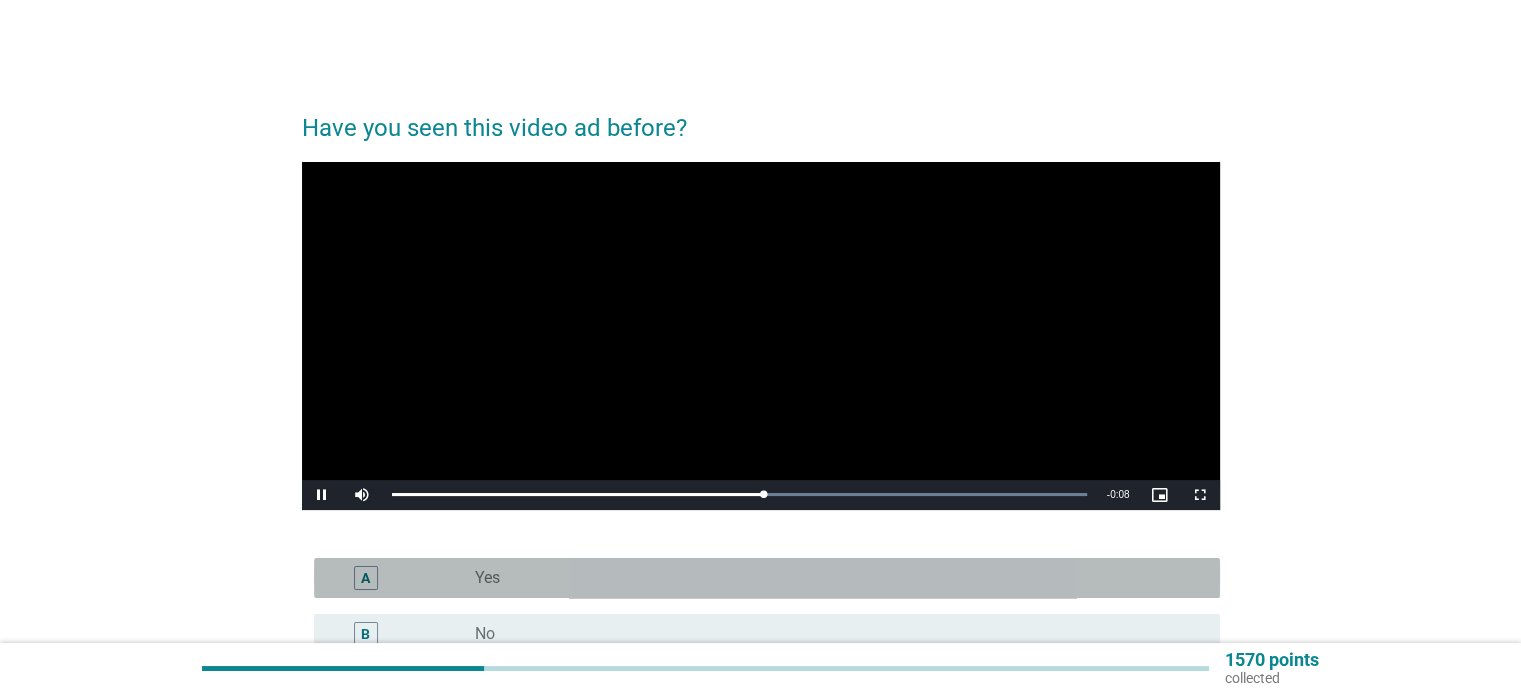 click on "radio_button_unchecked Yes" at bounding box center [831, 578] 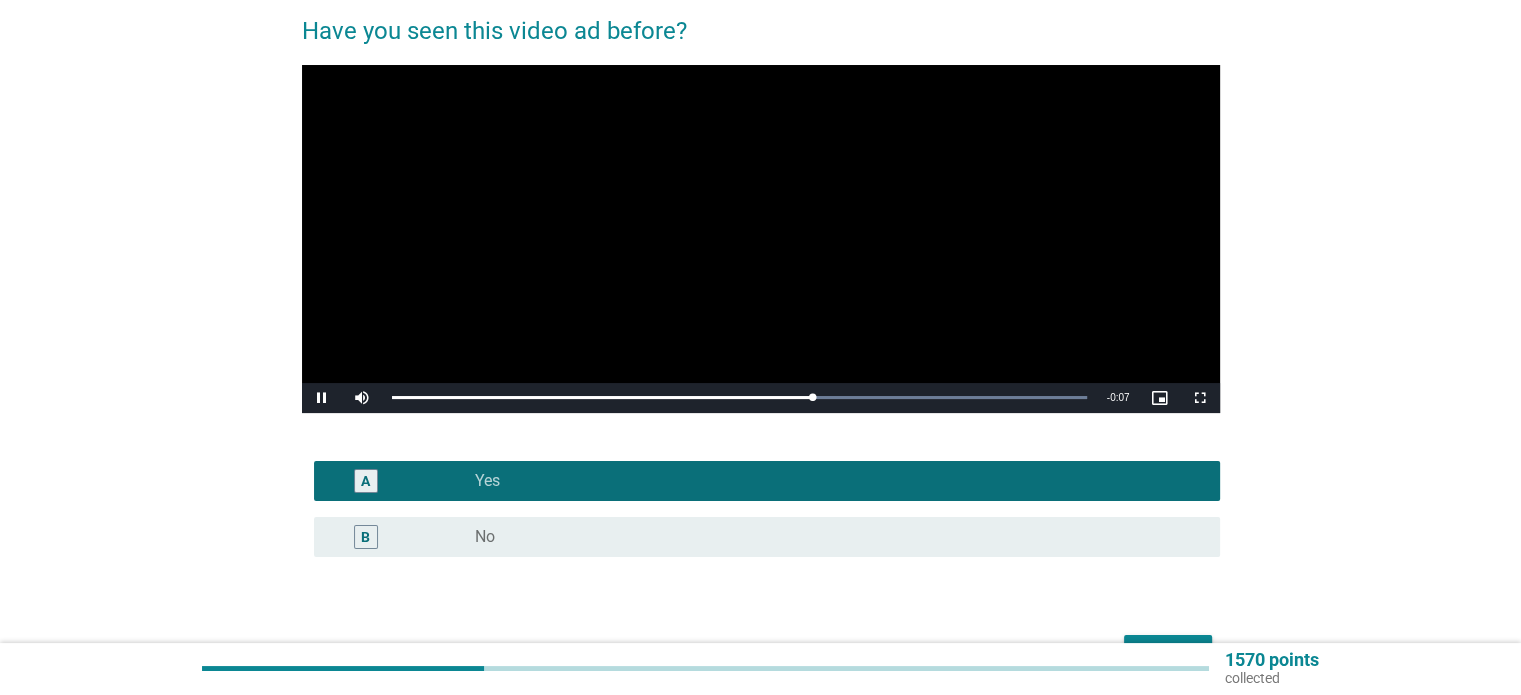 scroll, scrollTop: 200, scrollLeft: 0, axis: vertical 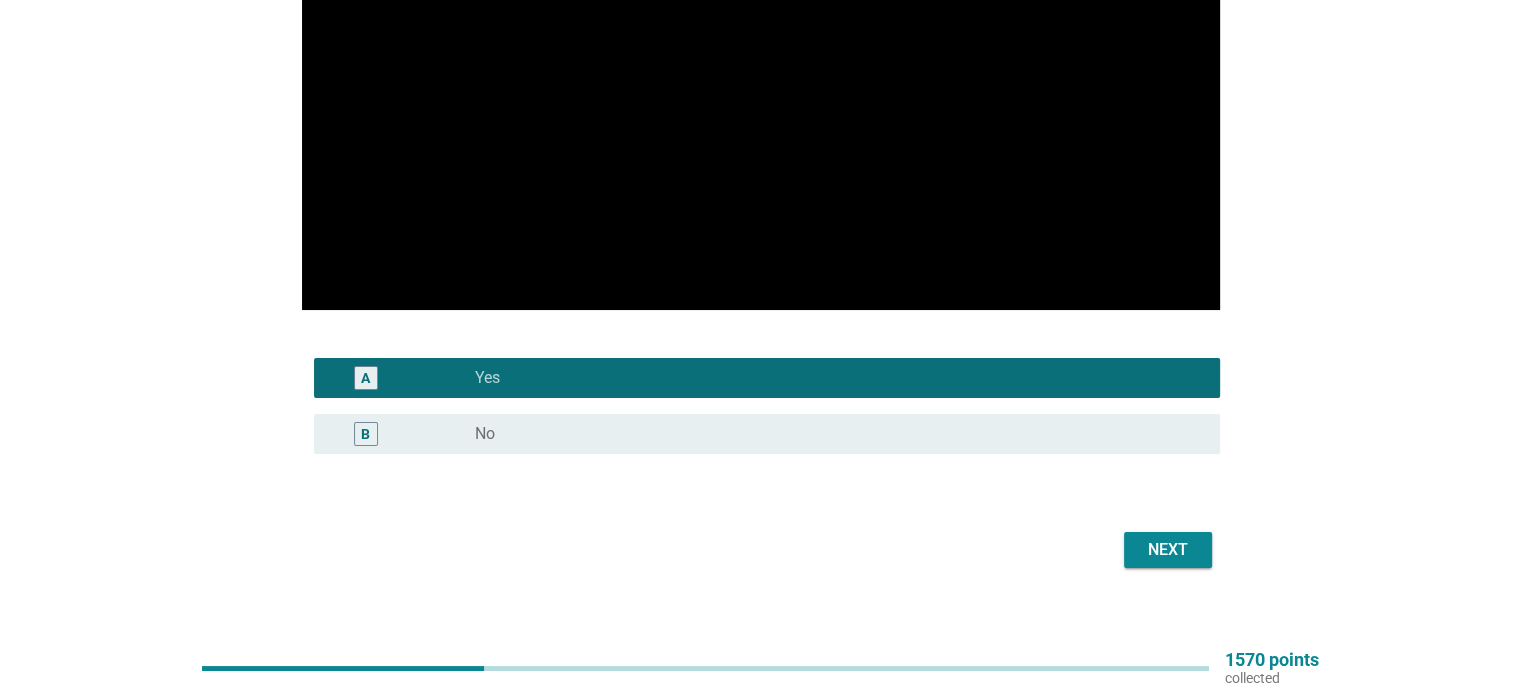 click on "Next" at bounding box center (1168, 550) 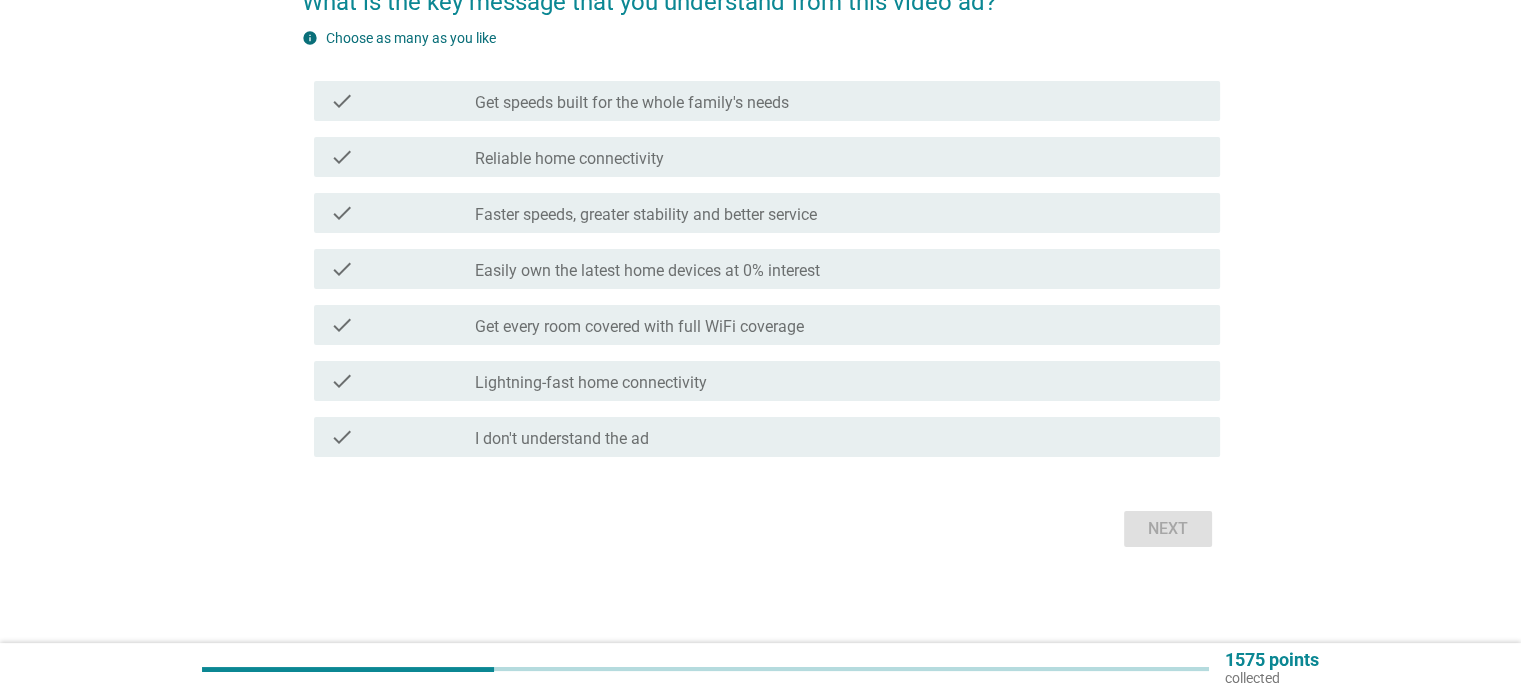 scroll, scrollTop: 0, scrollLeft: 0, axis: both 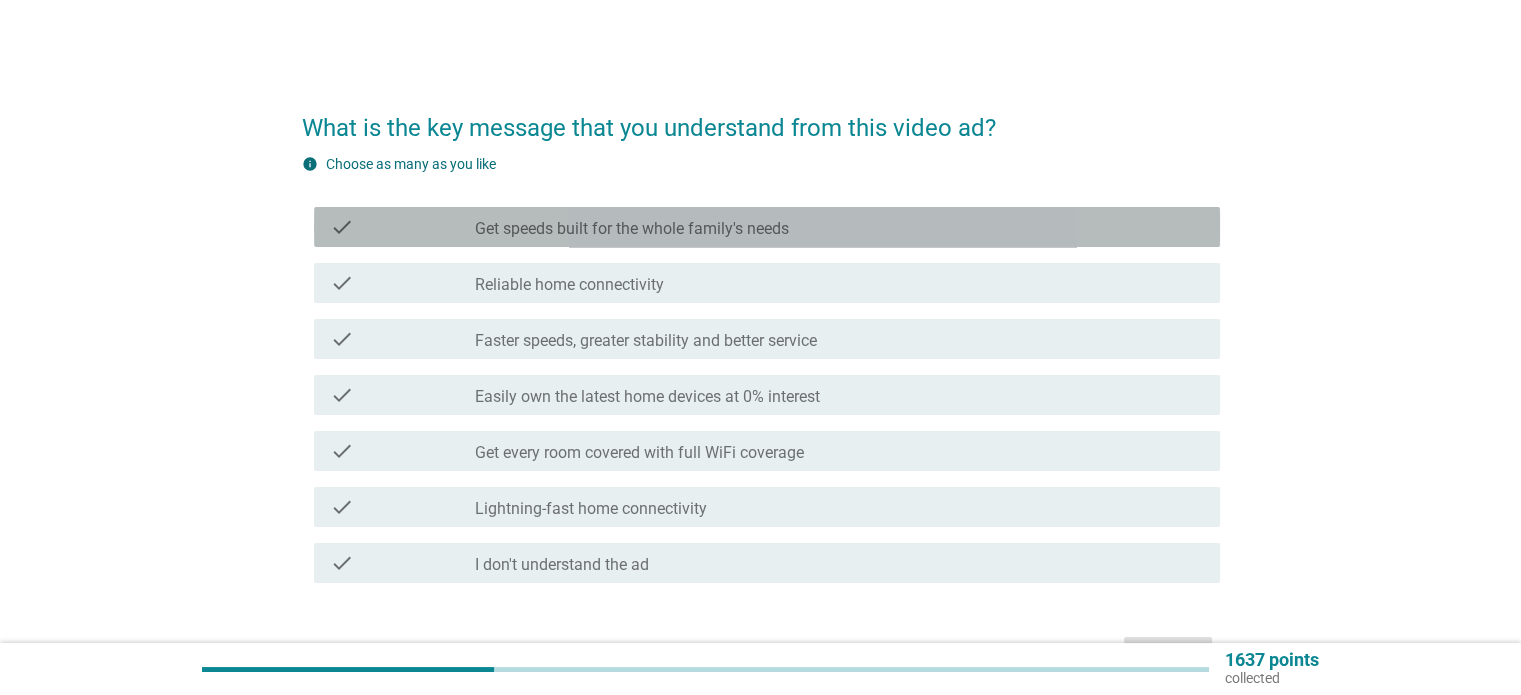 click on "Get speeds built for the whole family's needs" at bounding box center (632, 229) 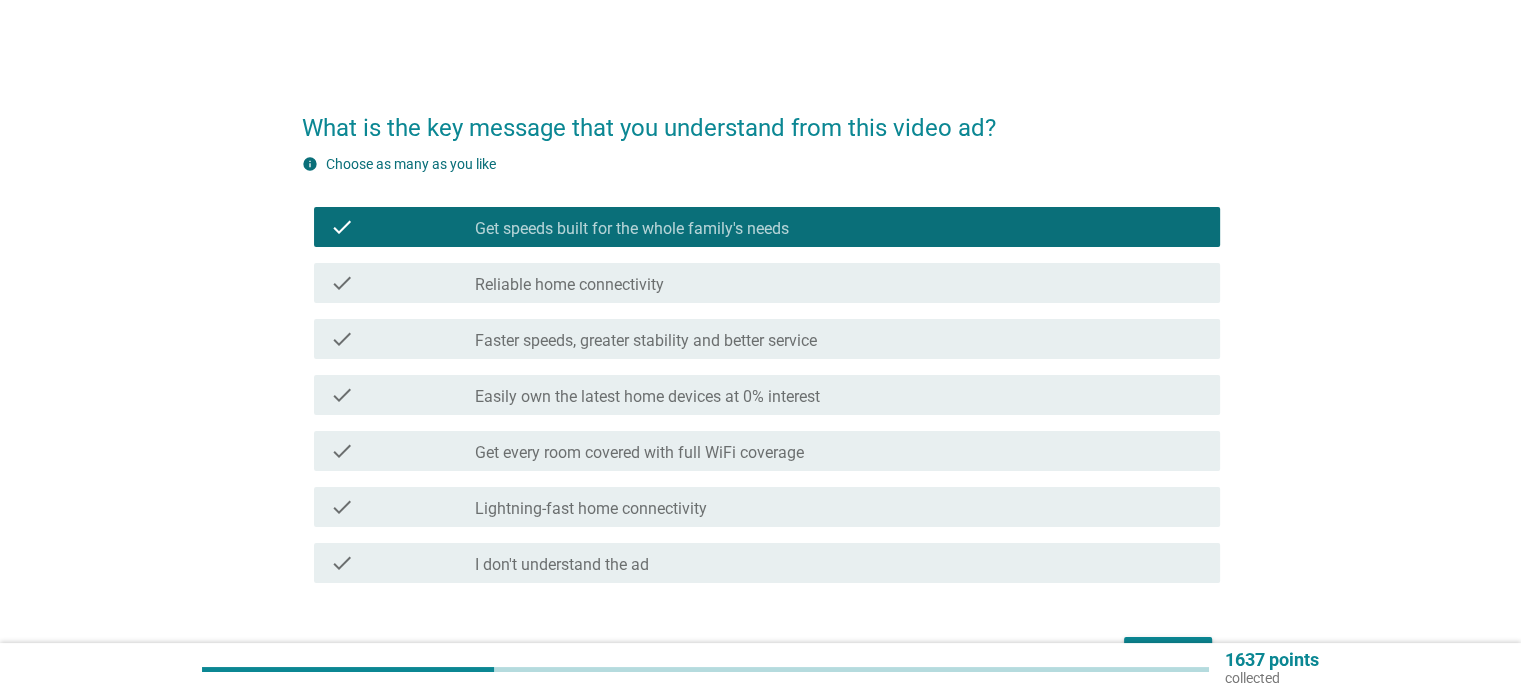 click on "check     check_box_outline_blank Reliable home connectivity" at bounding box center [767, 283] 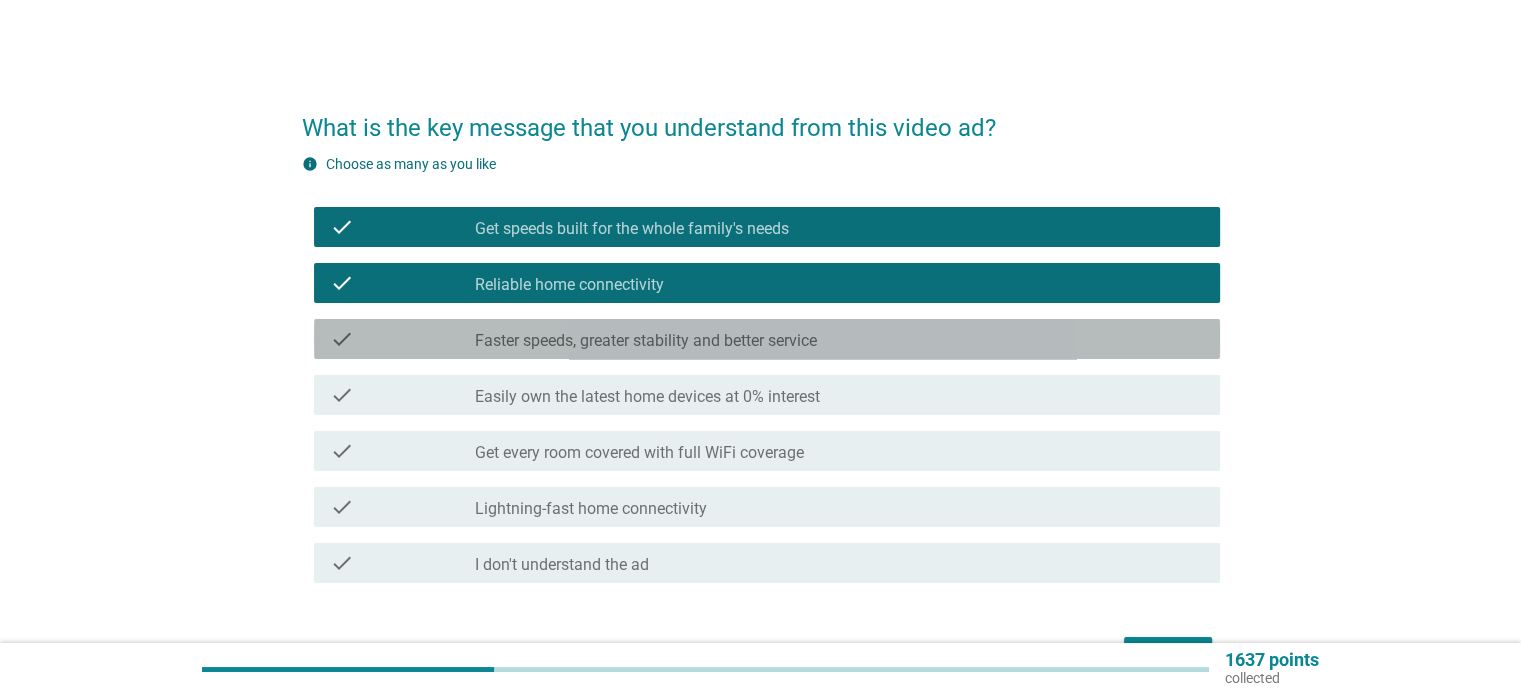 click on "Faster speeds, greater stability and better service" at bounding box center (646, 341) 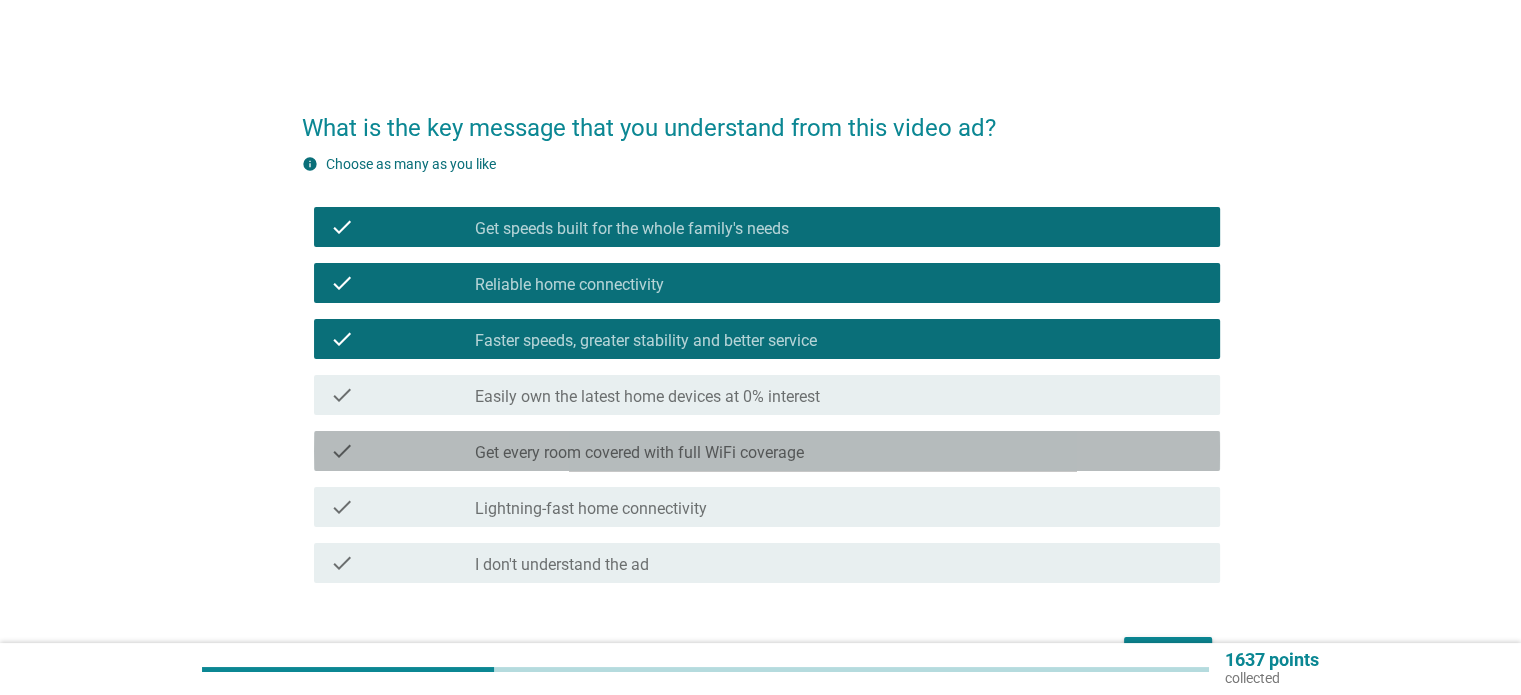 click on "Get every room covered with full WiFi coverage" at bounding box center (639, 453) 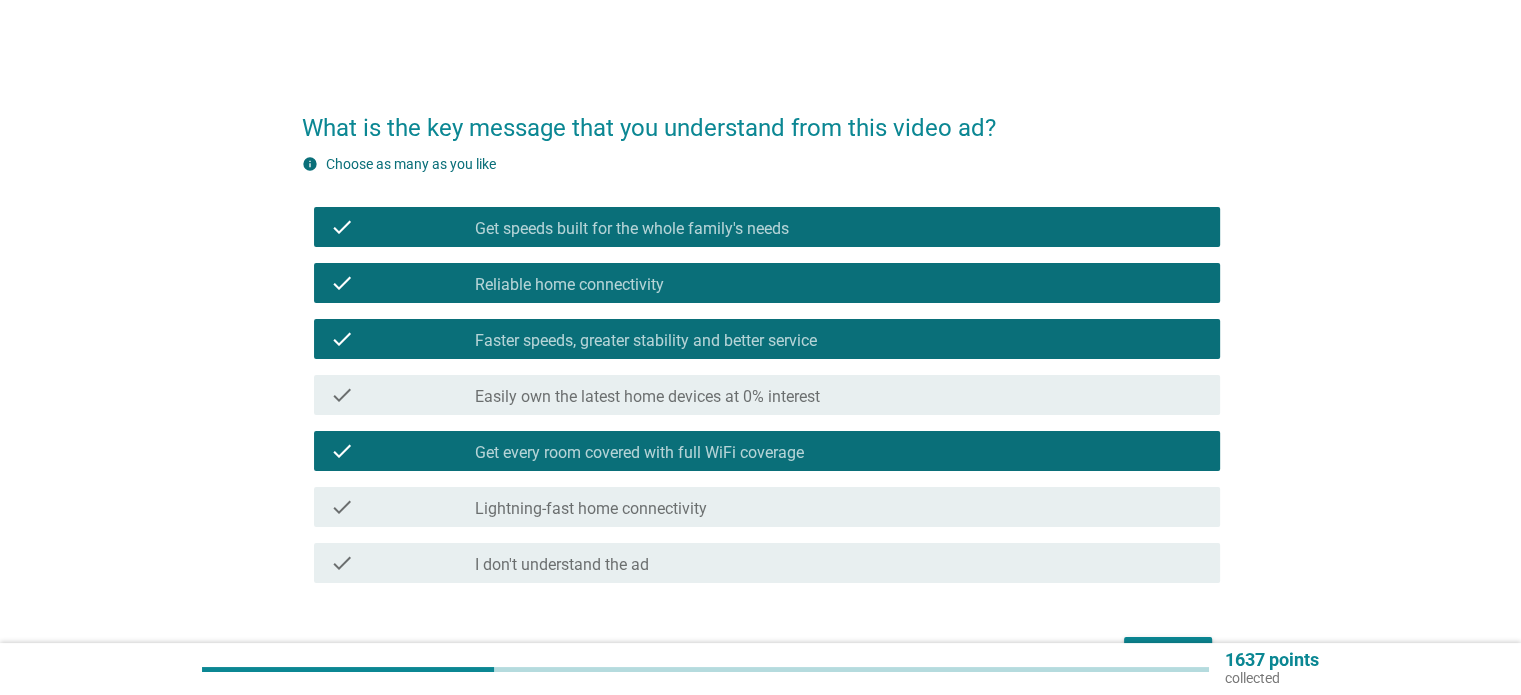 click on "check_box_outline_blank Lightning-fast home connectivity" at bounding box center [839, 507] 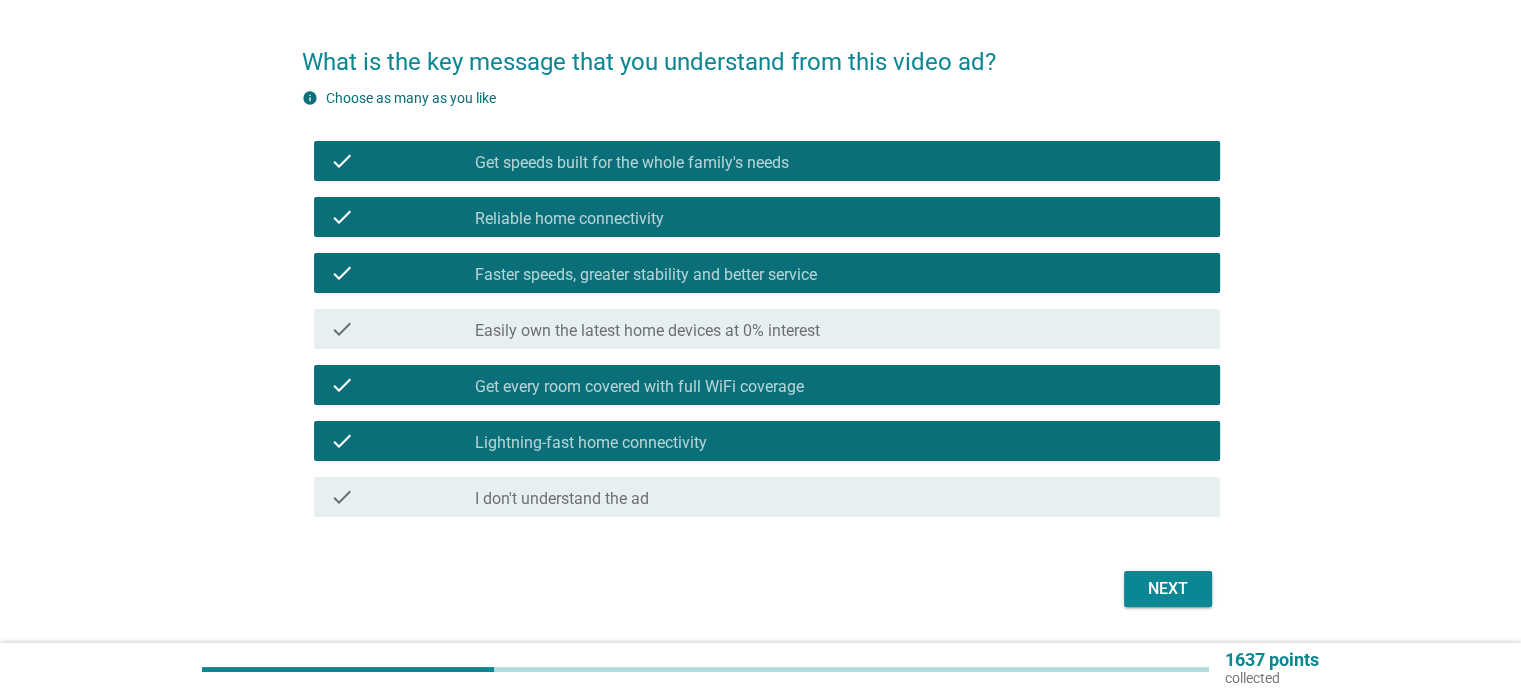 scroll, scrollTop: 125, scrollLeft: 0, axis: vertical 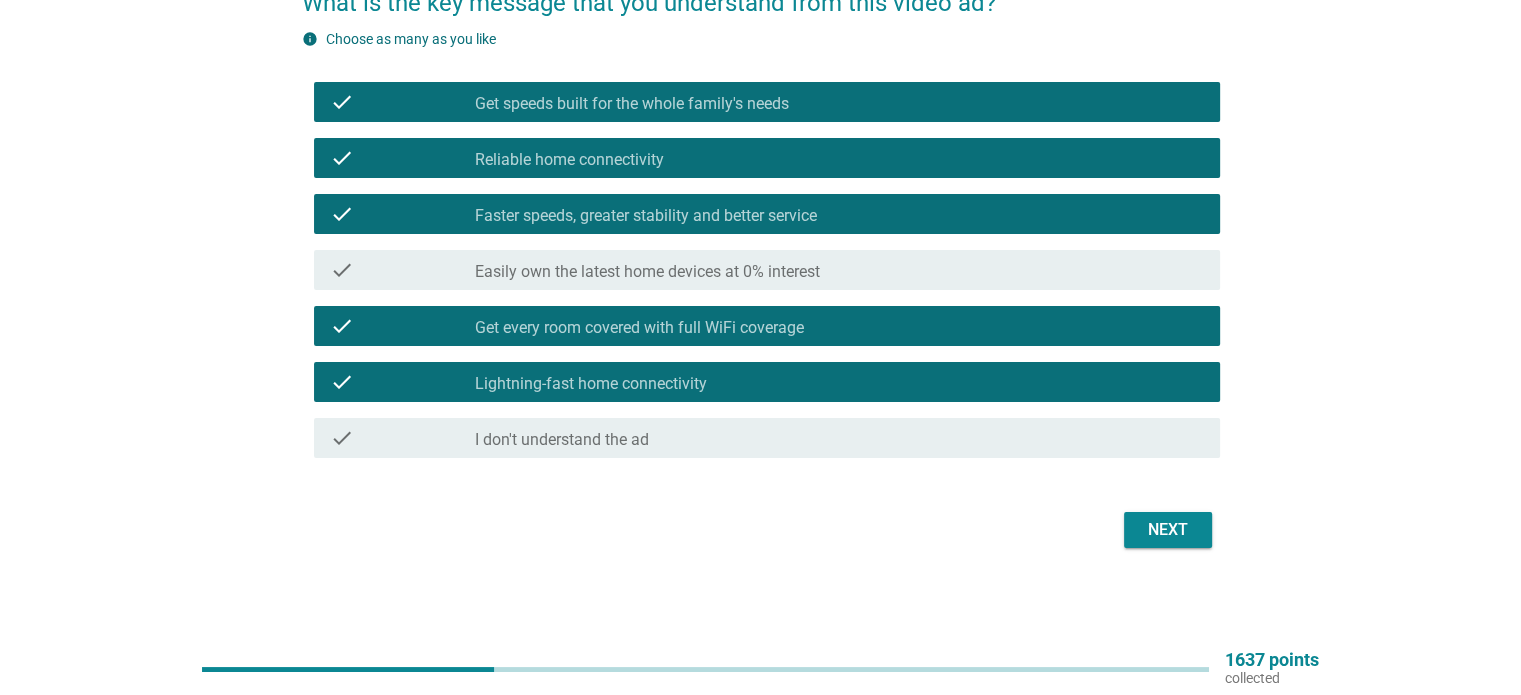 click on "Next" at bounding box center (1168, 530) 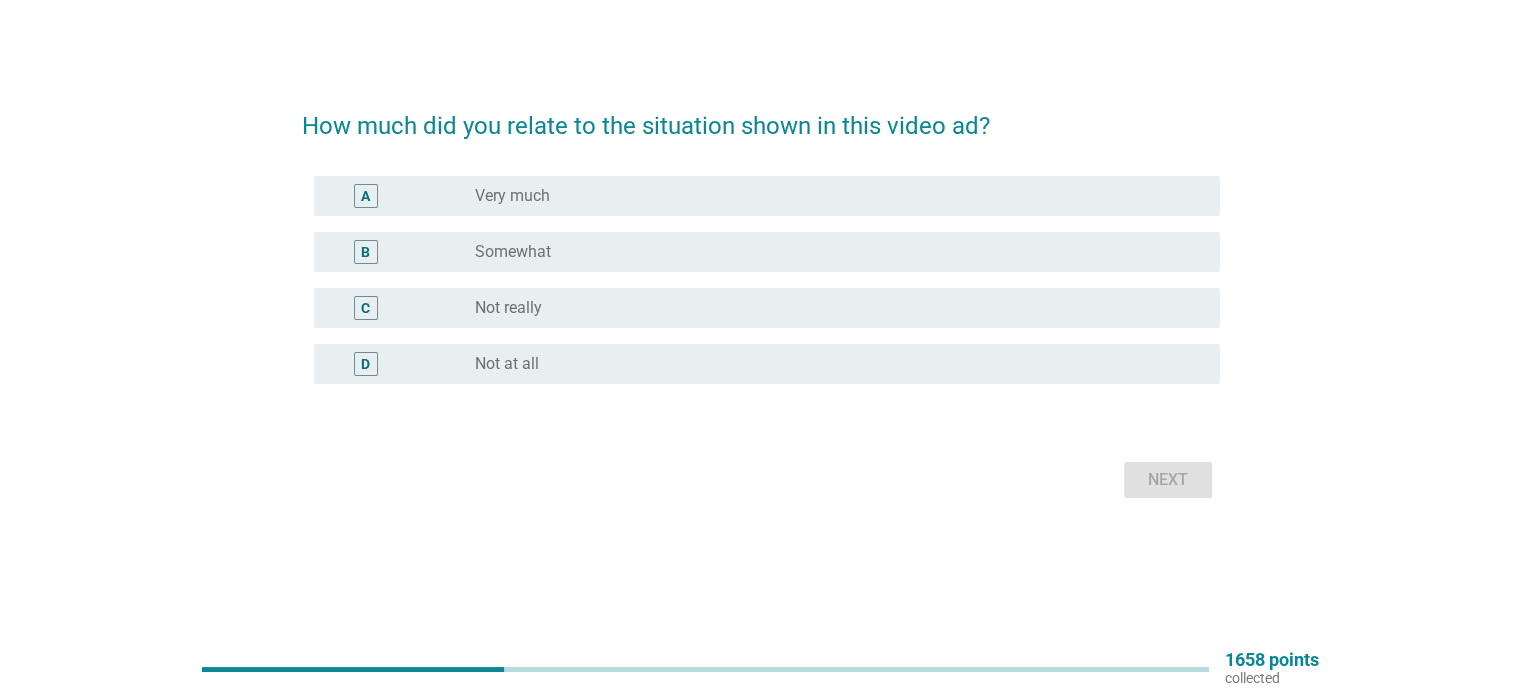 scroll, scrollTop: 0, scrollLeft: 0, axis: both 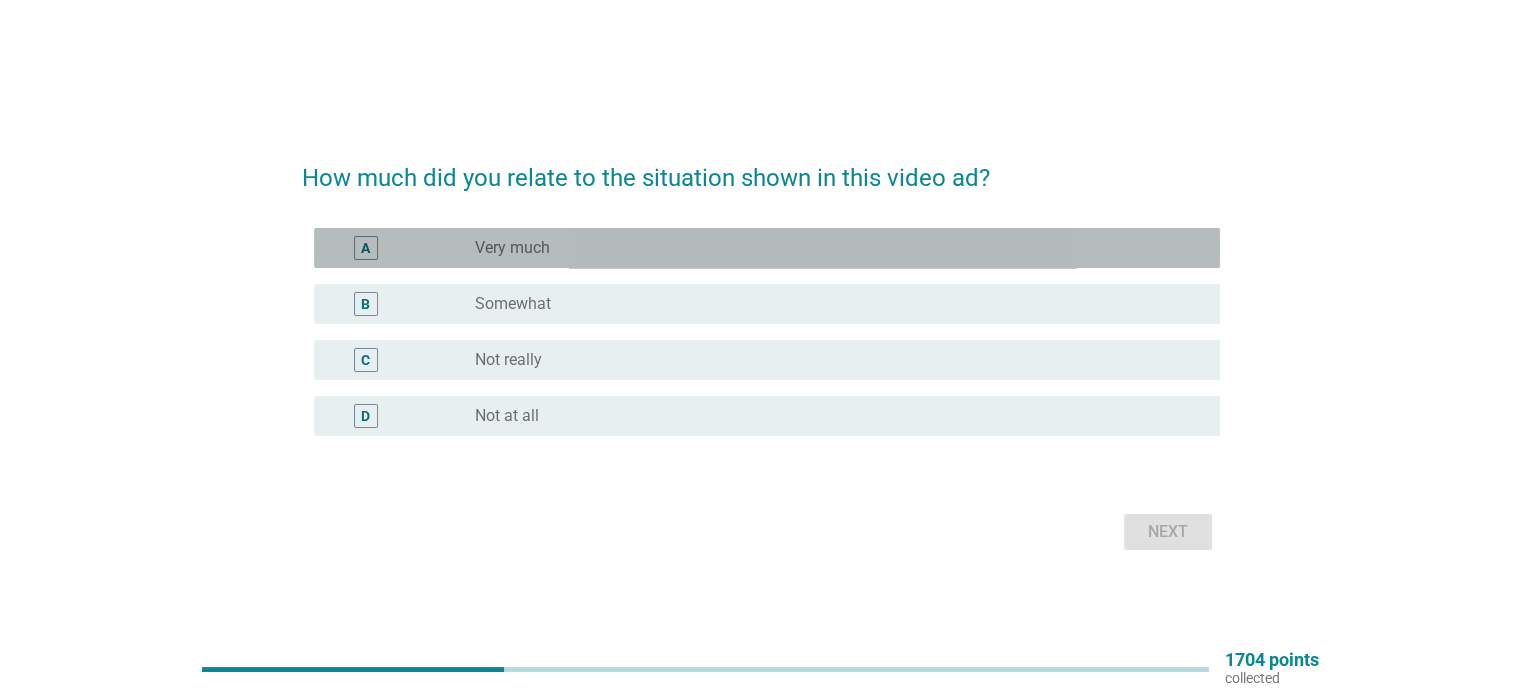 click on "Very much" at bounding box center [512, 248] 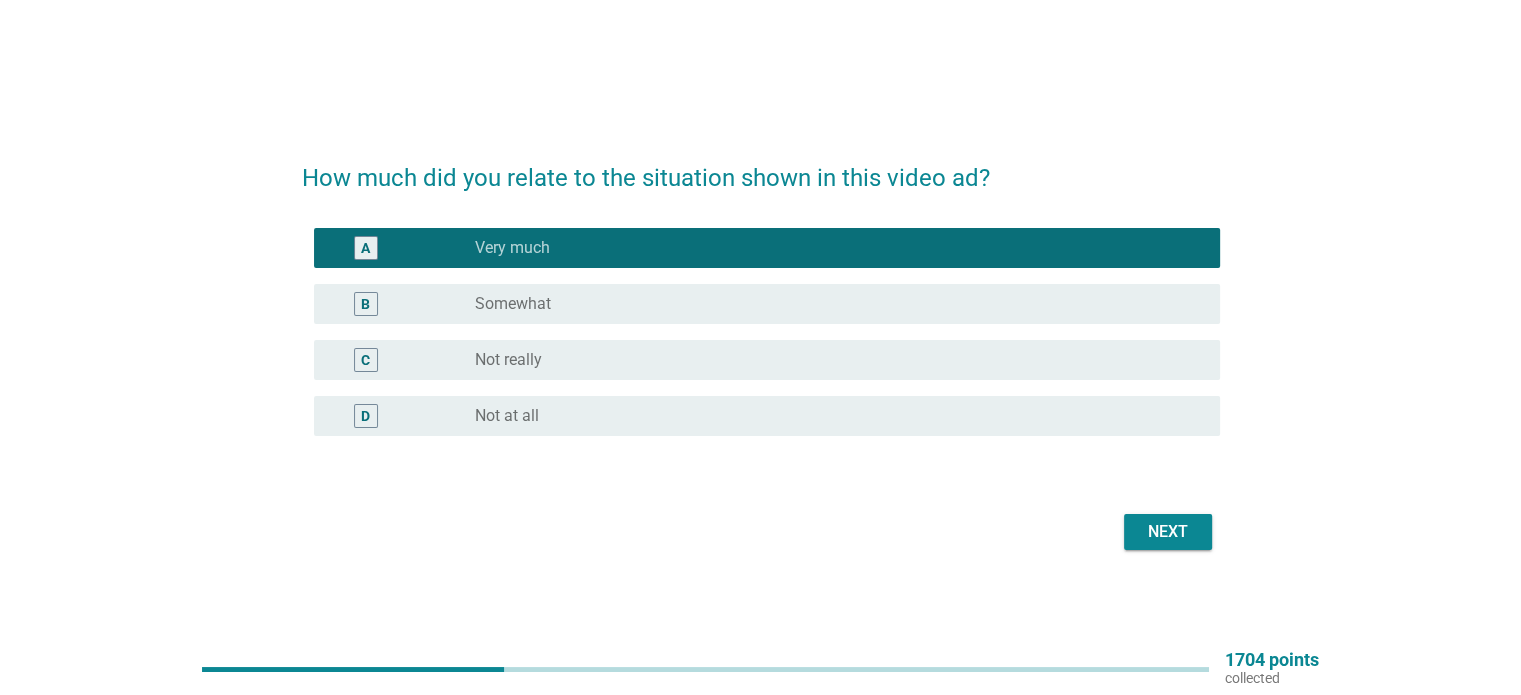 click on "Next" at bounding box center (1168, 532) 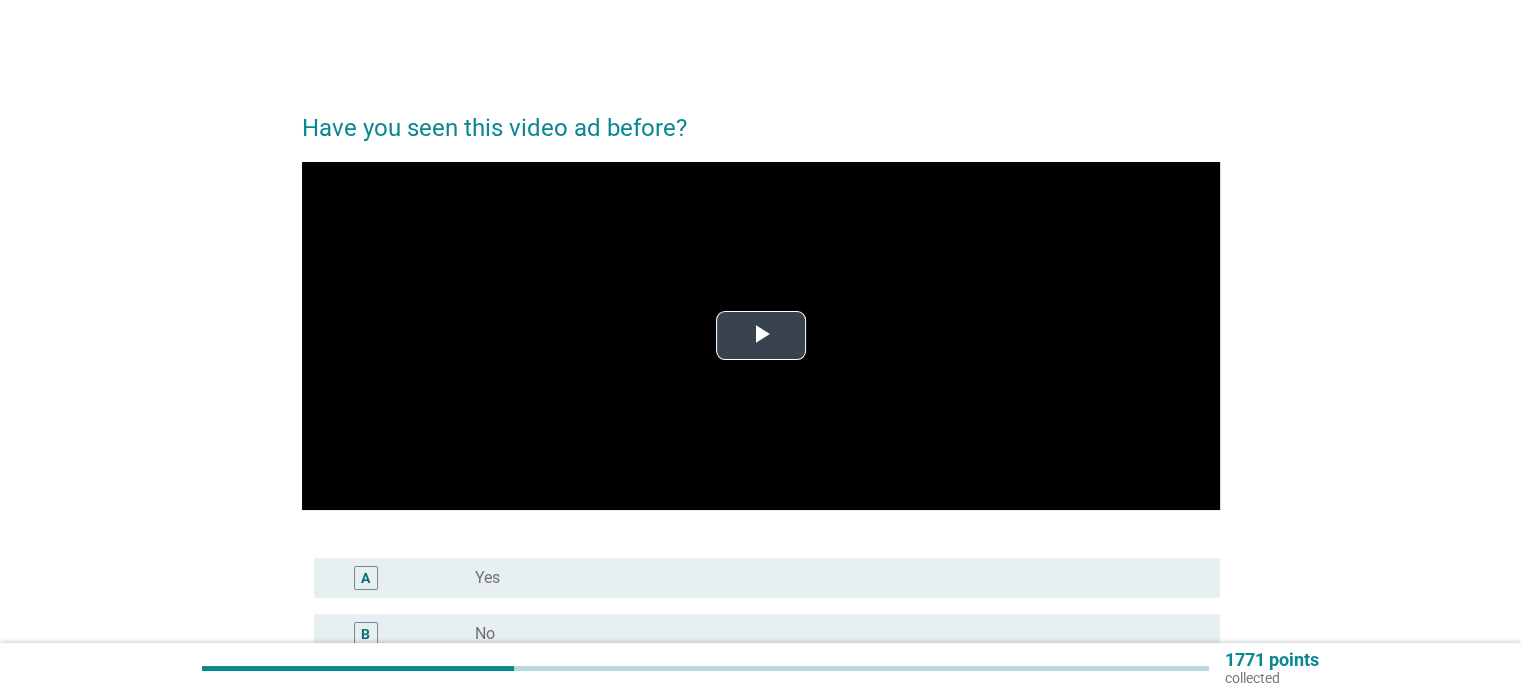 click at bounding box center [761, 336] 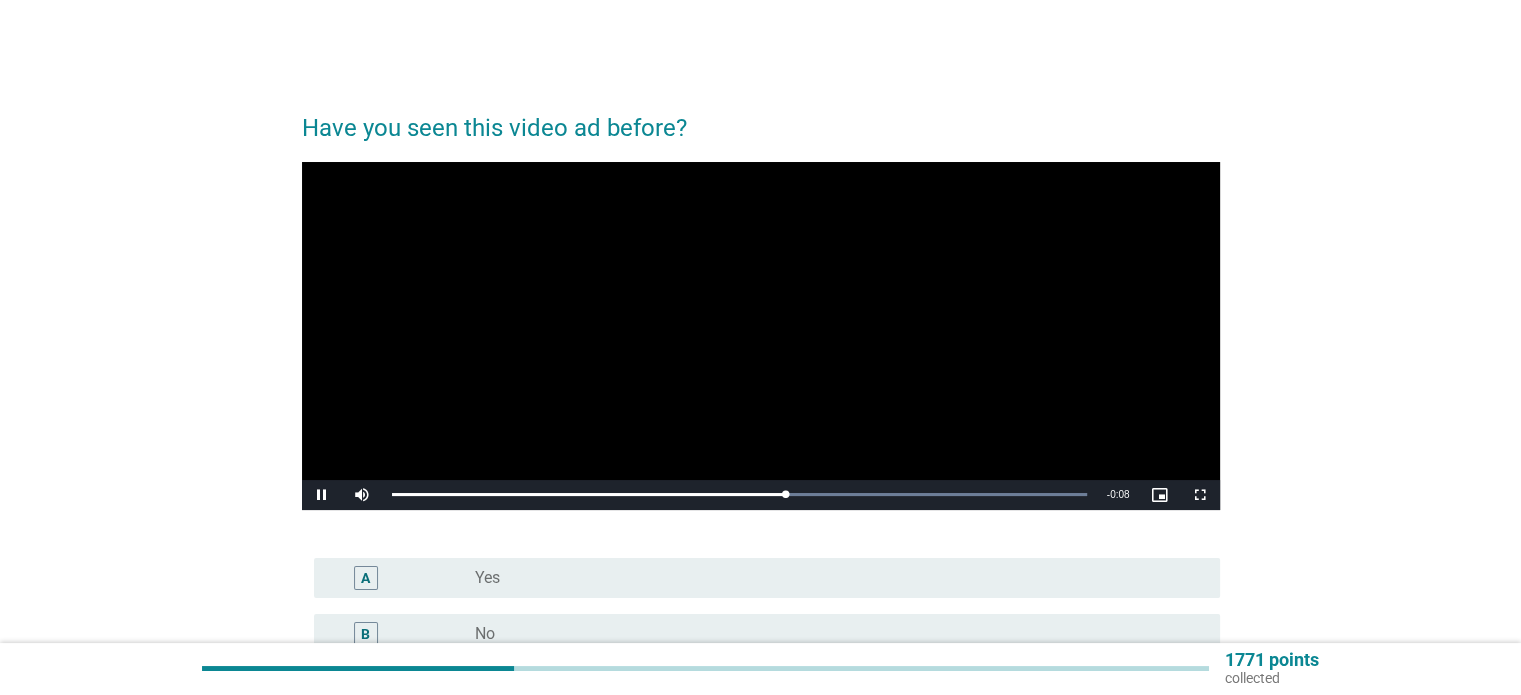 scroll, scrollTop: 100, scrollLeft: 0, axis: vertical 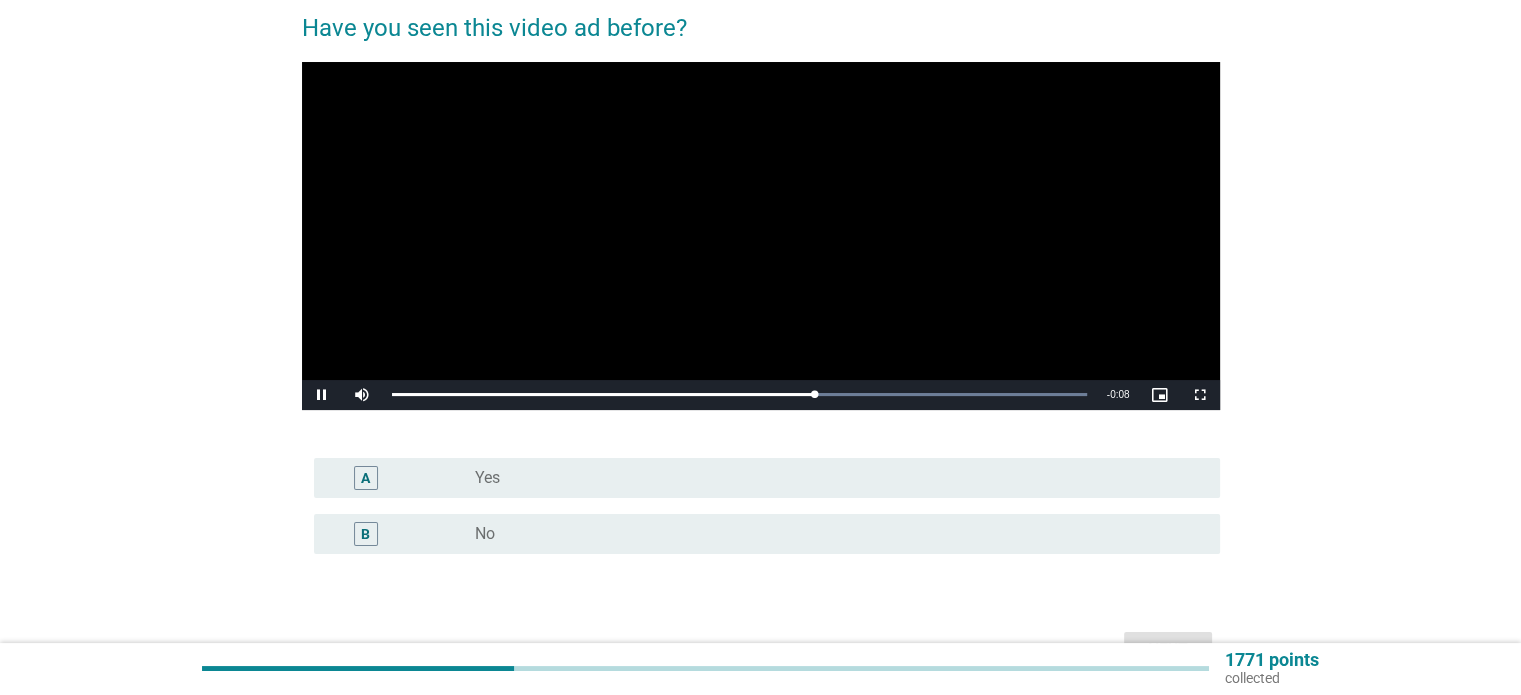 click on "A     radio_button_unchecked Yes" at bounding box center (761, 478) 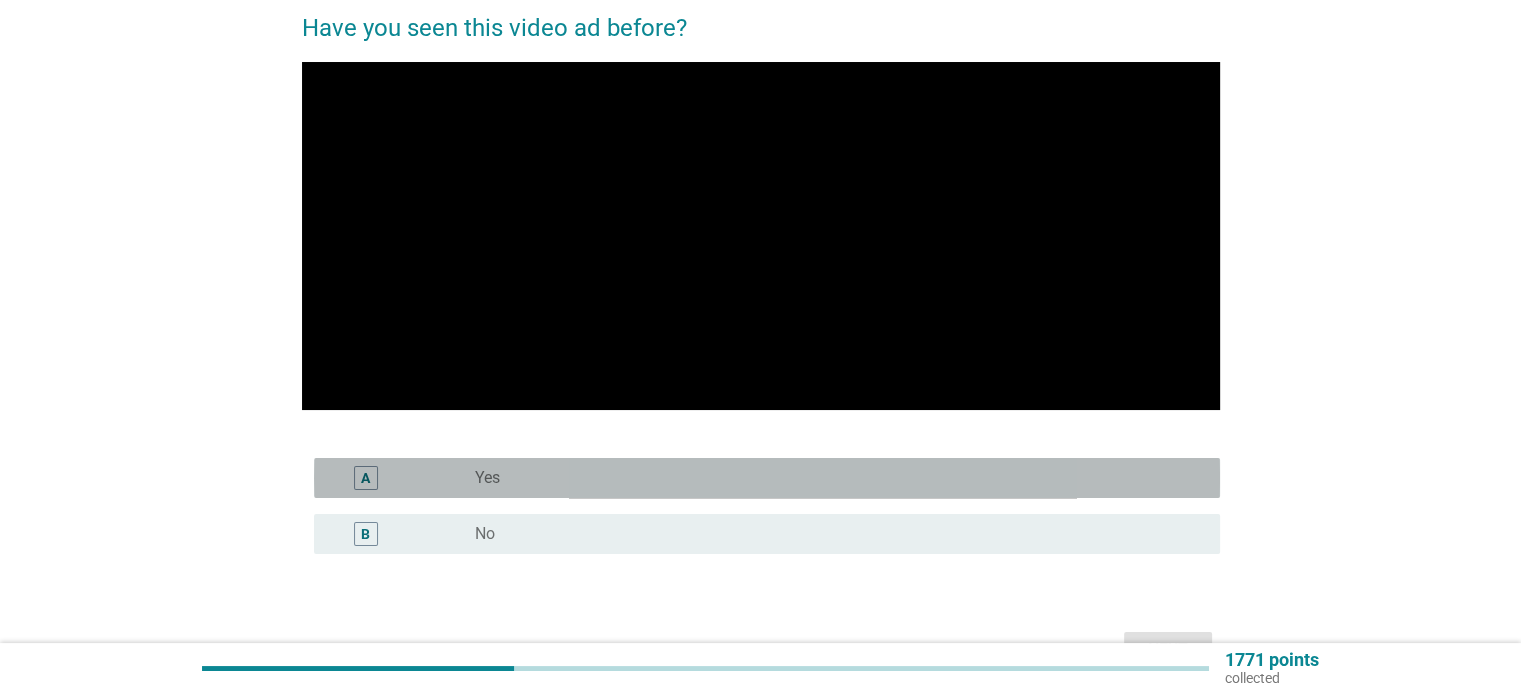 click on "radio_button_unchecked Yes" at bounding box center (831, 478) 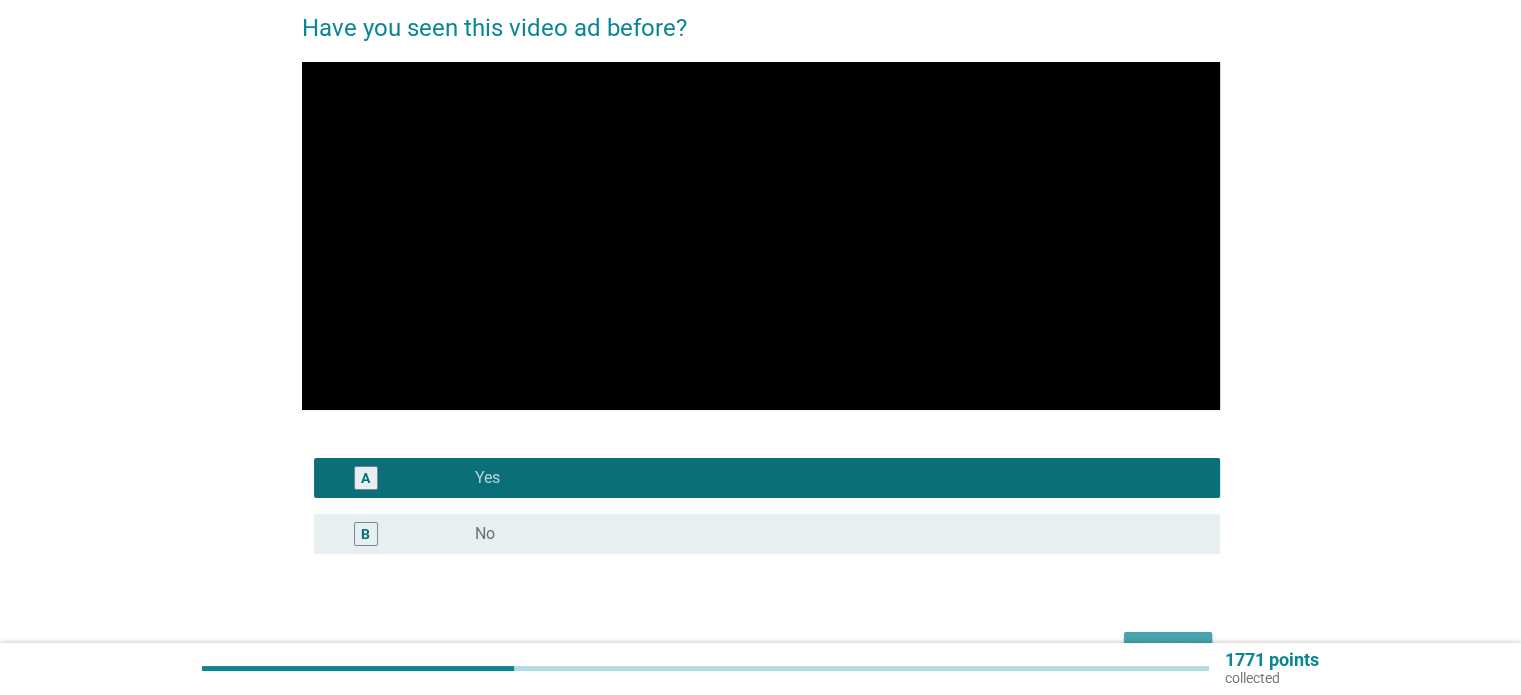 click on "Next" at bounding box center [1168, 650] 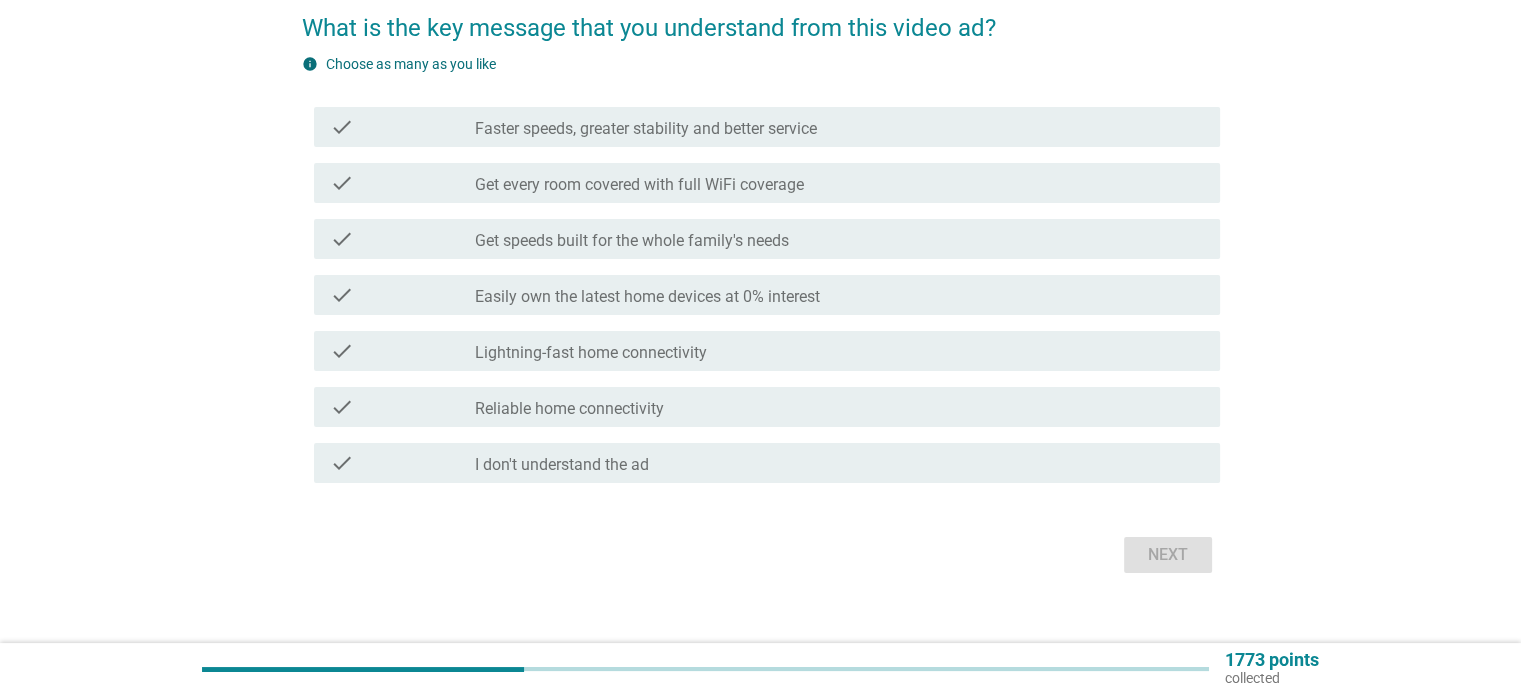 scroll, scrollTop: 0, scrollLeft: 0, axis: both 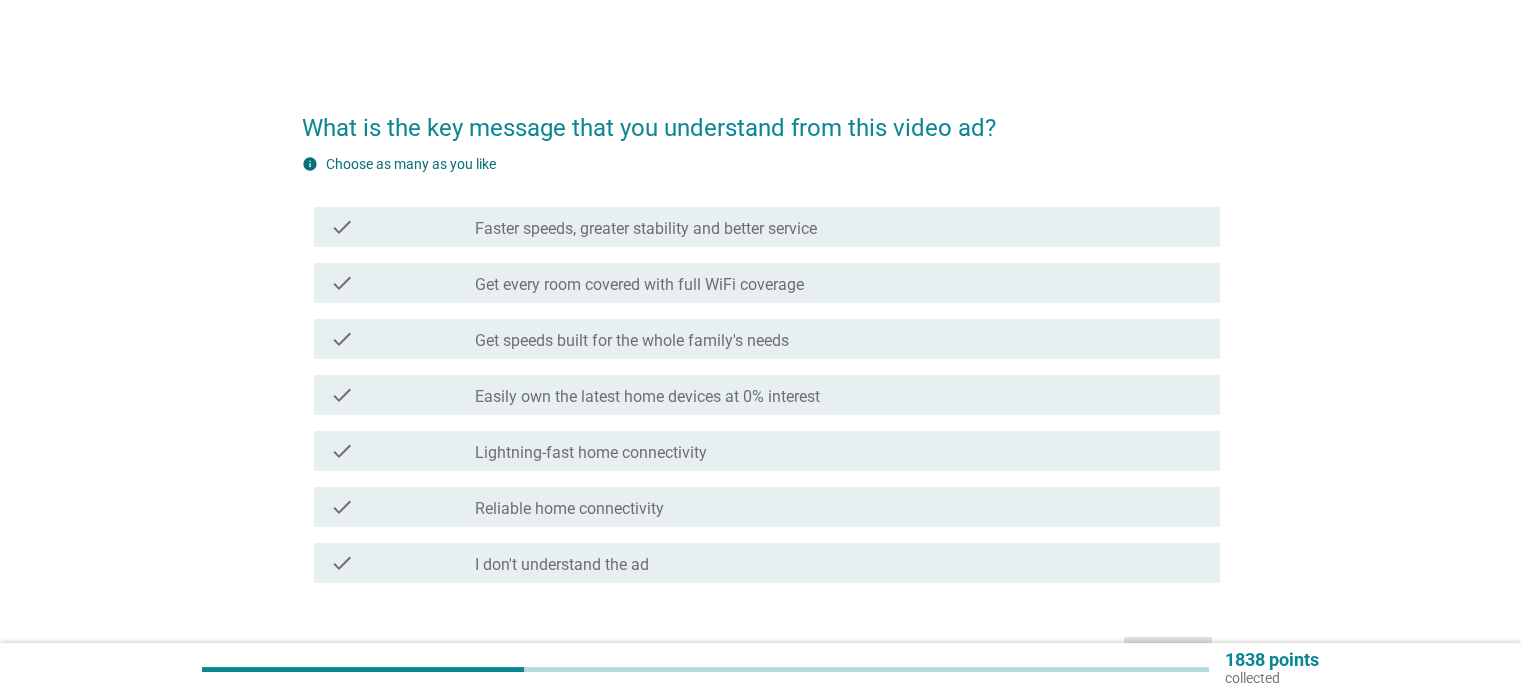 click on "Get every room covered with full WiFi coverage" at bounding box center (639, 285) 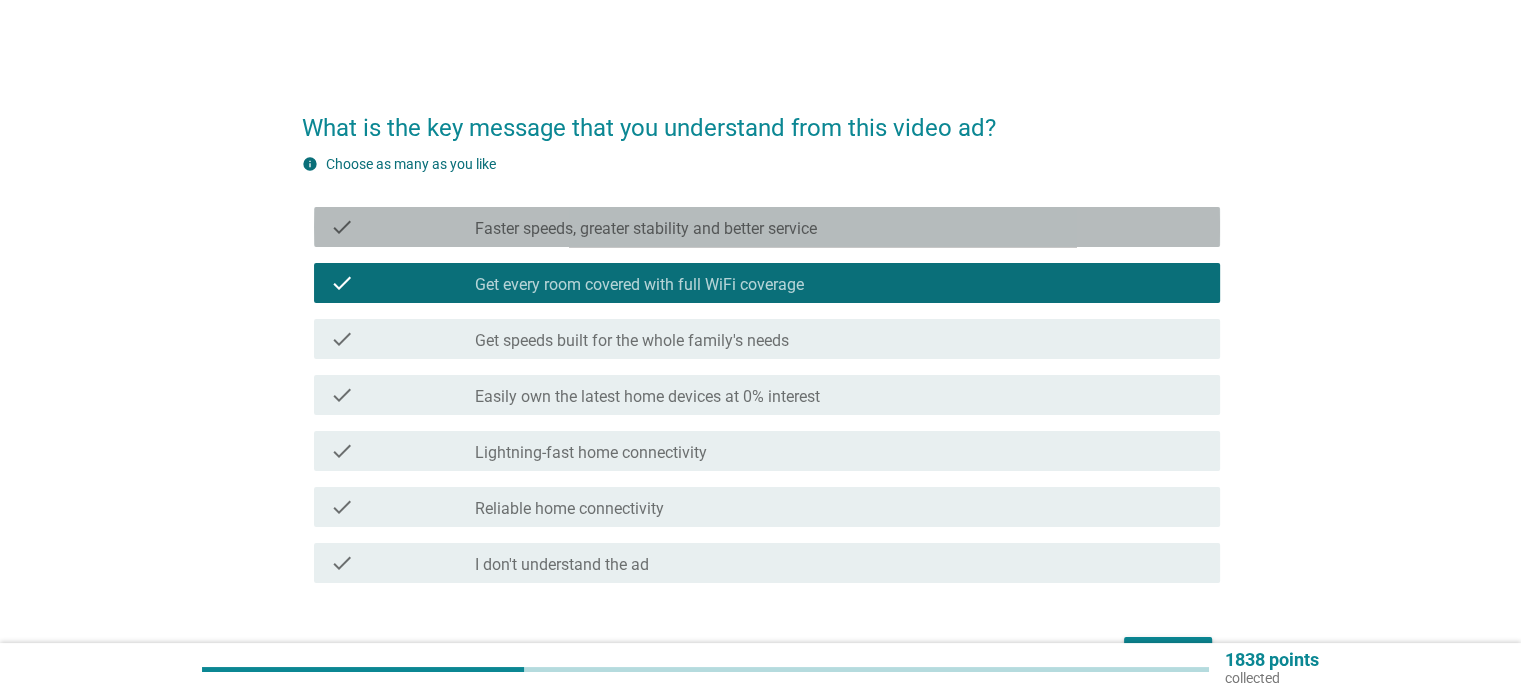 click on "Faster speeds, greater stability and better service" at bounding box center (646, 229) 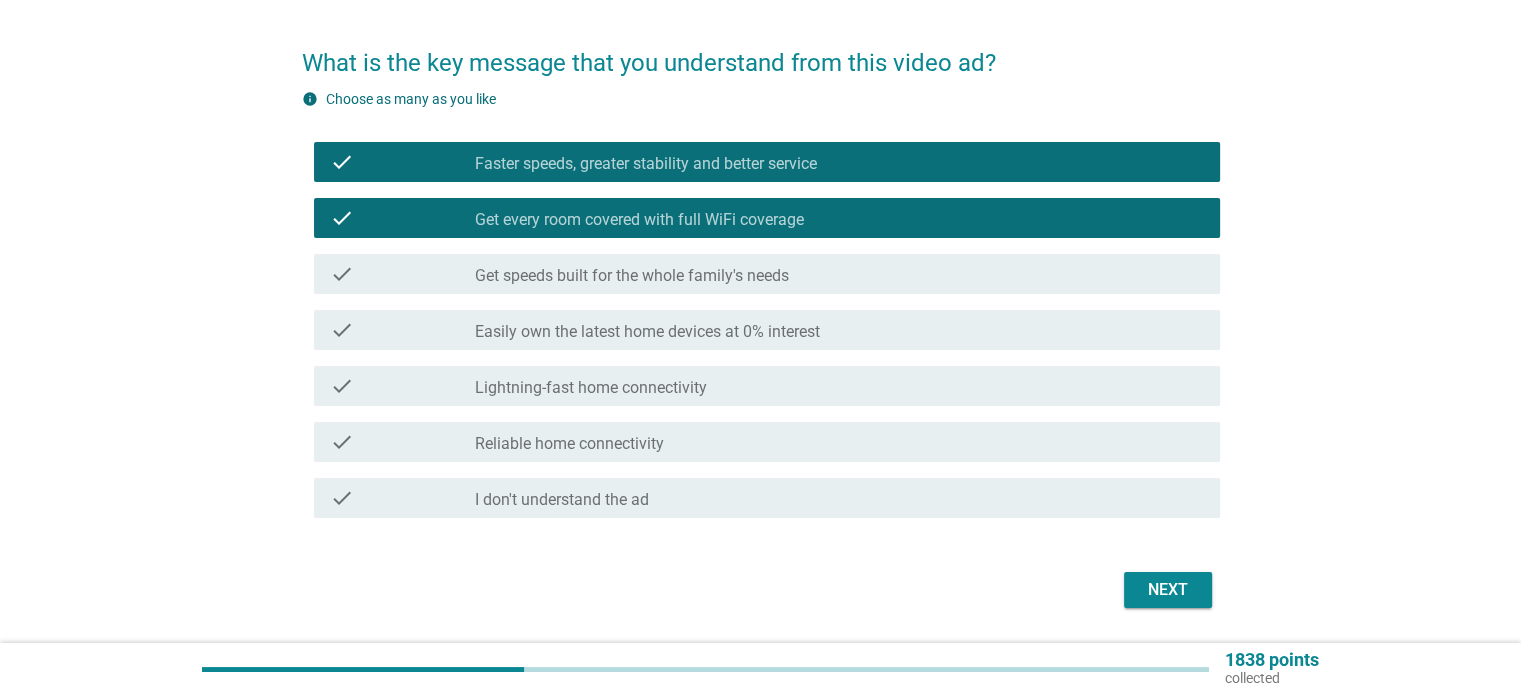 scroll, scrollTop: 125, scrollLeft: 0, axis: vertical 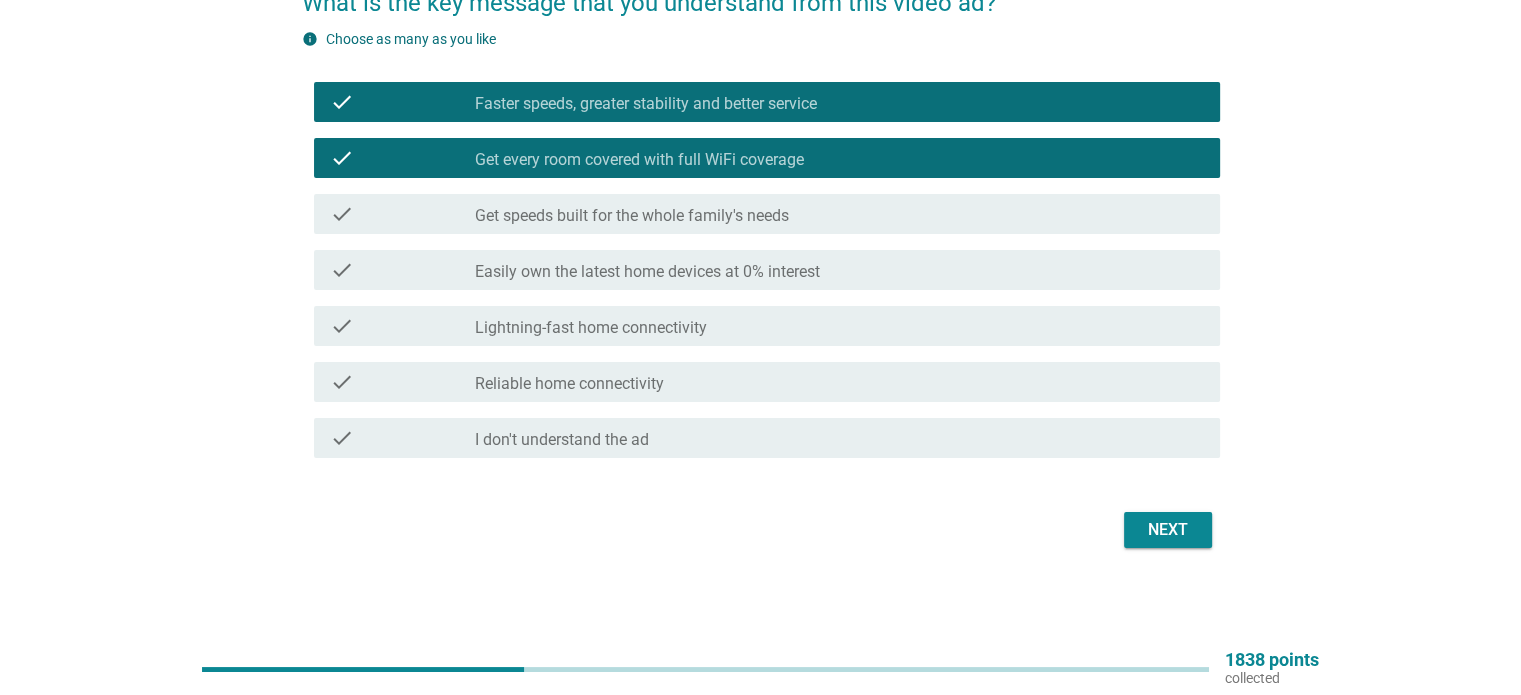 click on "Next" at bounding box center (1168, 530) 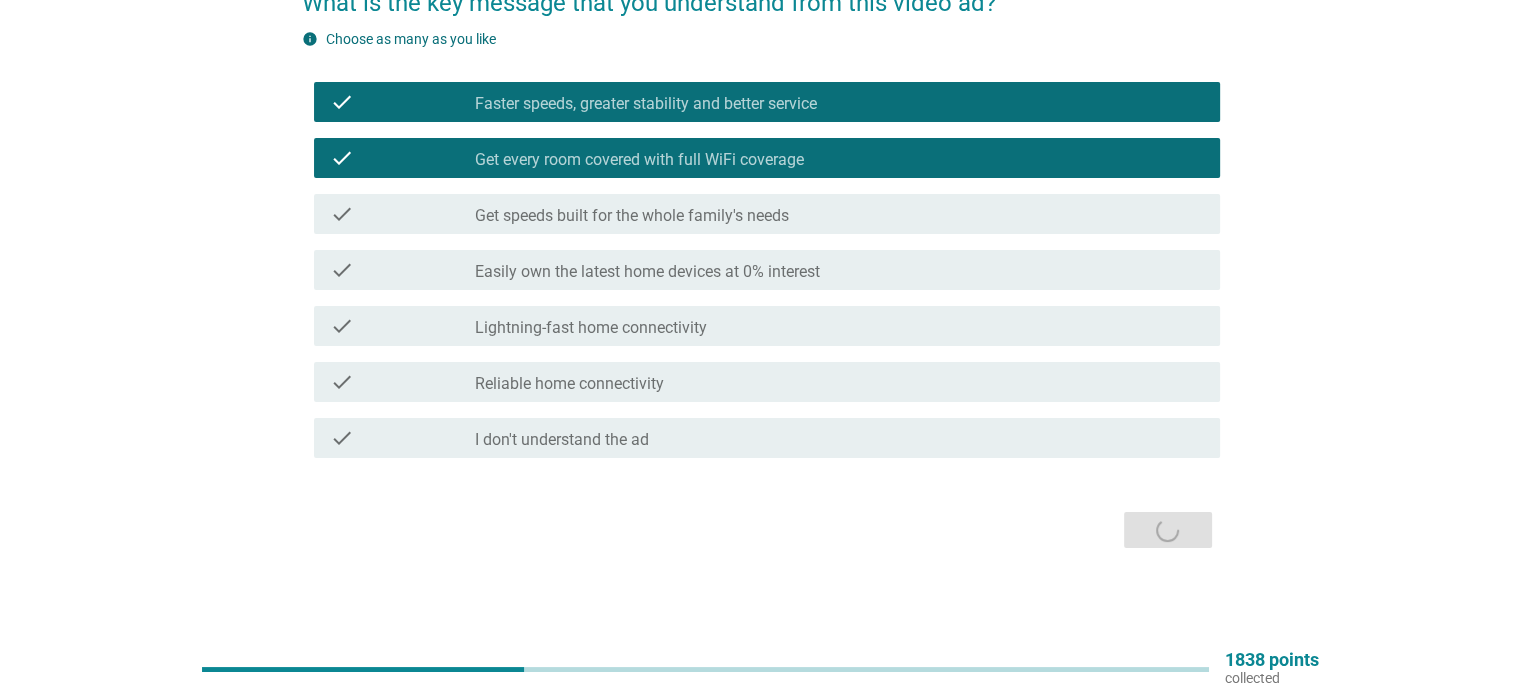 scroll, scrollTop: 0, scrollLeft: 0, axis: both 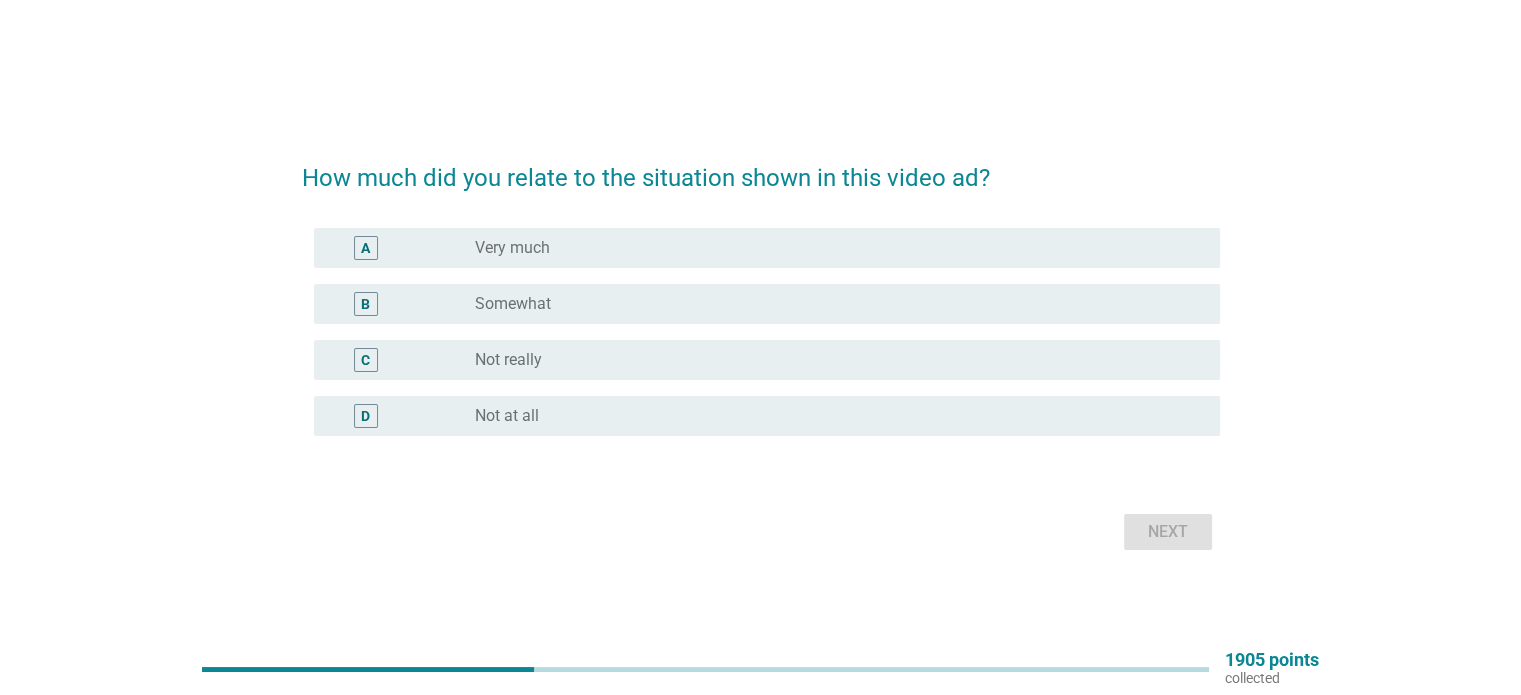 click on "B     radio_button_unchecked Somewhat" at bounding box center (767, 304) 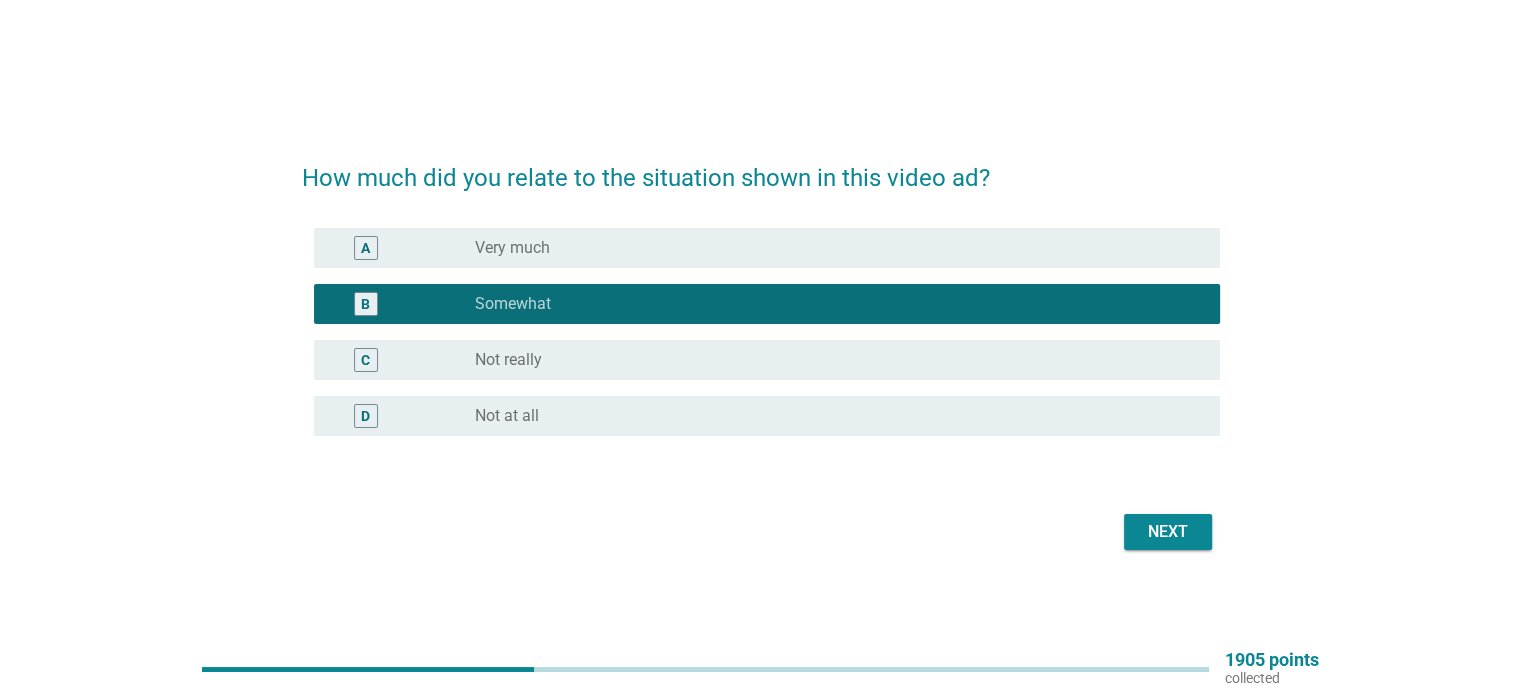click on "Next" at bounding box center (761, 532) 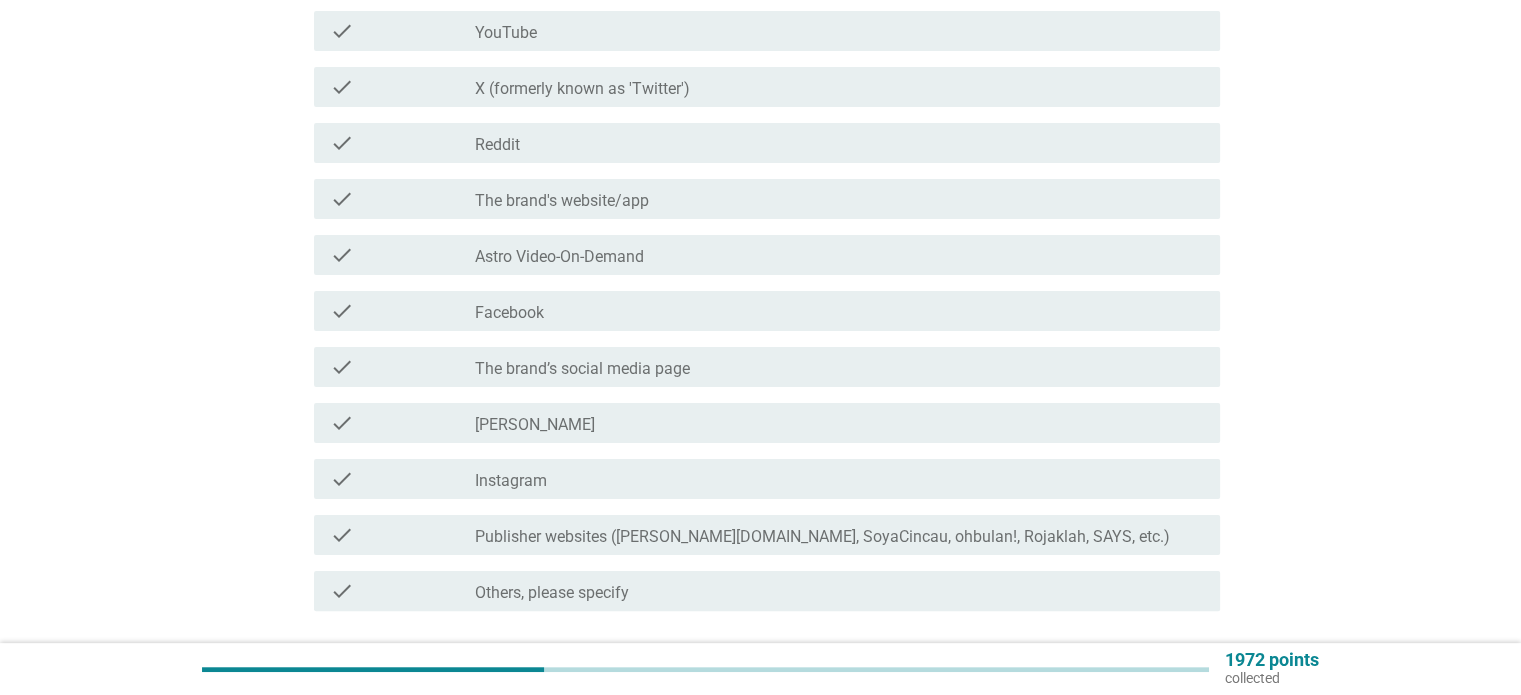 scroll, scrollTop: 400, scrollLeft: 0, axis: vertical 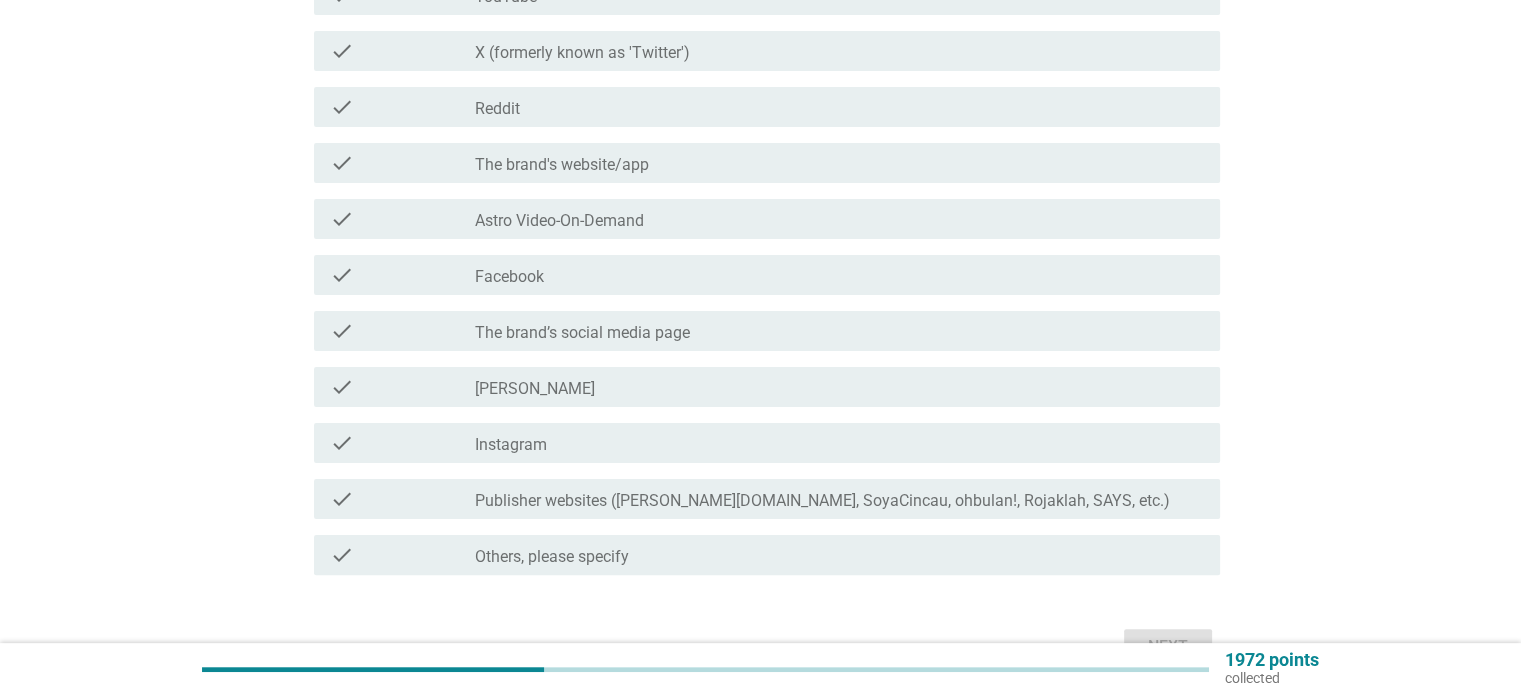 click on "The brand’s social media page" at bounding box center [582, 333] 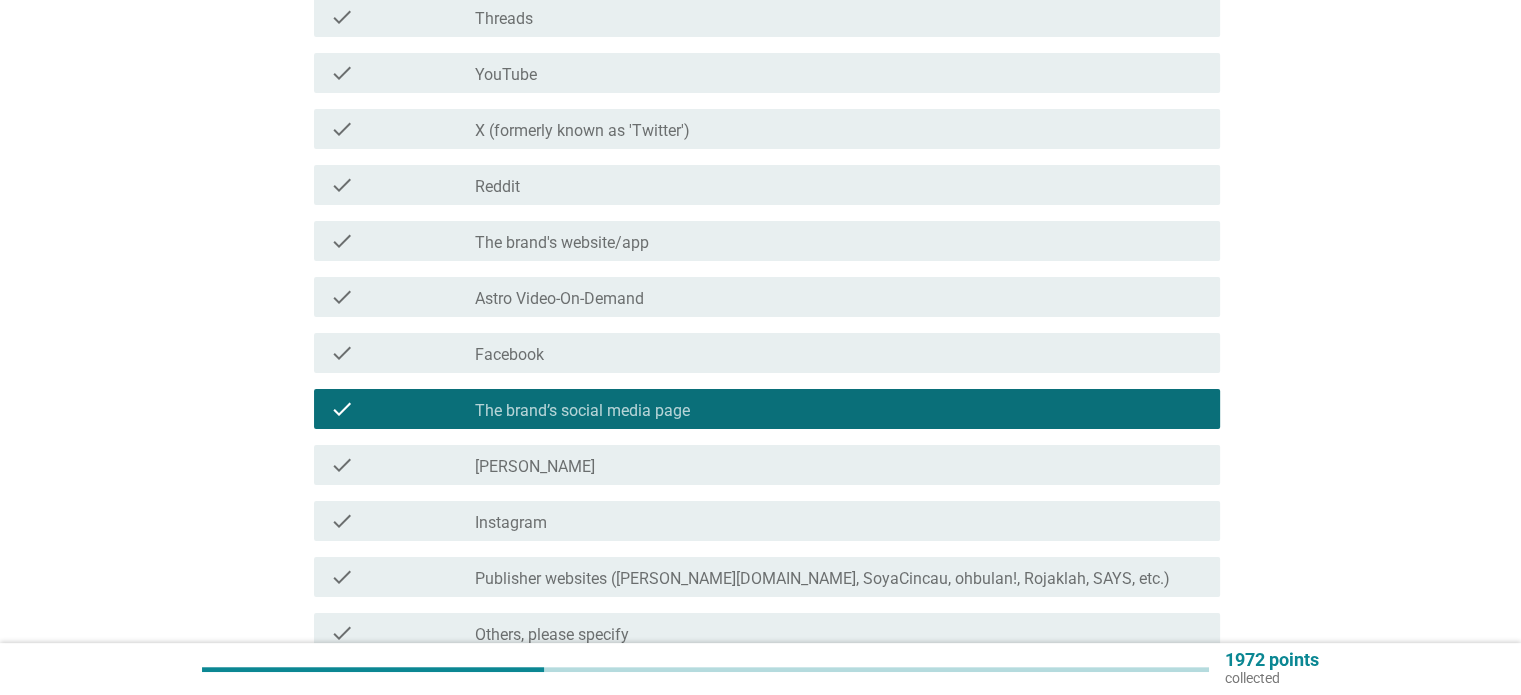 scroll, scrollTop: 200, scrollLeft: 0, axis: vertical 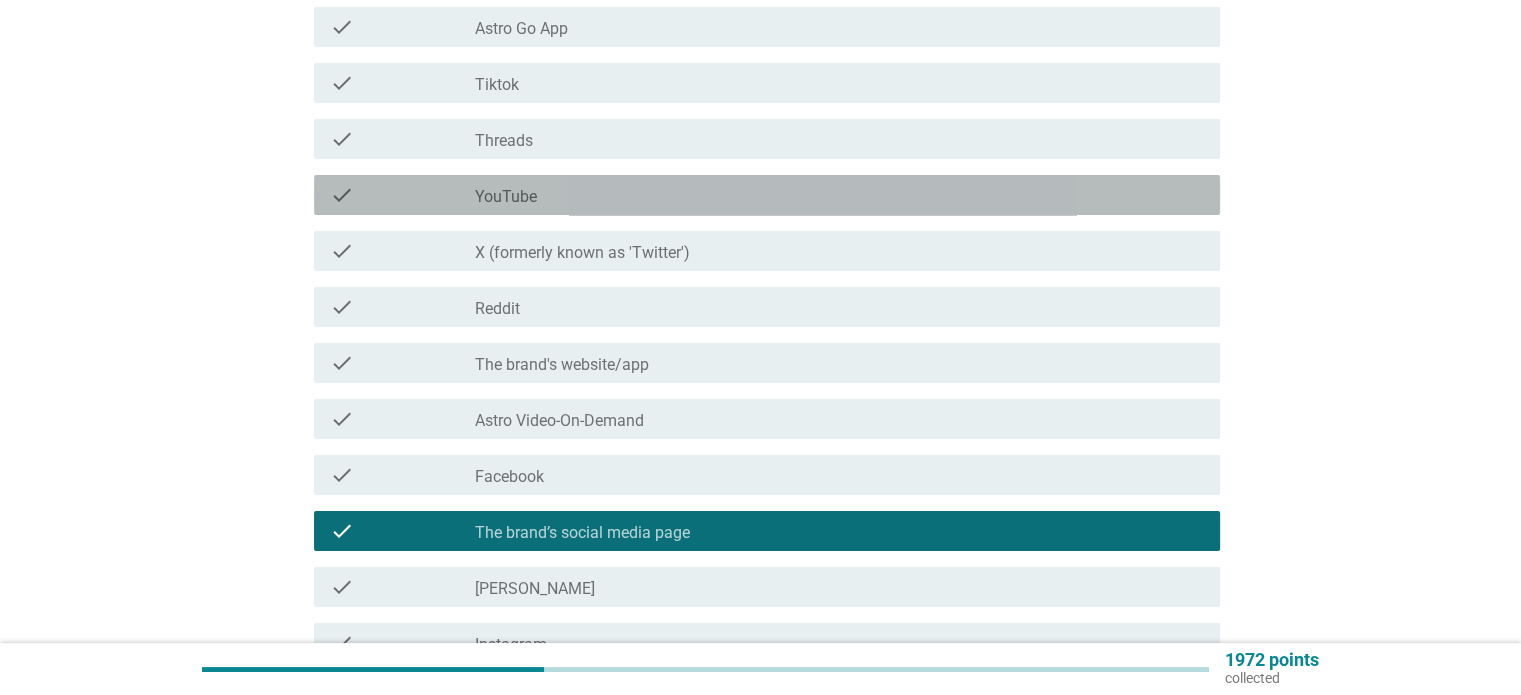click on "check_box_outline_blank YouTube" at bounding box center (839, 195) 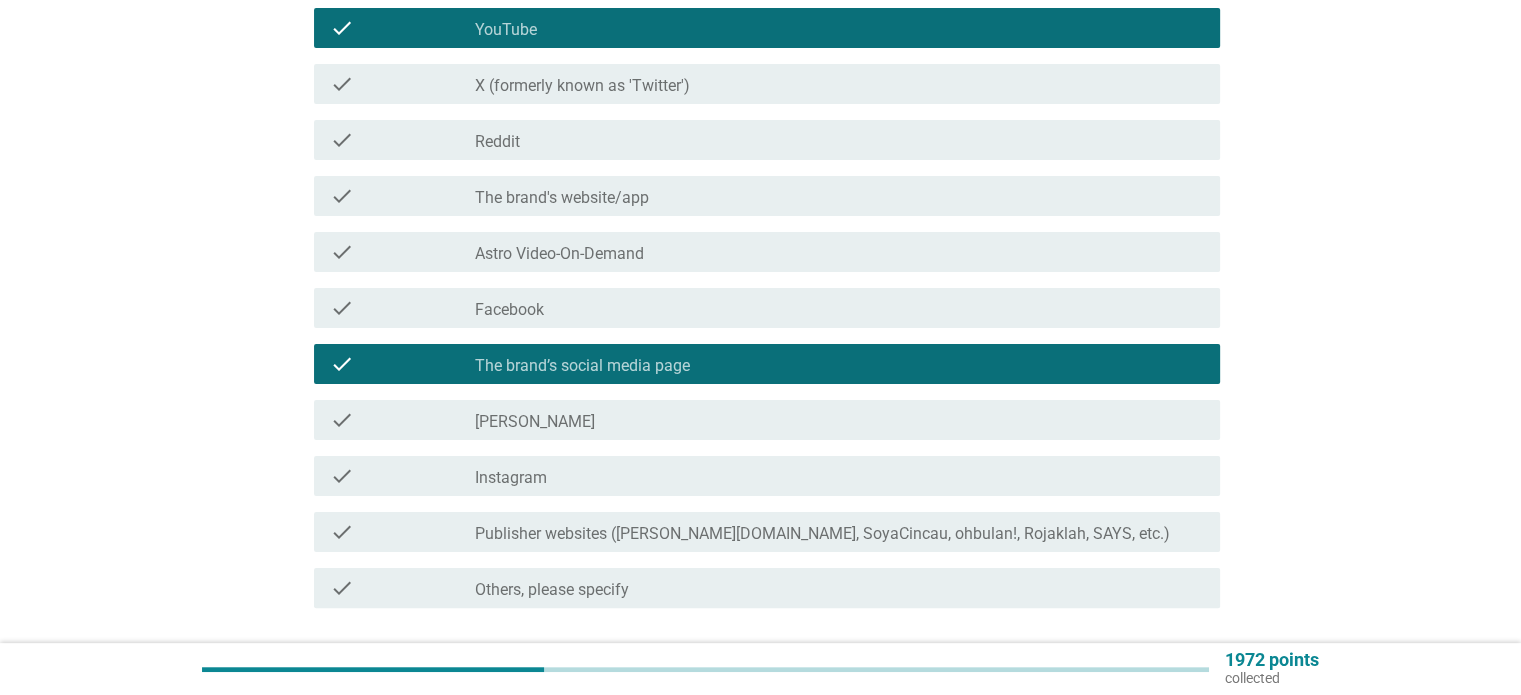 scroll, scrollTop: 517, scrollLeft: 0, axis: vertical 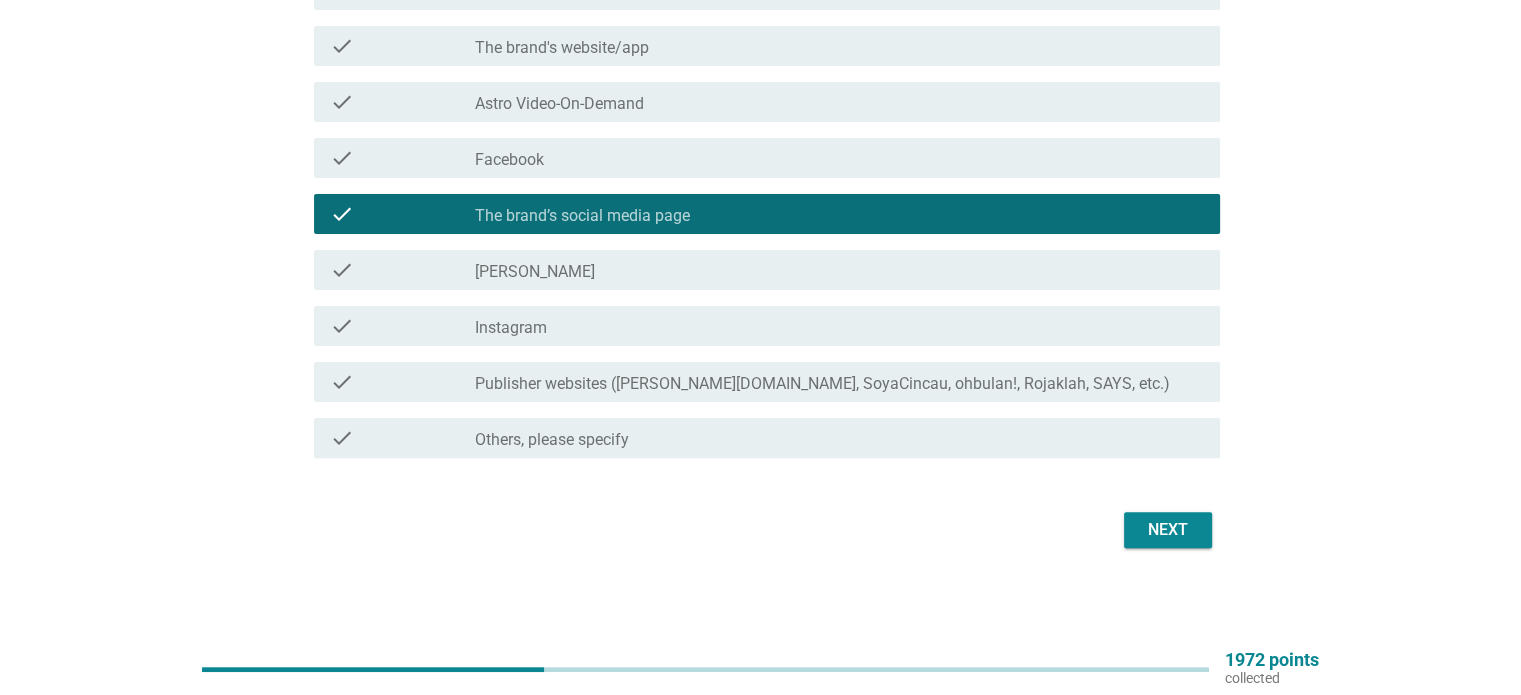 click on "Next" at bounding box center (1168, 530) 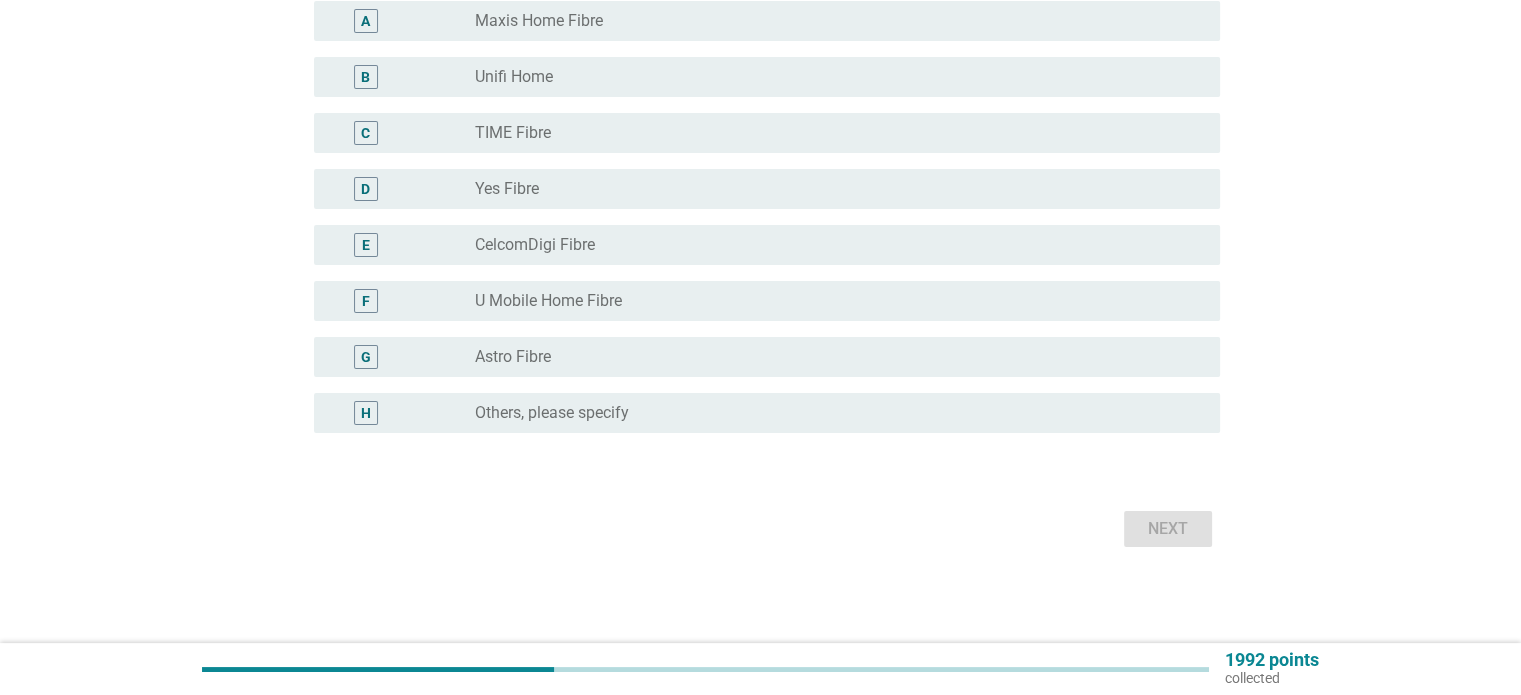 scroll, scrollTop: 0, scrollLeft: 0, axis: both 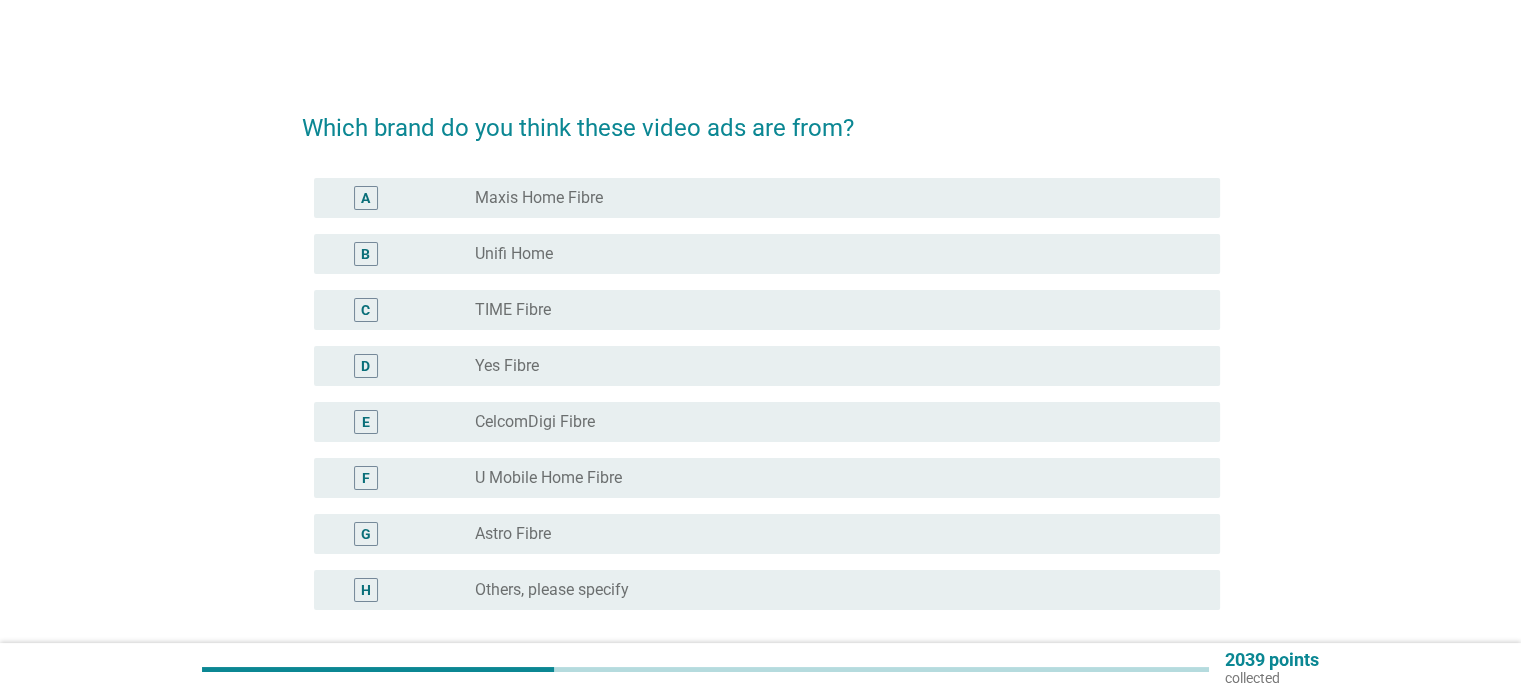 click on "Maxis Home Fibre" at bounding box center [539, 198] 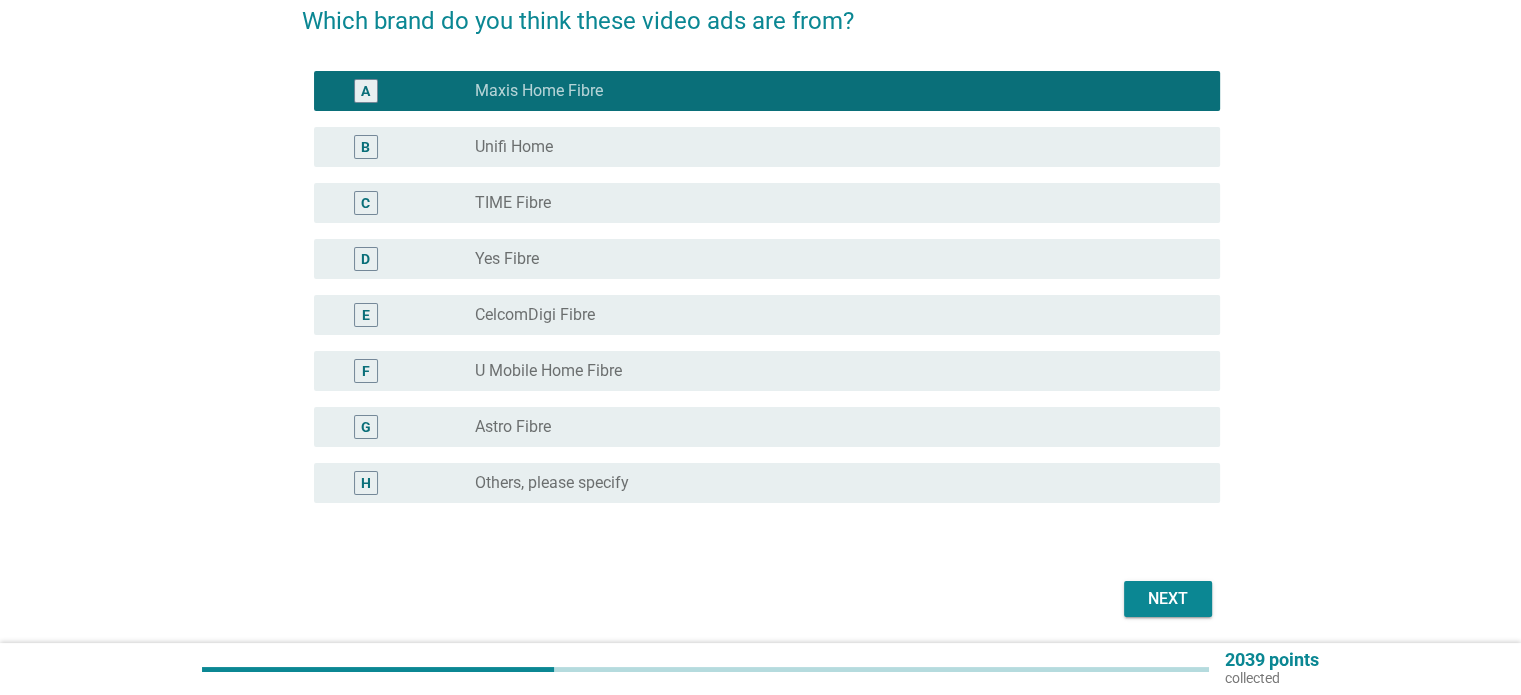 scroll, scrollTop: 176, scrollLeft: 0, axis: vertical 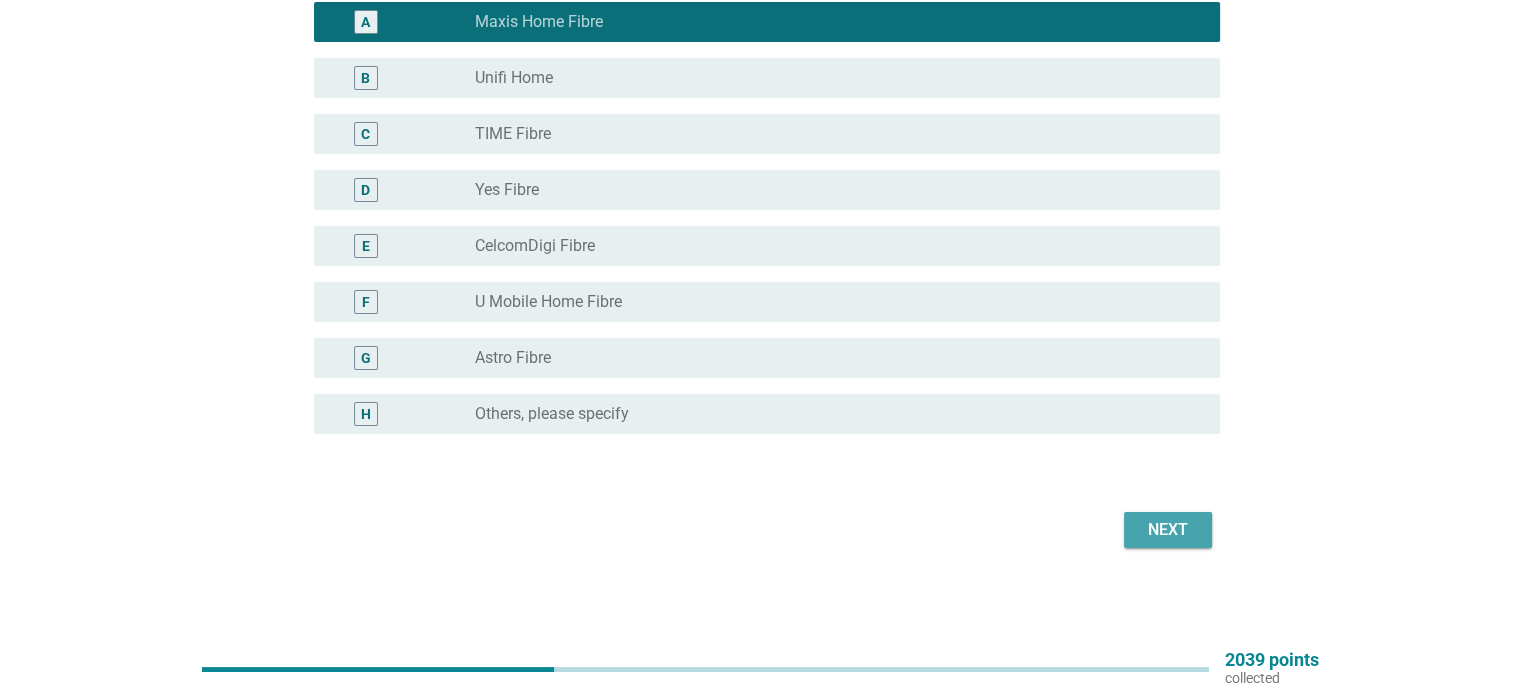 click on "Next" at bounding box center [1168, 530] 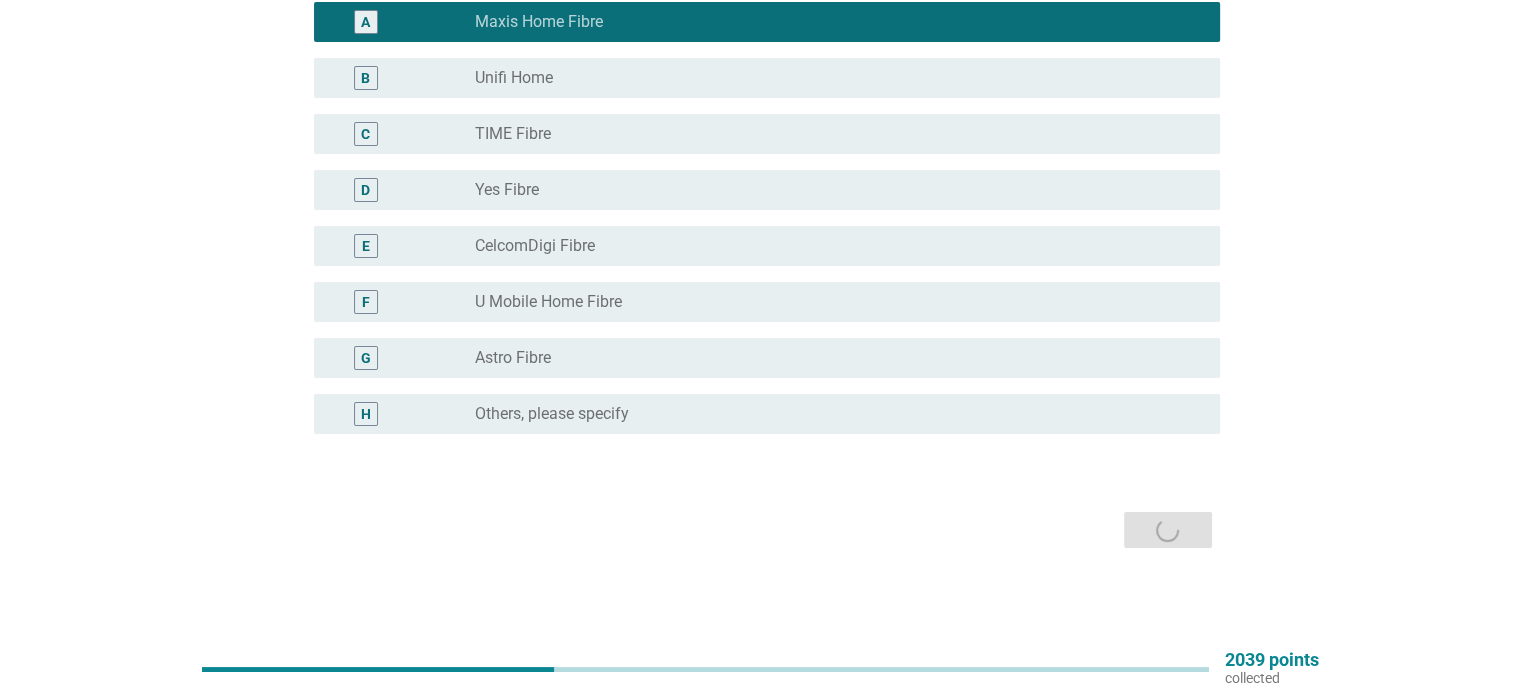 scroll, scrollTop: 0, scrollLeft: 0, axis: both 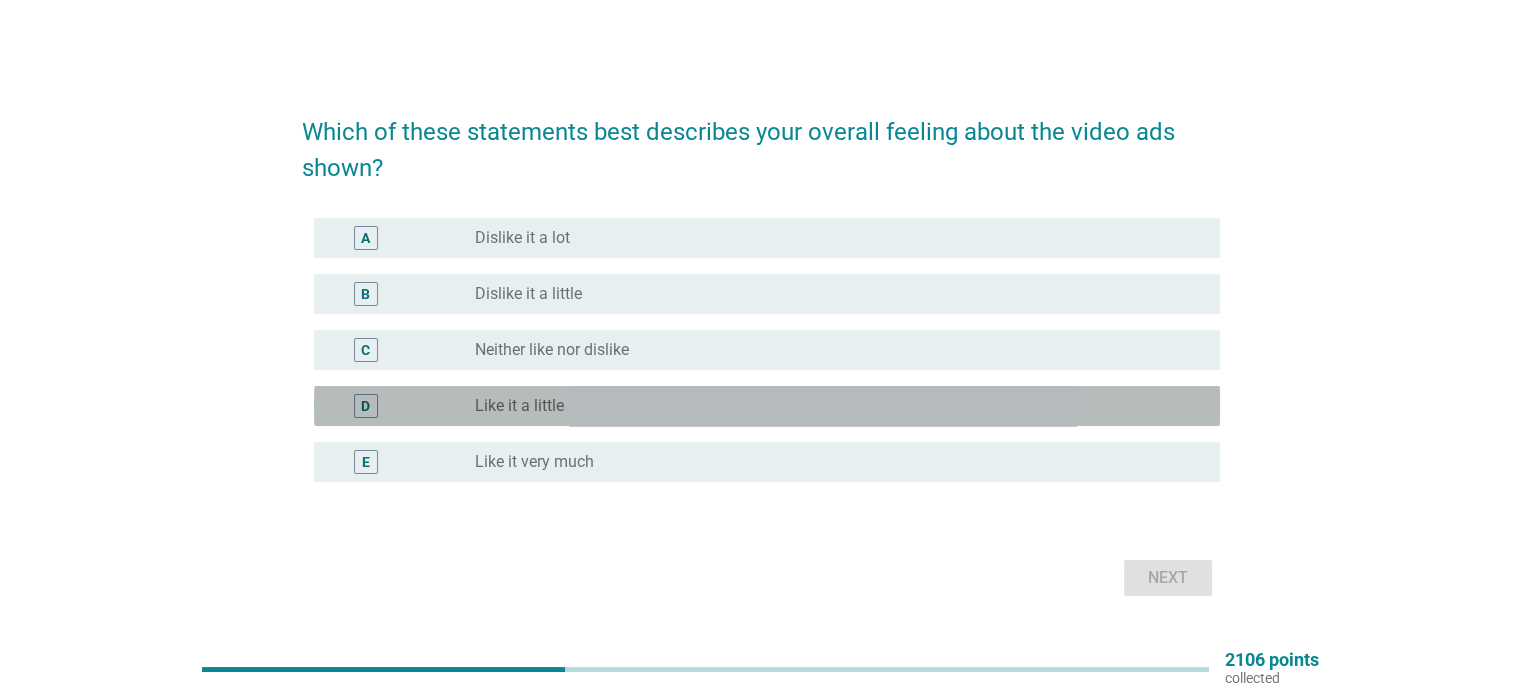 click on "radio_button_unchecked Like it a little" at bounding box center (831, 406) 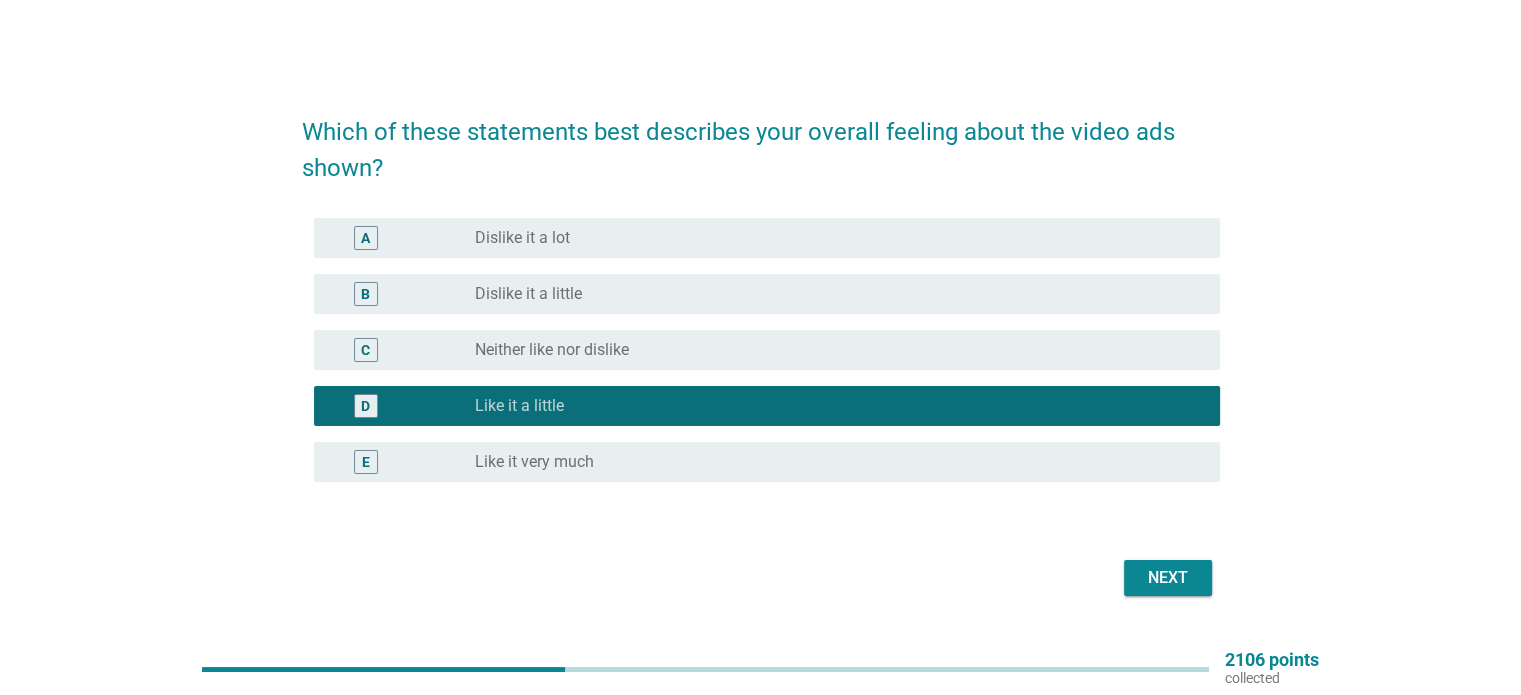 click on "Next" at bounding box center [1168, 578] 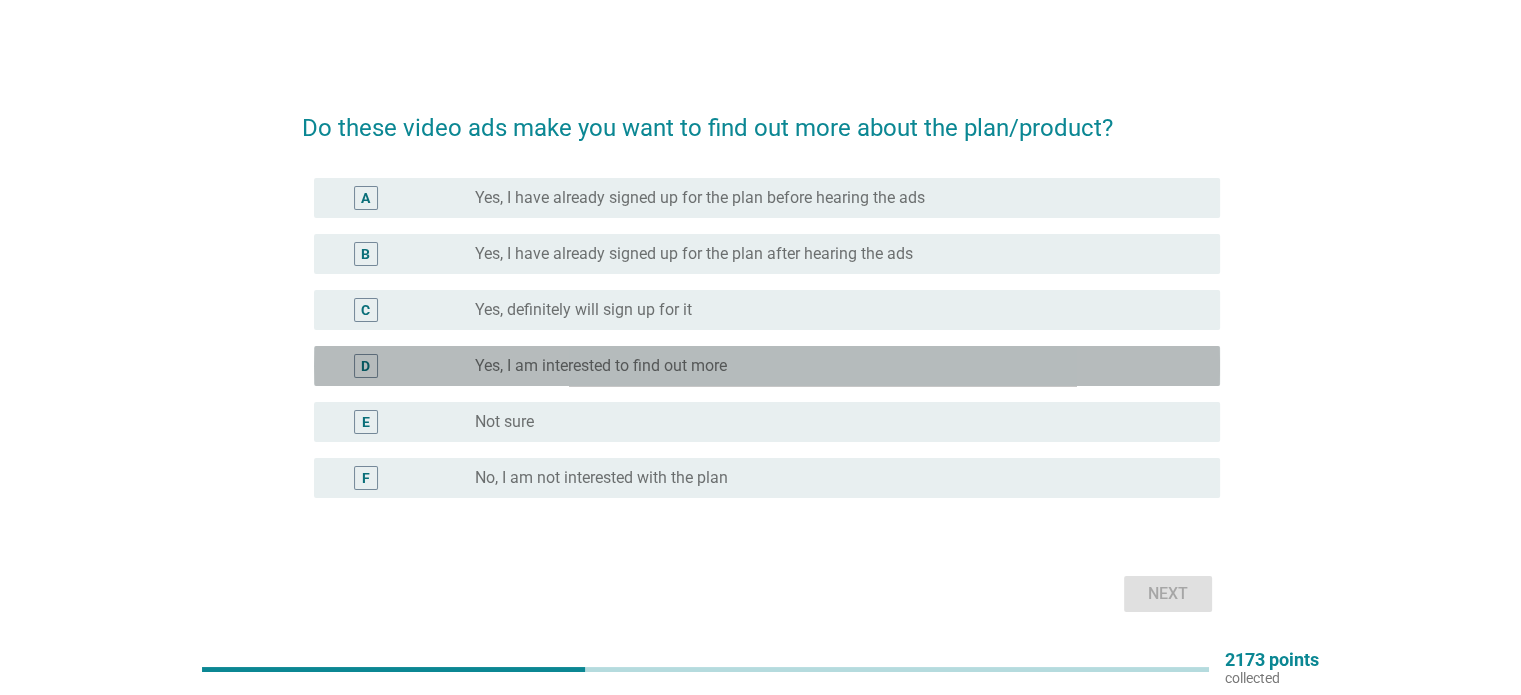 click on "Yes, I am interested to find out more" at bounding box center [601, 366] 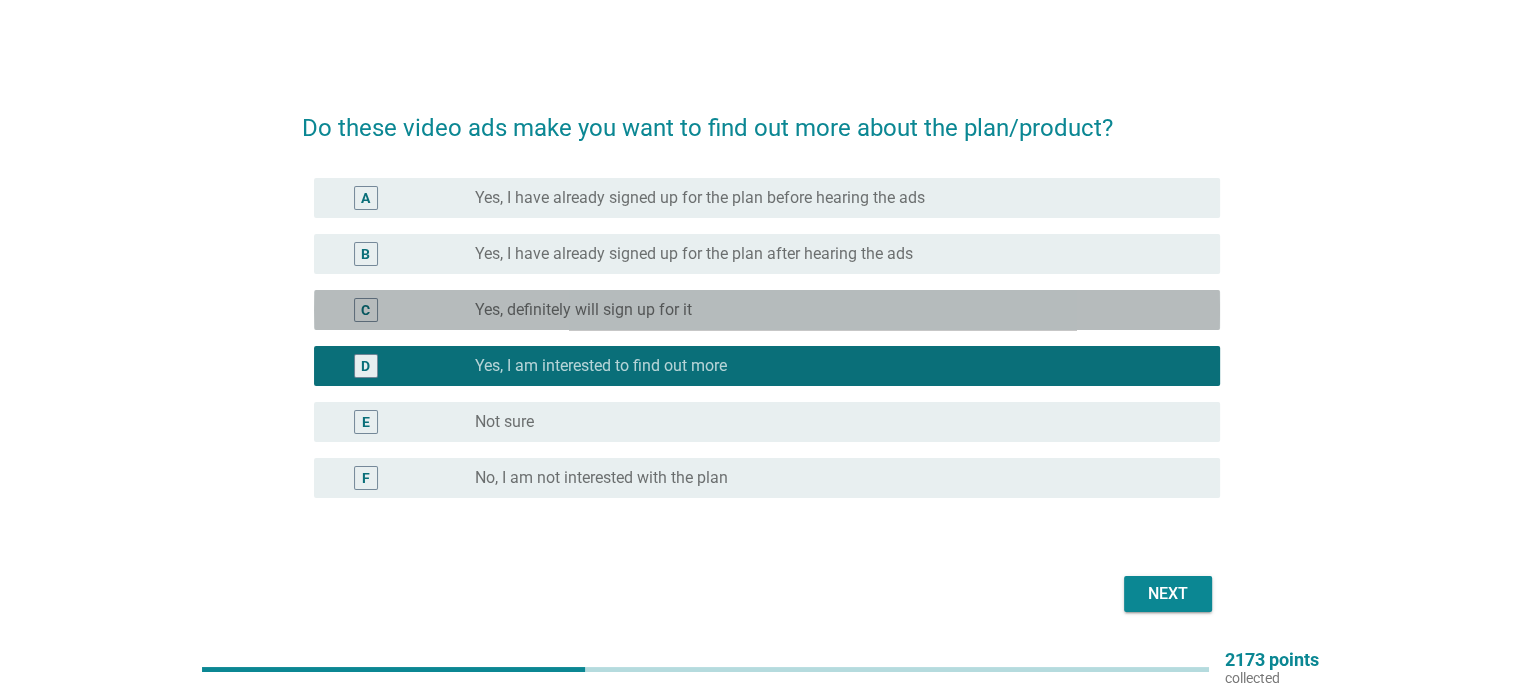 click on "C     radio_button_unchecked Yes, definitely will sign up for it" at bounding box center (767, 310) 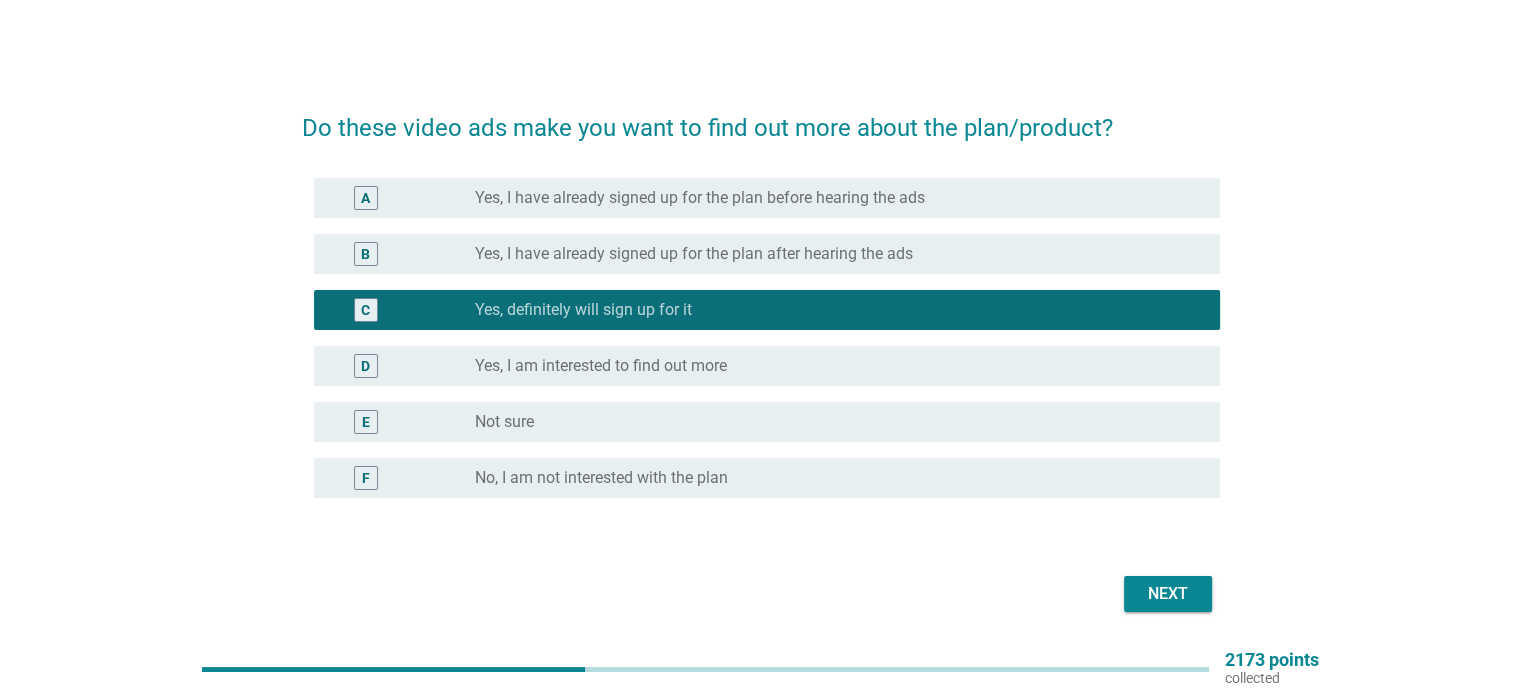 click on "Yes, I am interested to find out more" at bounding box center (601, 366) 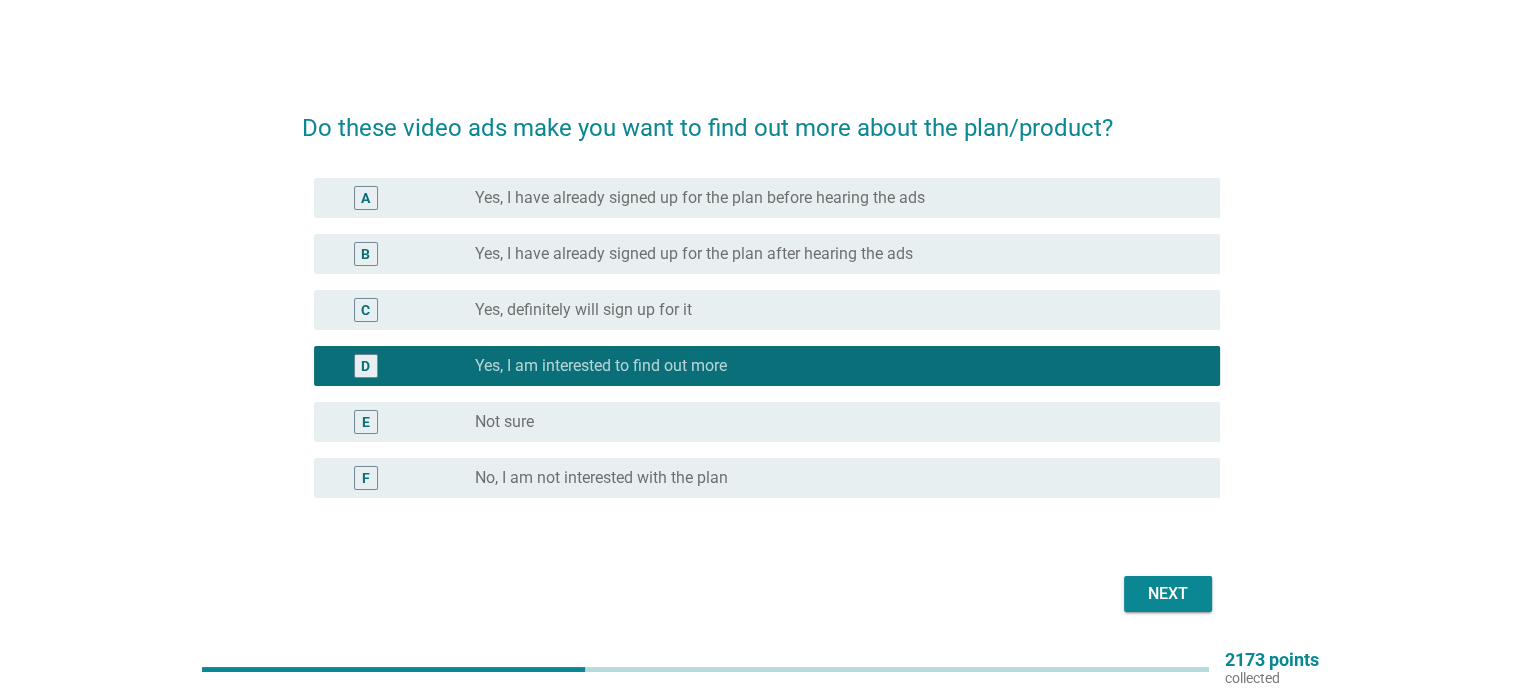 click on "Next" at bounding box center (1168, 594) 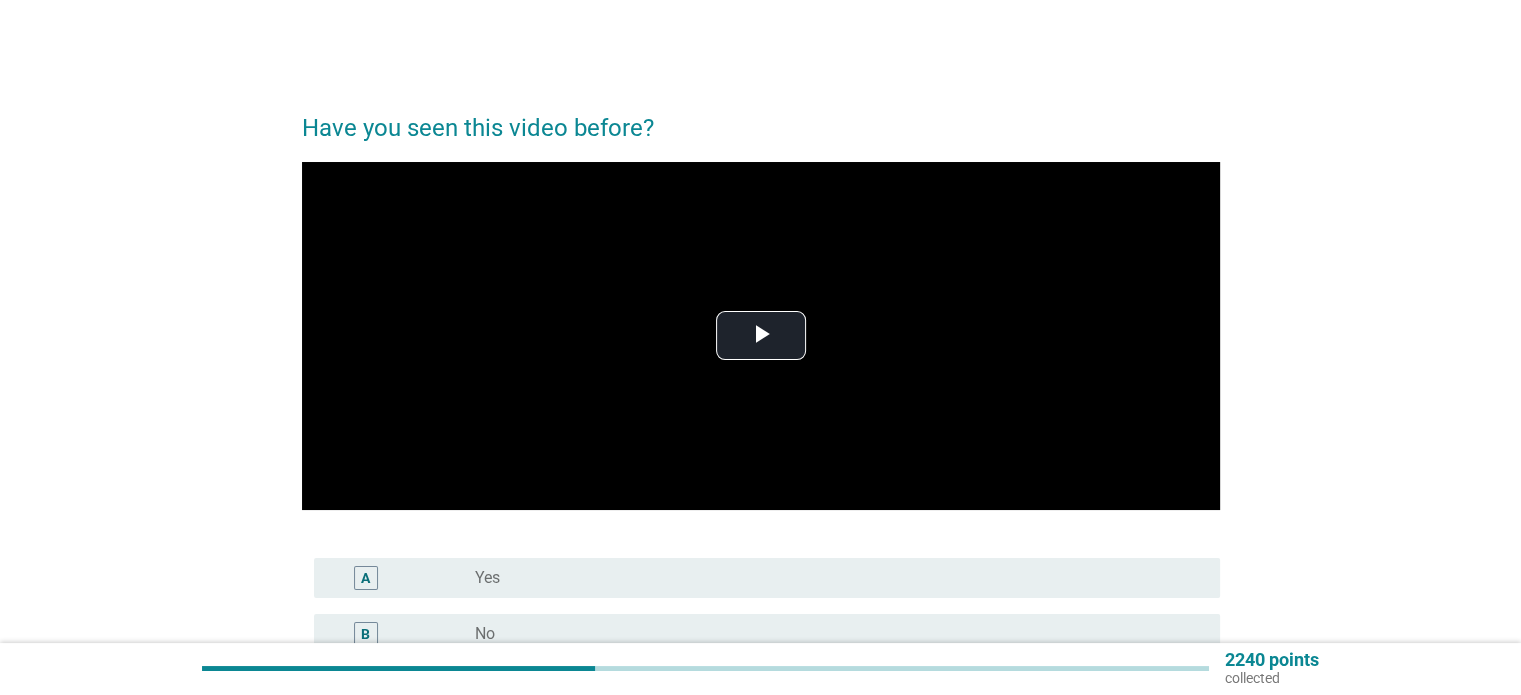click on "Have you seen this video before?       Video Player is loading. Play Video Play Mute Current Time  0:00 / Duration  0:56 Loaded :  7.02% 0:00 Stream Type  LIVE Seek to live, currently behind live LIVE Remaining Time  - 0:56   1x Playback Rate Chapters Chapters Descriptions descriptions off , selected Captions captions settings , opens captions settings dialog captions off , selected Audio Track original , selected Picture-in-Picture Fullscreen This is a modal window. Beginning of dialog window. Escape will cancel and close the window. Text Color White Black [PERSON_NAME] Blue Yellow Magenta Cyan Transparency Opaque Semi-Transparent Background Color Black White [PERSON_NAME] Blue Yellow Magenta Cyan Transparency Opaque Semi-Transparent Transparent Window Color Black White [PERSON_NAME] Blue Yellow Magenta Cyan Transparency Transparent Semi-Transparent Opaque Font Size 50% 75% 100% 125% 150% 175% 200% 300% 400% Text Edge Style None Raised Depressed Uniform Dropshadow Font Family Proportional Sans-Serif Casual Script" at bounding box center [760, 432] 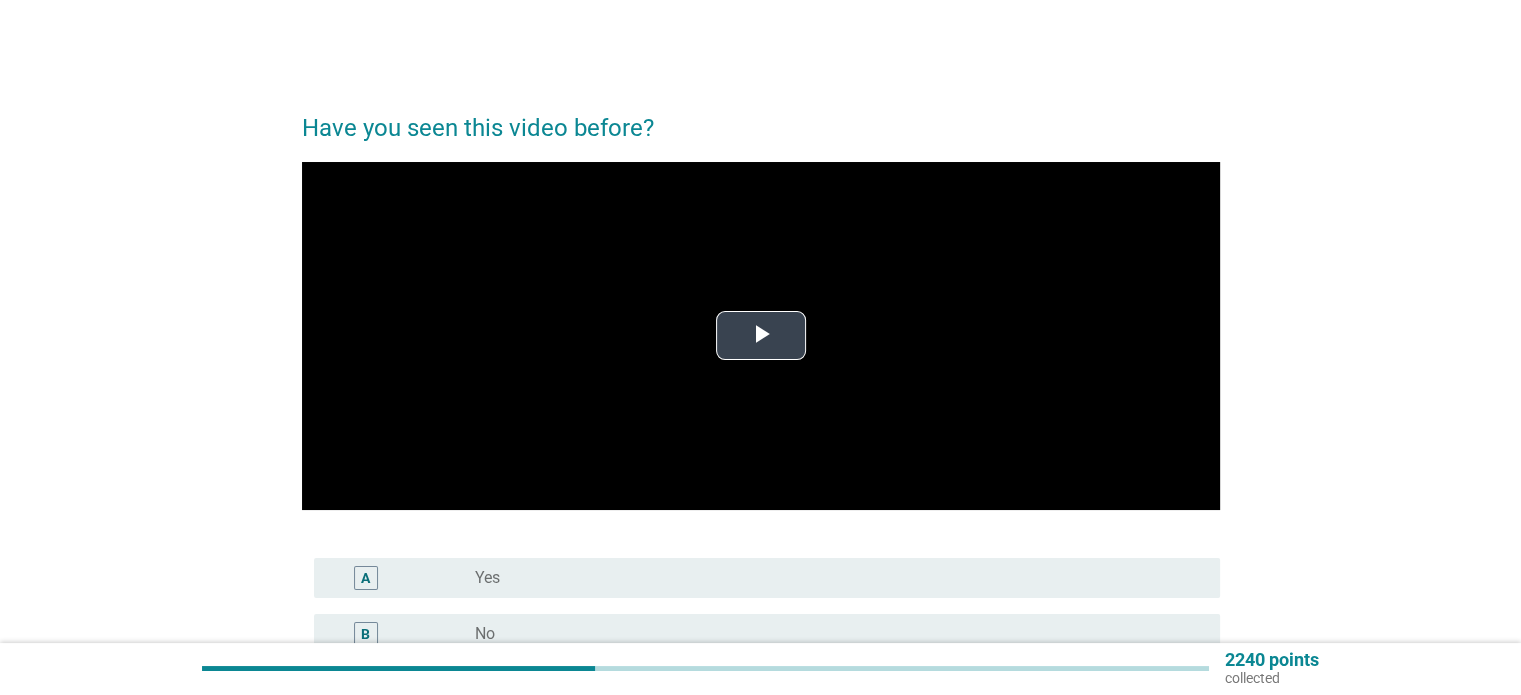 click at bounding box center (761, 336) 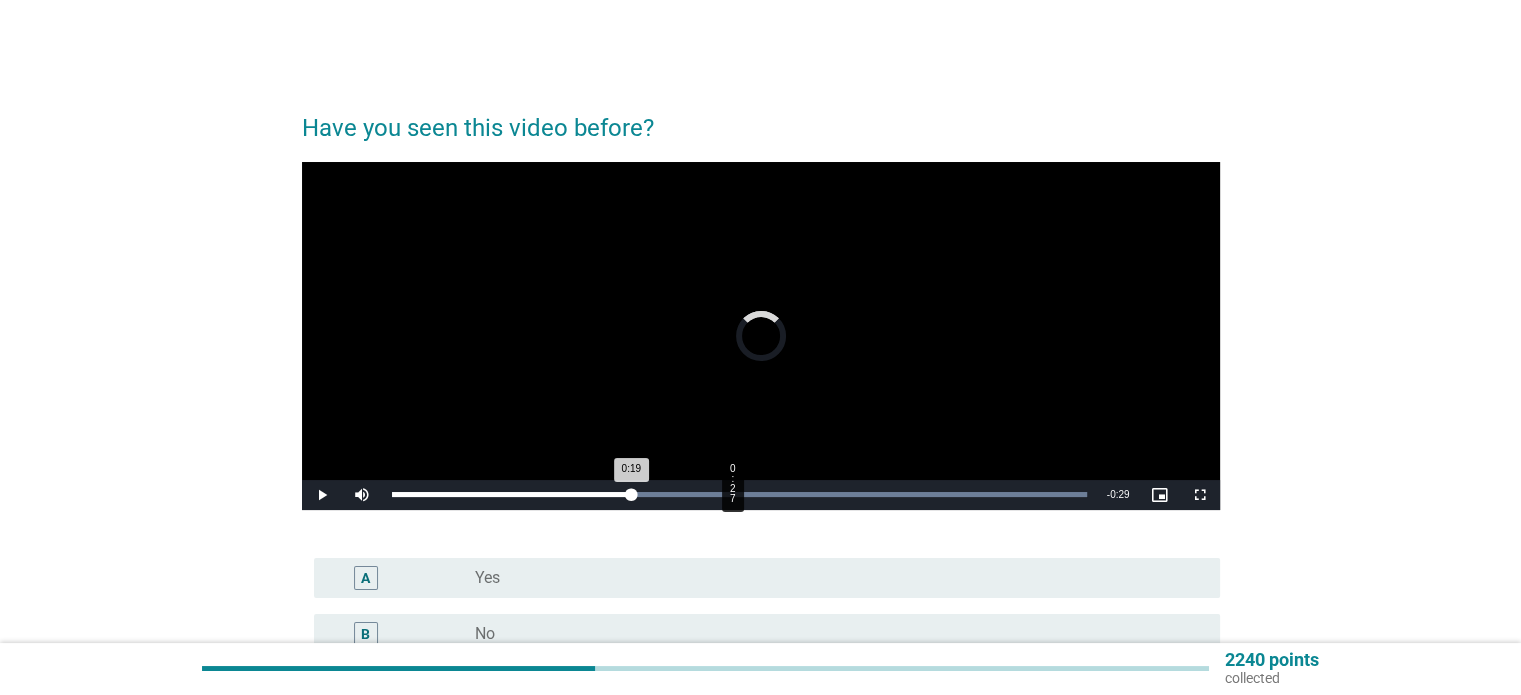 click on "Loaded :  100.00% 0:27 0:19" at bounding box center (739, 495) 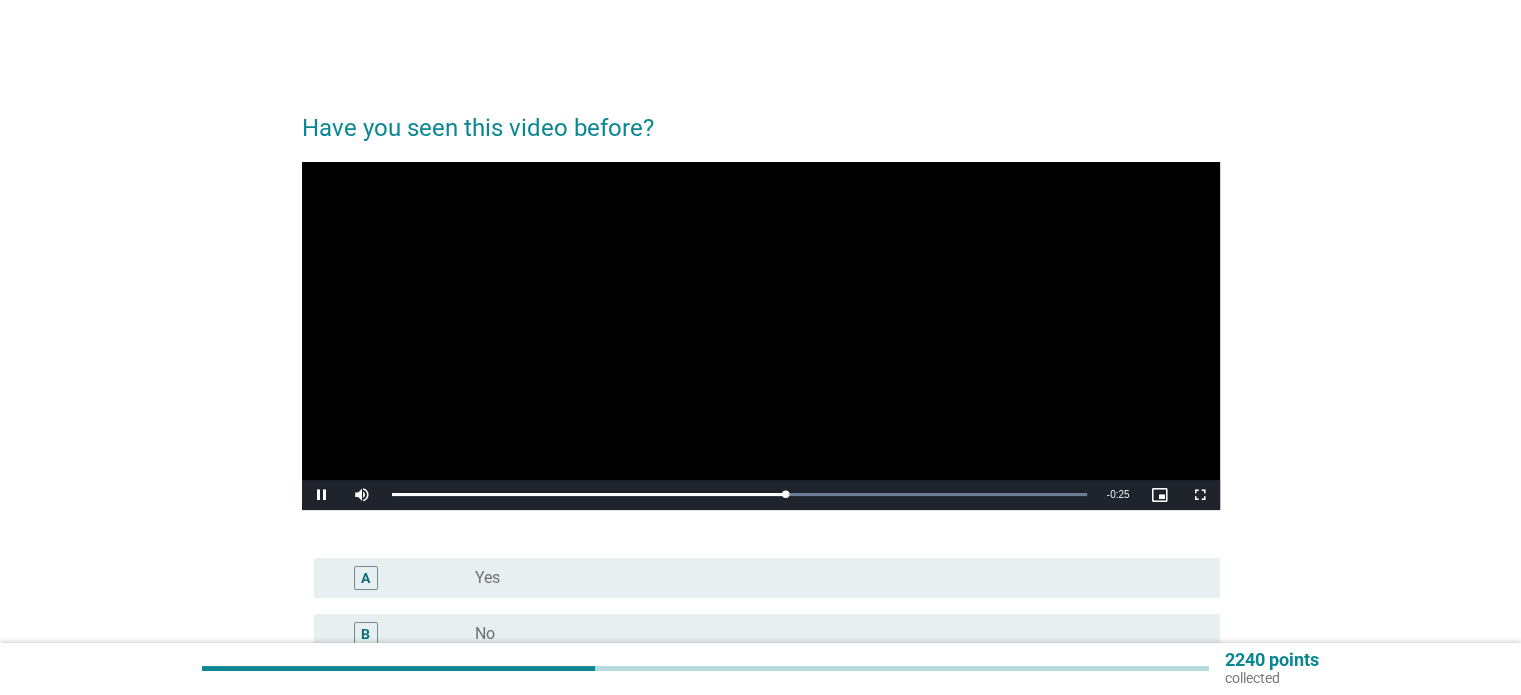 scroll, scrollTop: 100, scrollLeft: 0, axis: vertical 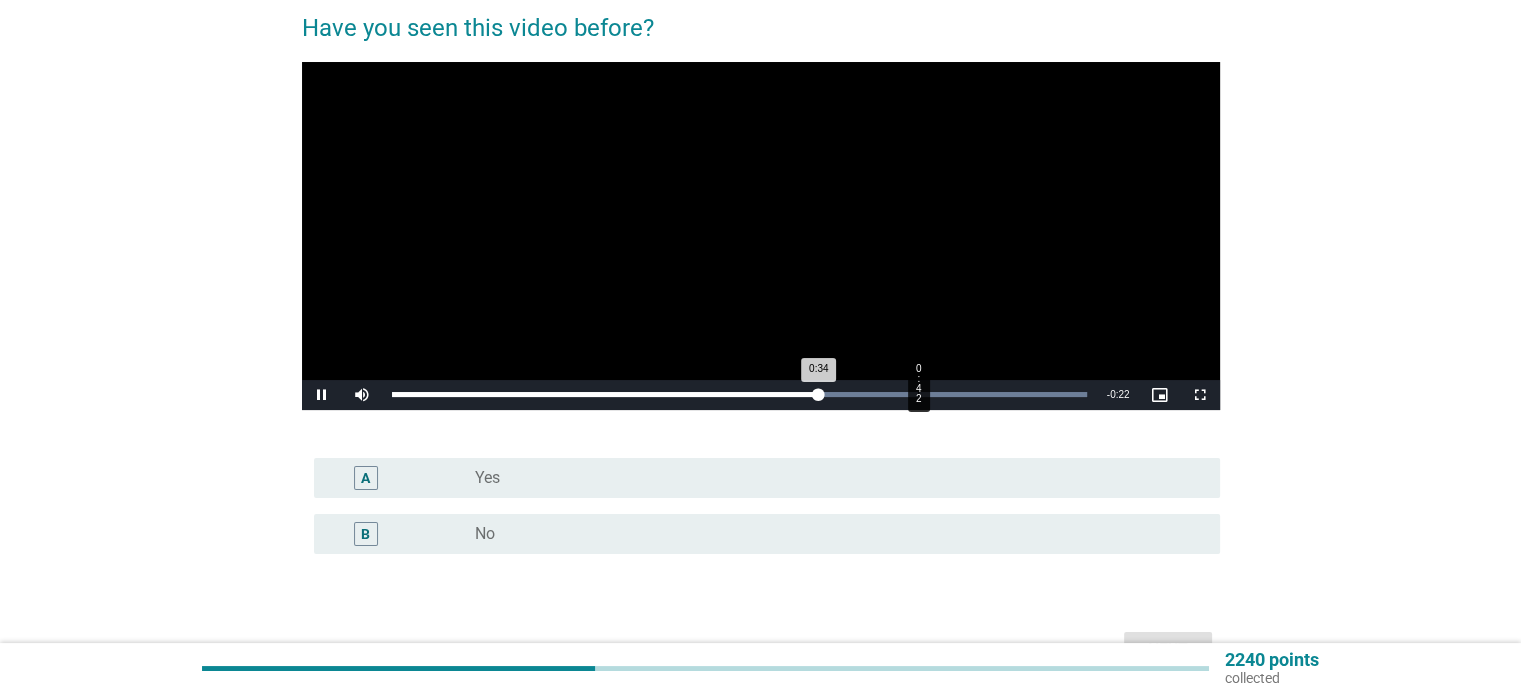 click on "Loaded :  100.00% 0:42 0:34" at bounding box center [739, 394] 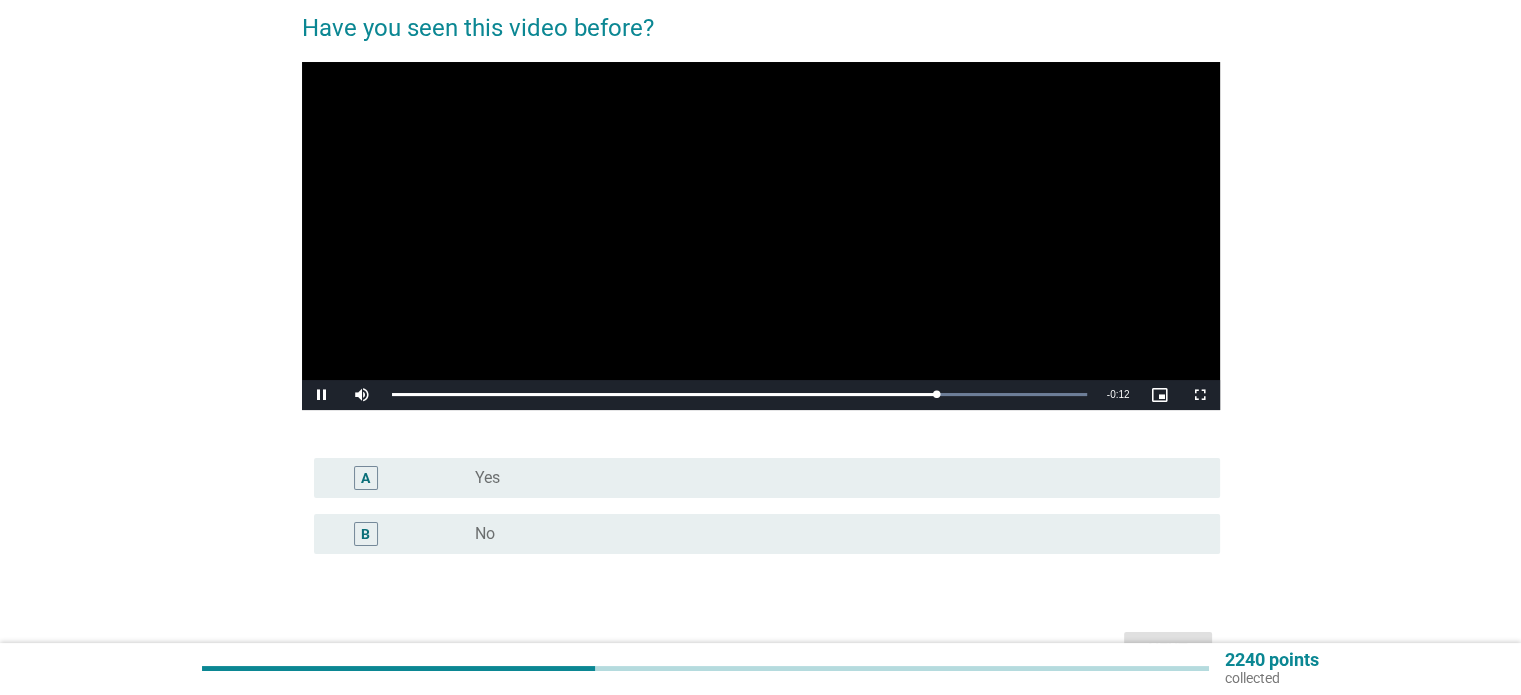 click on "radio_button_unchecked No" at bounding box center [831, 534] 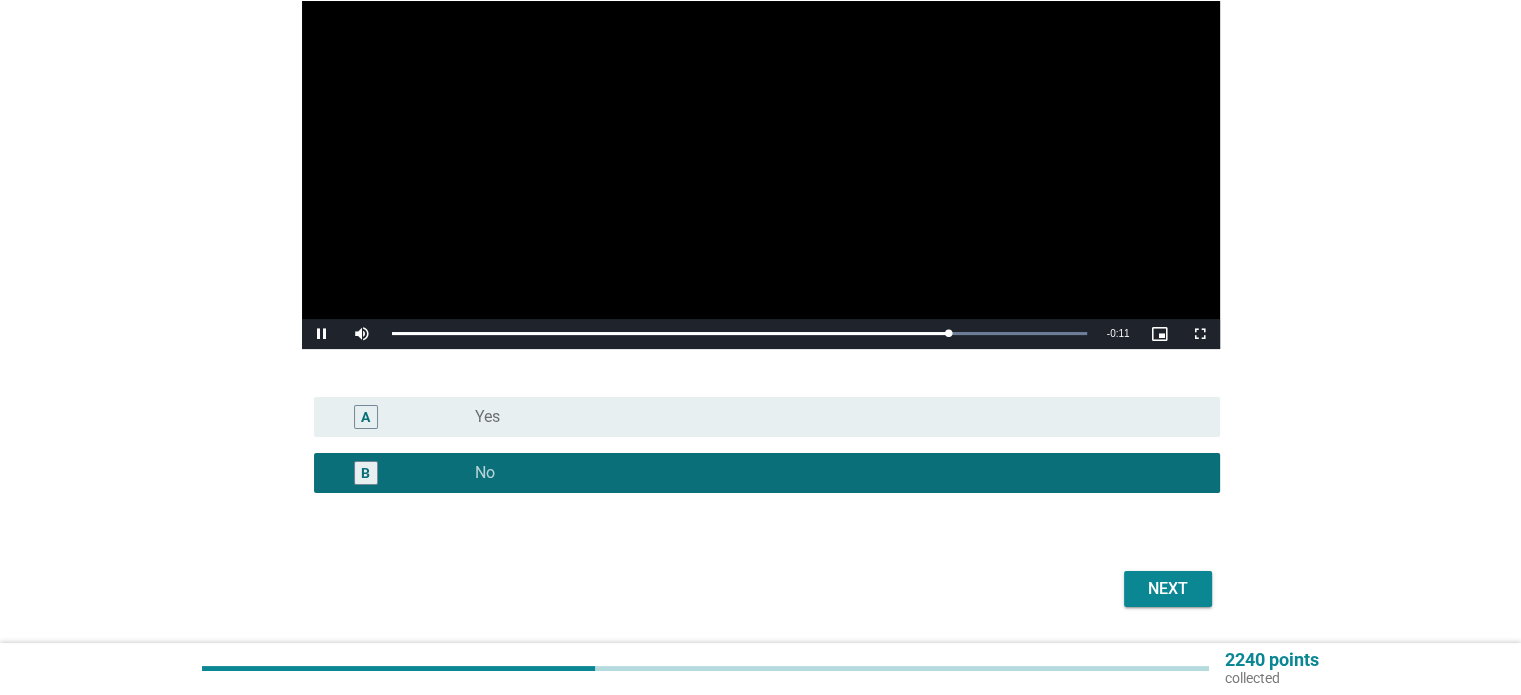 scroll, scrollTop: 220, scrollLeft: 0, axis: vertical 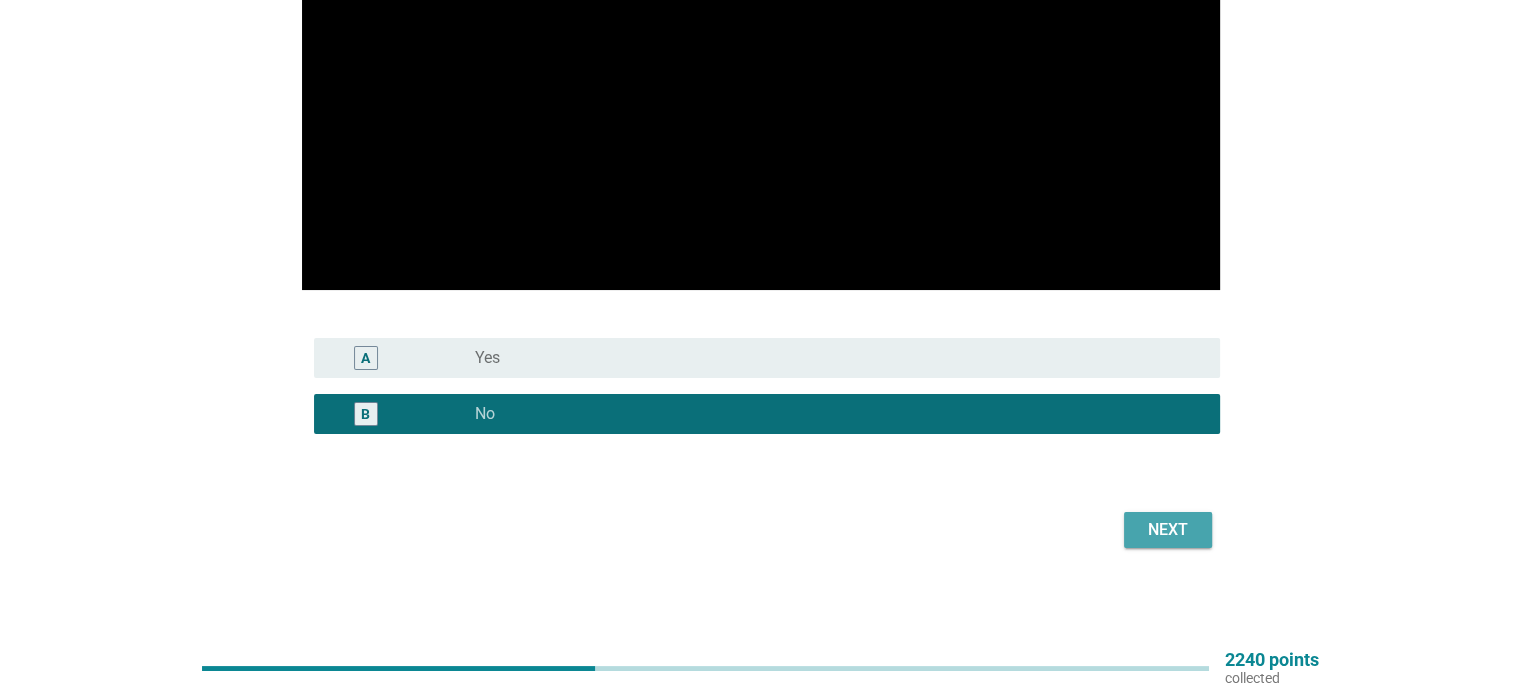 click on "Next" at bounding box center (1168, 530) 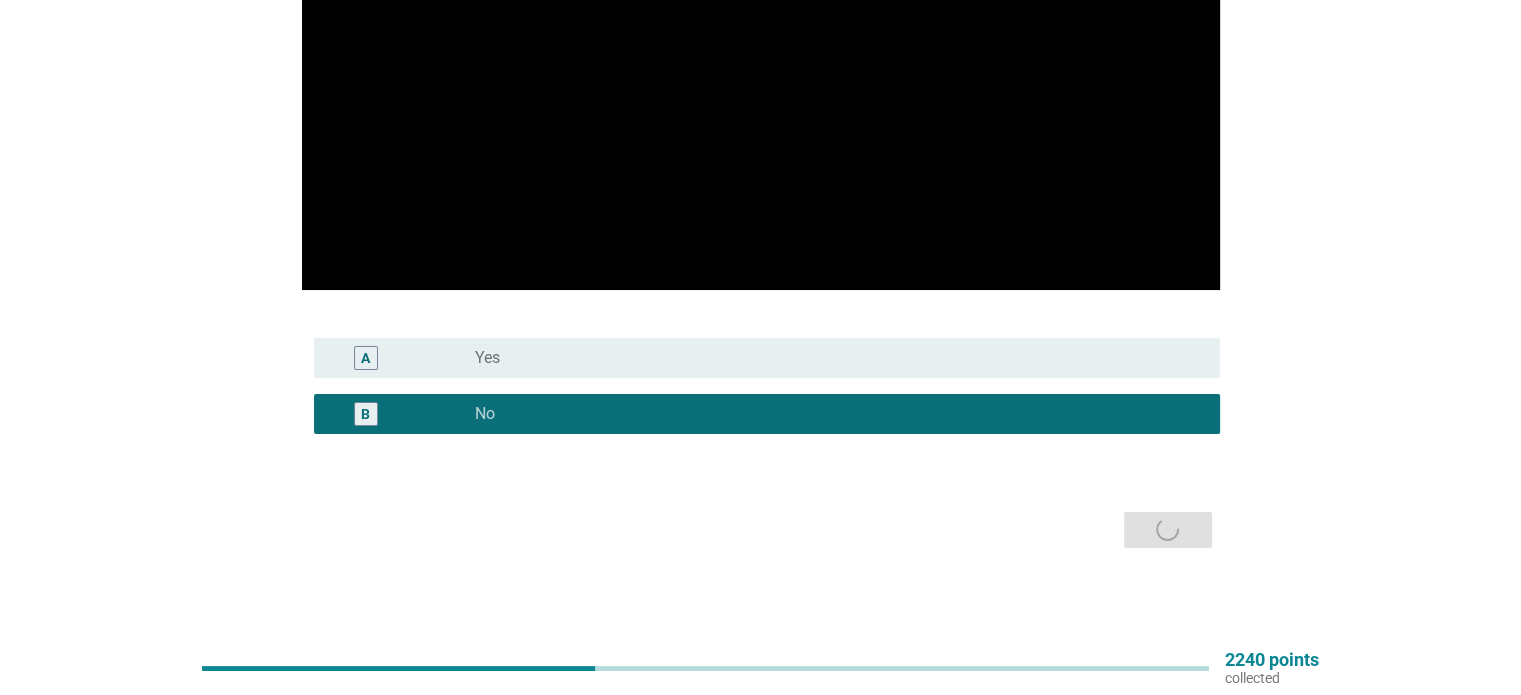 scroll, scrollTop: 0, scrollLeft: 0, axis: both 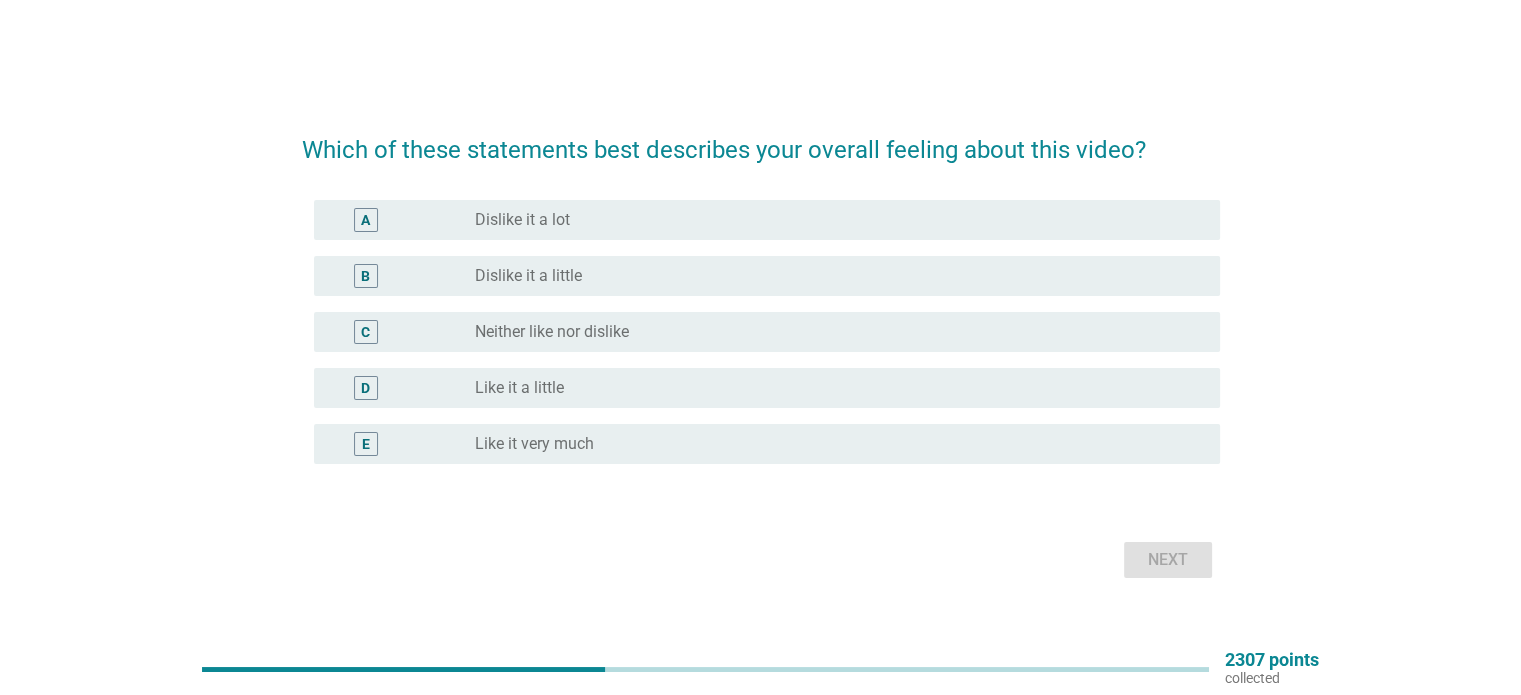 click on "Neither like nor dislike" at bounding box center [552, 332] 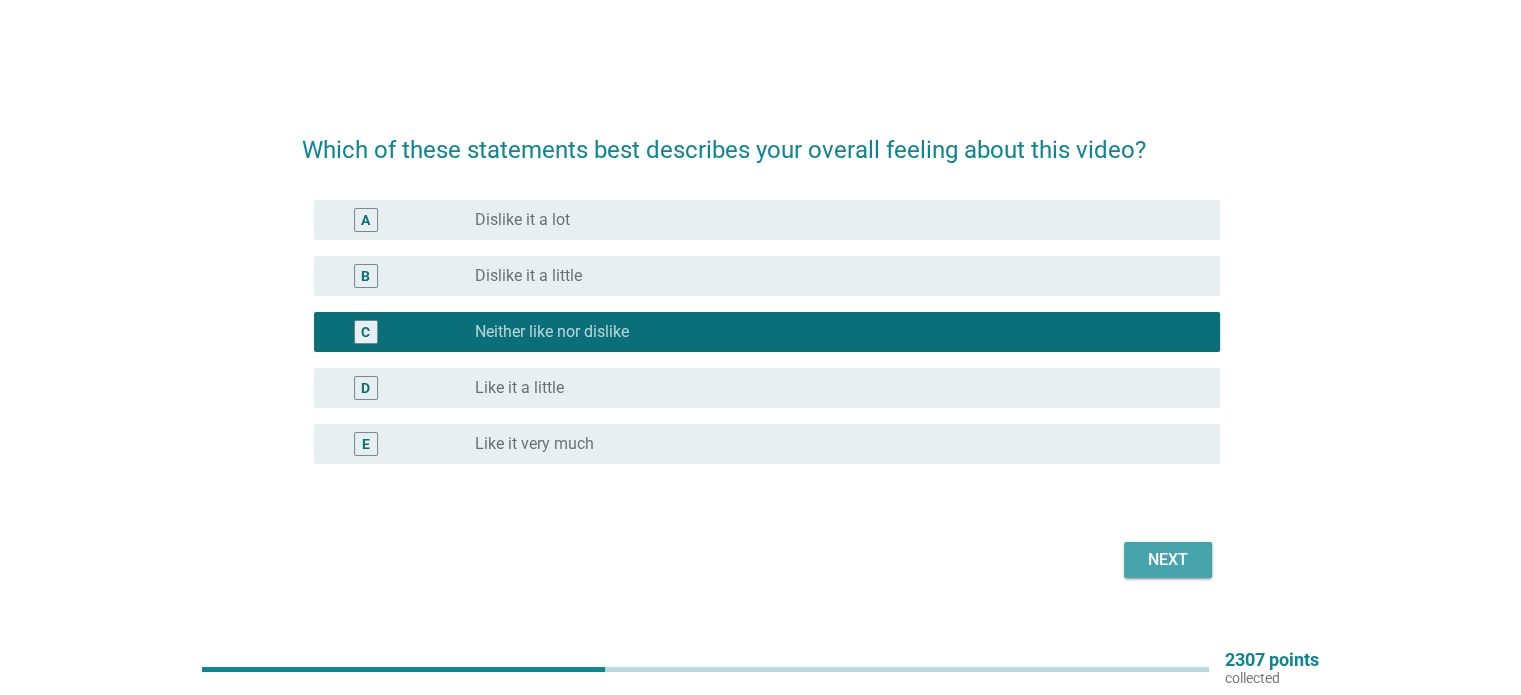 click on "Next" at bounding box center (1168, 560) 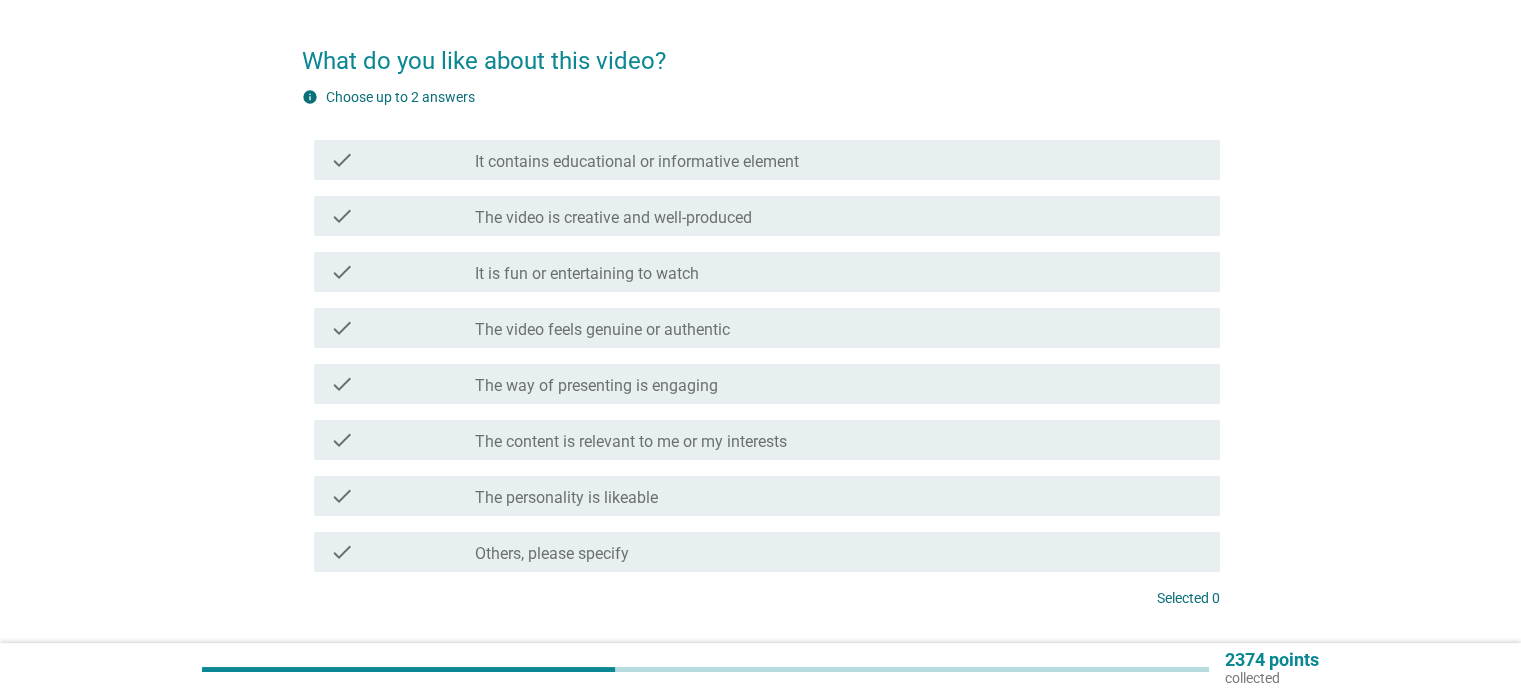 scroll, scrollTop: 100, scrollLeft: 0, axis: vertical 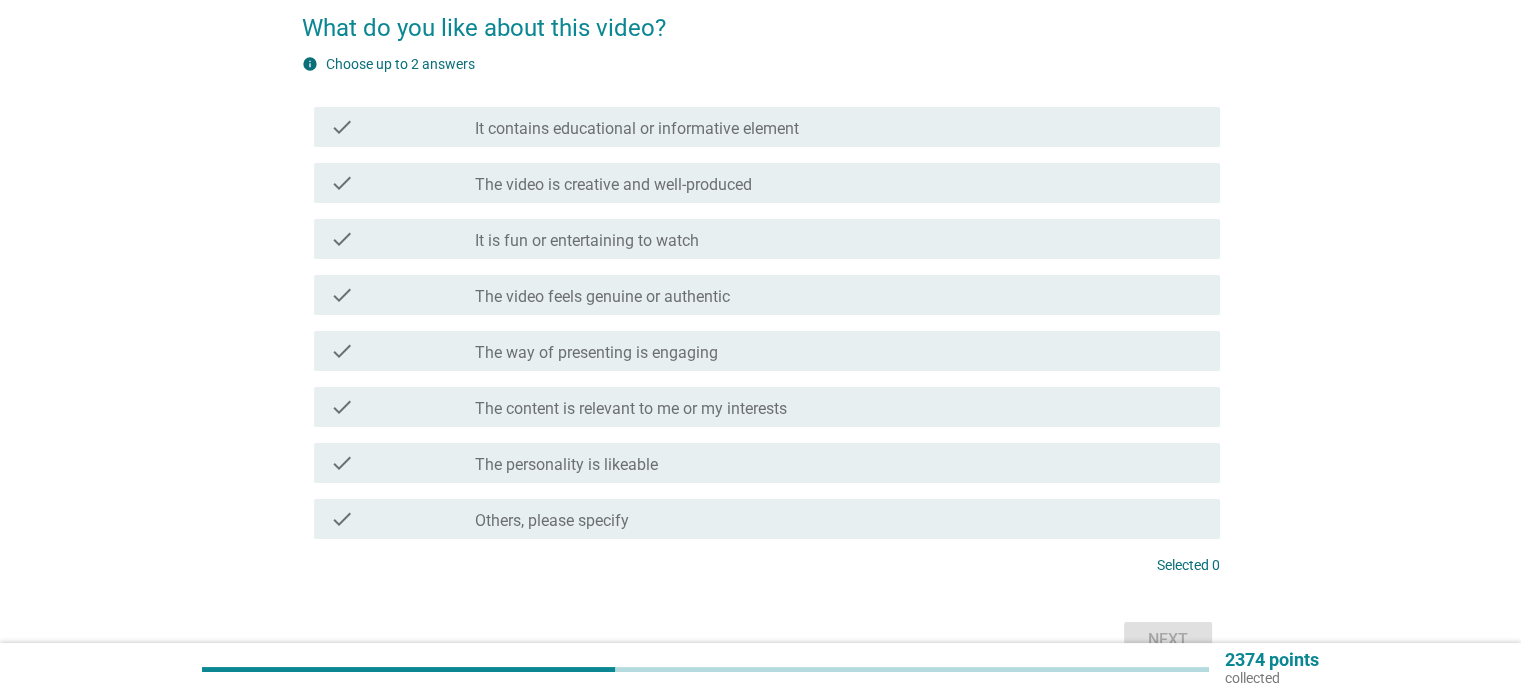click on "check" at bounding box center [403, 351] 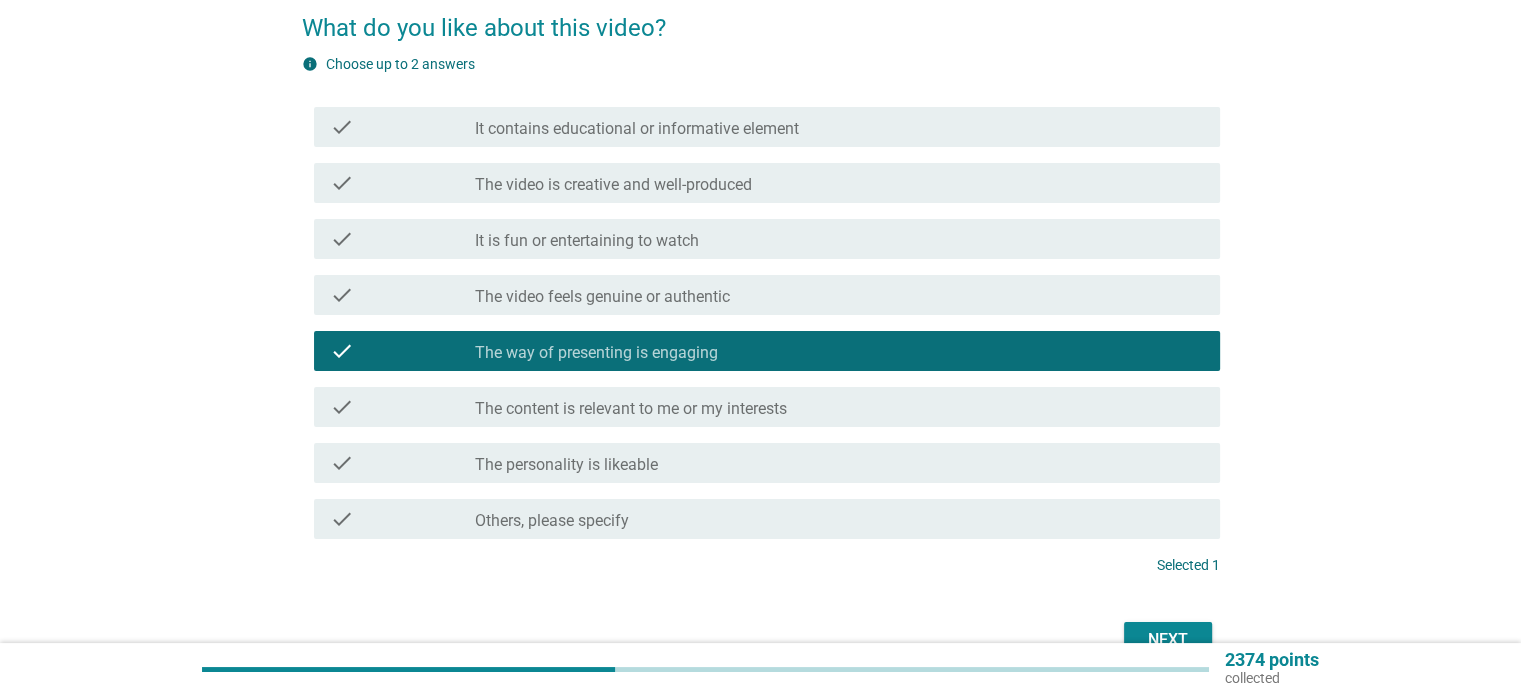 click on "The content is relevant to me or my interests" at bounding box center (631, 409) 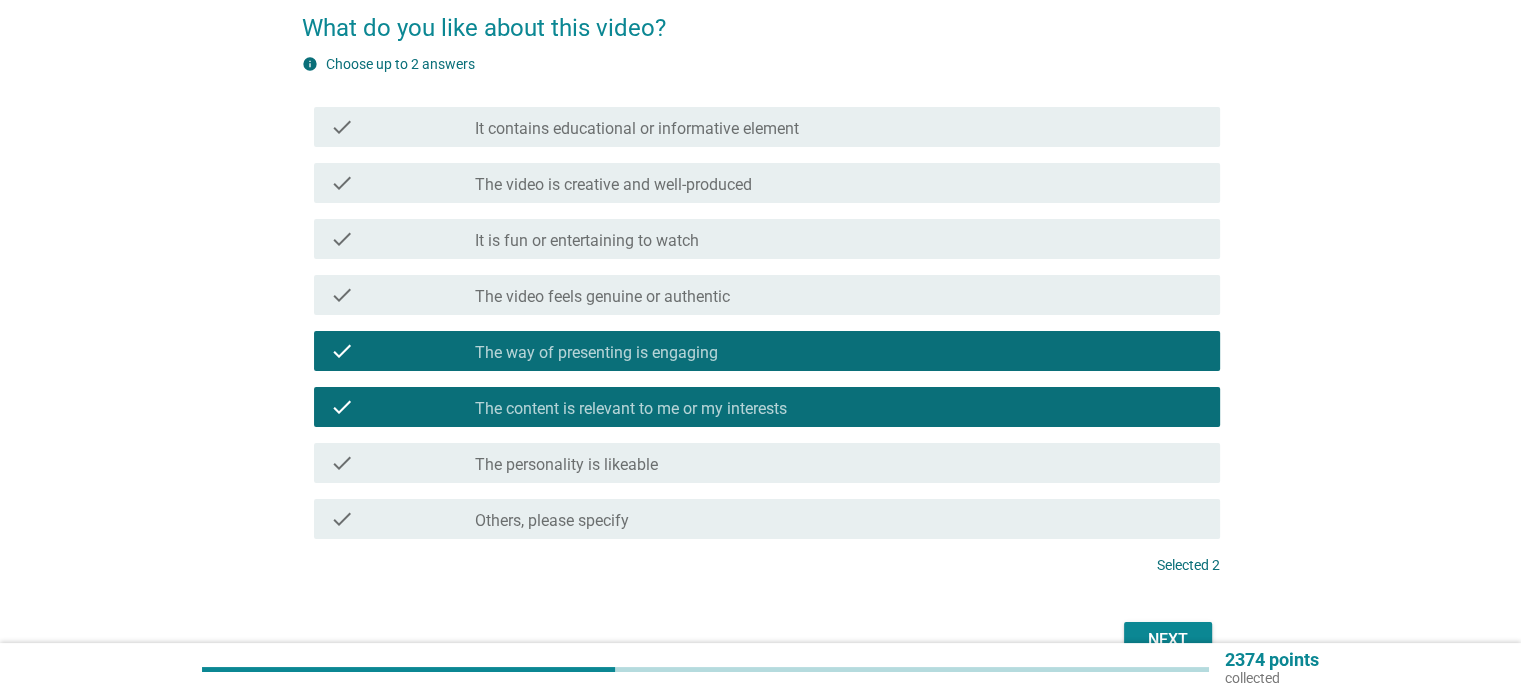 click on "Next" at bounding box center [1168, 640] 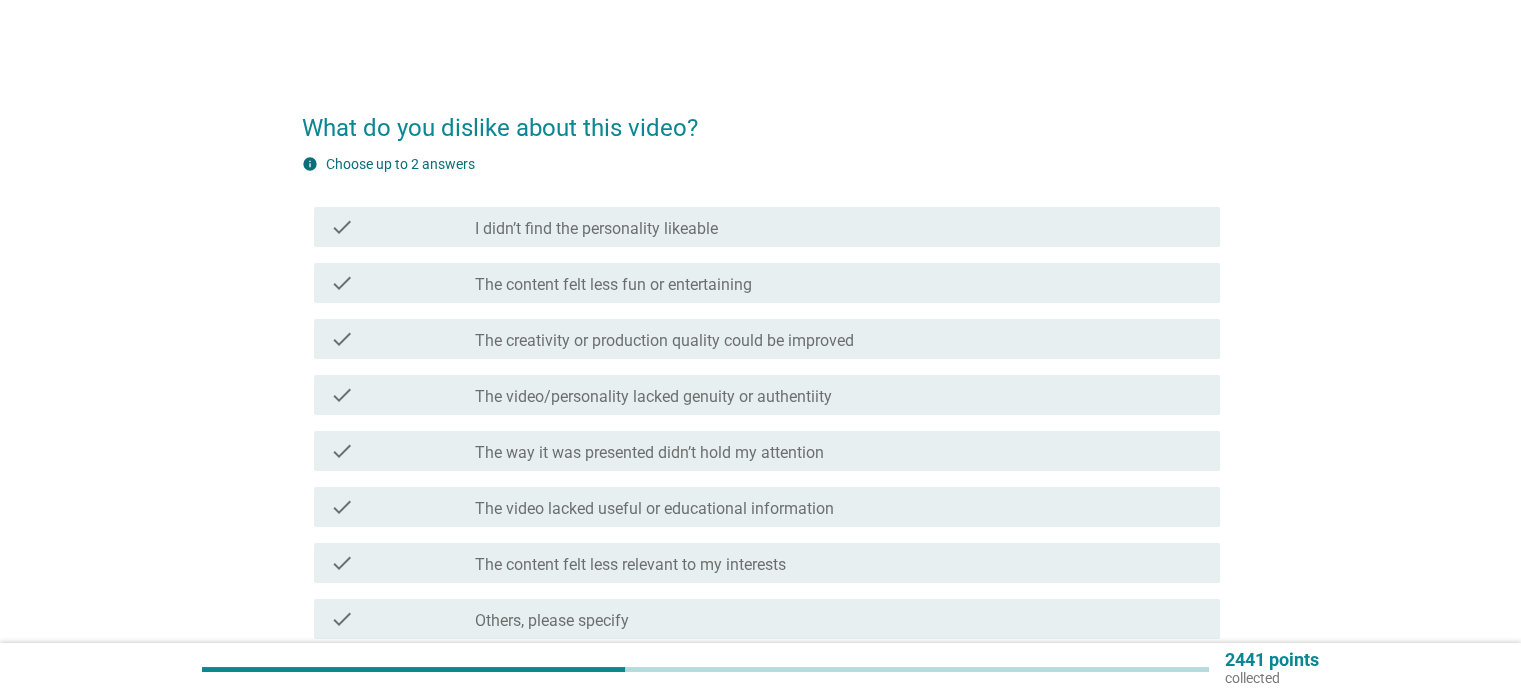 scroll, scrollTop: 100, scrollLeft: 0, axis: vertical 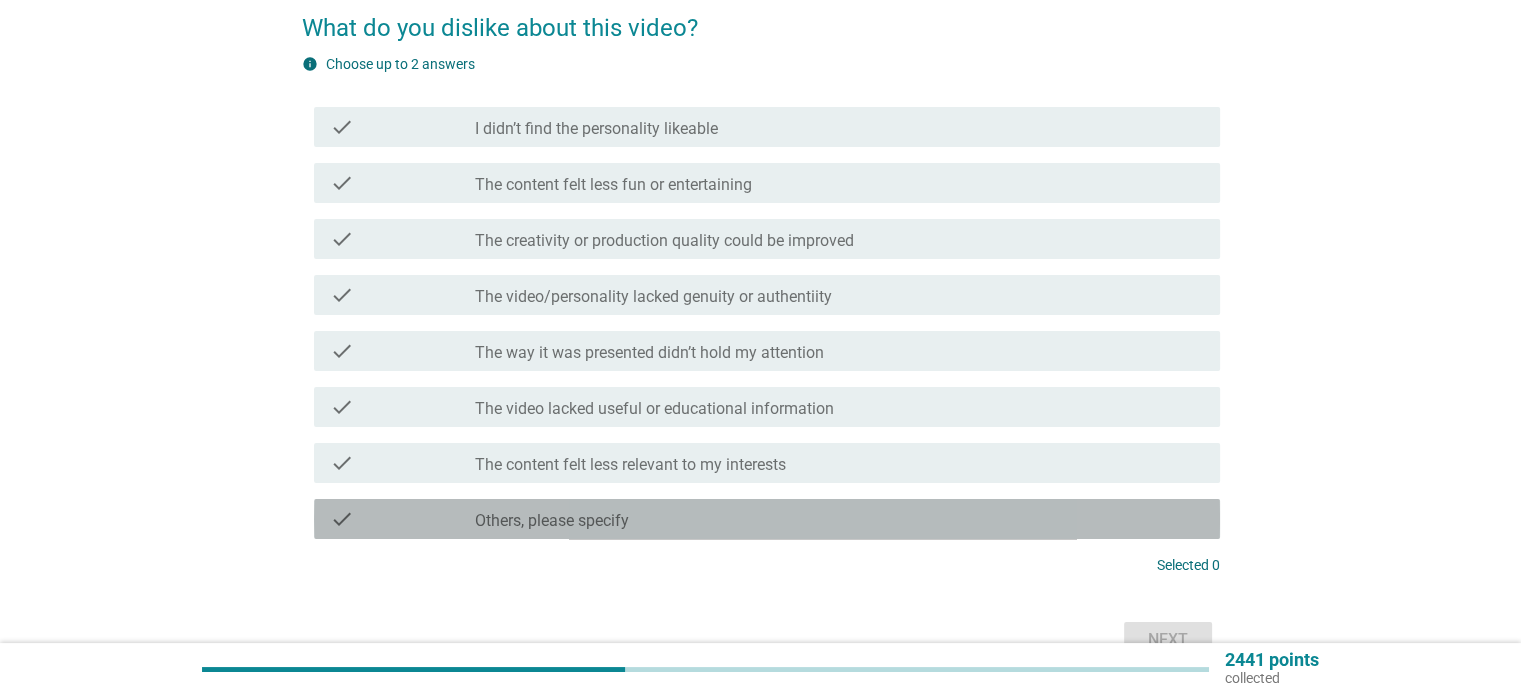 click on "Others, please specify" at bounding box center [552, 521] 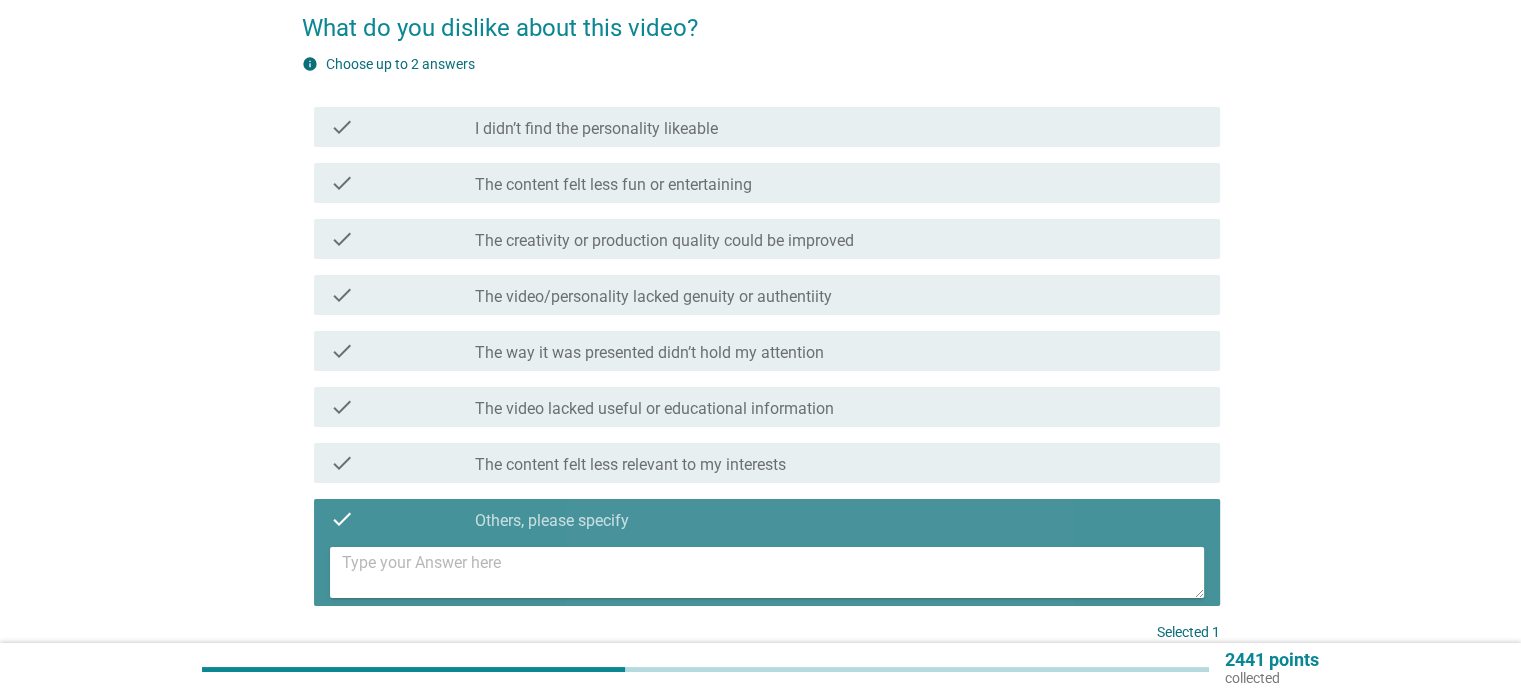 click at bounding box center [773, 572] 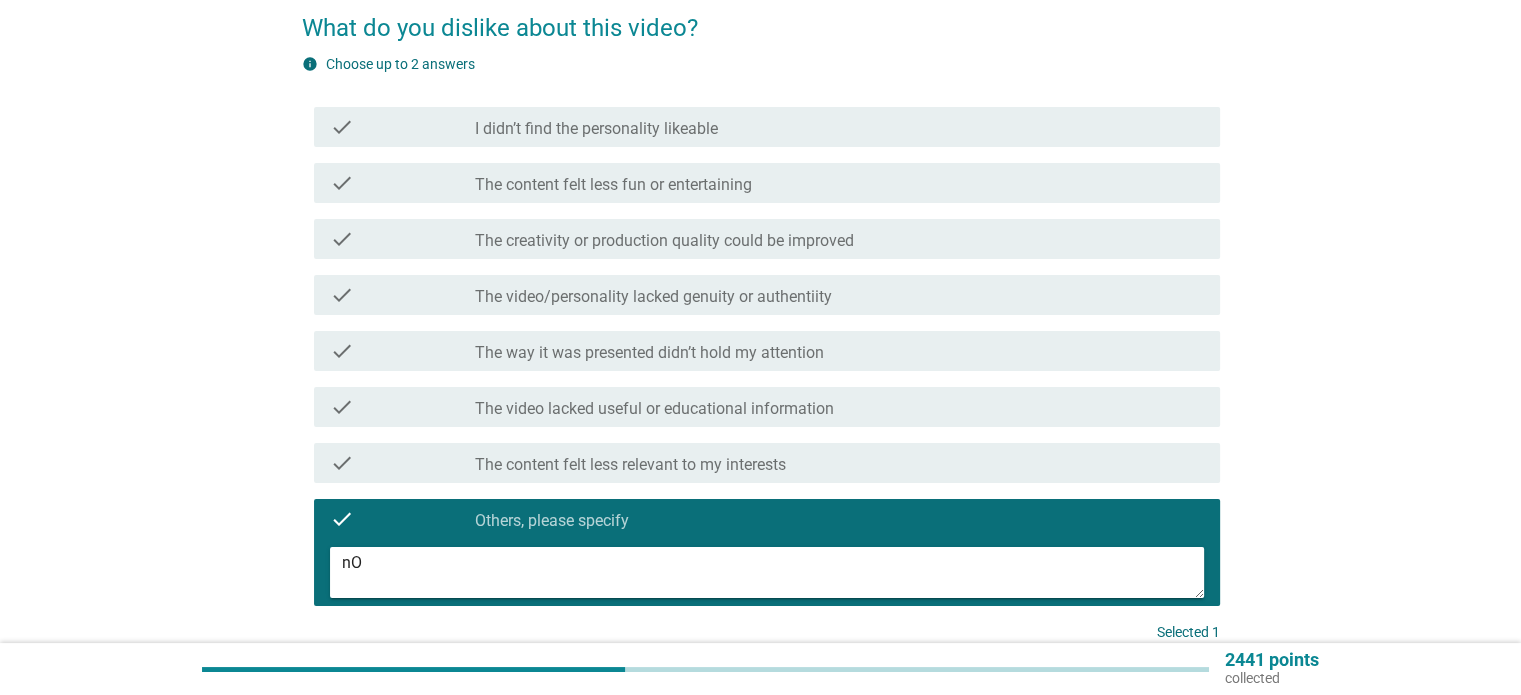 type on "n" 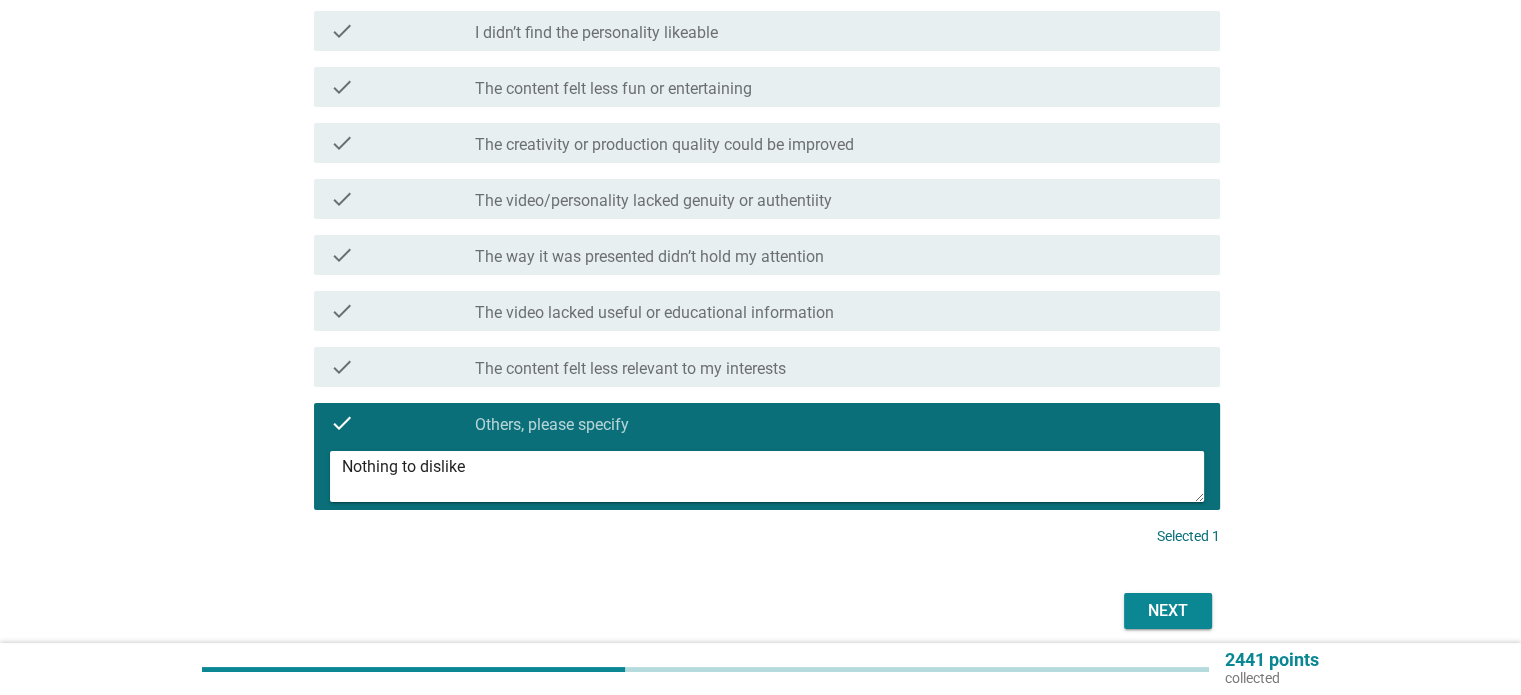 scroll, scrollTop: 277, scrollLeft: 0, axis: vertical 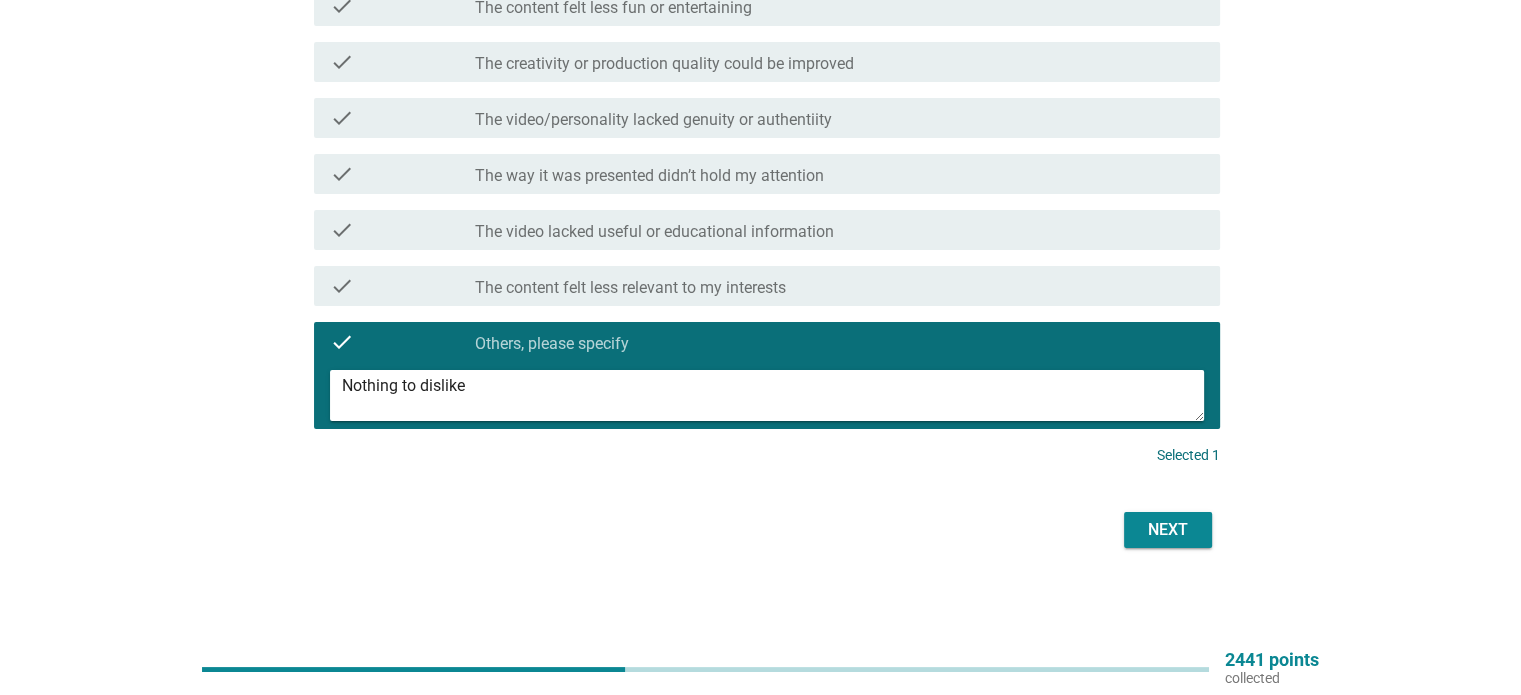 type on "Nothing to dislike" 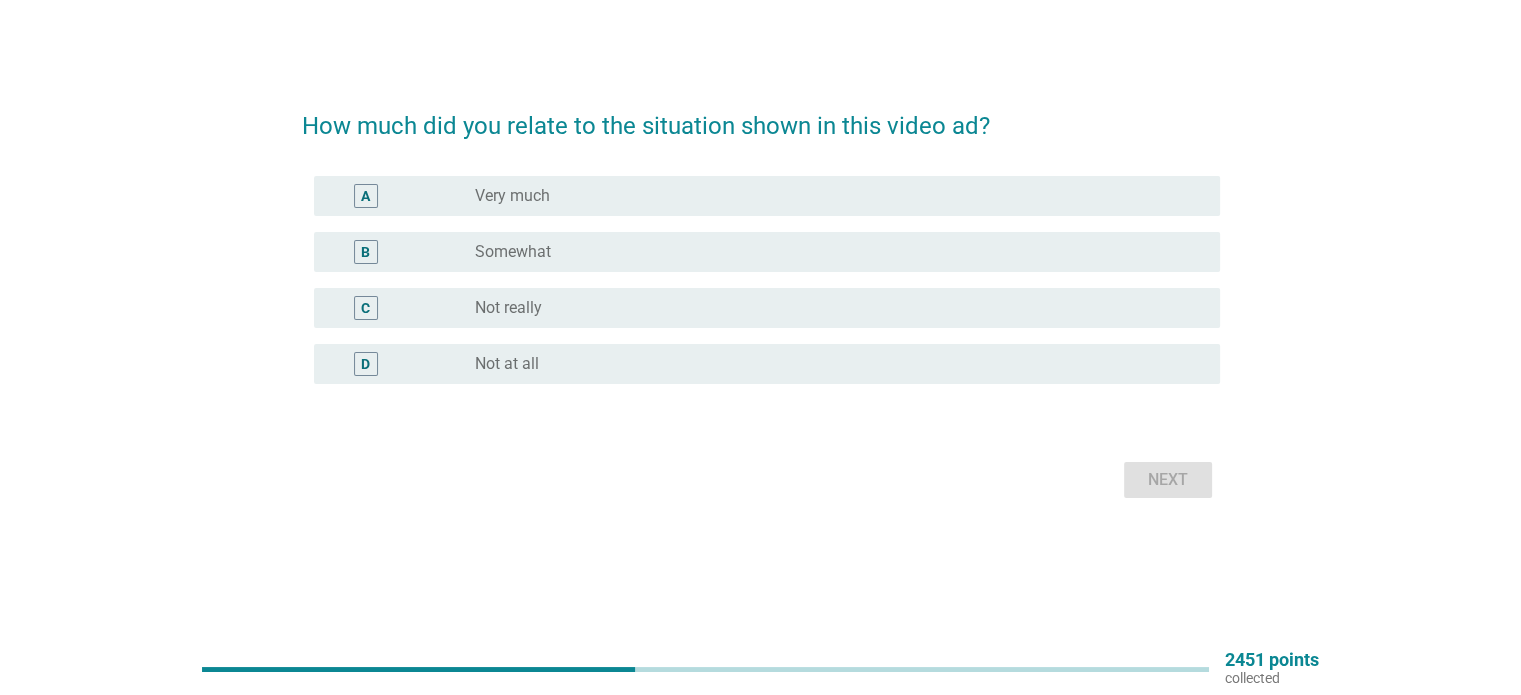 scroll, scrollTop: 0, scrollLeft: 0, axis: both 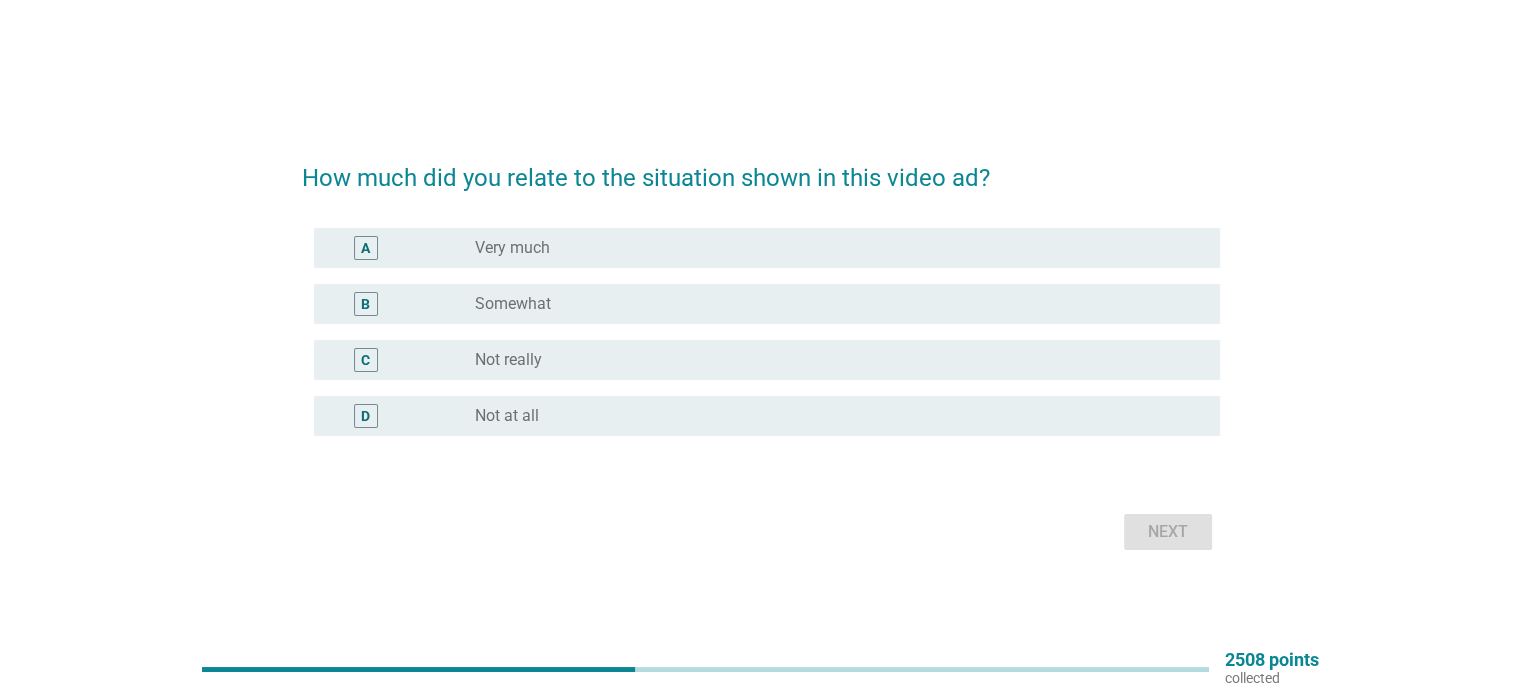 click on "Somewhat" at bounding box center (513, 304) 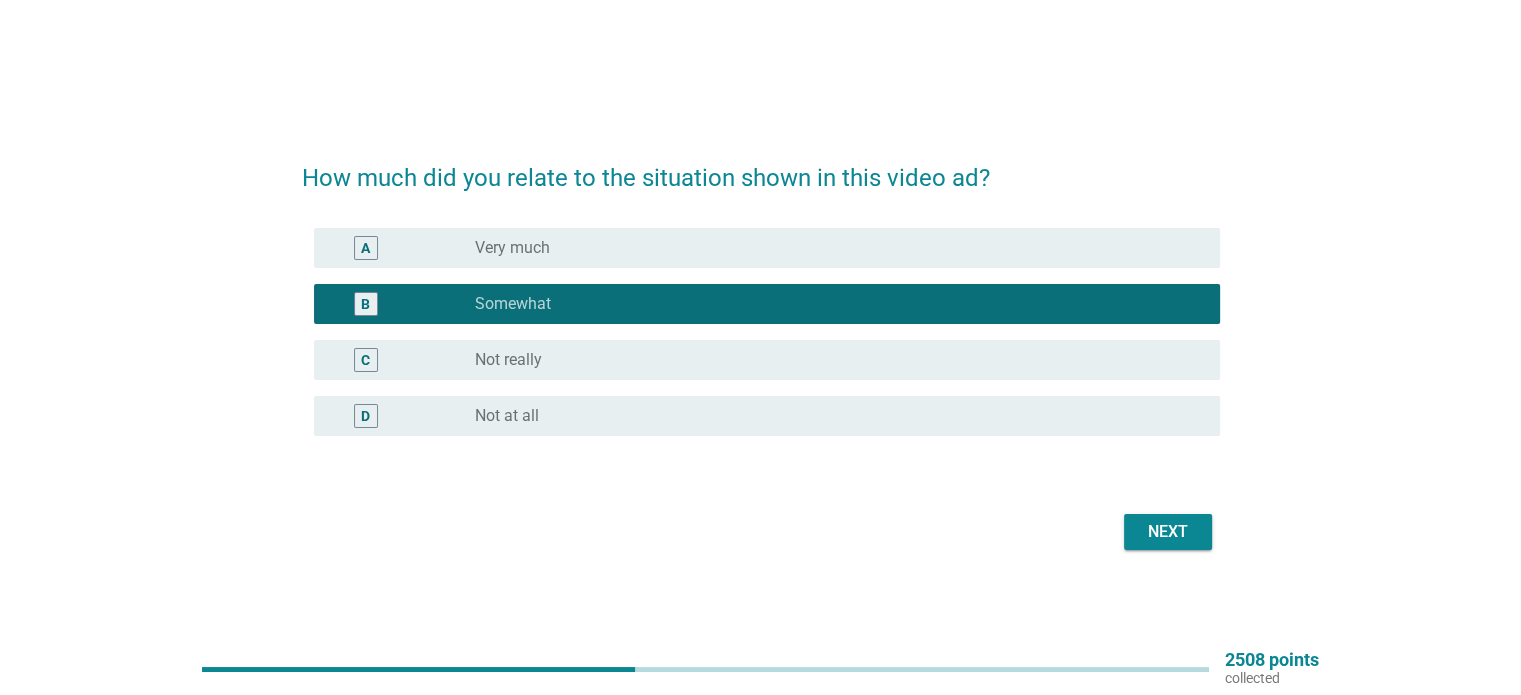 click on "Next" at bounding box center [1168, 532] 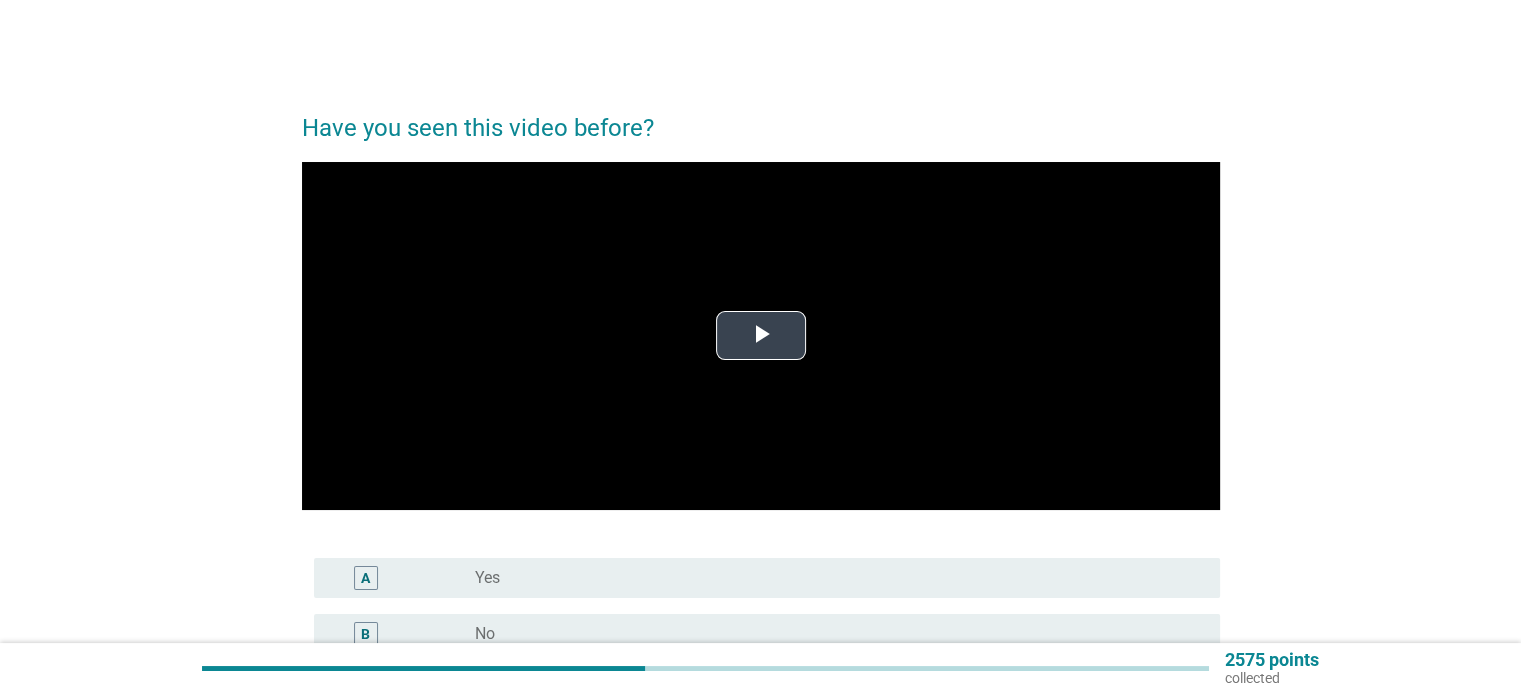 click at bounding box center (761, 336) 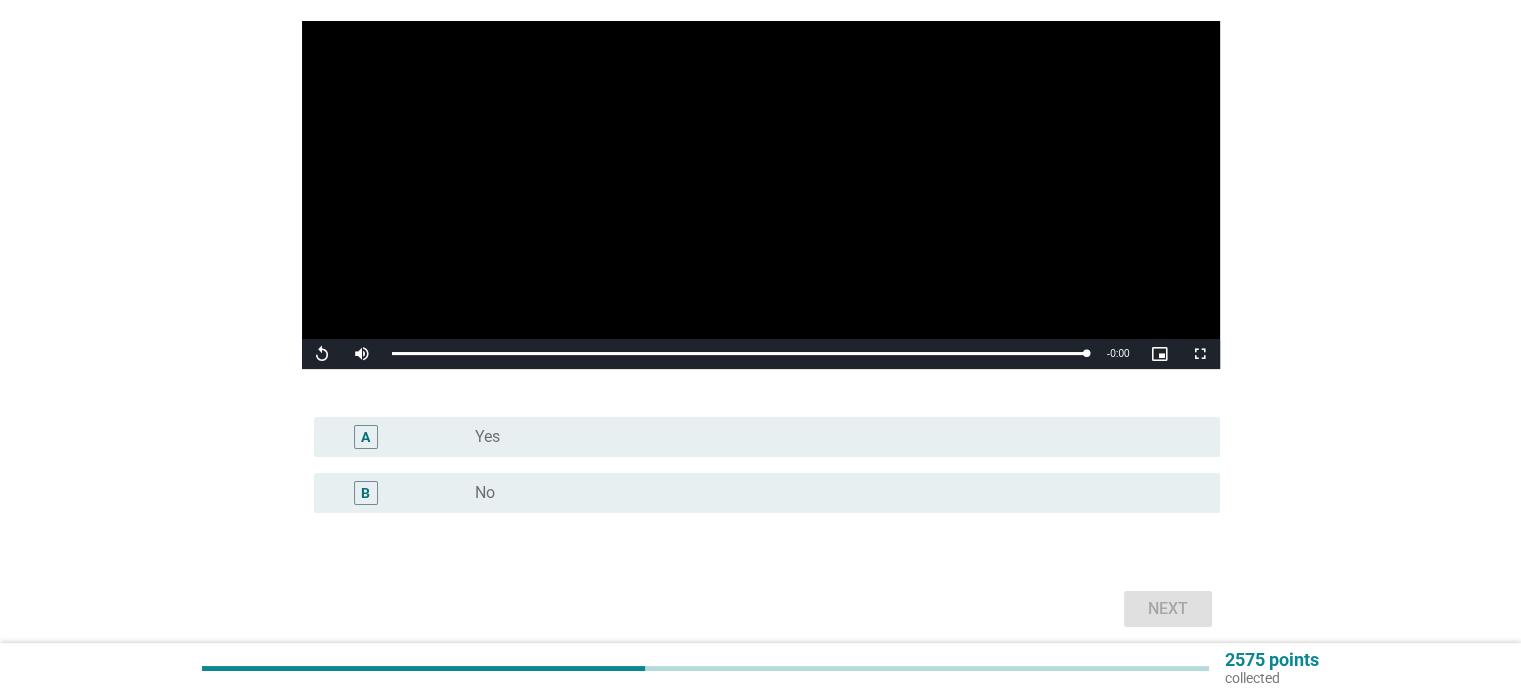 scroll, scrollTop: 220, scrollLeft: 0, axis: vertical 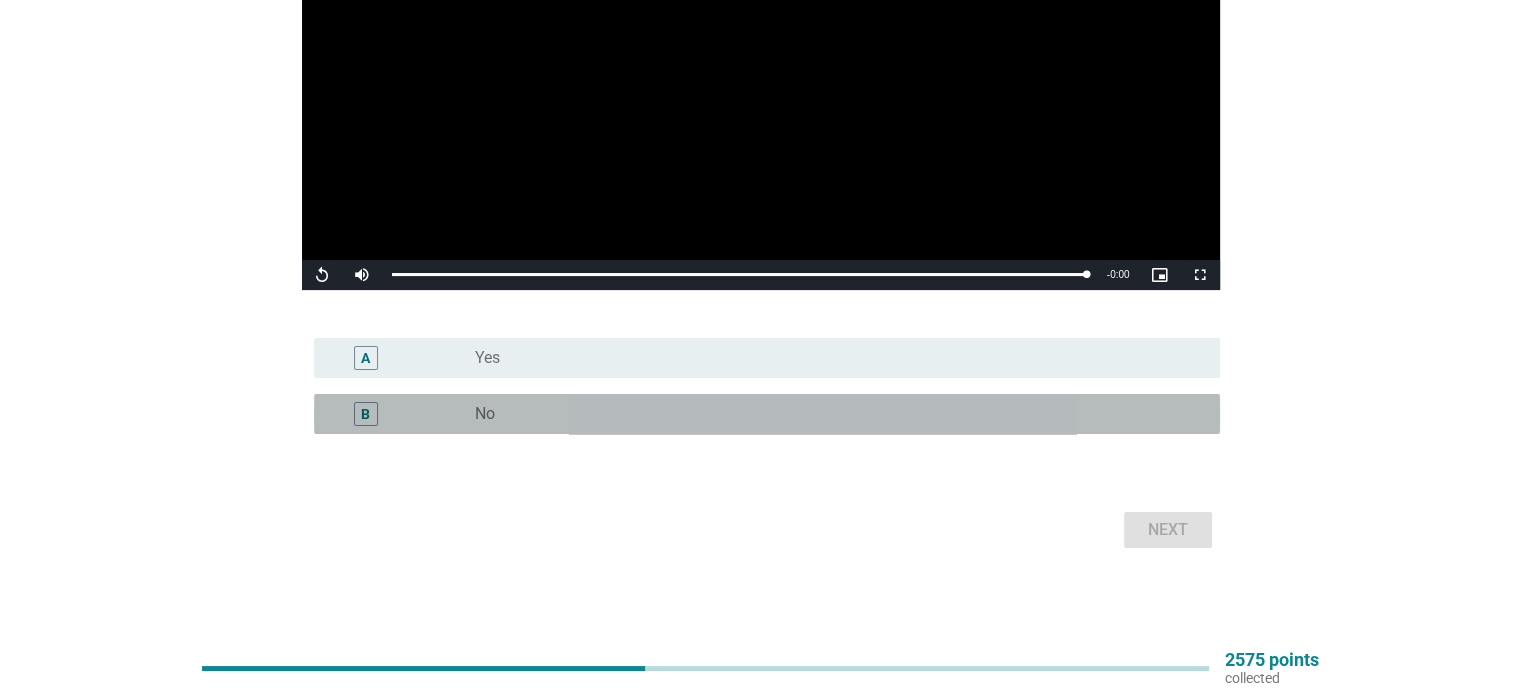 click on "B" at bounding box center (403, 414) 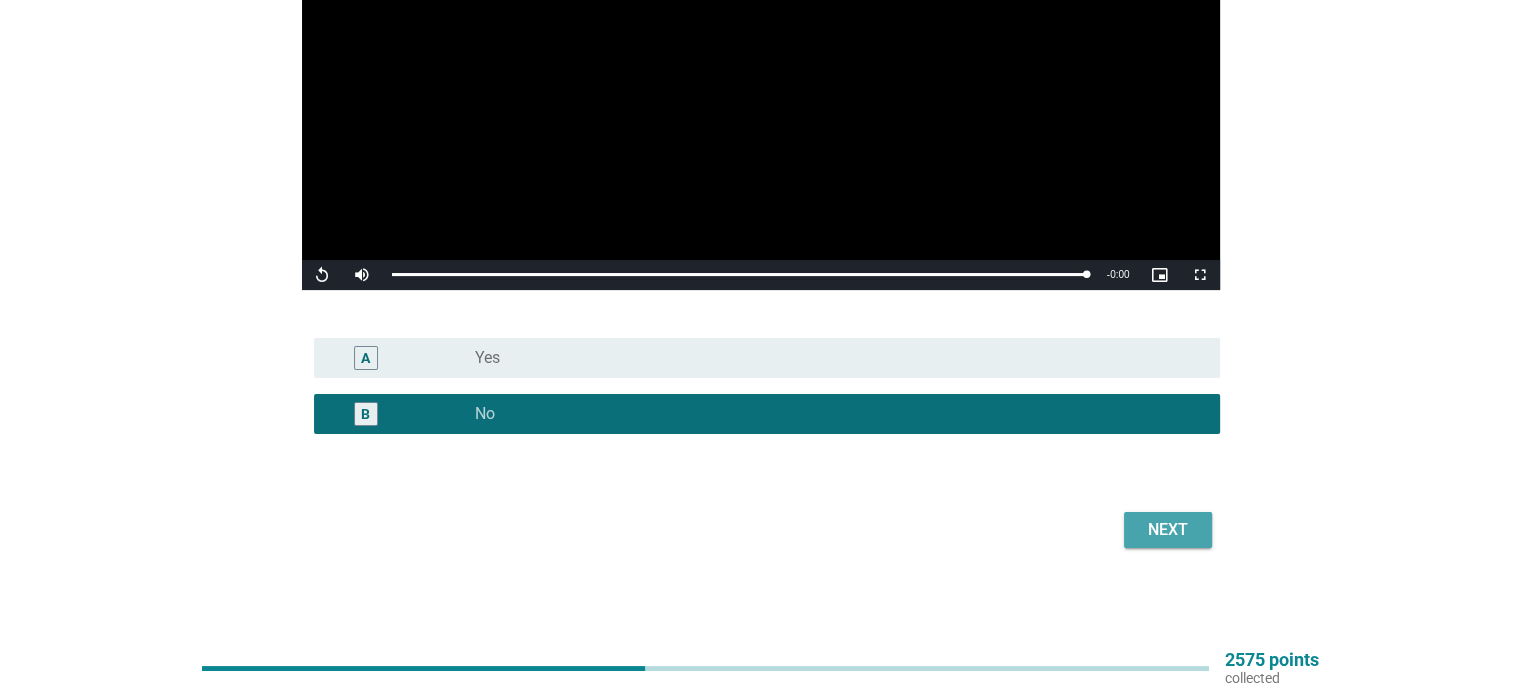 click on "Next" at bounding box center (1168, 530) 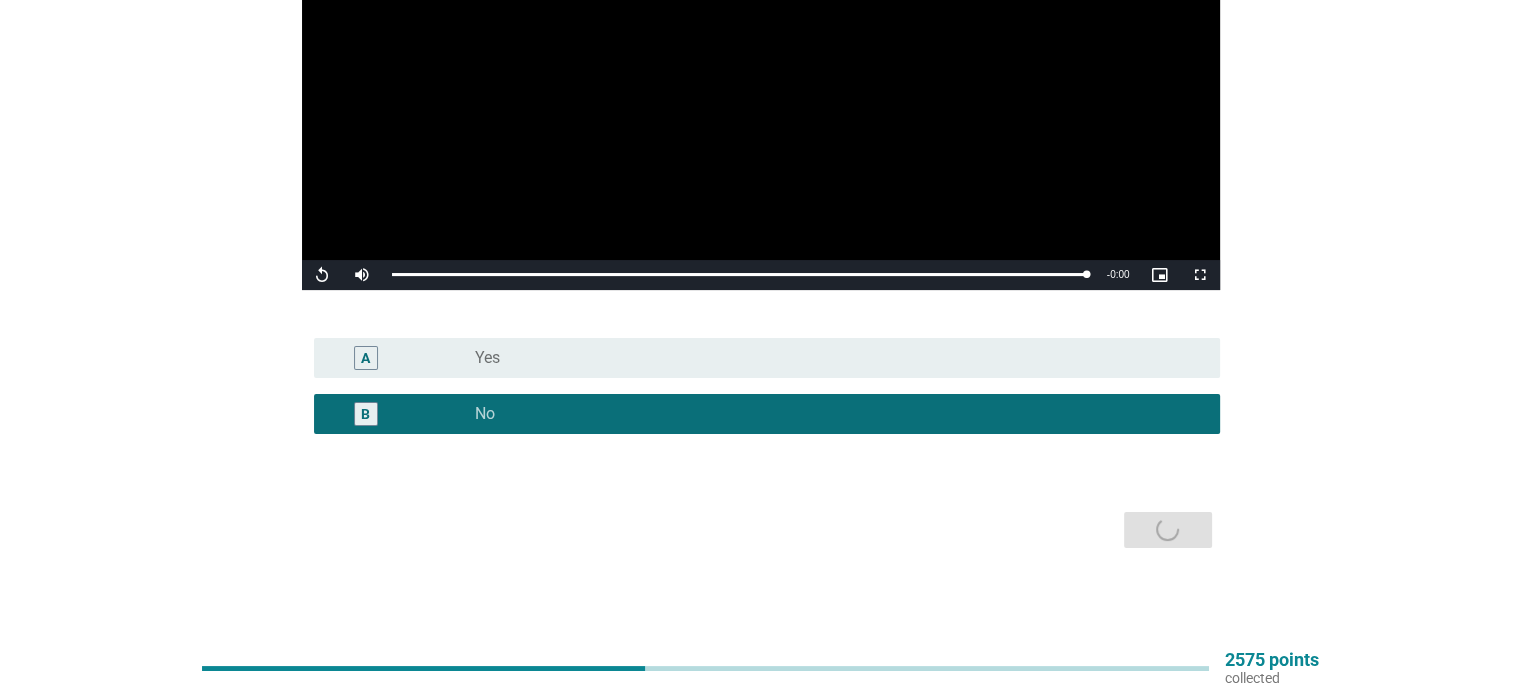 scroll, scrollTop: 0, scrollLeft: 0, axis: both 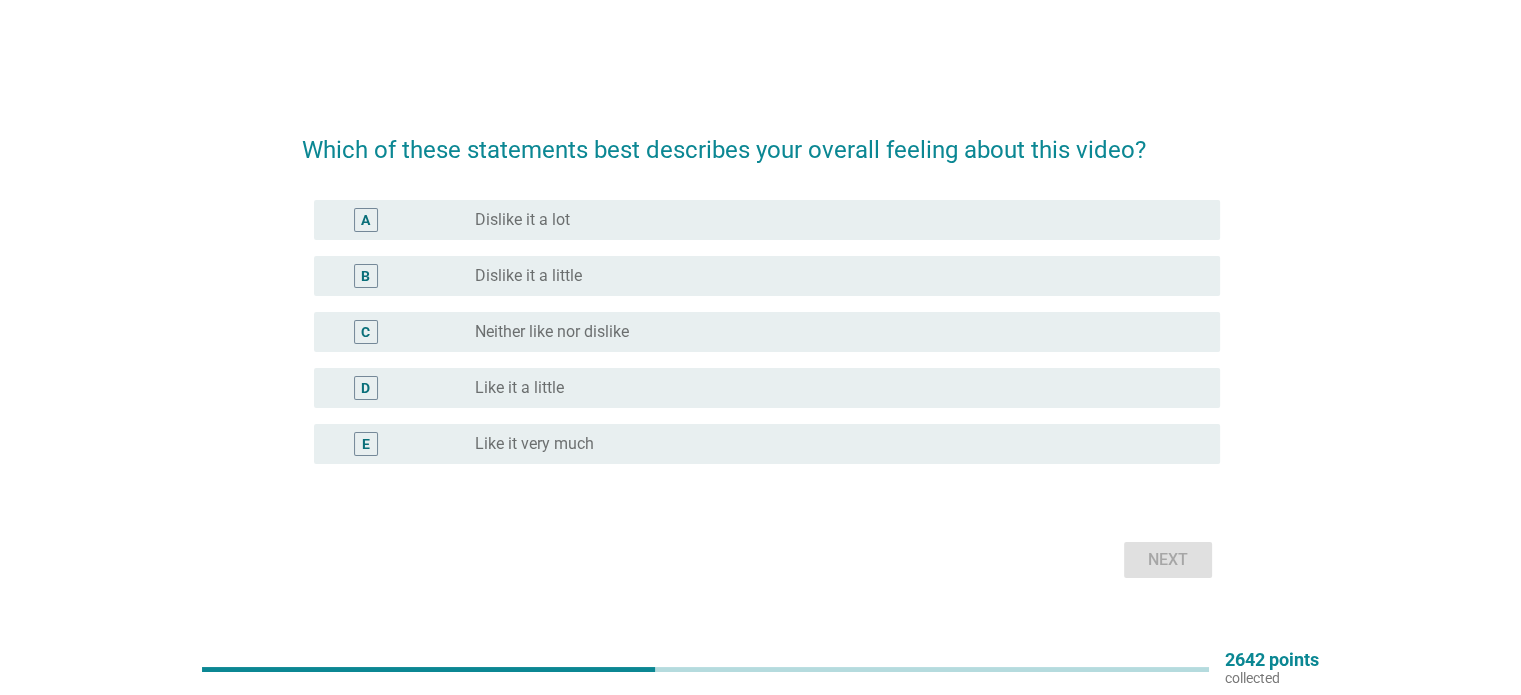 click on "C     radio_button_unchecked Neither like nor dislike" at bounding box center (767, 332) 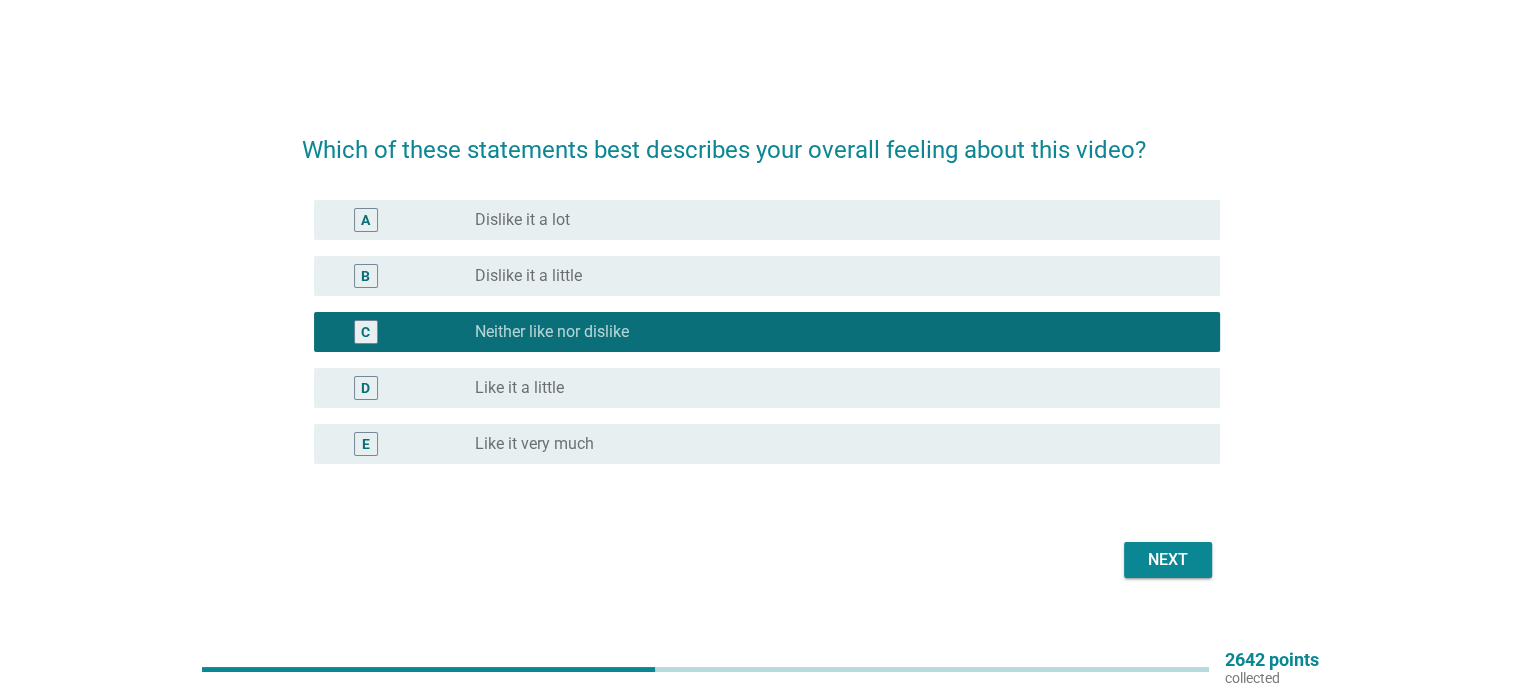 click on "Next" at bounding box center [1168, 560] 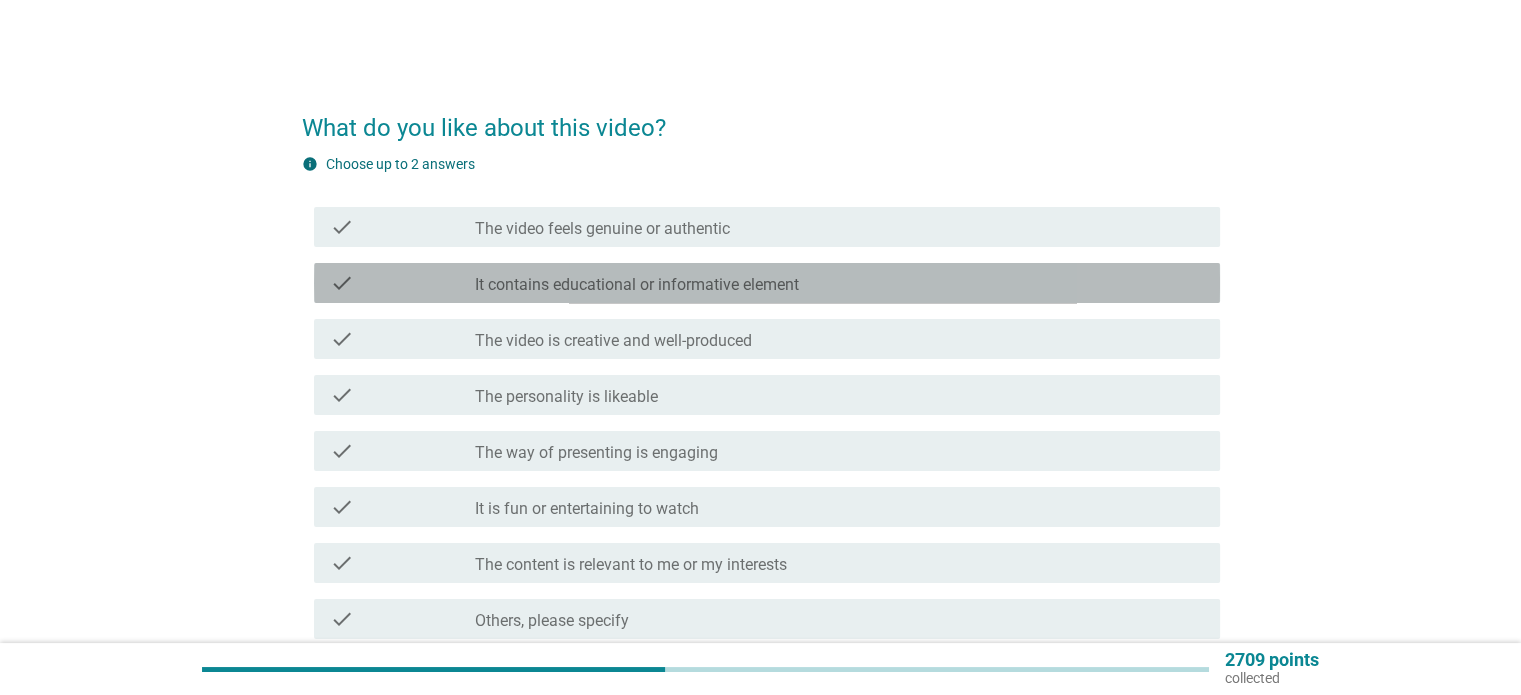 click on "check_box_outline_blank It contains educational or informative element" at bounding box center [839, 283] 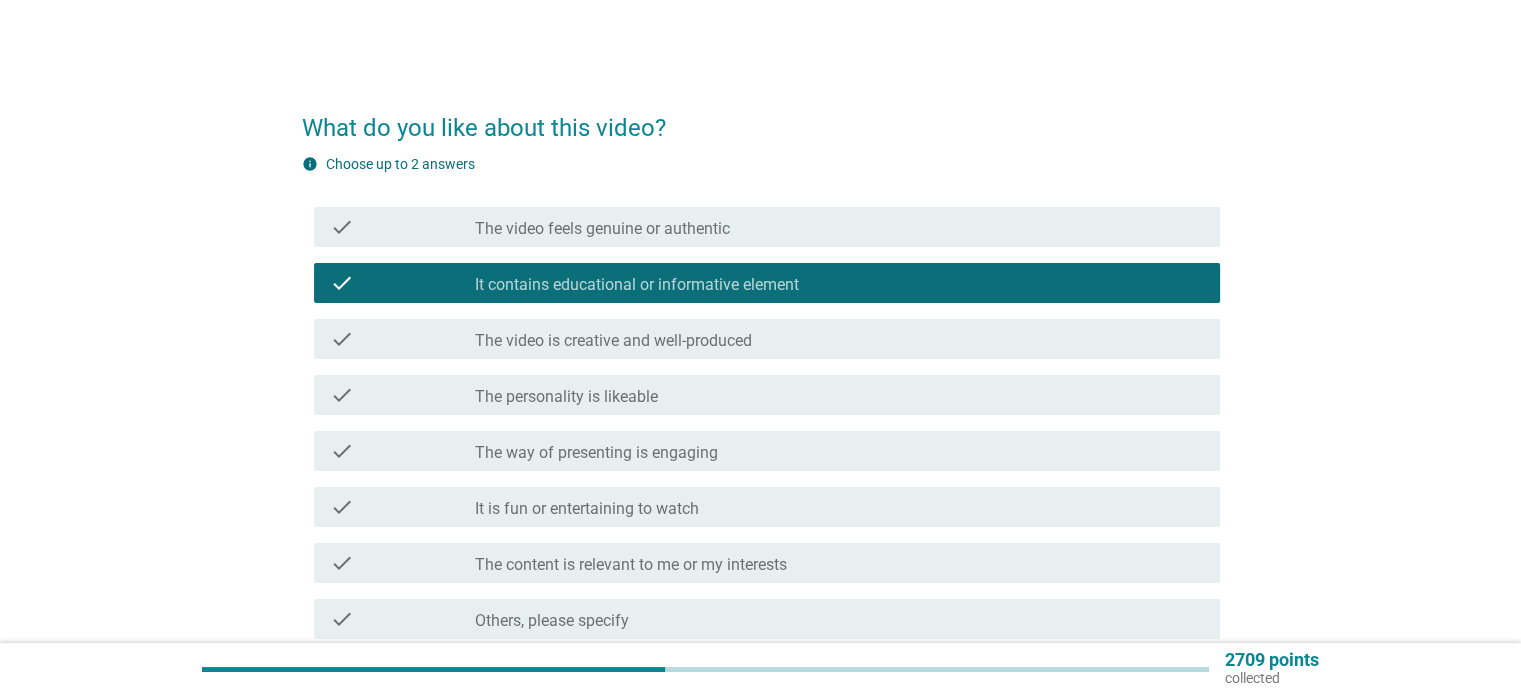 click on "check_box_outline_blank The video is creative and well-produced" at bounding box center (839, 339) 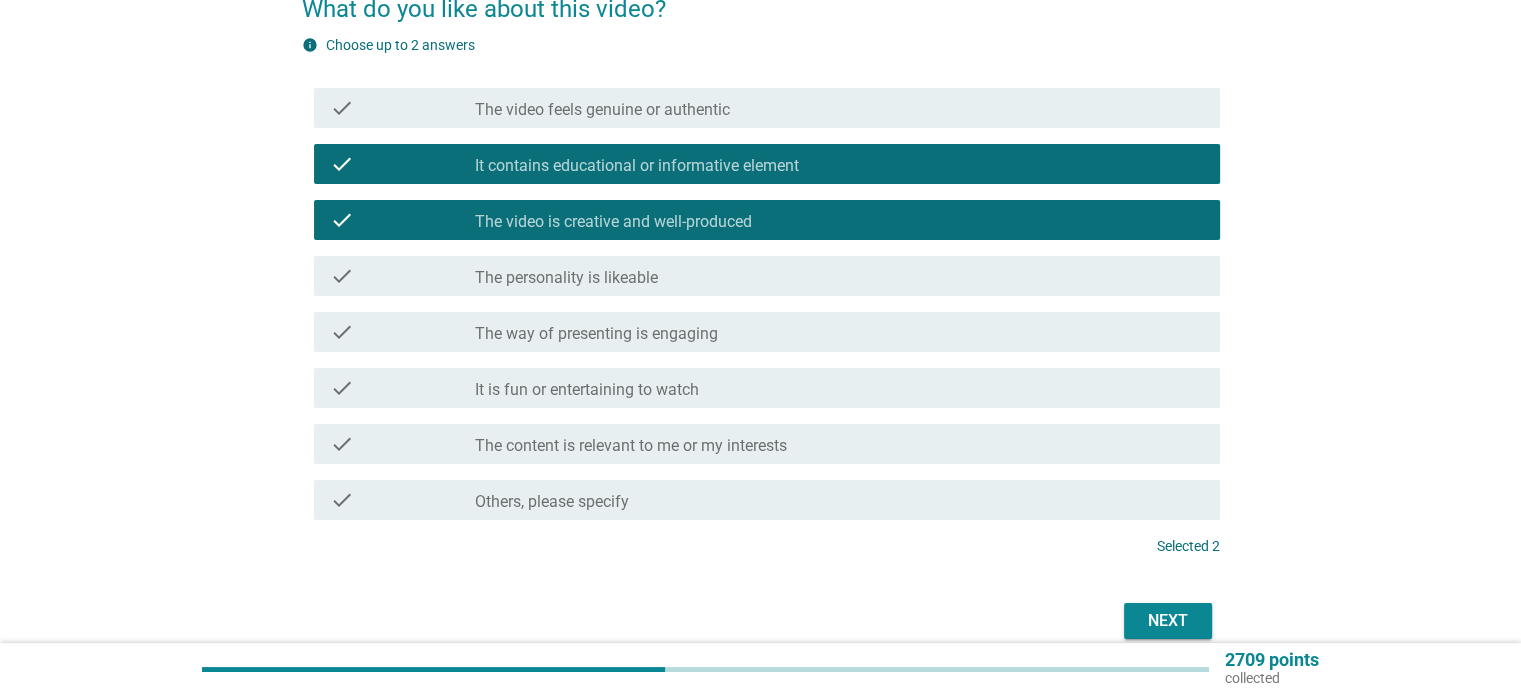 scroll, scrollTop: 211, scrollLeft: 0, axis: vertical 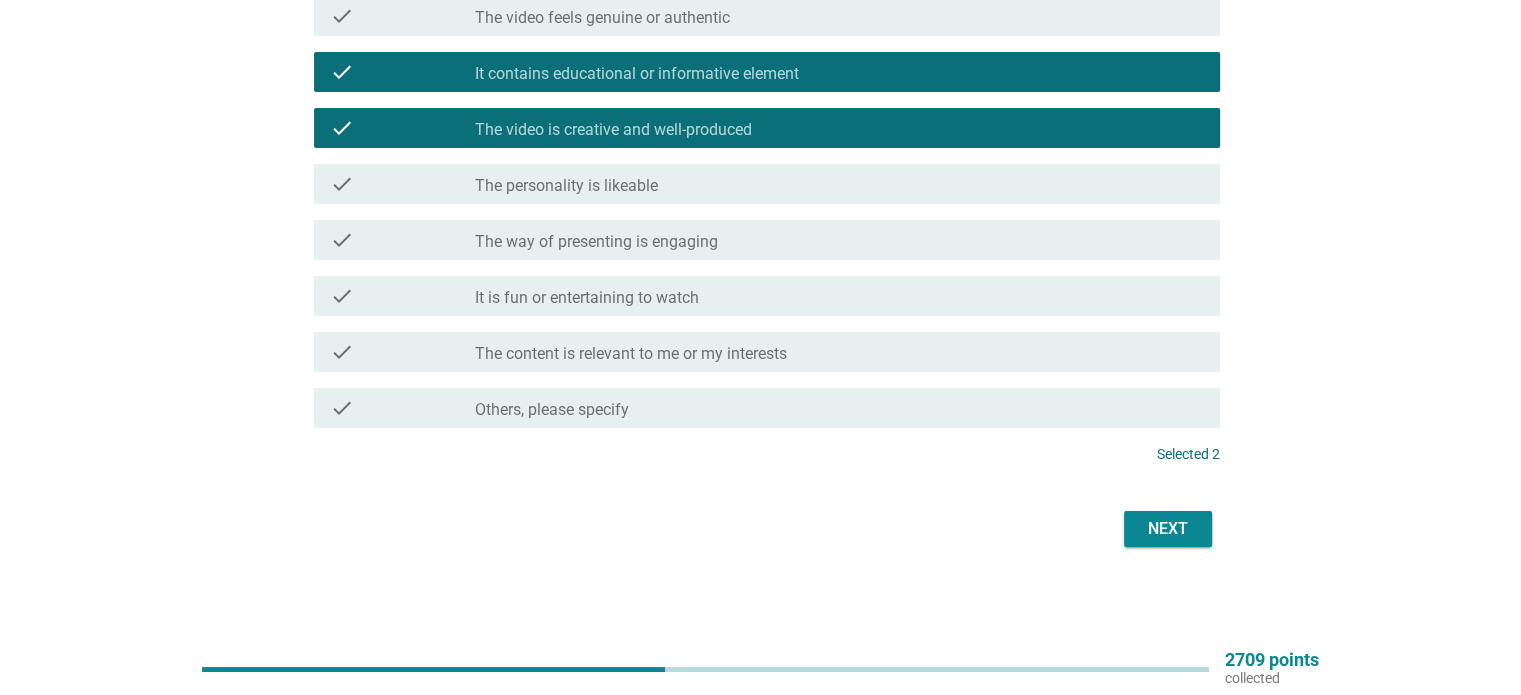click on "Next" at bounding box center [1168, 529] 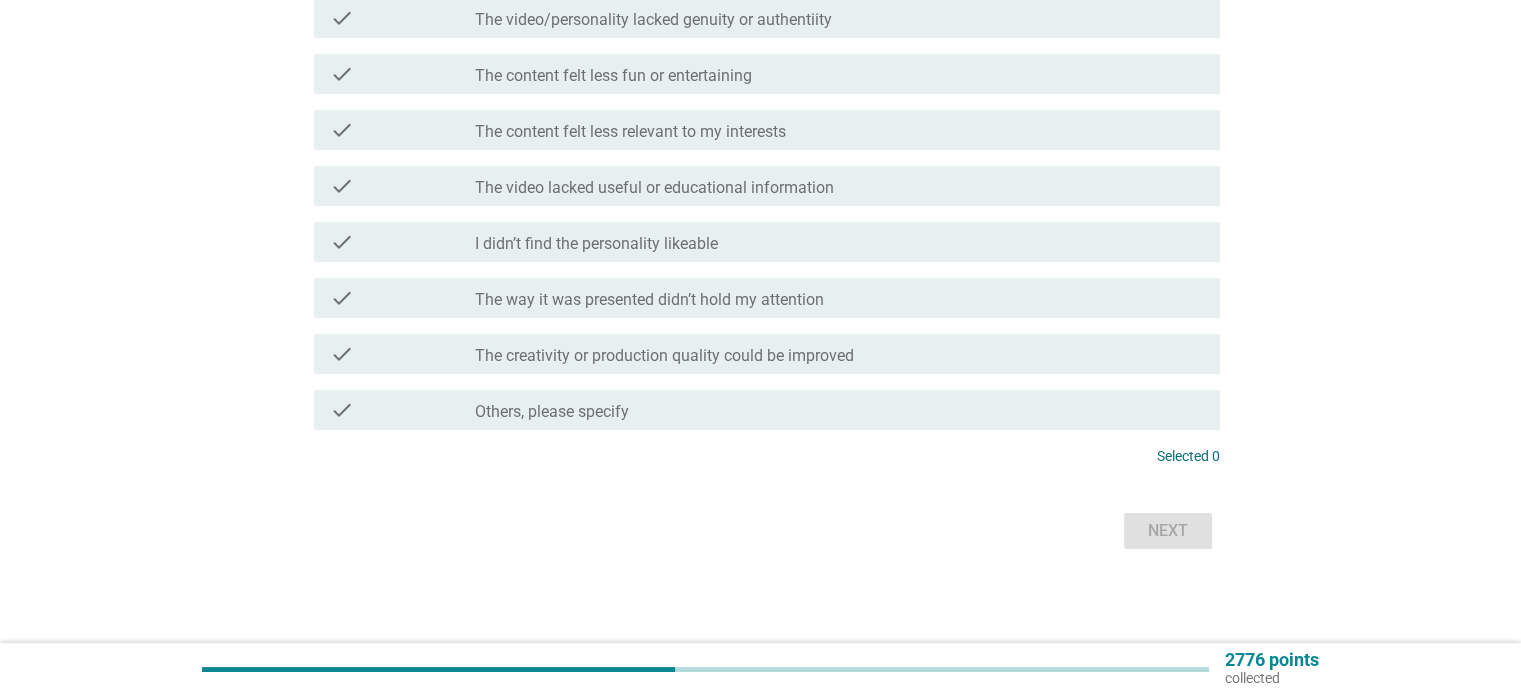 scroll, scrollTop: 211, scrollLeft: 0, axis: vertical 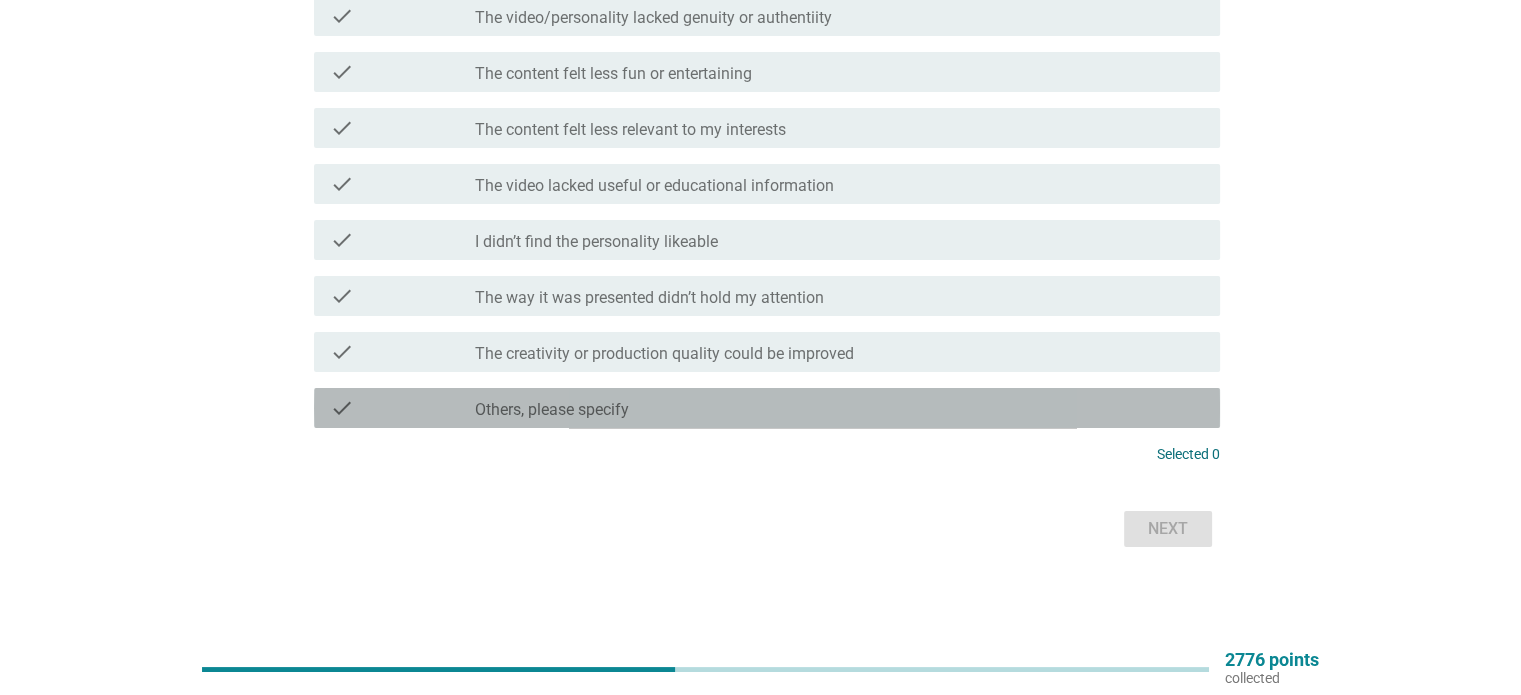 click on "Others, please specify" at bounding box center [552, 410] 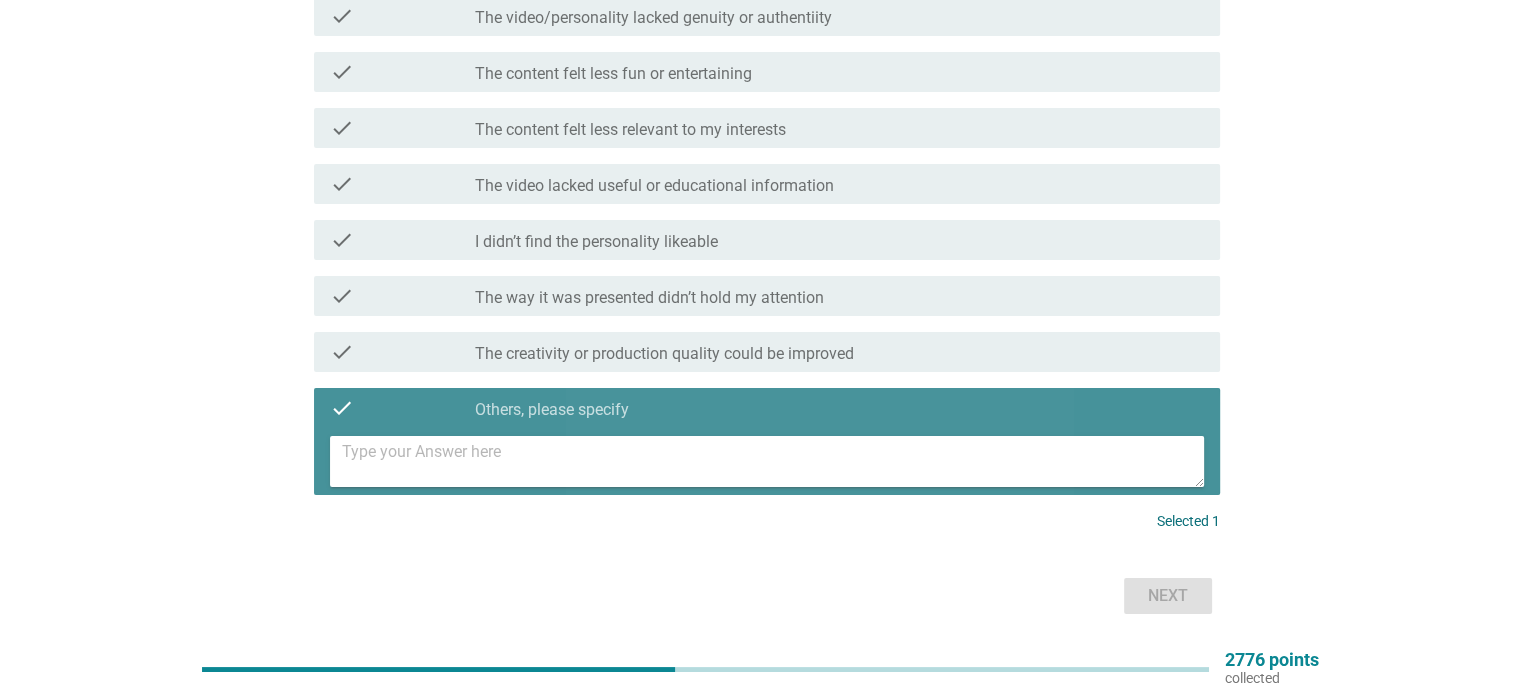 click at bounding box center [773, 461] 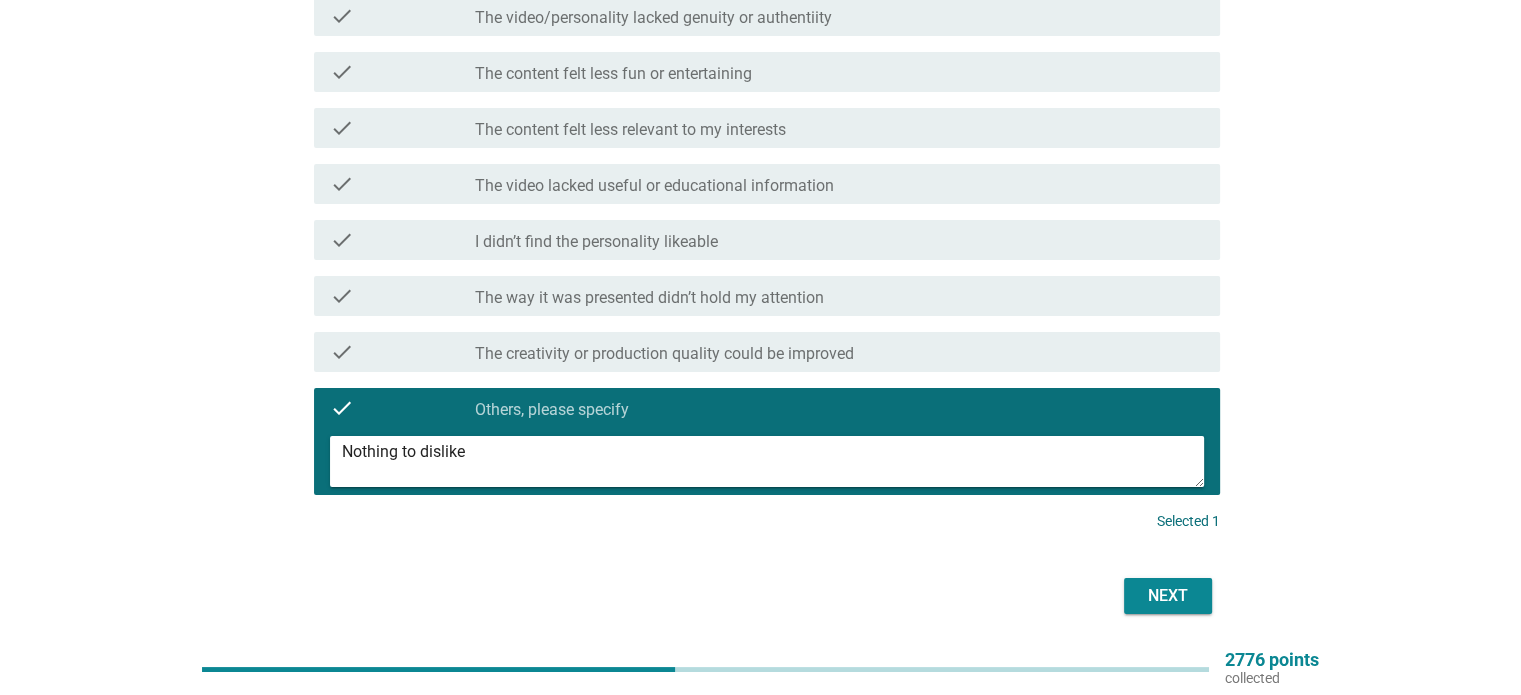 type on "Nothing to dislike" 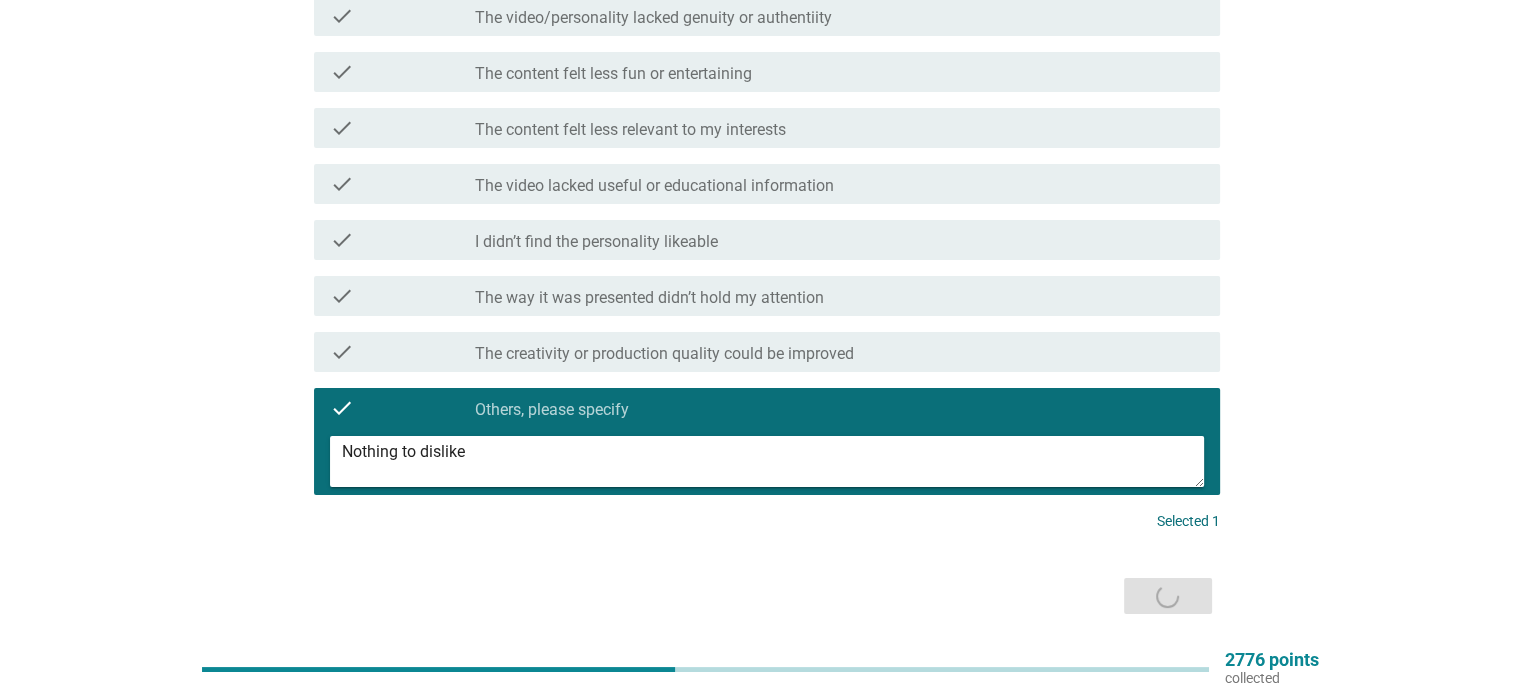 scroll, scrollTop: 0, scrollLeft: 0, axis: both 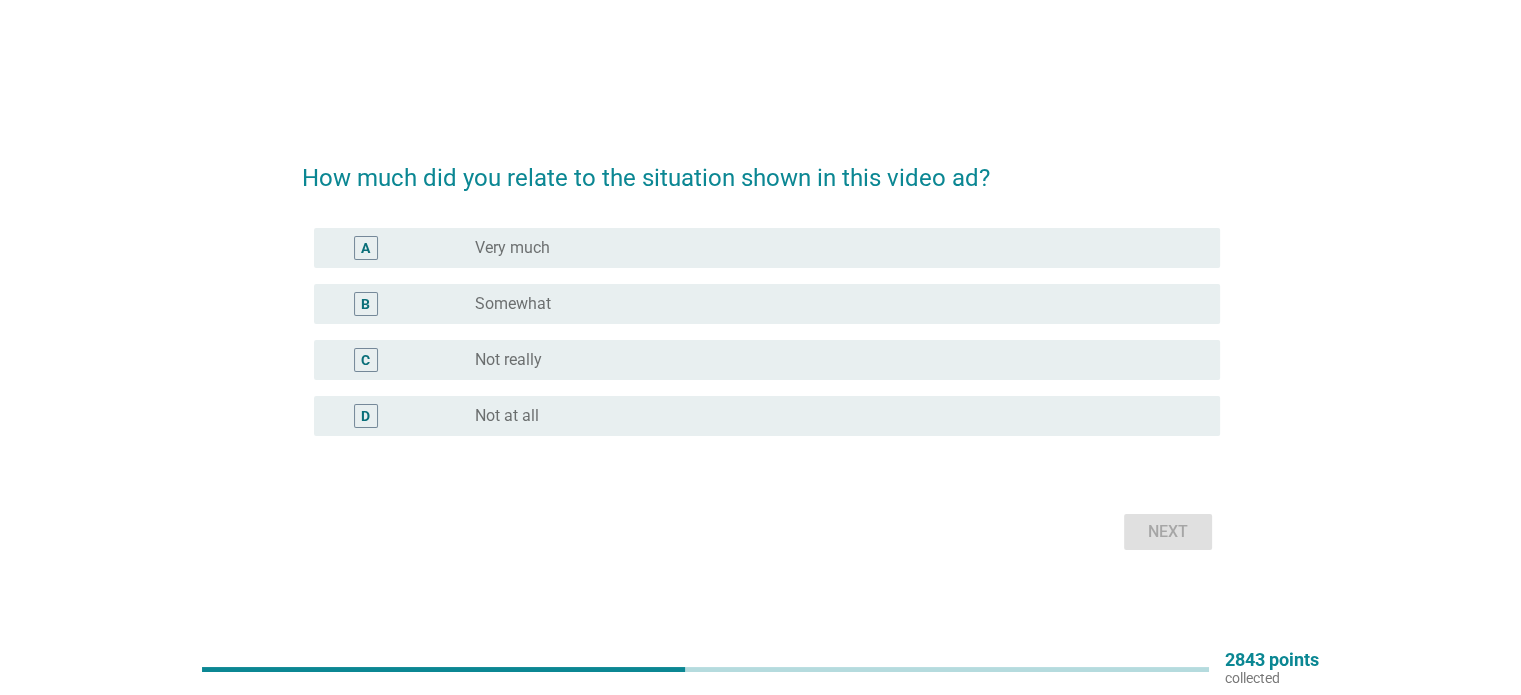 click on "radio_button_unchecked Somewhat" at bounding box center (831, 304) 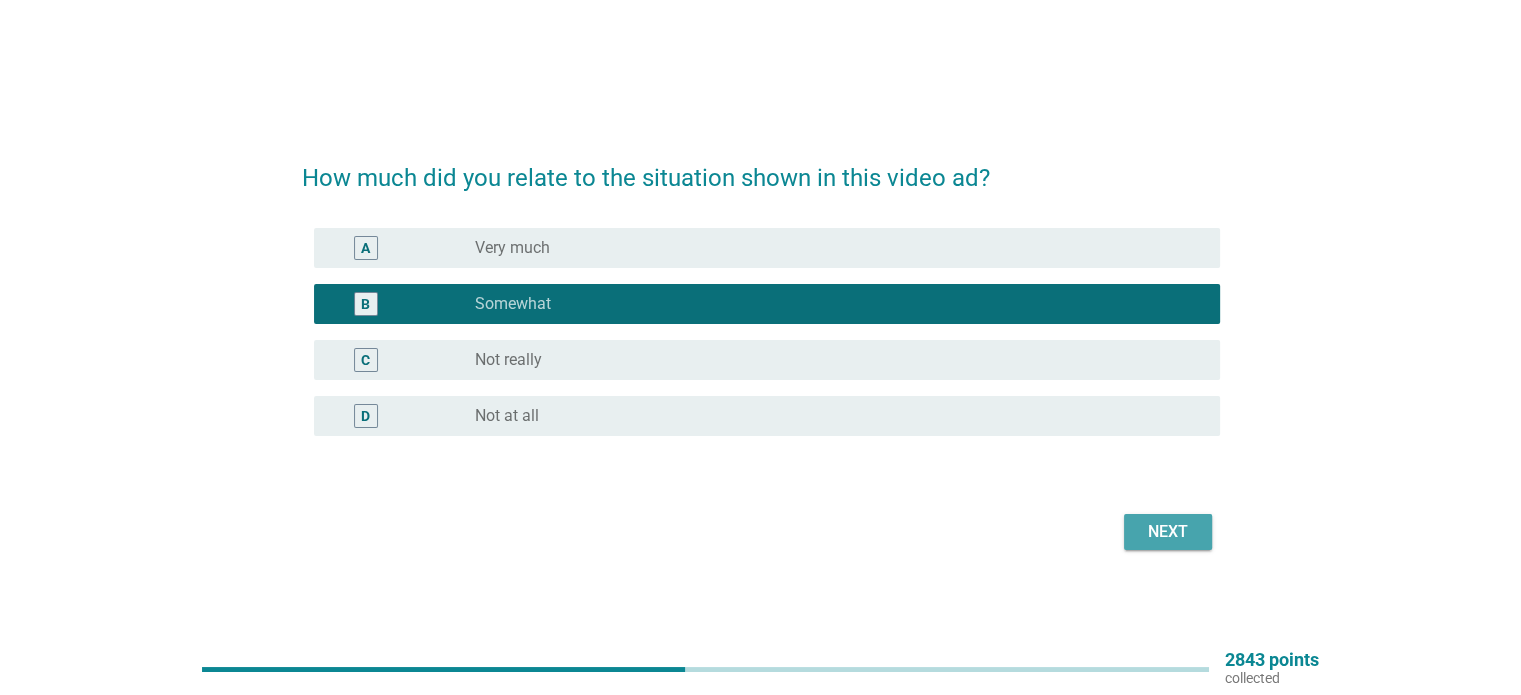 click on "Next" at bounding box center (1168, 532) 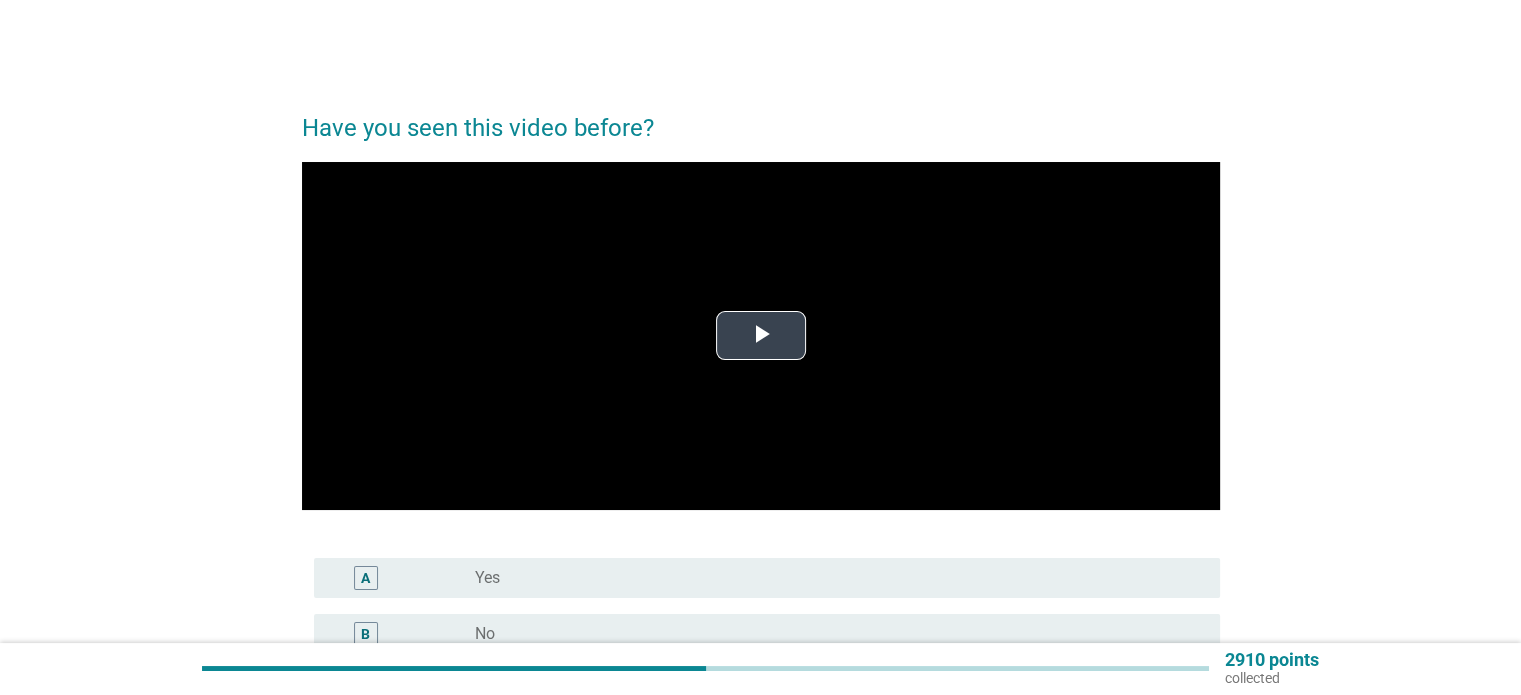click at bounding box center [761, 336] 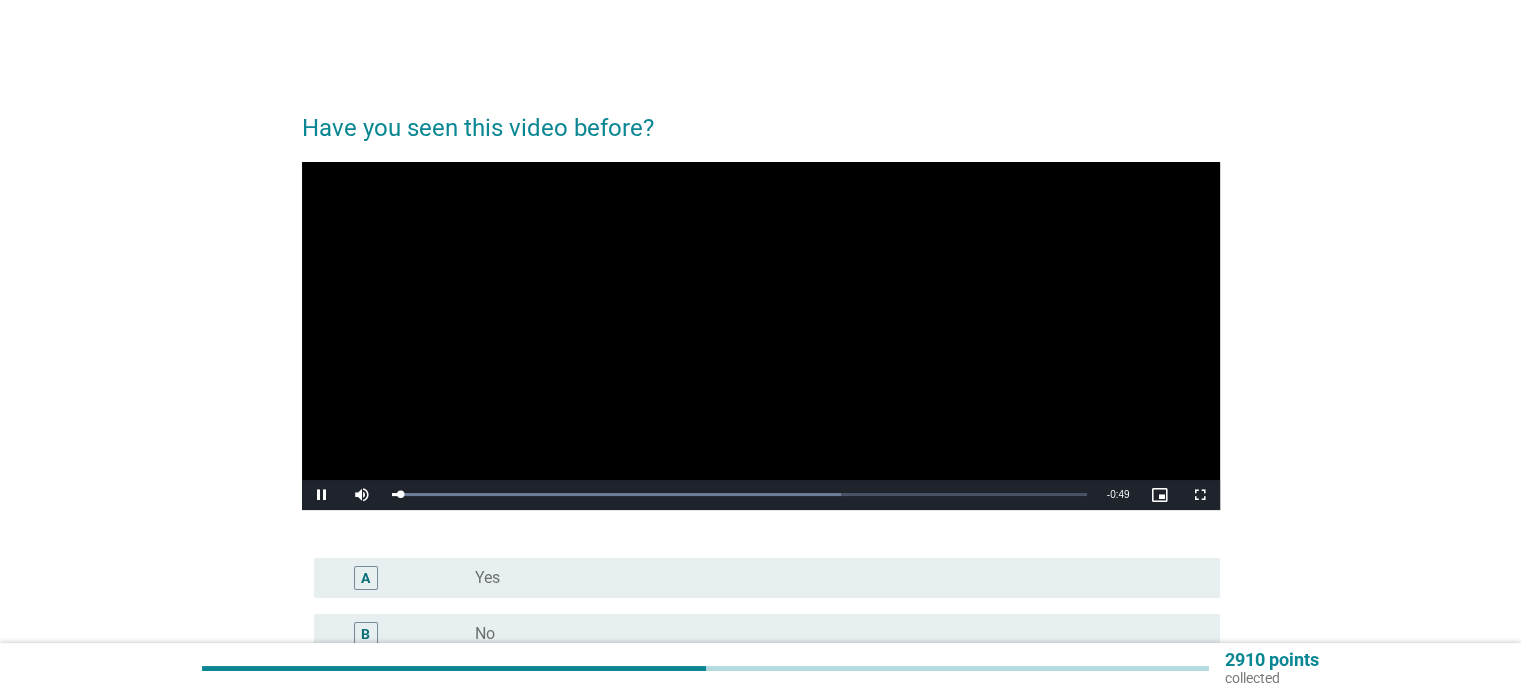 scroll, scrollTop: 100, scrollLeft: 0, axis: vertical 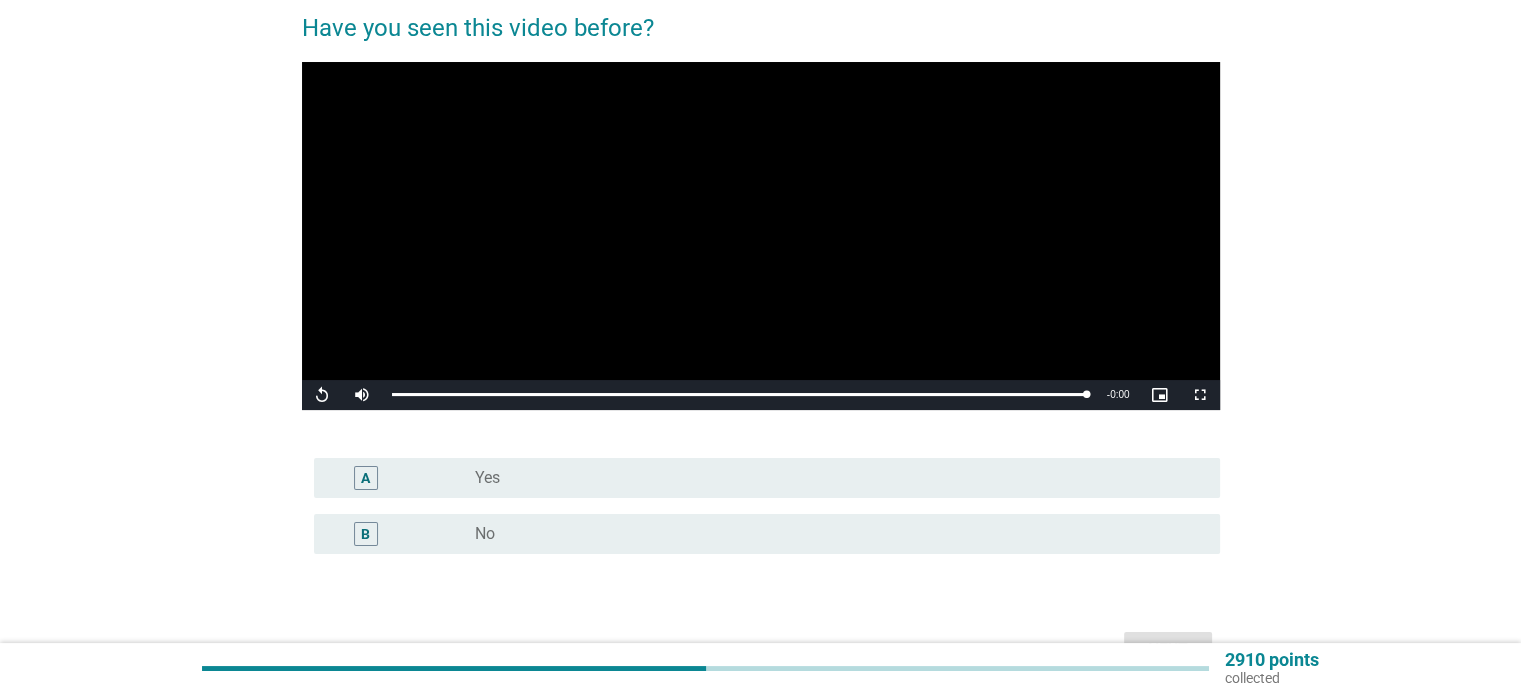 click on "radio_button_unchecked No" at bounding box center (831, 534) 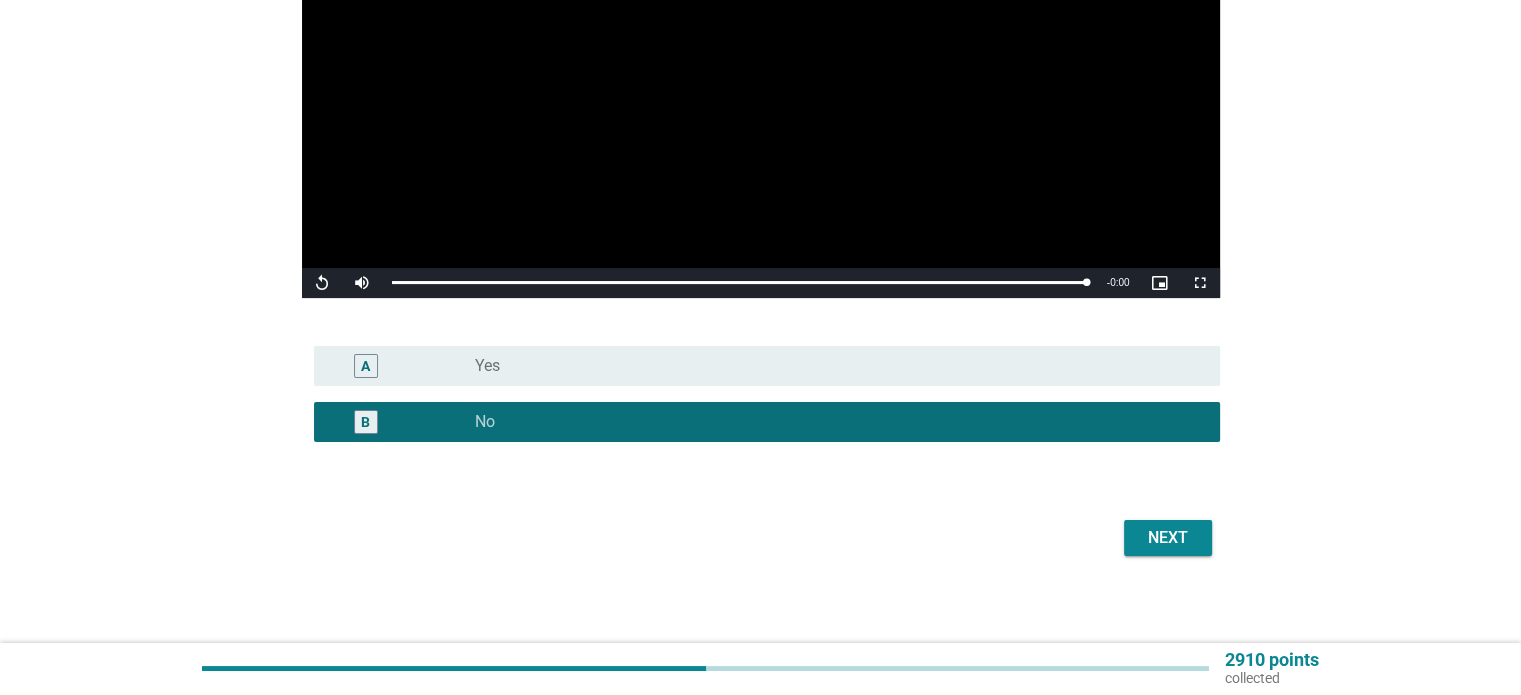 scroll, scrollTop: 220, scrollLeft: 0, axis: vertical 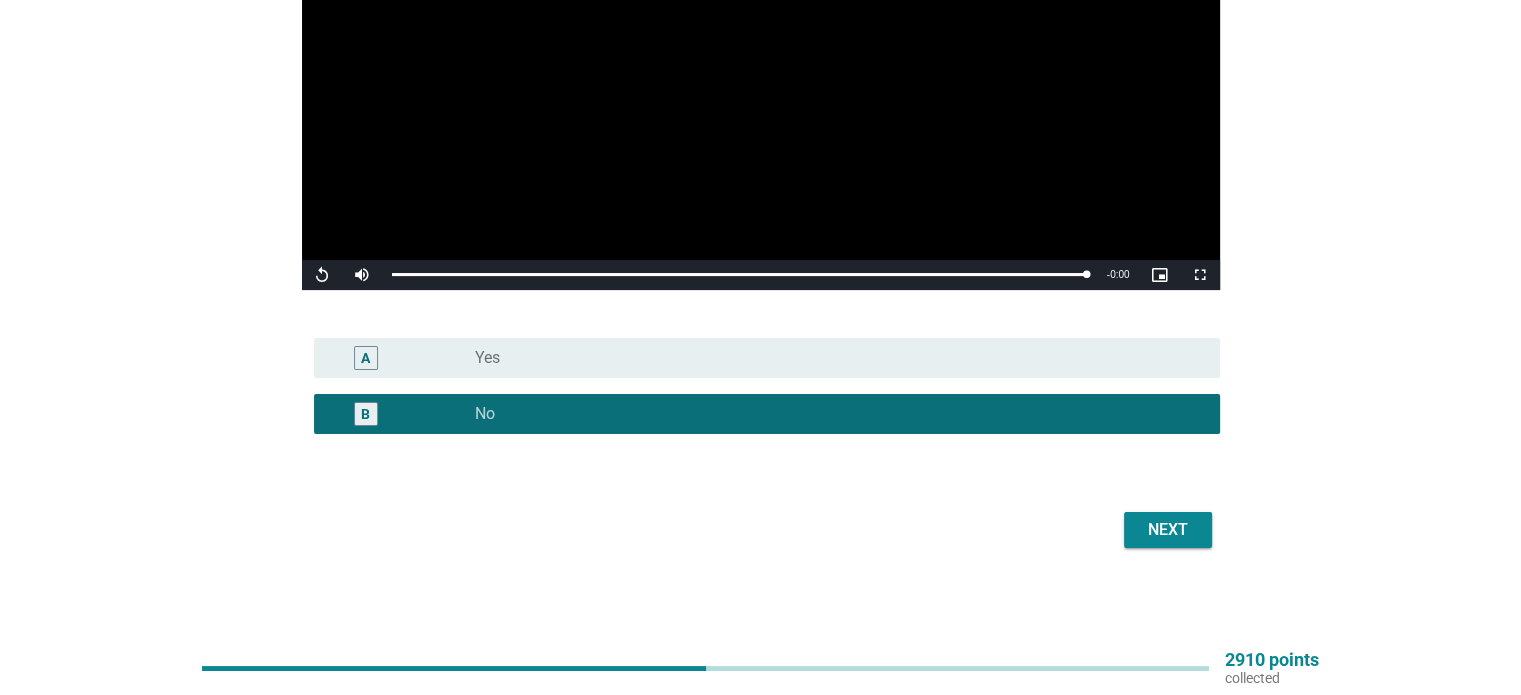 click on "Next" at bounding box center [1168, 530] 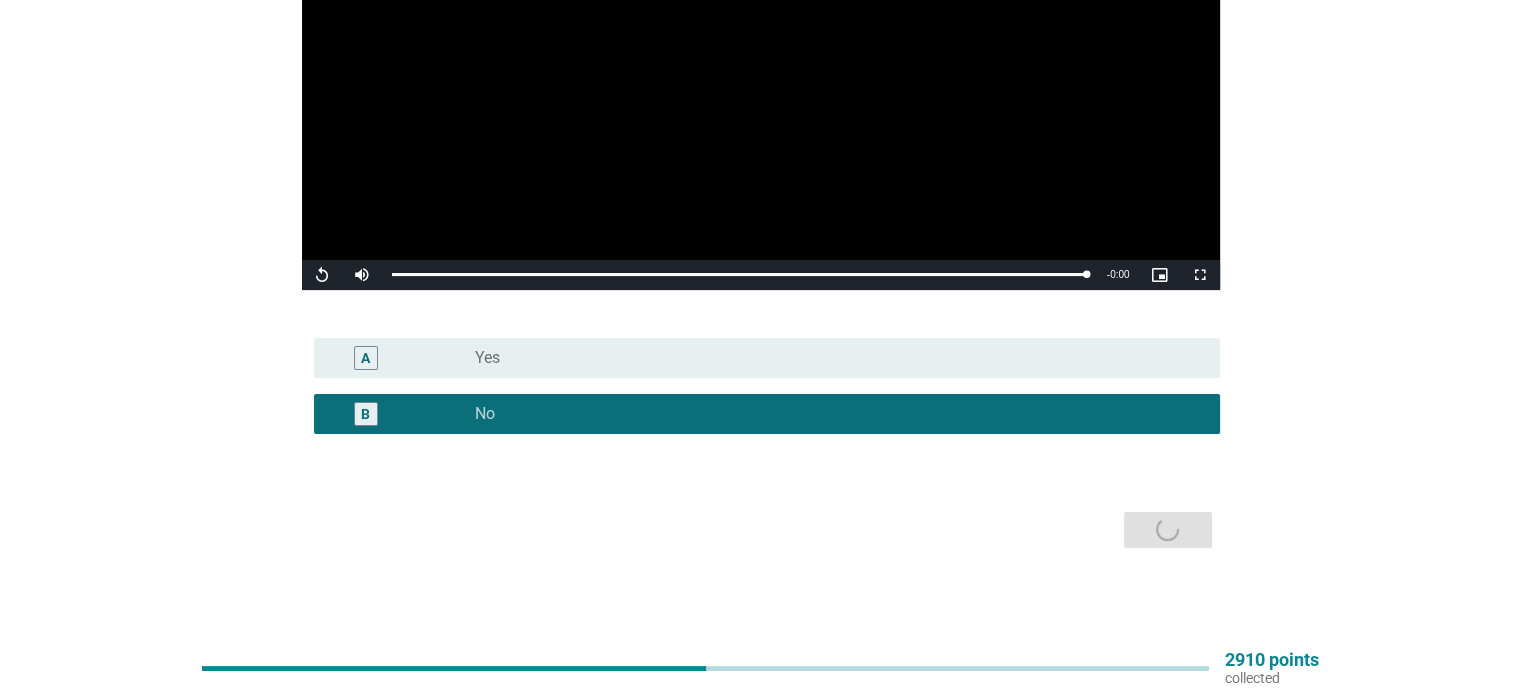 scroll, scrollTop: 0, scrollLeft: 0, axis: both 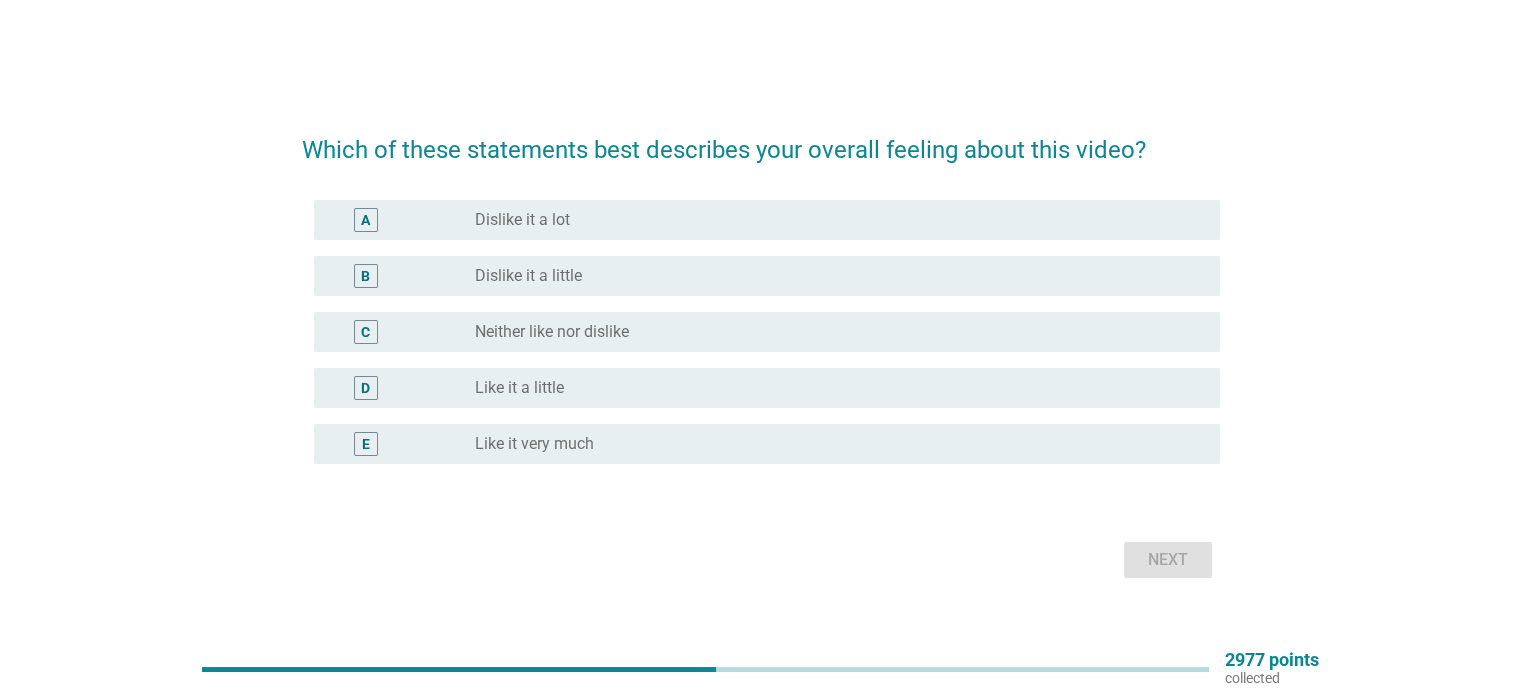 click on "radio_button_unchecked Neither like nor dislike" at bounding box center (831, 332) 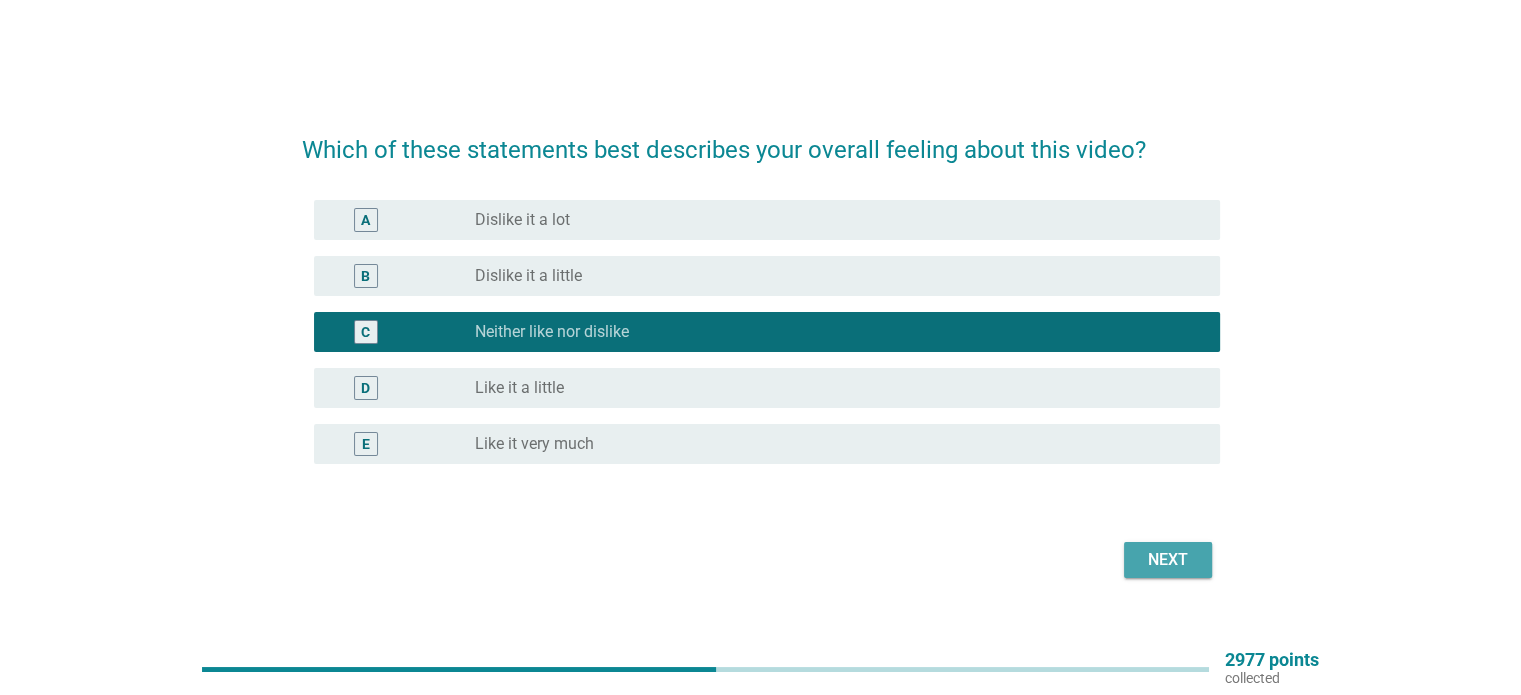 click on "Next" at bounding box center [1168, 560] 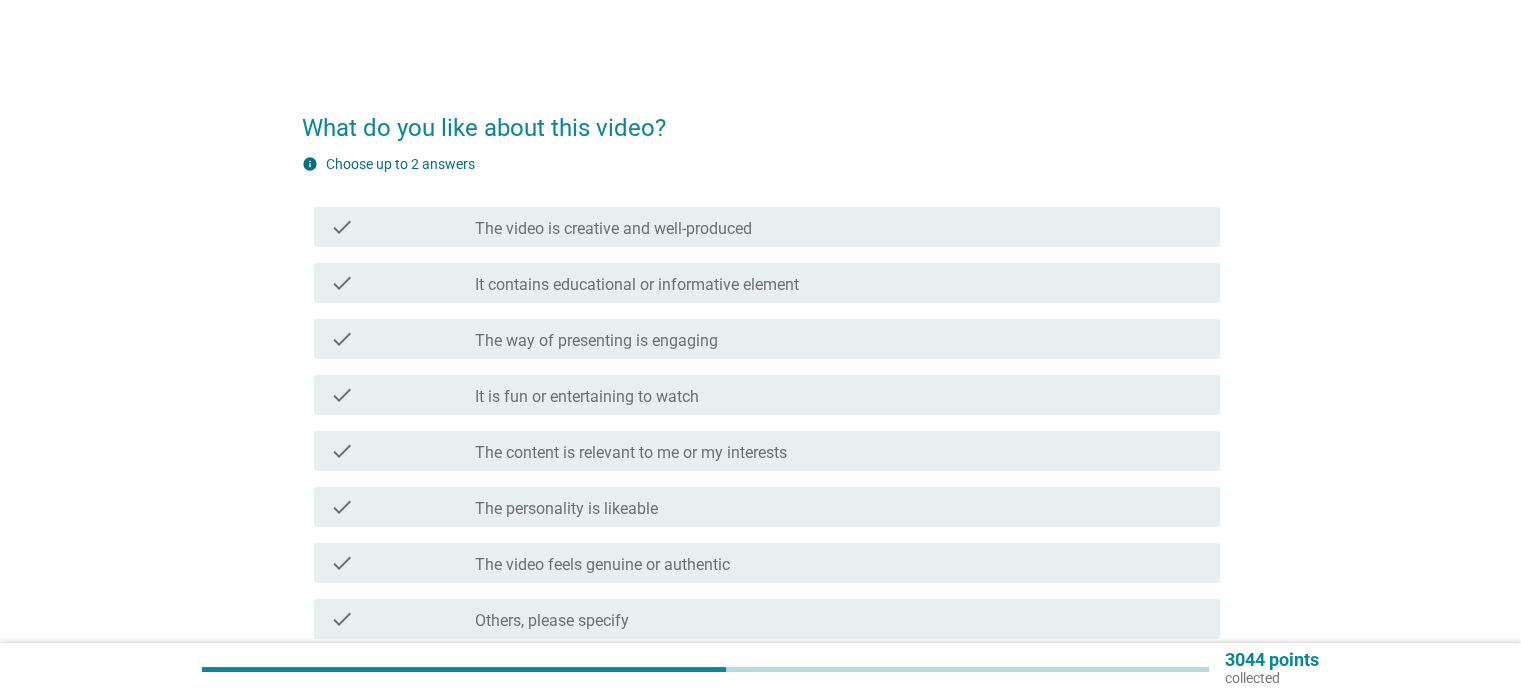 click on "check_box_outline_blank It is fun or entertaining to watch" at bounding box center [839, 395] 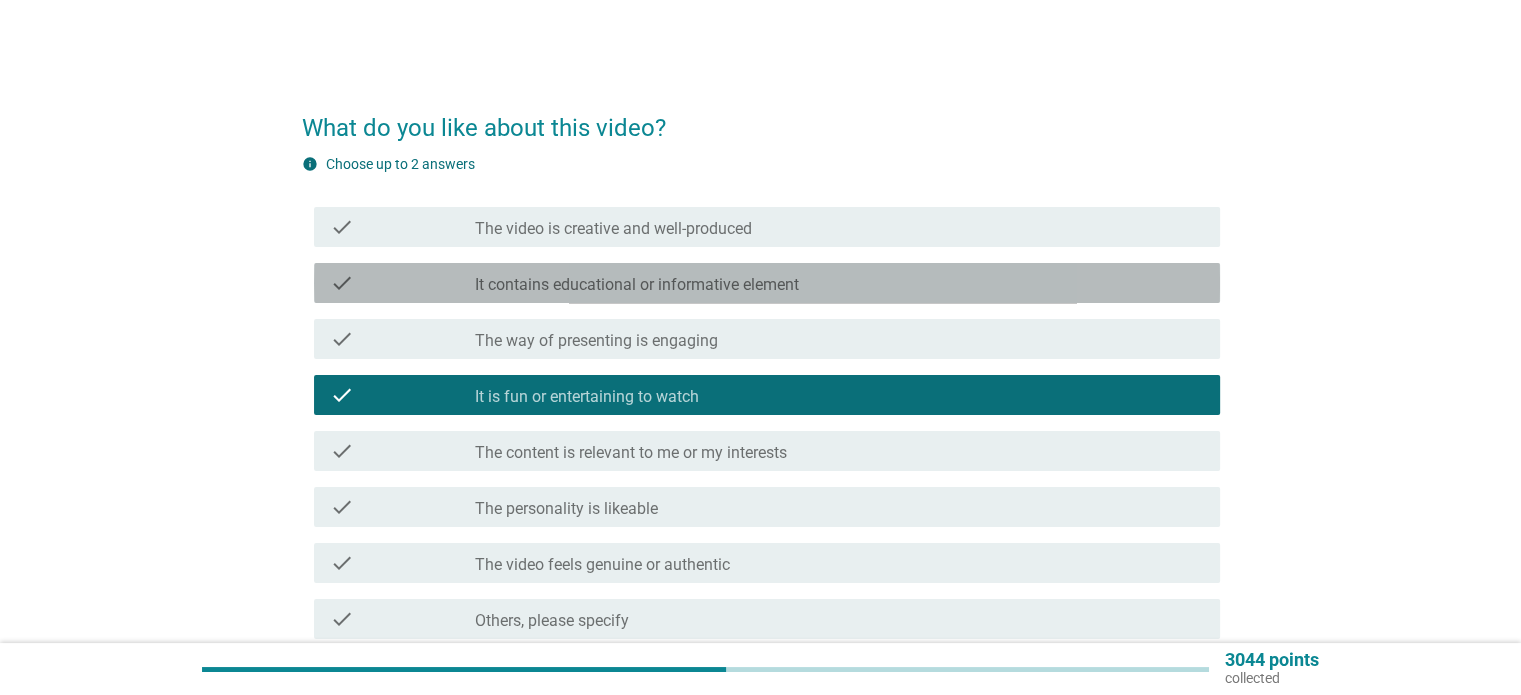 click on "check_box_outline_blank It contains educational or informative element" at bounding box center [839, 283] 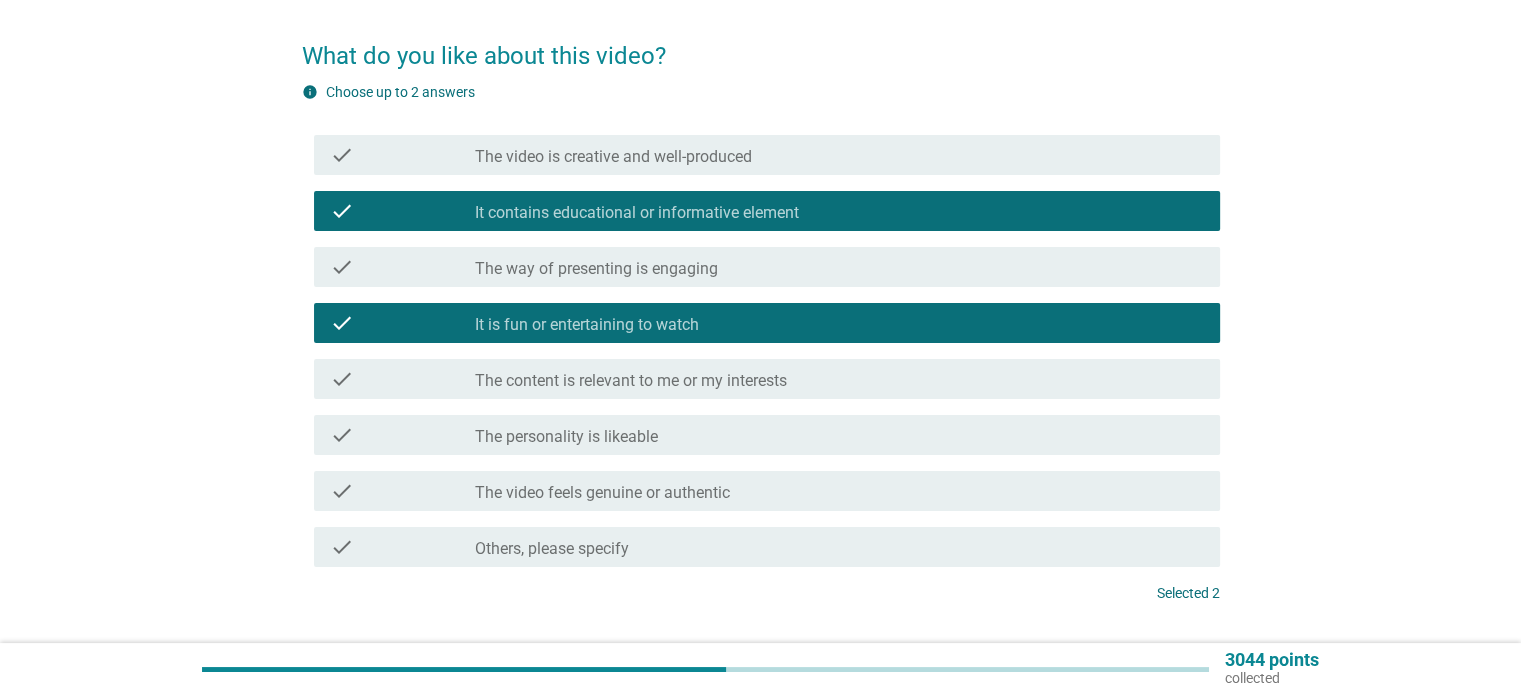 scroll, scrollTop: 200, scrollLeft: 0, axis: vertical 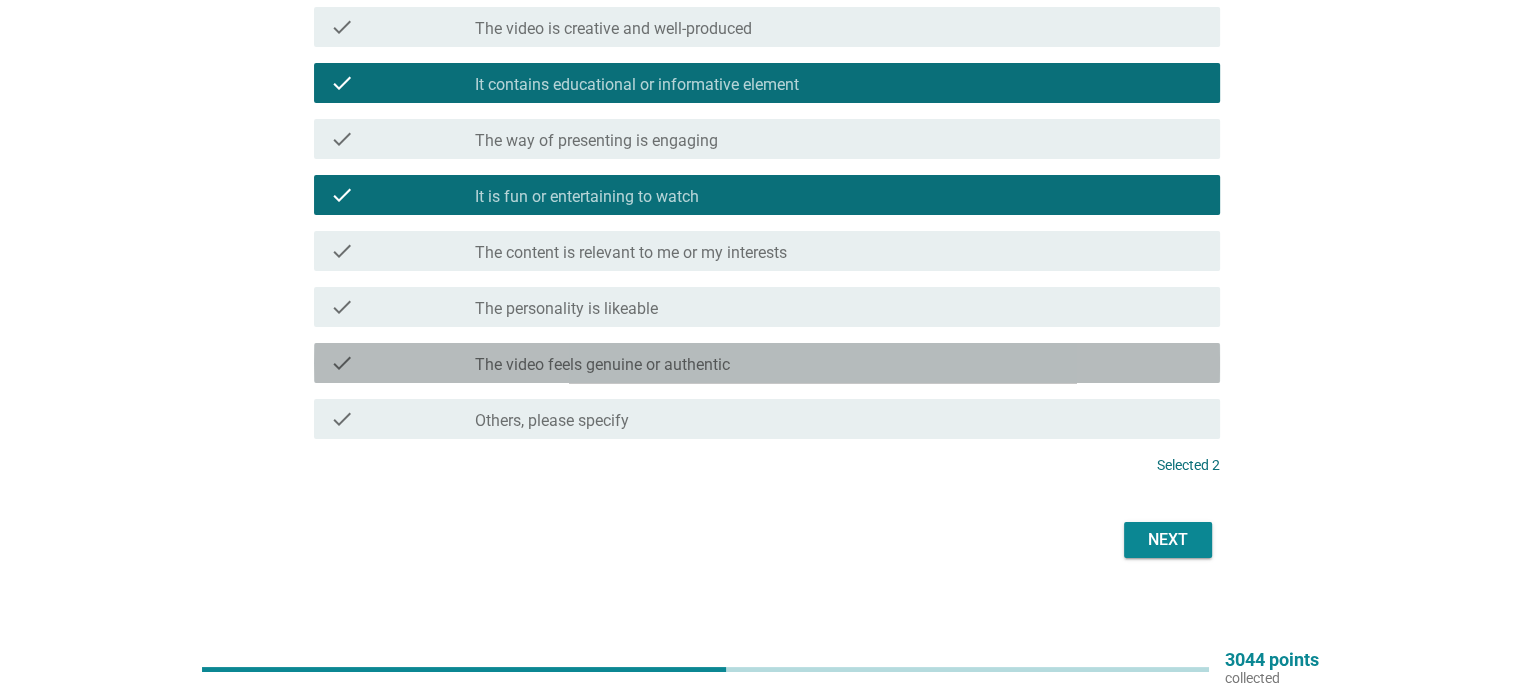 click on "check_box_outline_blank The video feels genuine or authentic" at bounding box center [839, 363] 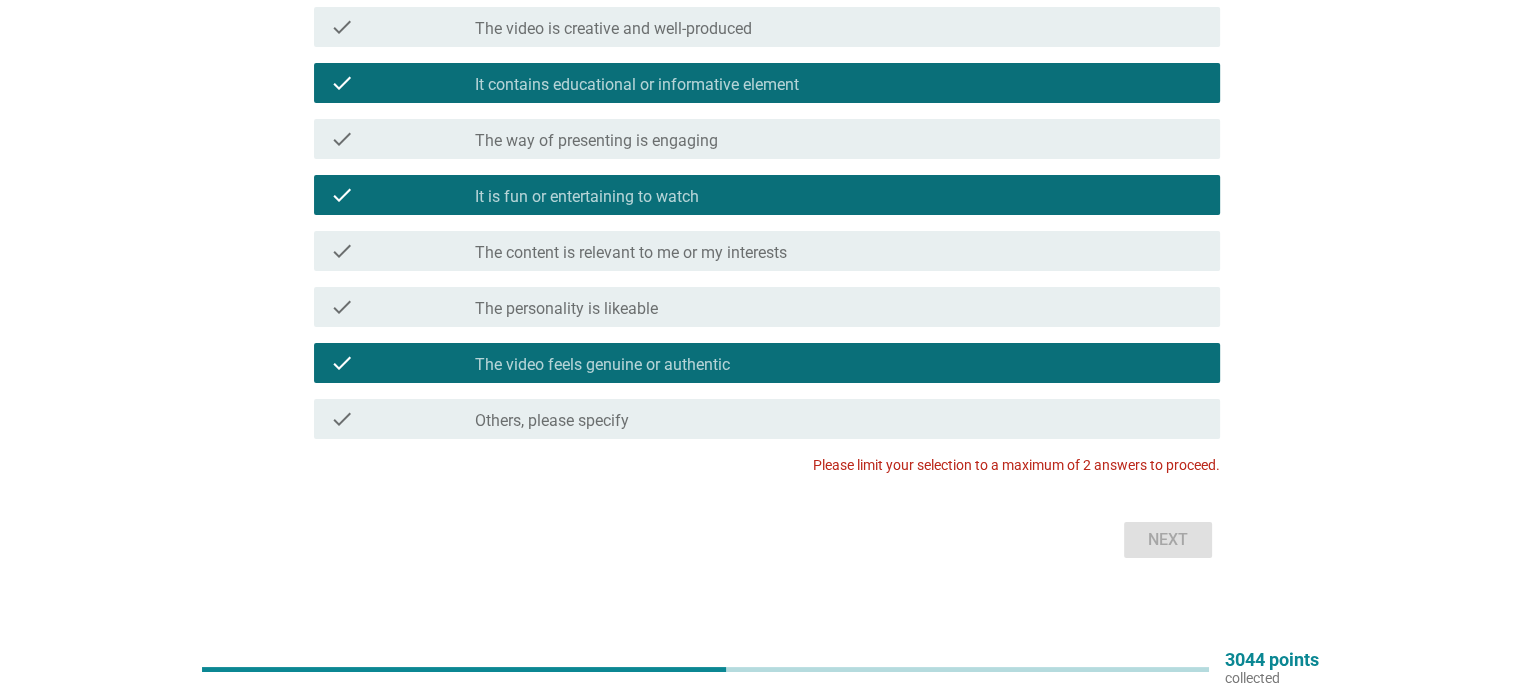 click on "check_box_outline_blank It is fun or entertaining to watch" at bounding box center (839, 195) 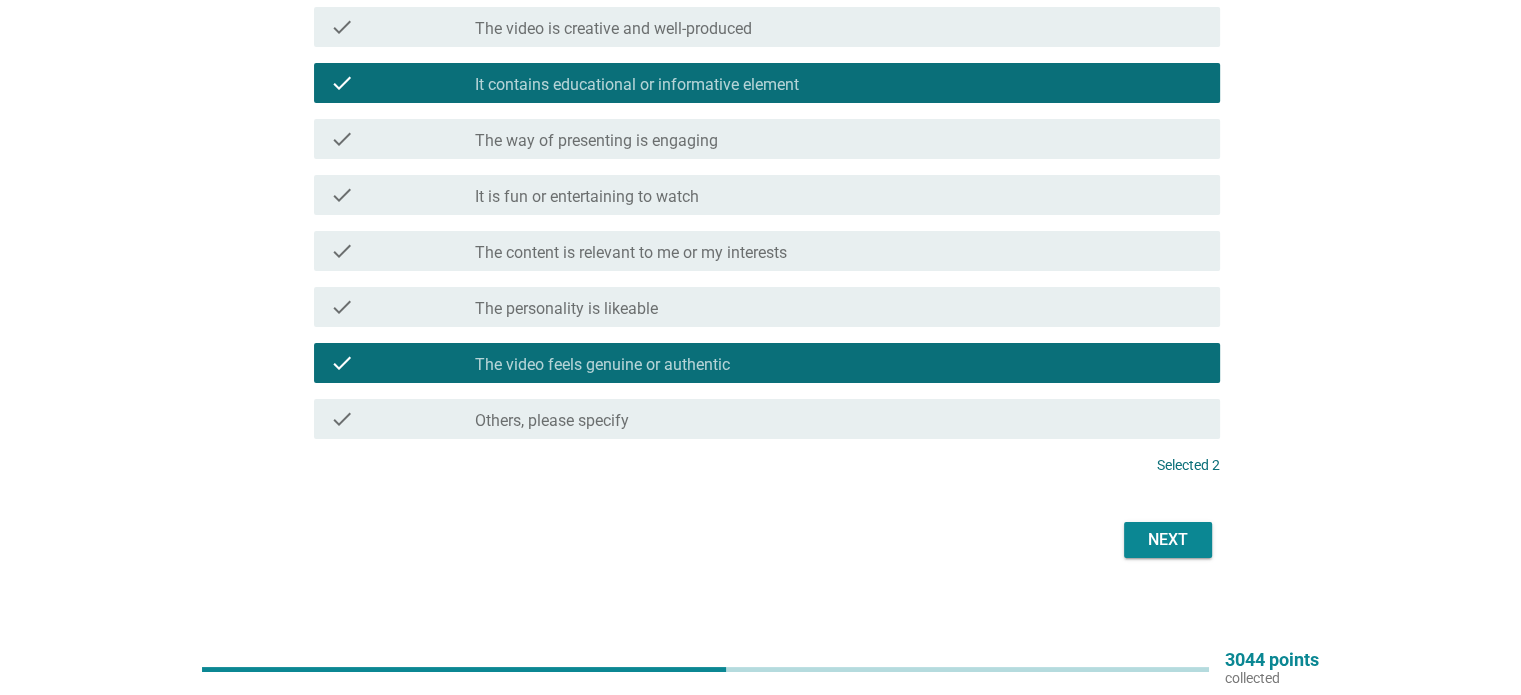 click on "Next" at bounding box center (1168, 540) 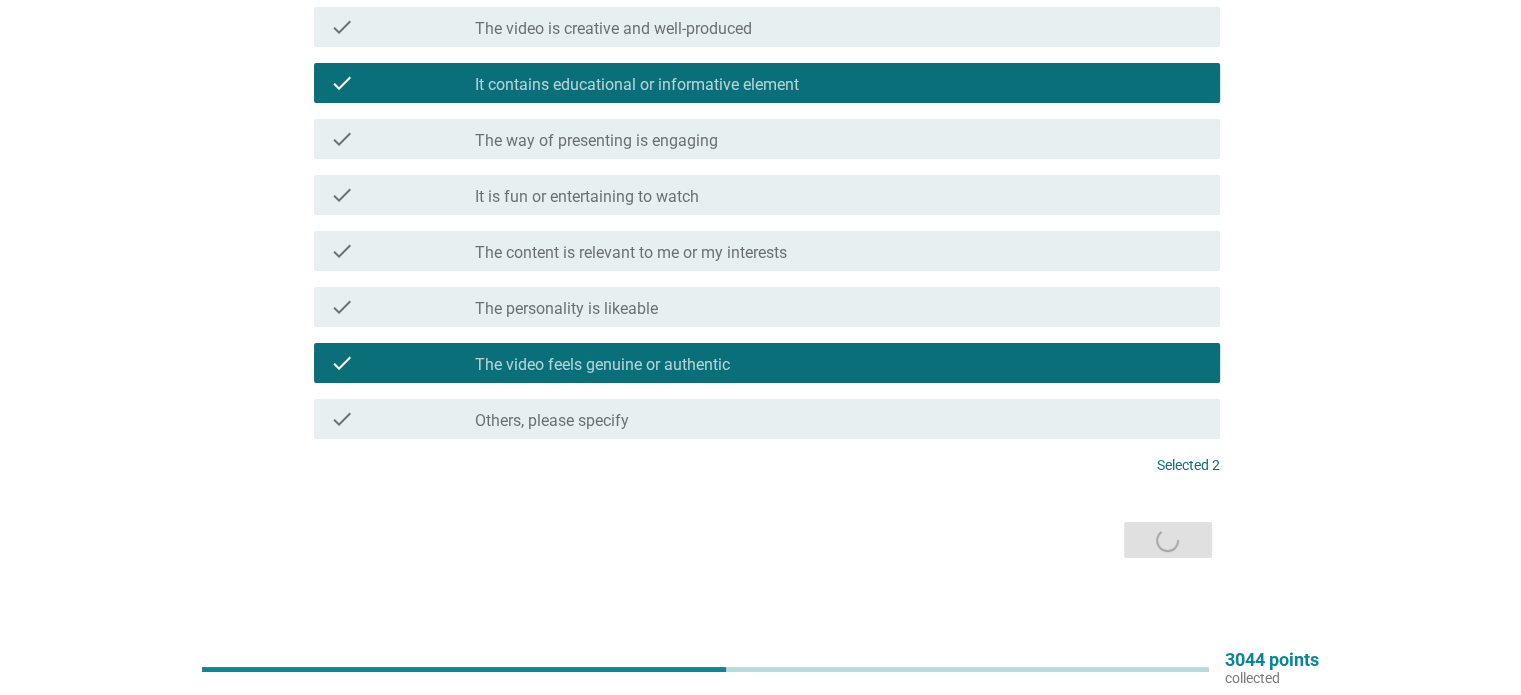 scroll, scrollTop: 0, scrollLeft: 0, axis: both 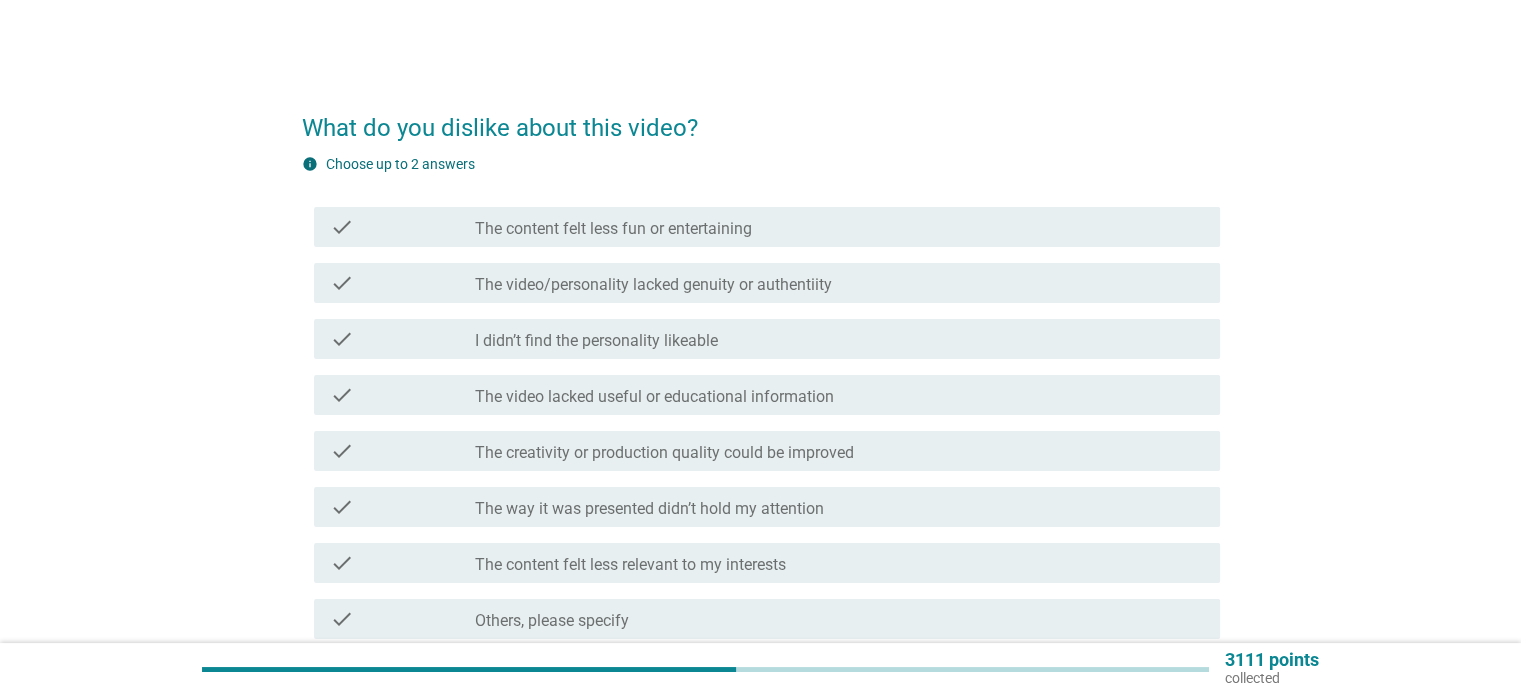 click on "The content felt less relevant to my interests" at bounding box center [630, 565] 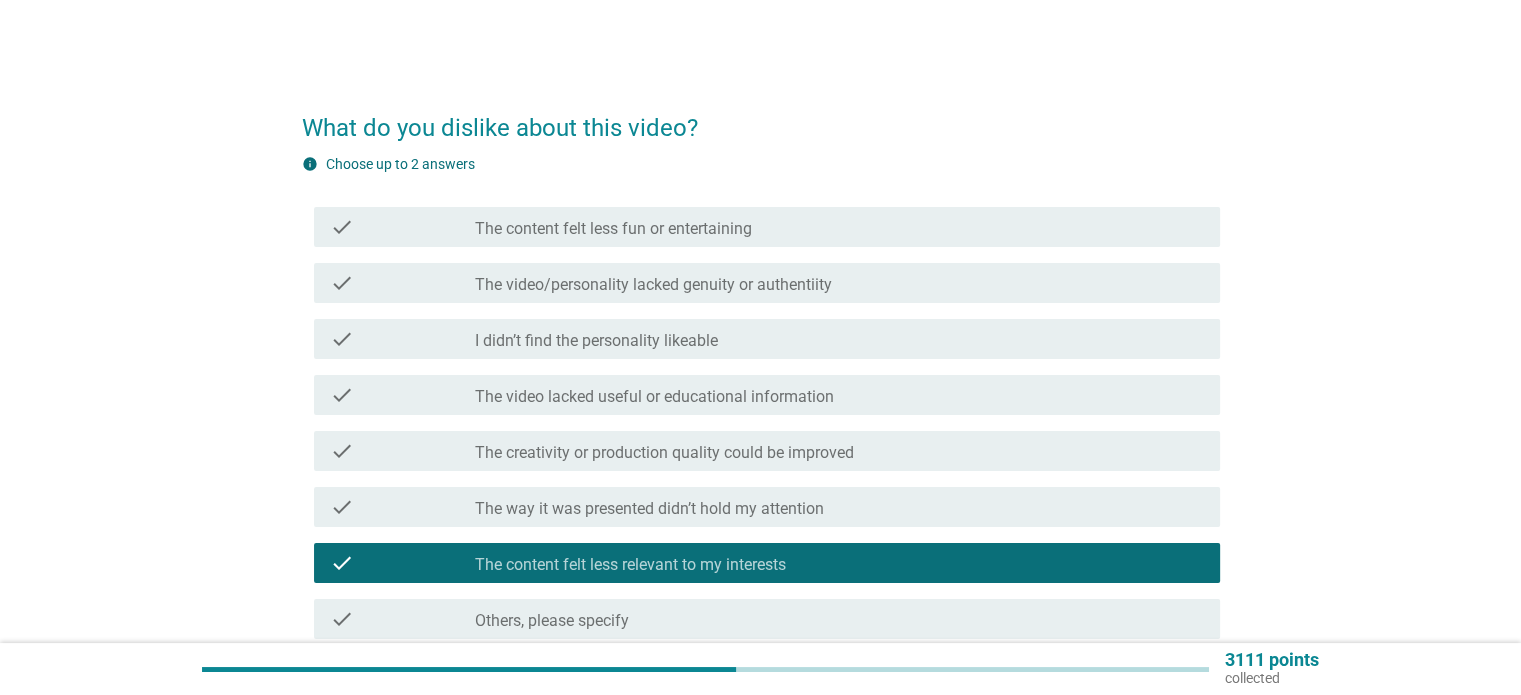 scroll, scrollTop: 211, scrollLeft: 0, axis: vertical 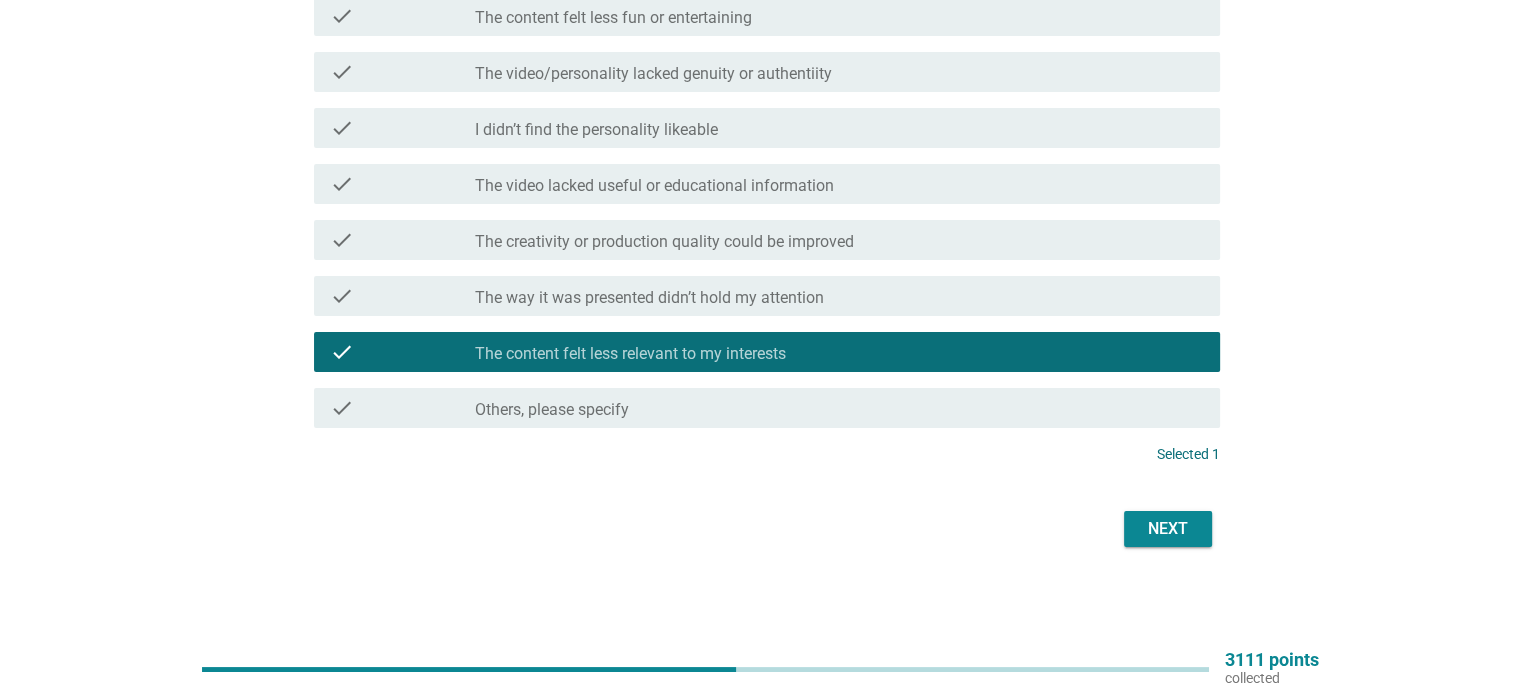 click on "Next" at bounding box center (1168, 529) 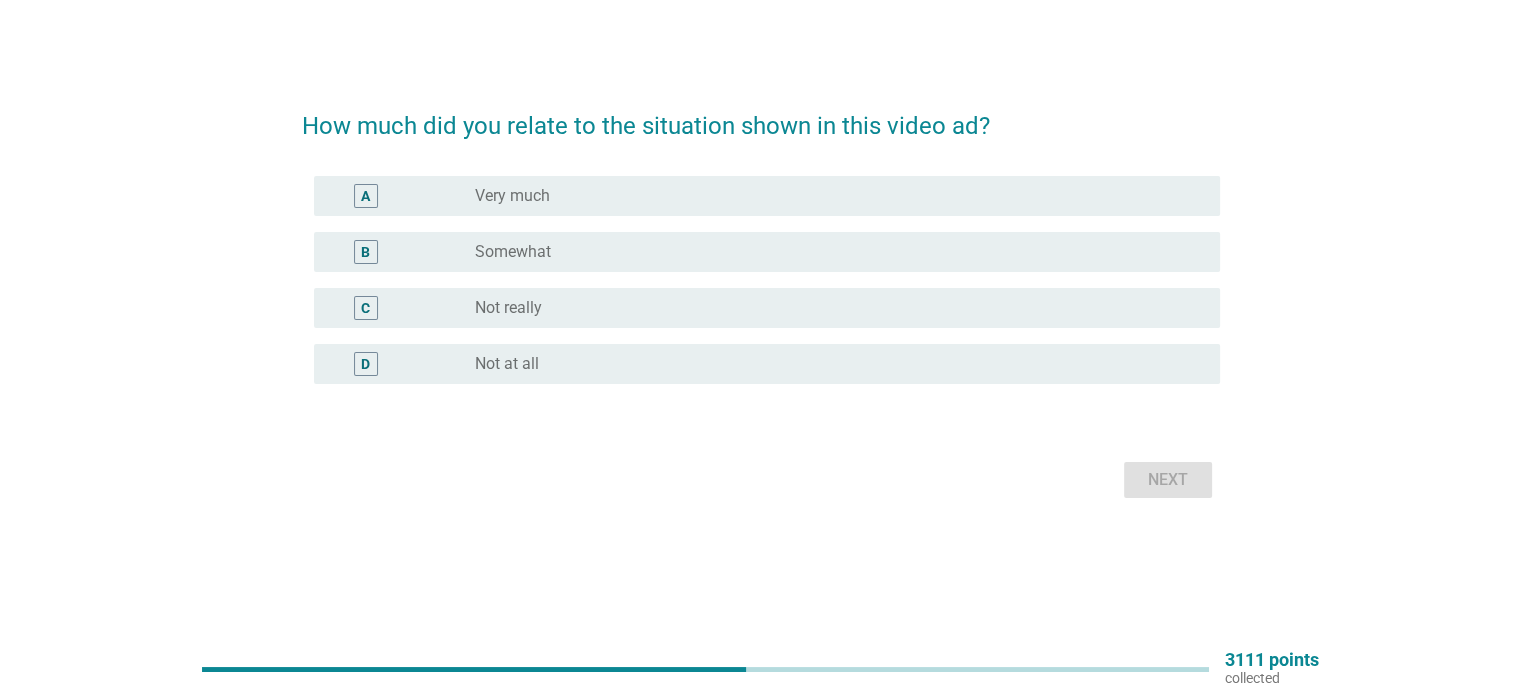 scroll, scrollTop: 0, scrollLeft: 0, axis: both 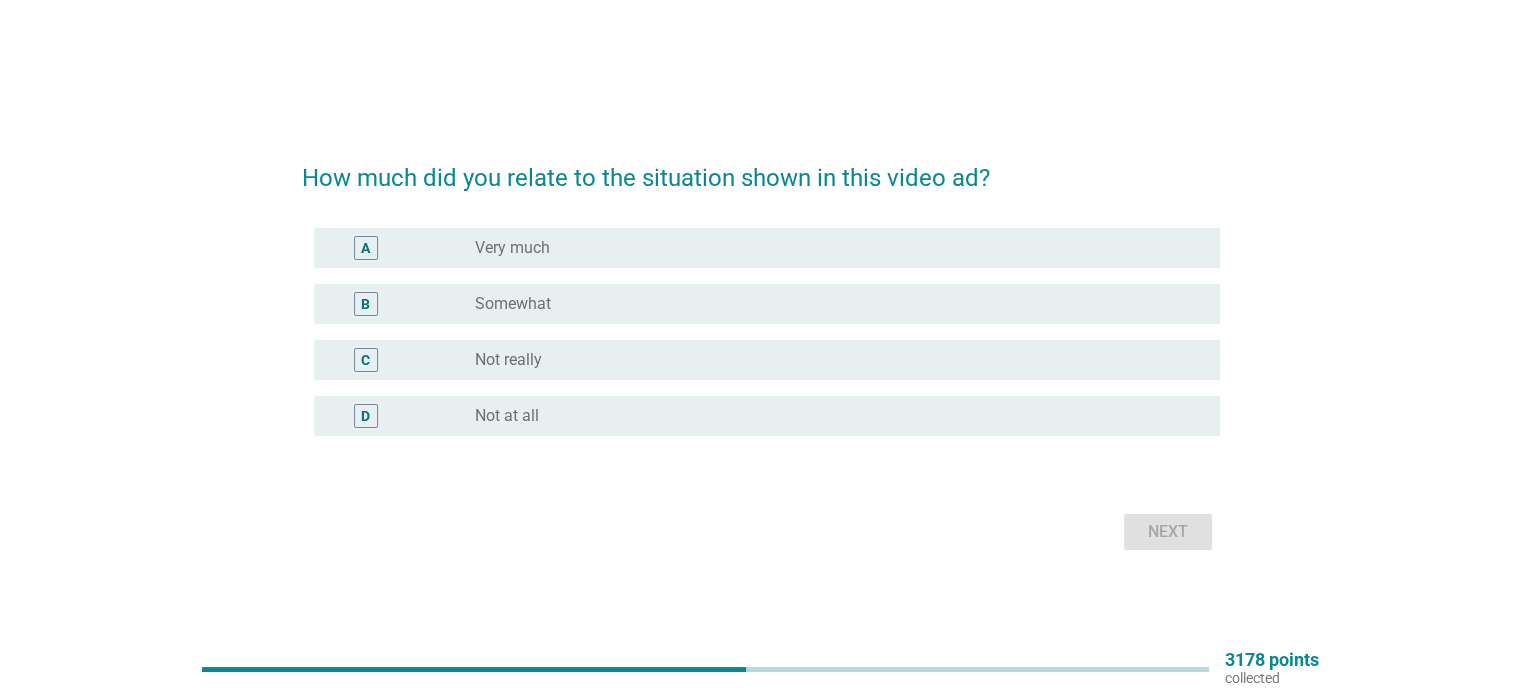 click on "radio_button_unchecked Somewhat" at bounding box center [839, 304] 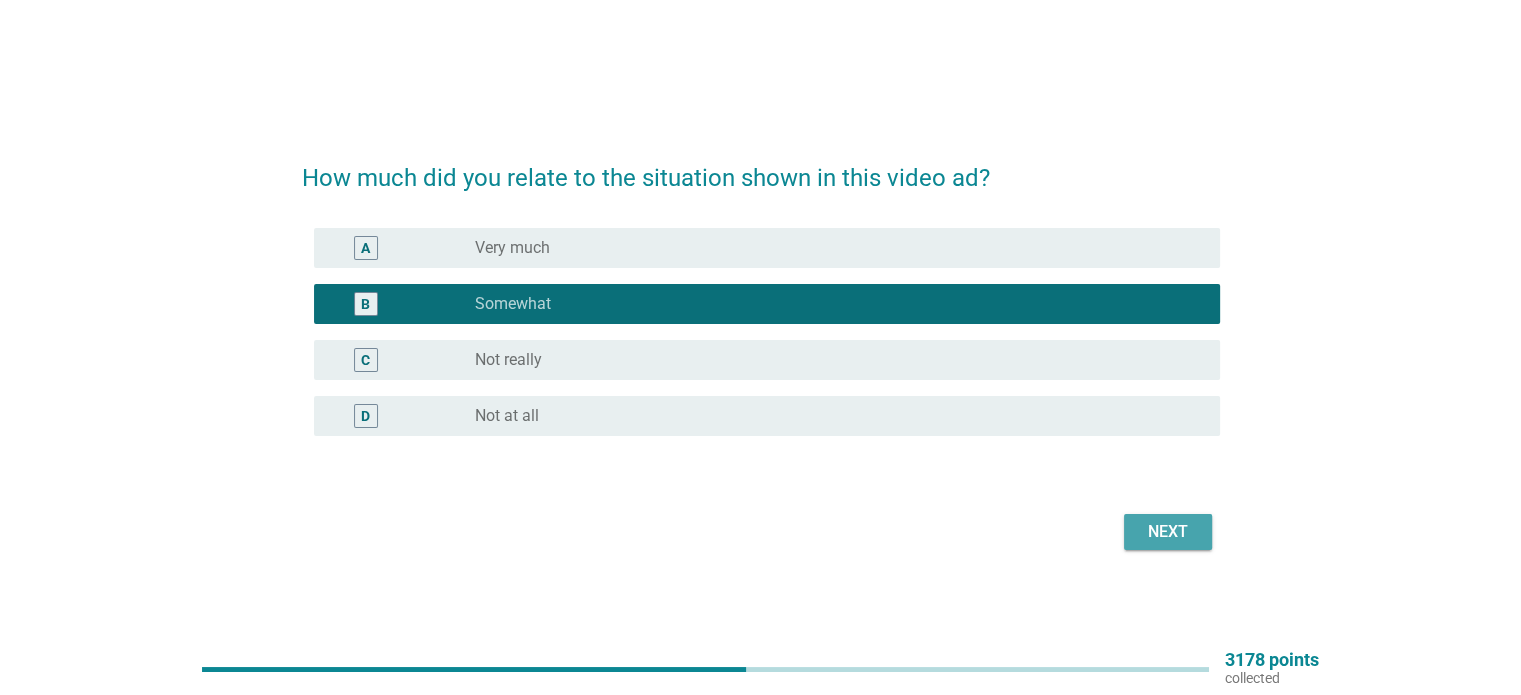 click on "Next" at bounding box center [1168, 532] 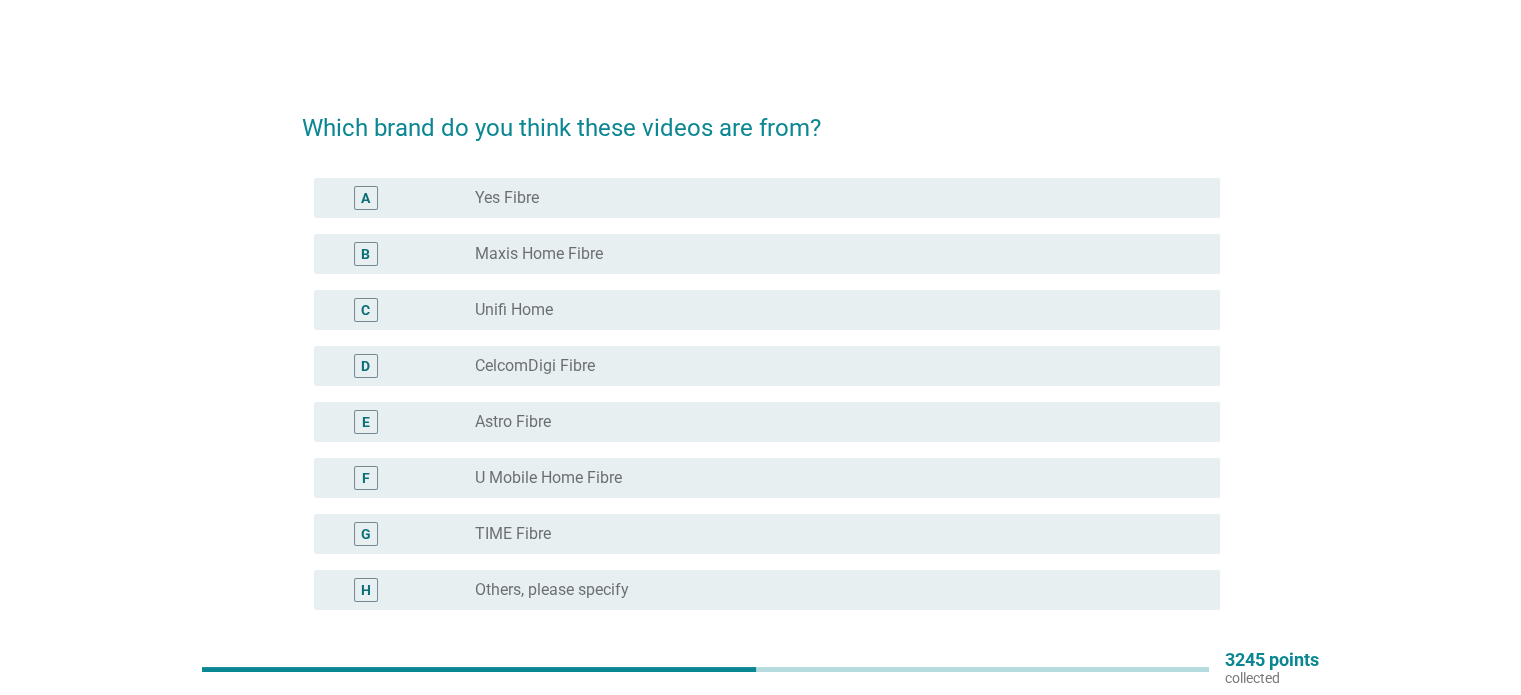 click on "Maxis Home Fibre" at bounding box center [539, 254] 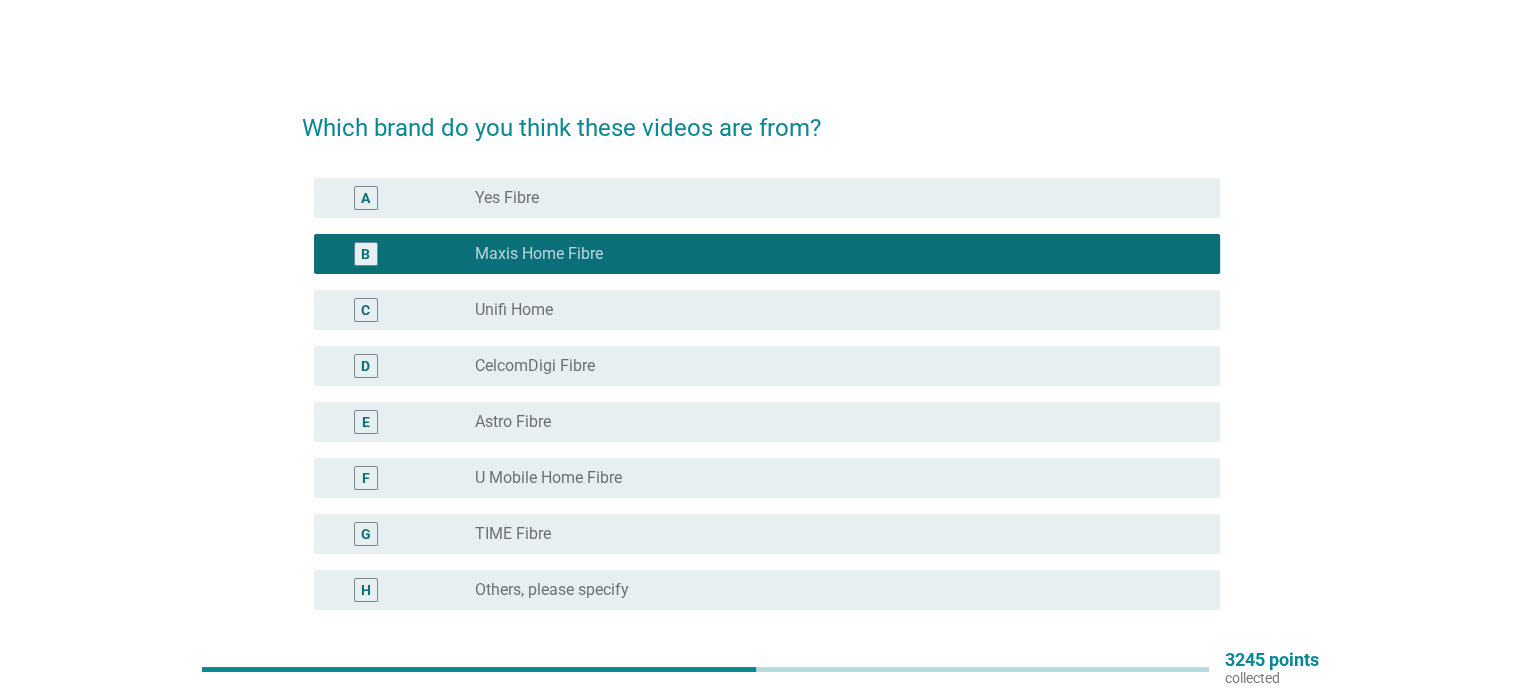 scroll, scrollTop: 176, scrollLeft: 0, axis: vertical 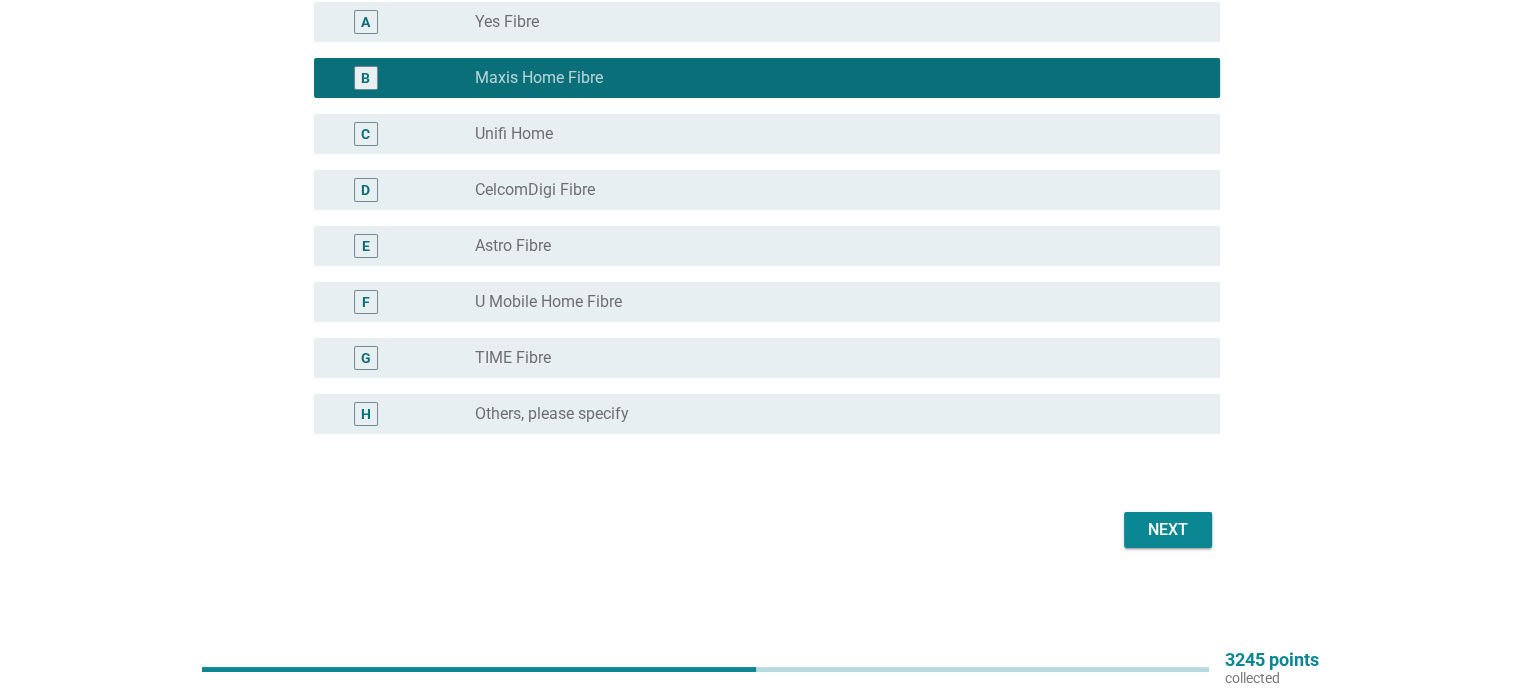 click on "Next" at bounding box center [1168, 530] 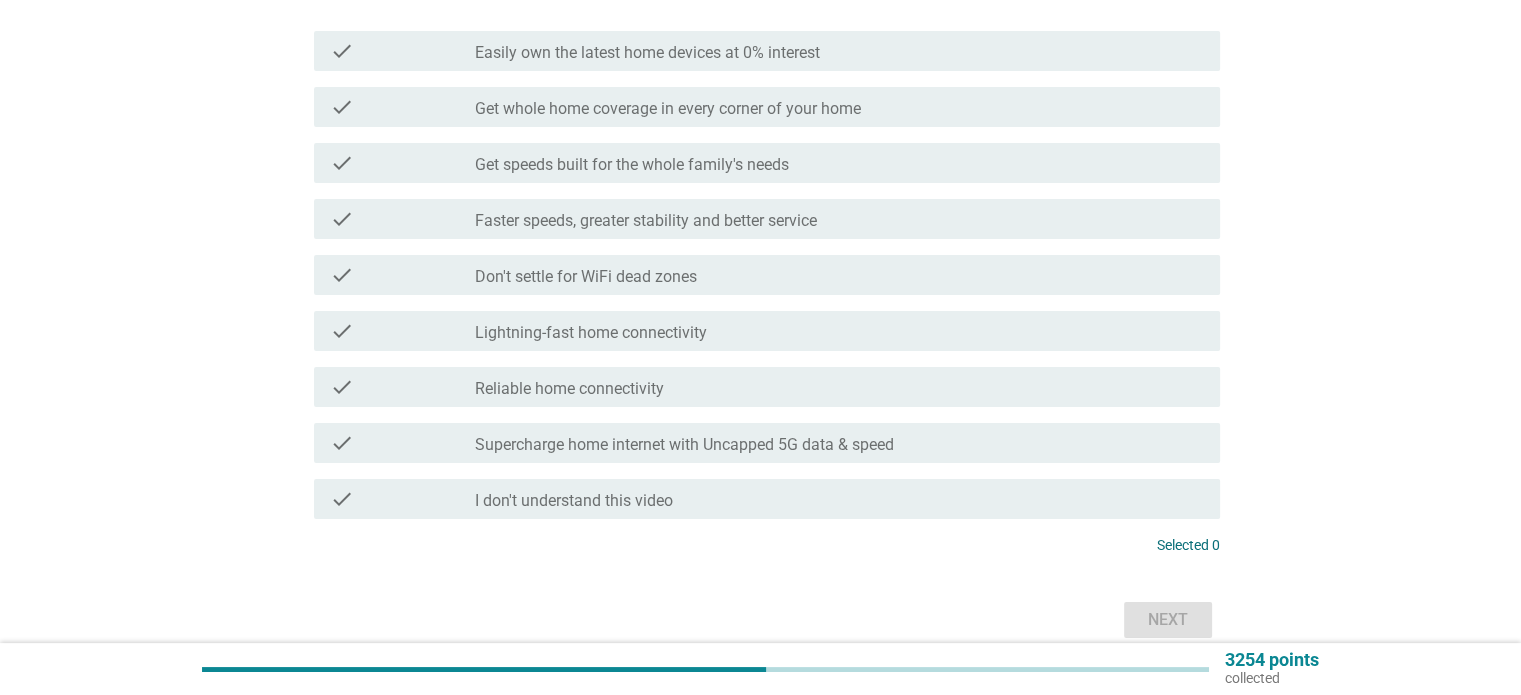 scroll, scrollTop: 0, scrollLeft: 0, axis: both 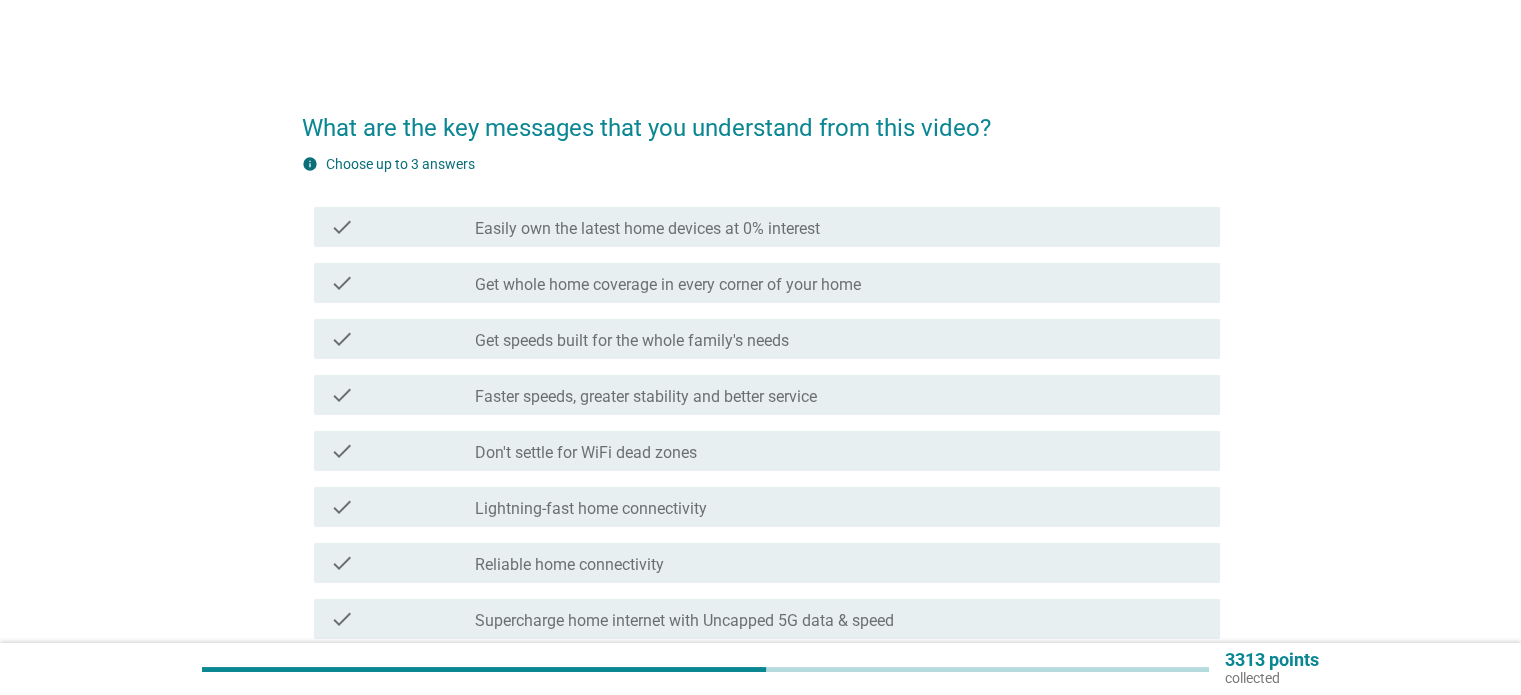 click on "Faster speeds, greater stability and better service" at bounding box center (646, 397) 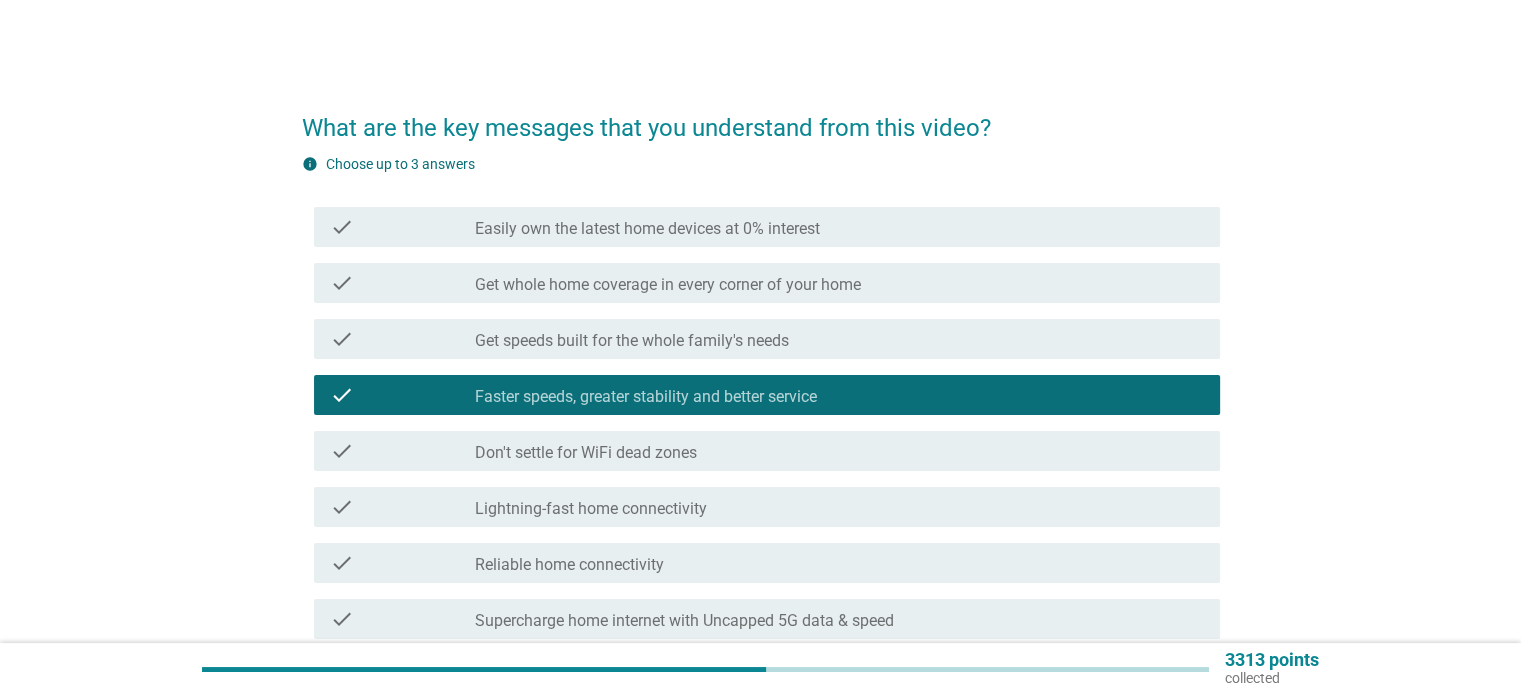 click on "Get speeds built for the whole family's needs" at bounding box center [632, 341] 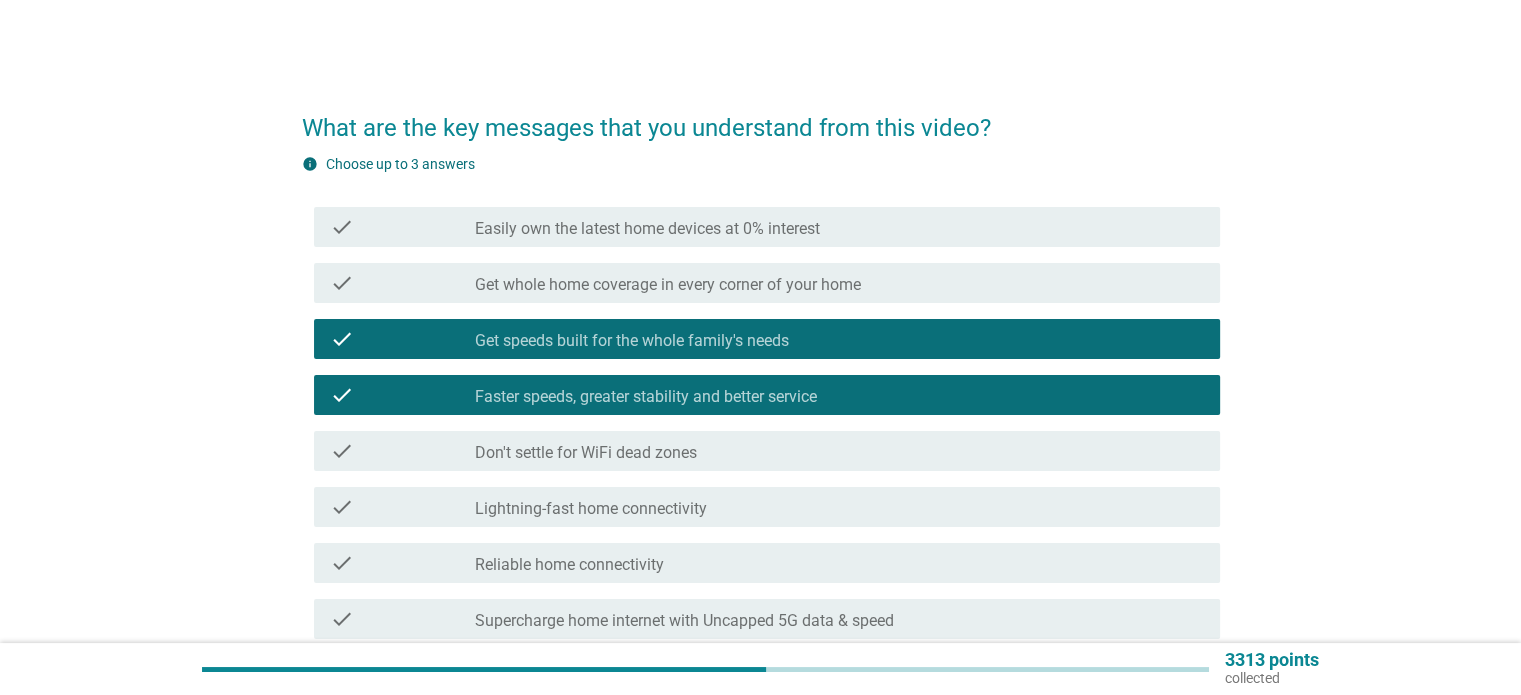 scroll, scrollTop: 100, scrollLeft: 0, axis: vertical 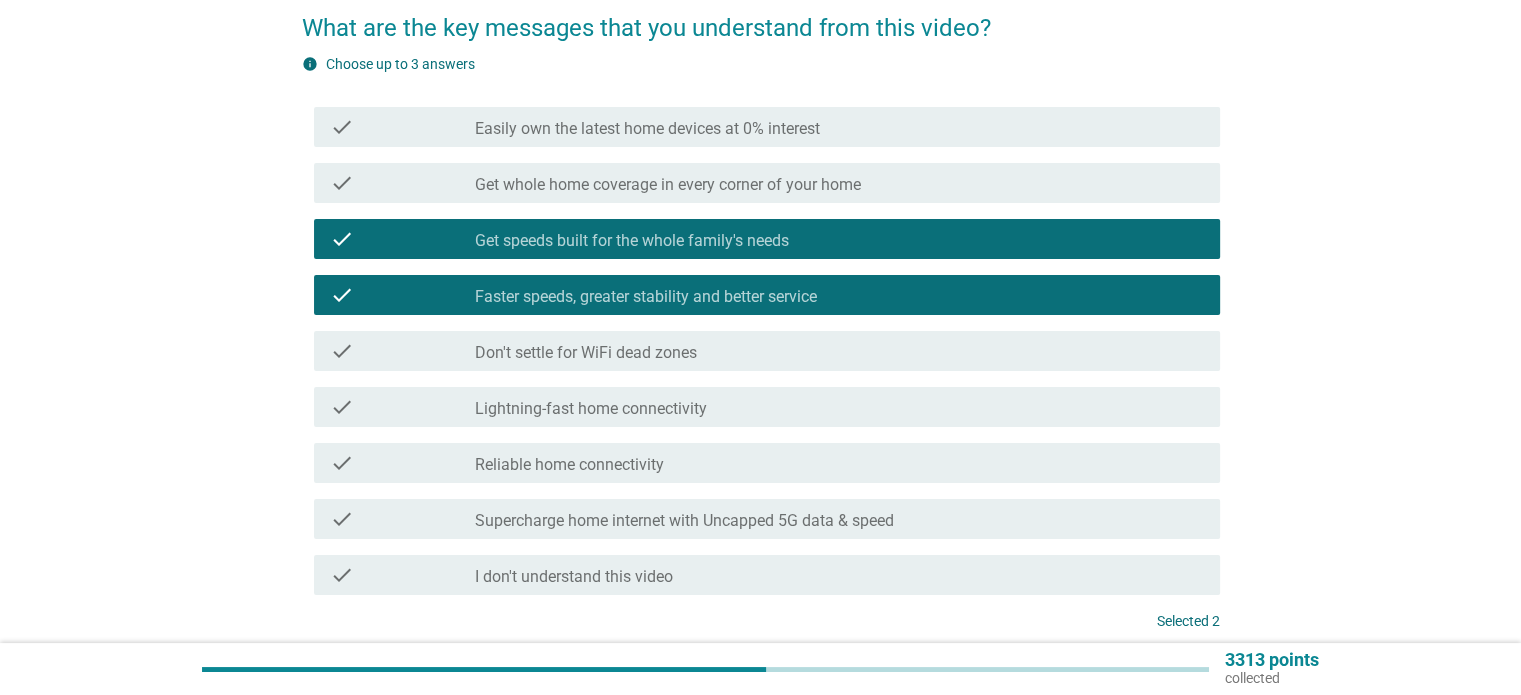 click on "check_box_outline_blank Don't settle for WiFi dead zones" at bounding box center (839, 351) 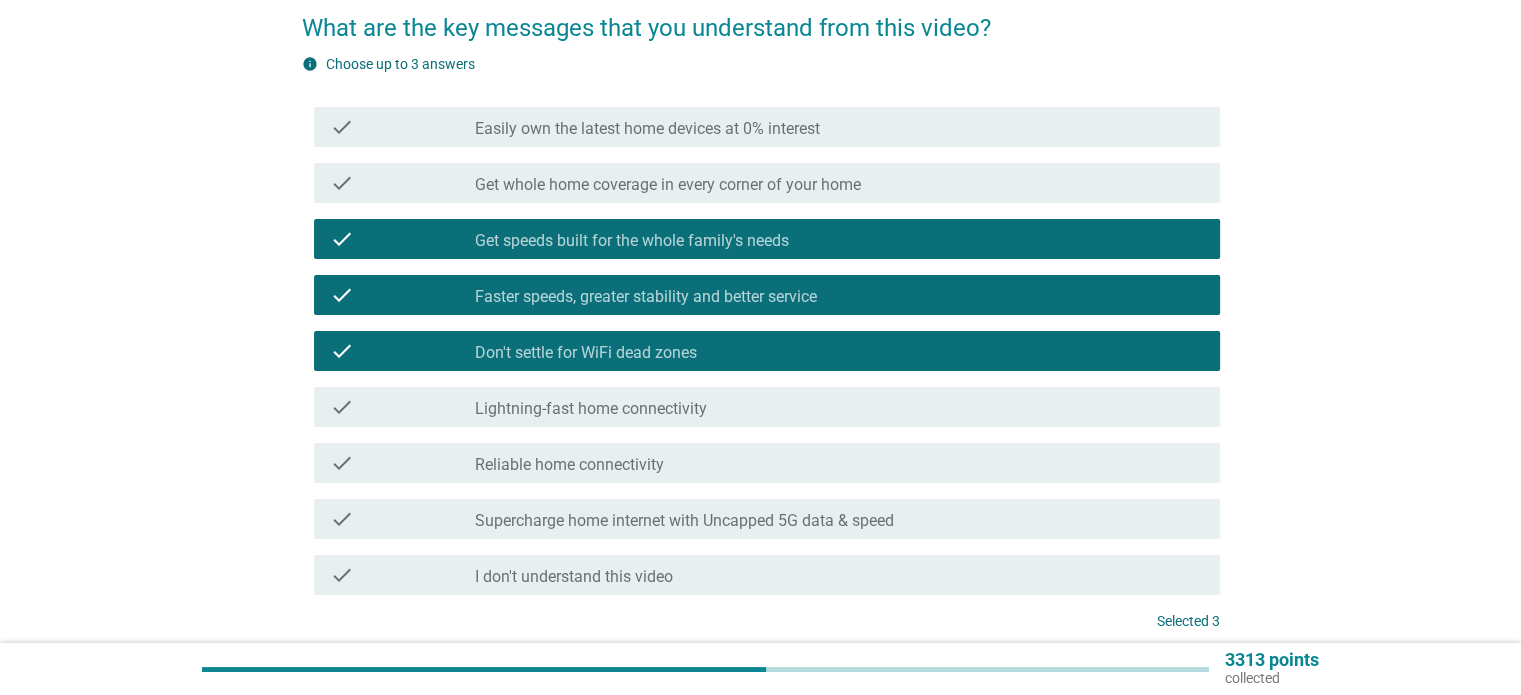 click on "Reliable home connectivity" at bounding box center (569, 465) 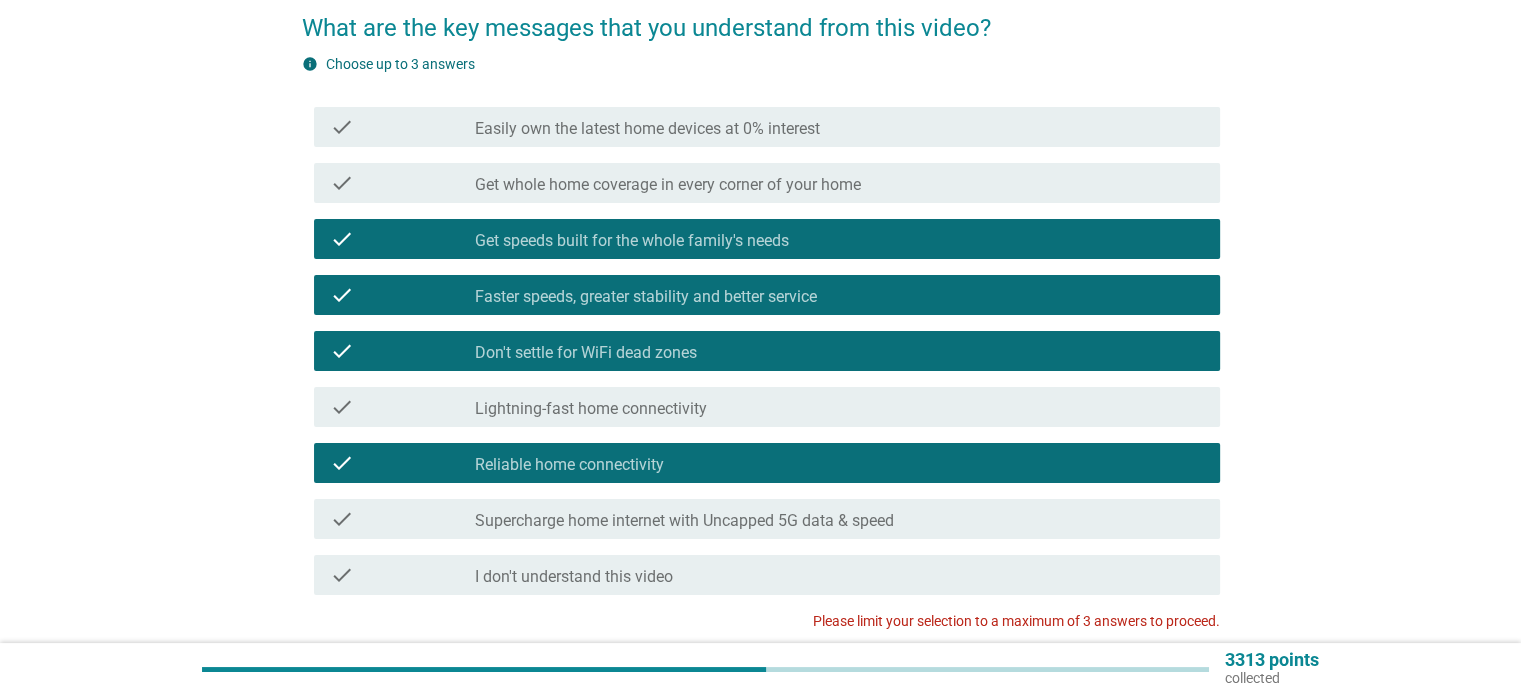 click on "check_box Reliable home connectivity" at bounding box center [839, 463] 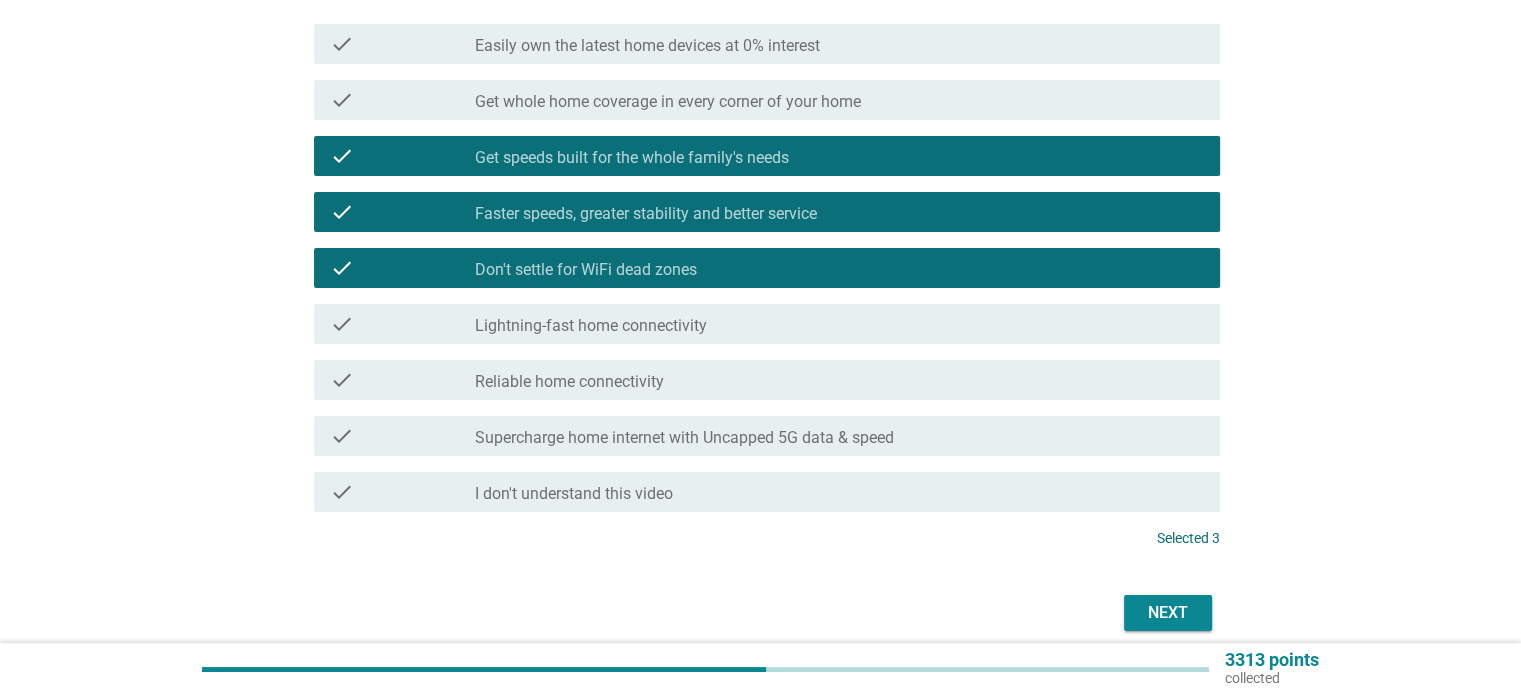 scroll, scrollTop: 267, scrollLeft: 0, axis: vertical 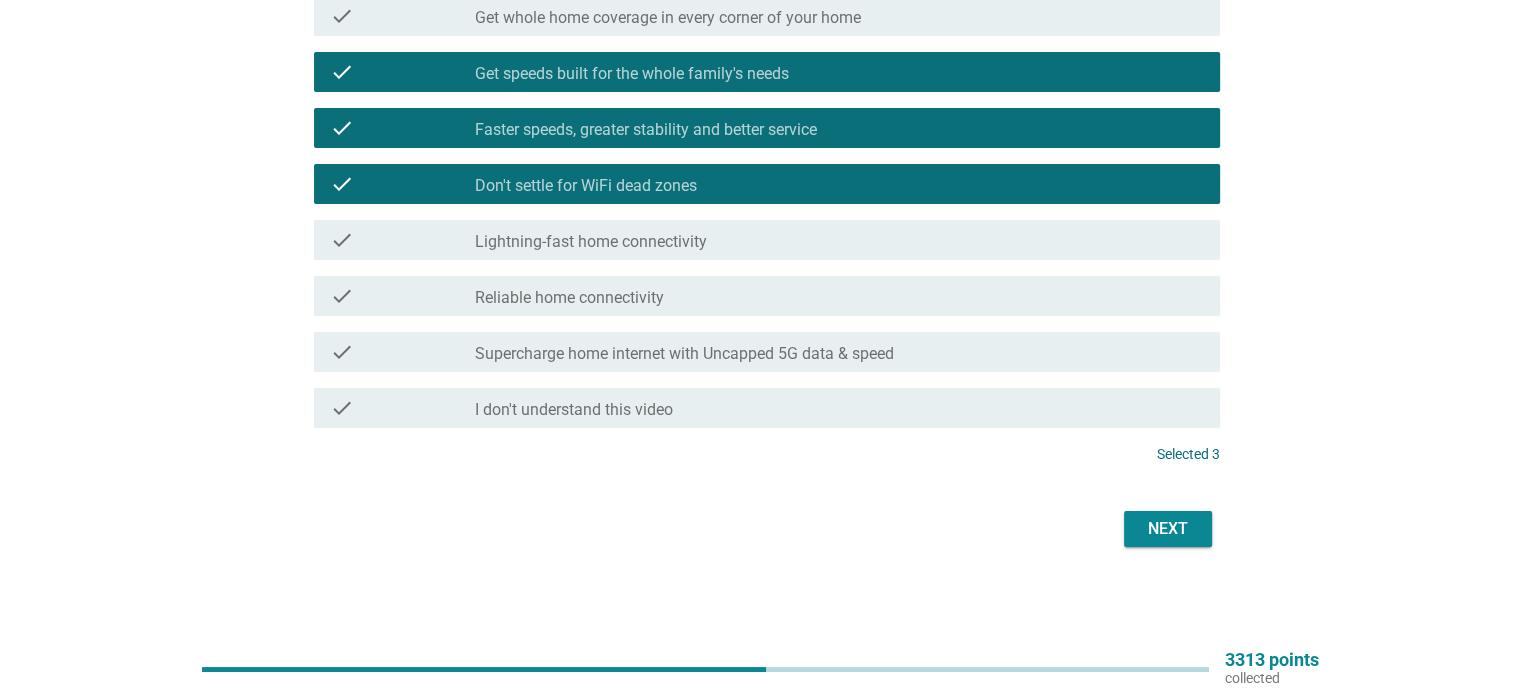 click on "Next" at bounding box center (1168, 529) 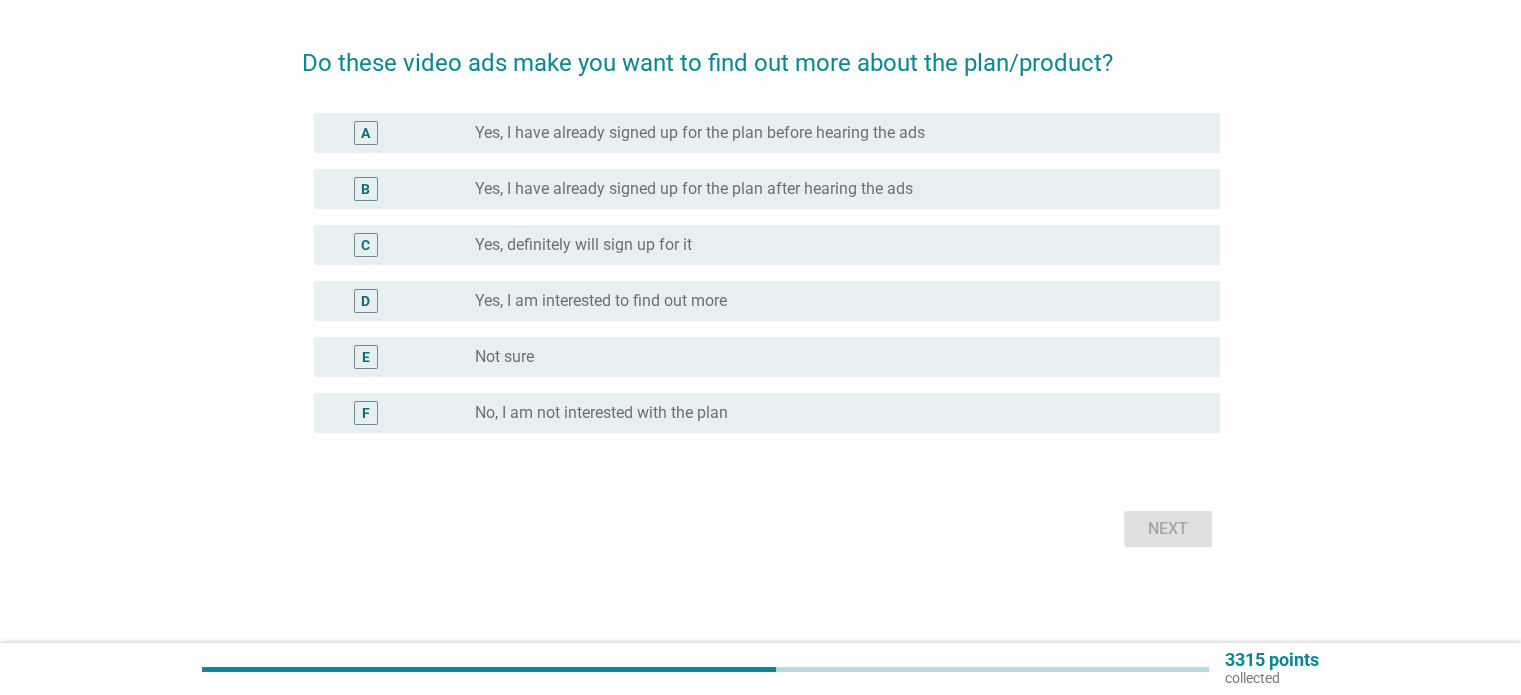 scroll, scrollTop: 0, scrollLeft: 0, axis: both 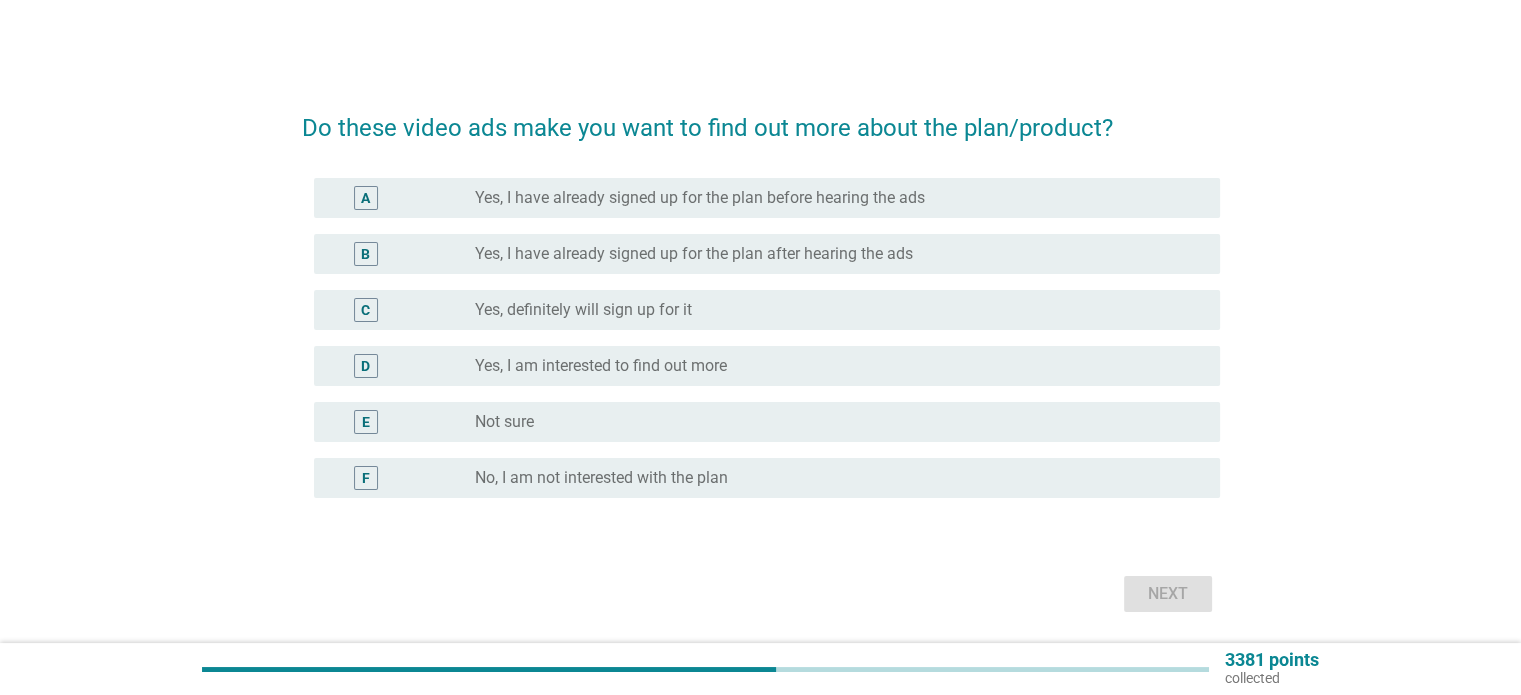 click on "radio_button_unchecked Yes, I am interested to find out more" at bounding box center (831, 366) 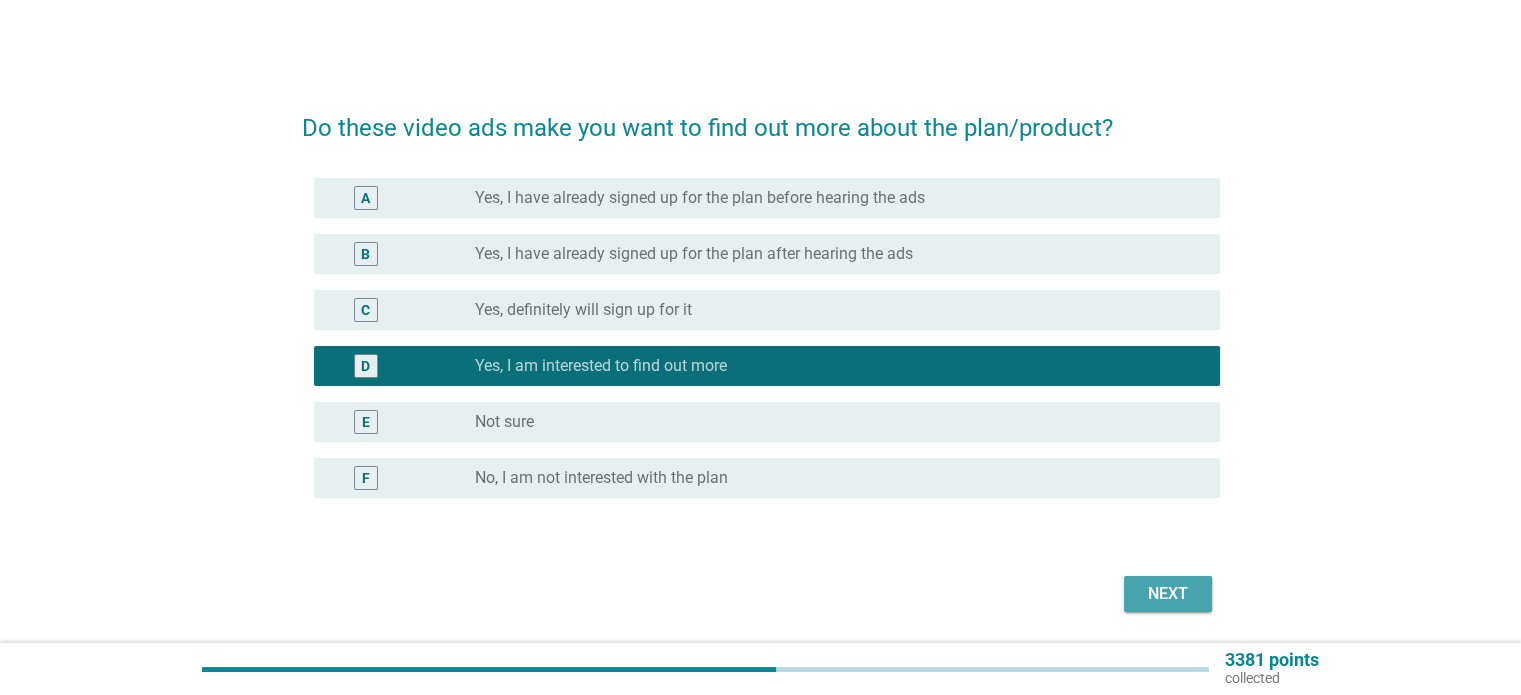 click on "Next" at bounding box center (1168, 594) 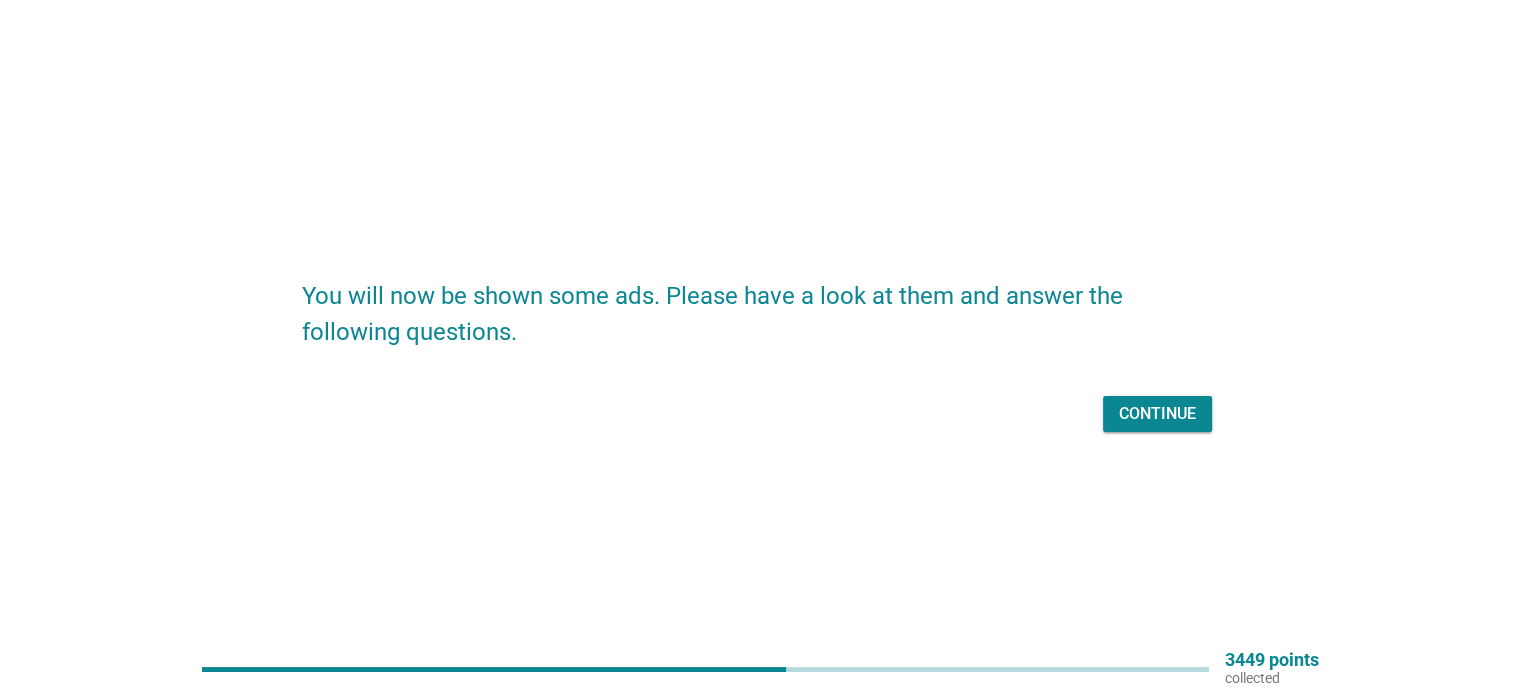 click on "Continue" at bounding box center (1157, 414) 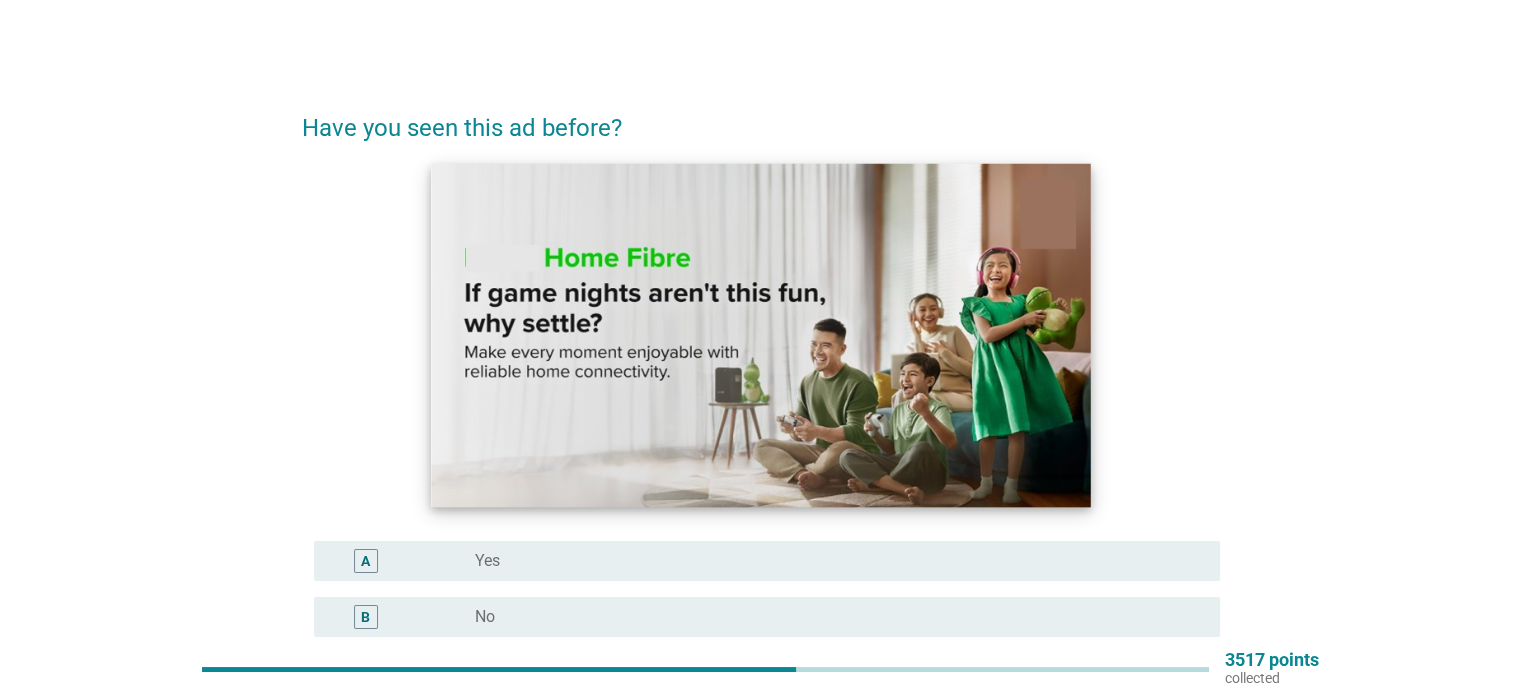click at bounding box center [760, 336] 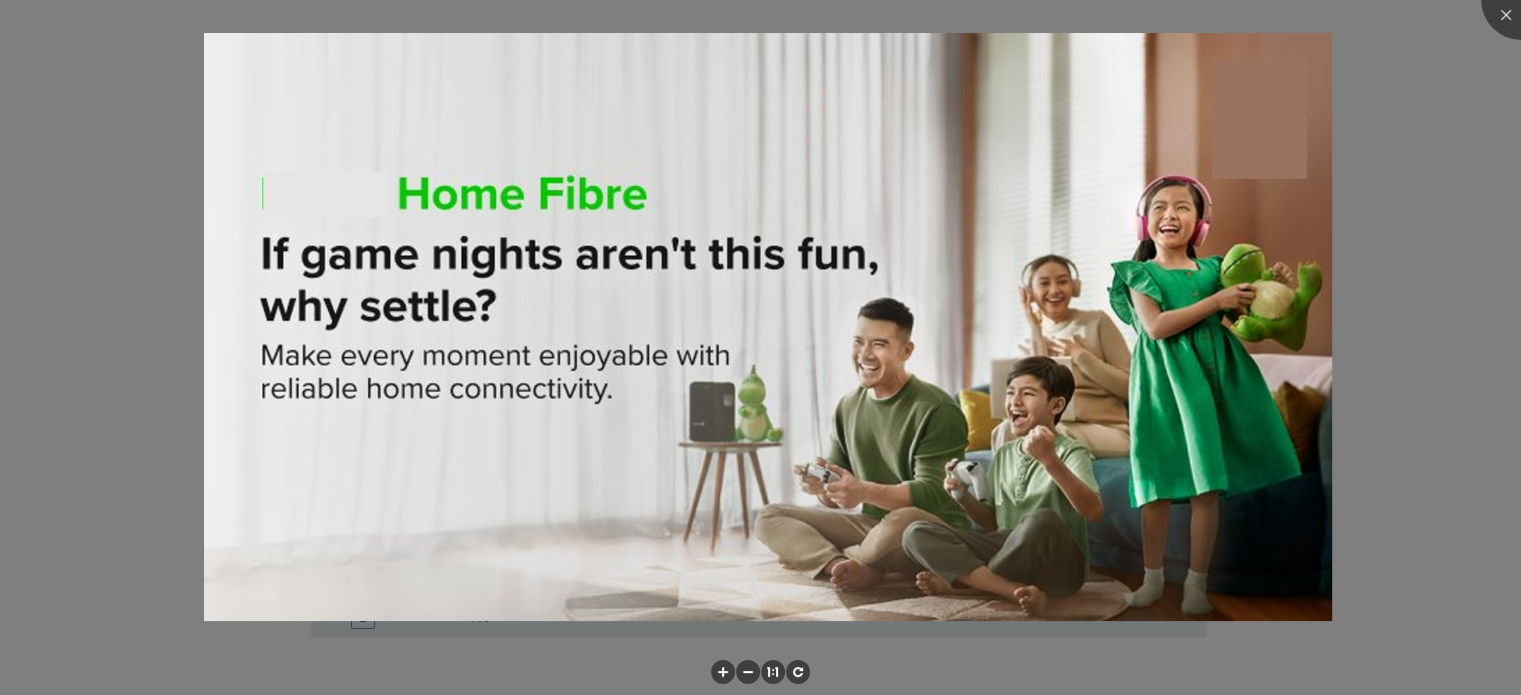 click at bounding box center [760, 347] 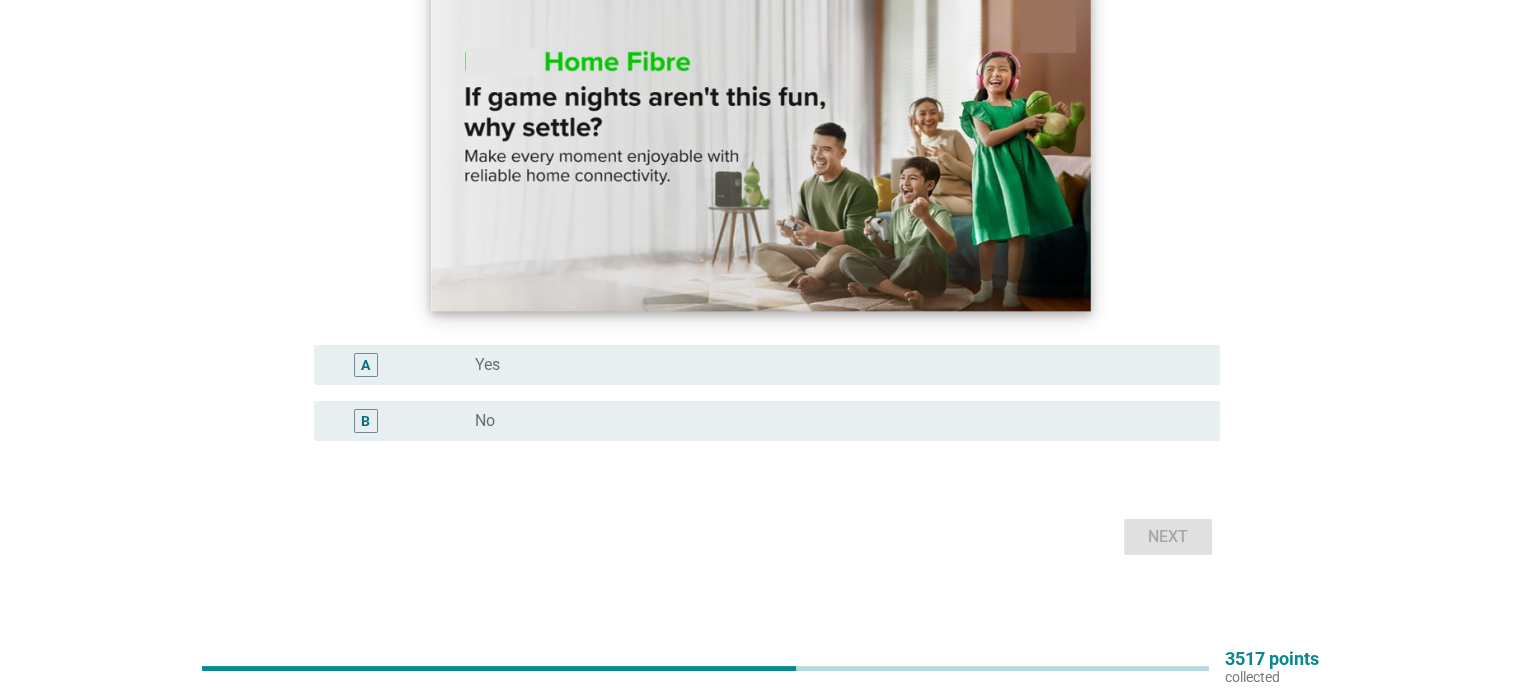 scroll, scrollTop: 200, scrollLeft: 0, axis: vertical 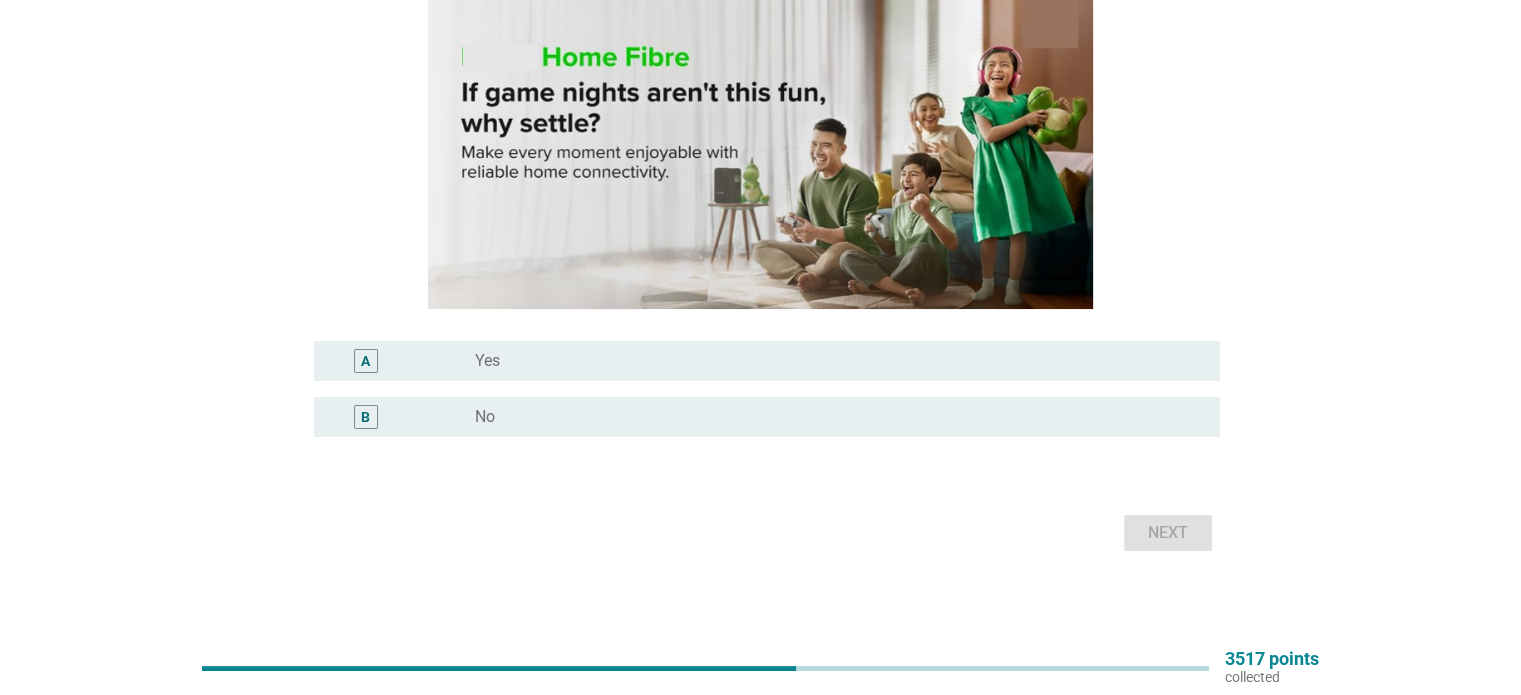 click on "radio_button_unchecked Yes" at bounding box center (831, 361) 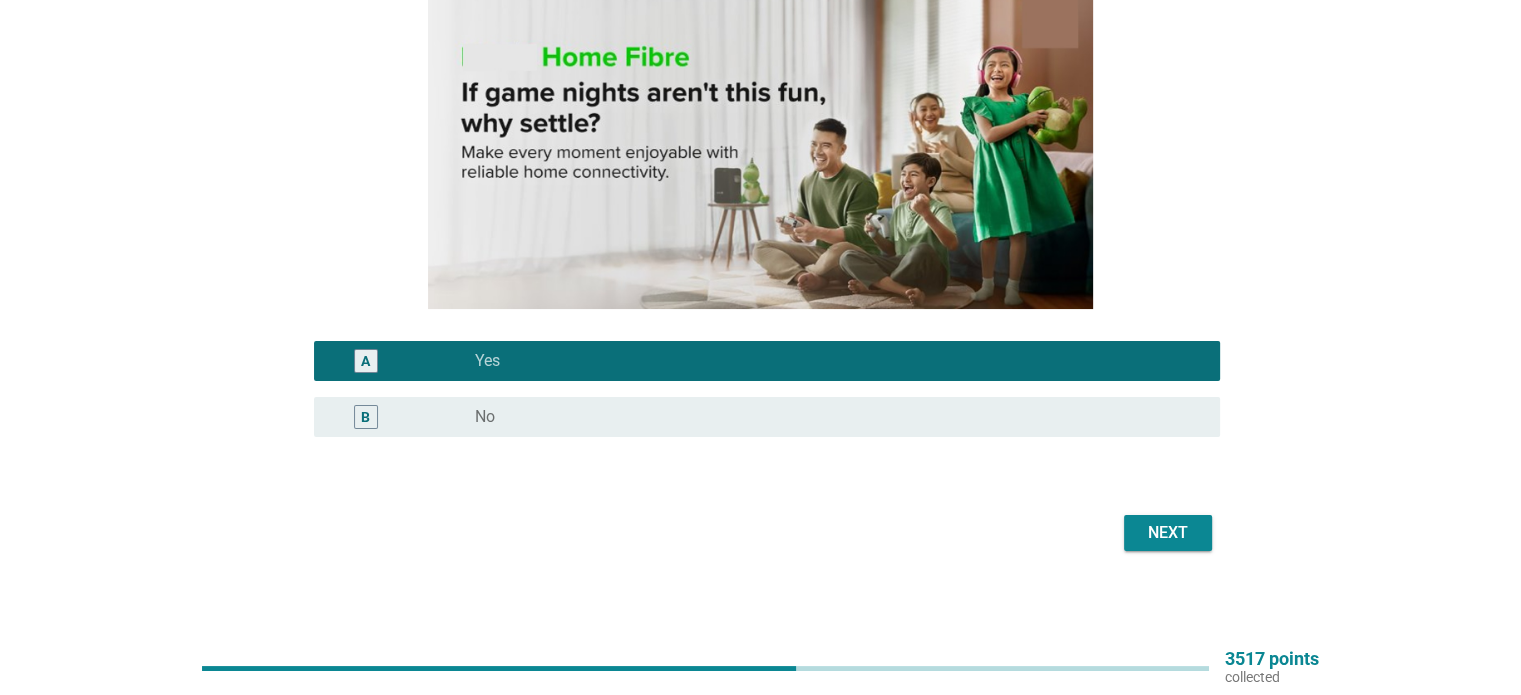 click on "Next" at bounding box center (1168, 533) 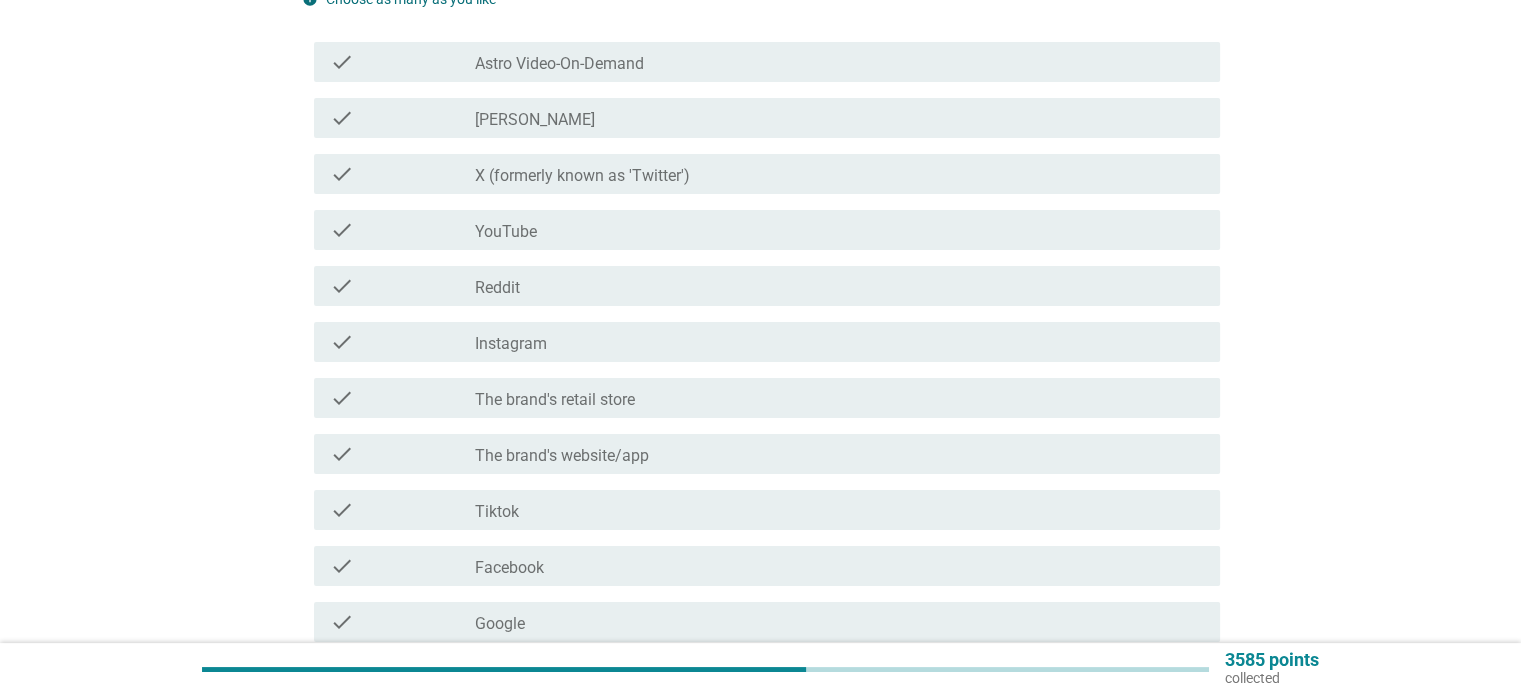 scroll, scrollTop: 200, scrollLeft: 0, axis: vertical 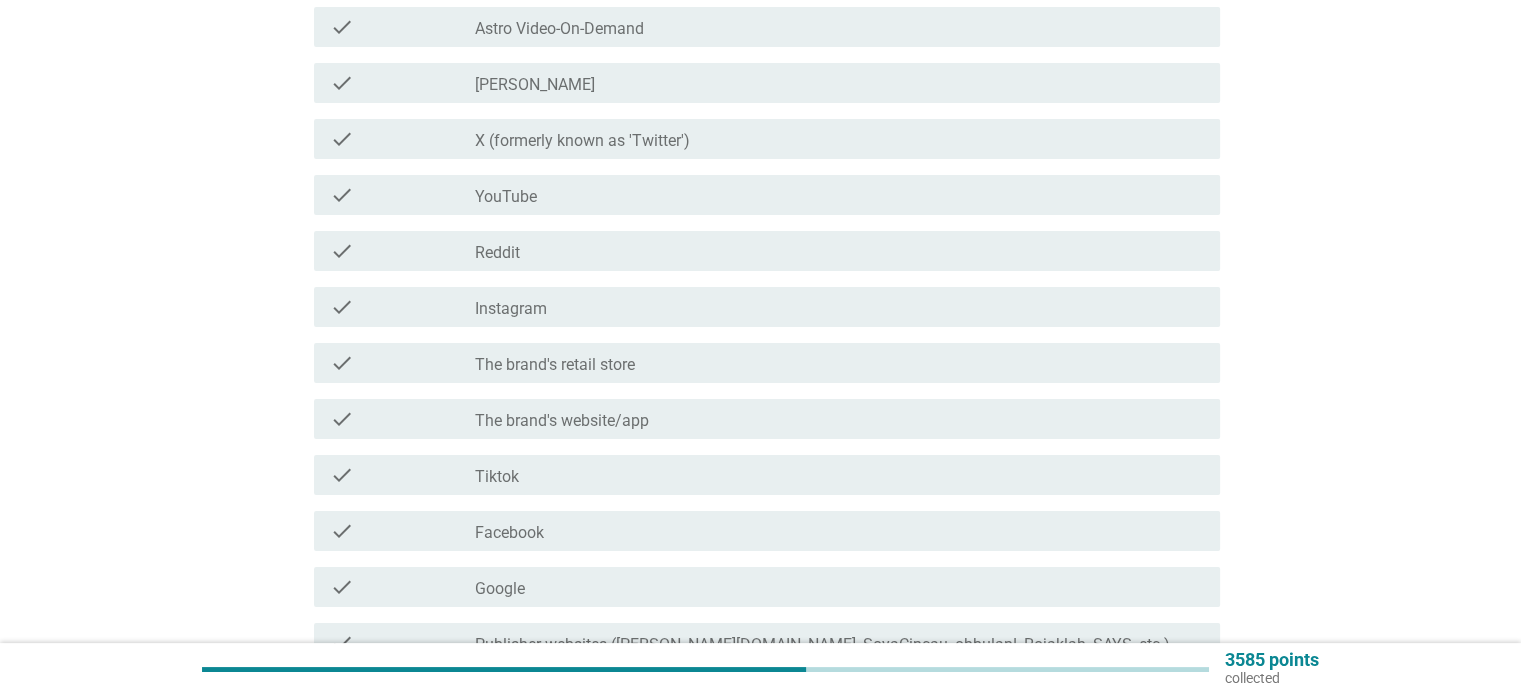 click on "check_box_outline_blank Instagram" at bounding box center (839, 307) 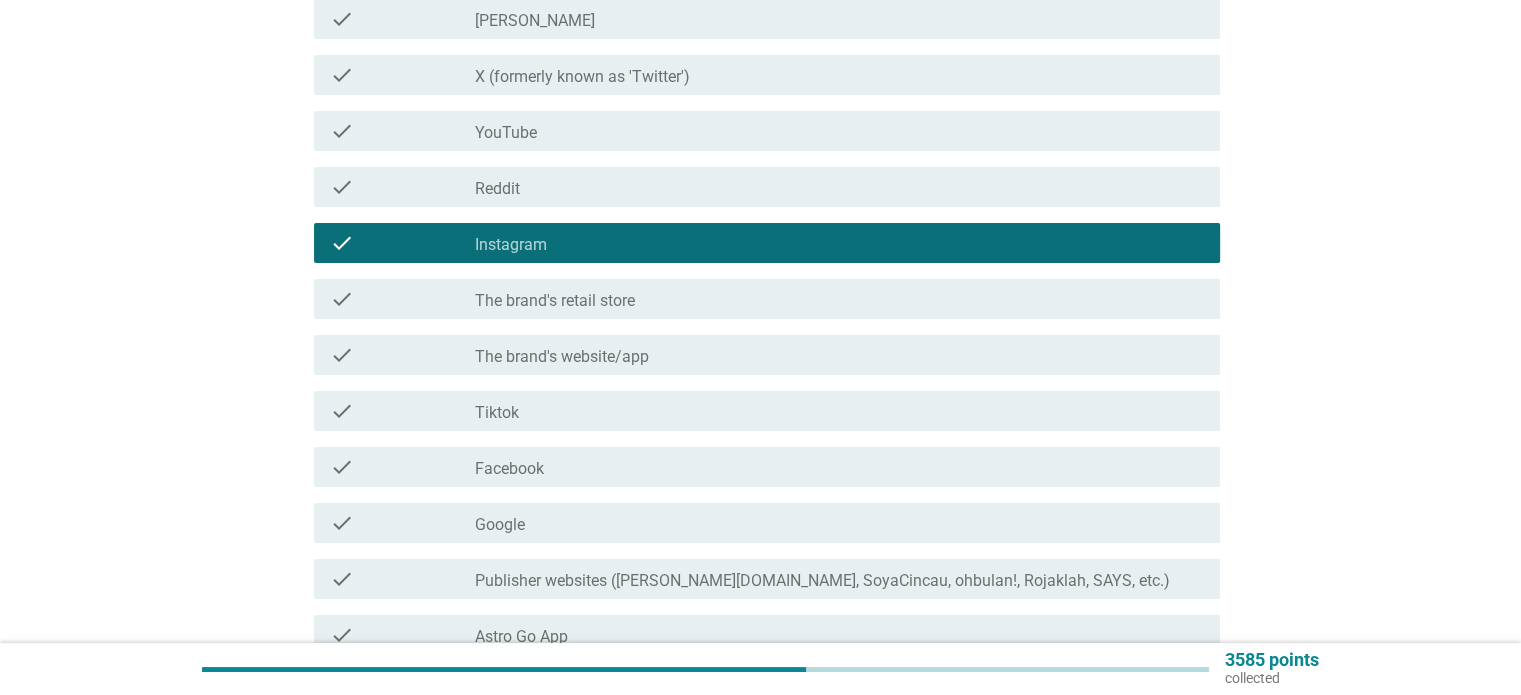 scroll, scrollTop: 300, scrollLeft: 0, axis: vertical 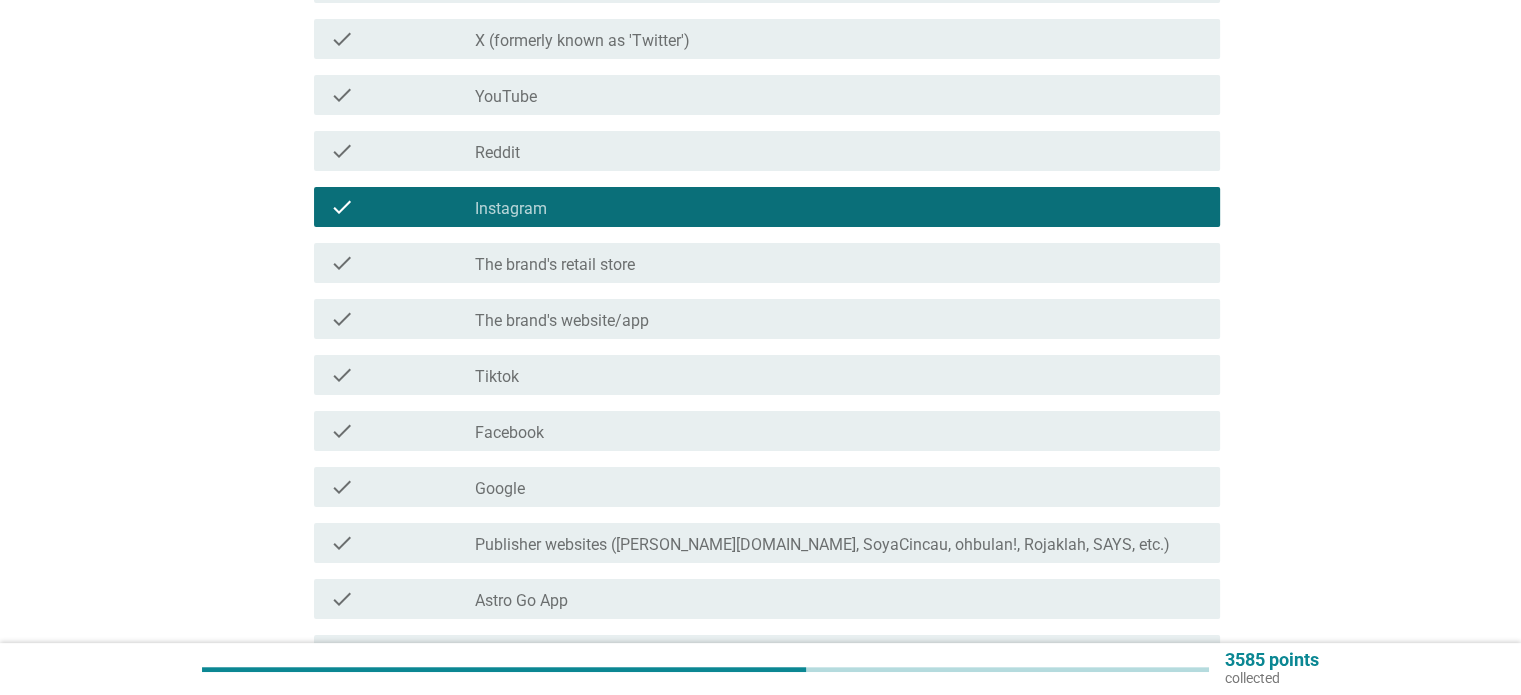 click on "The brand's website/app" at bounding box center [562, 321] 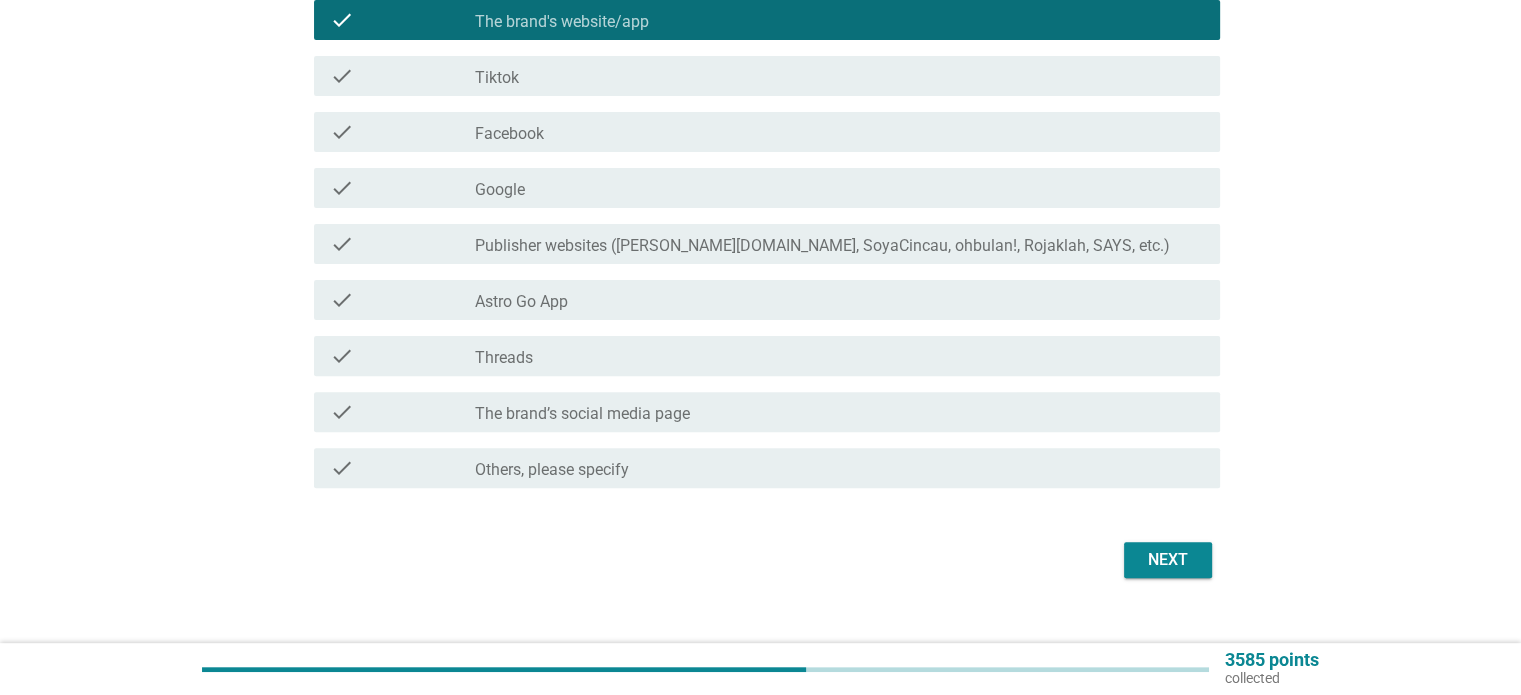 scroll, scrollTop: 600, scrollLeft: 0, axis: vertical 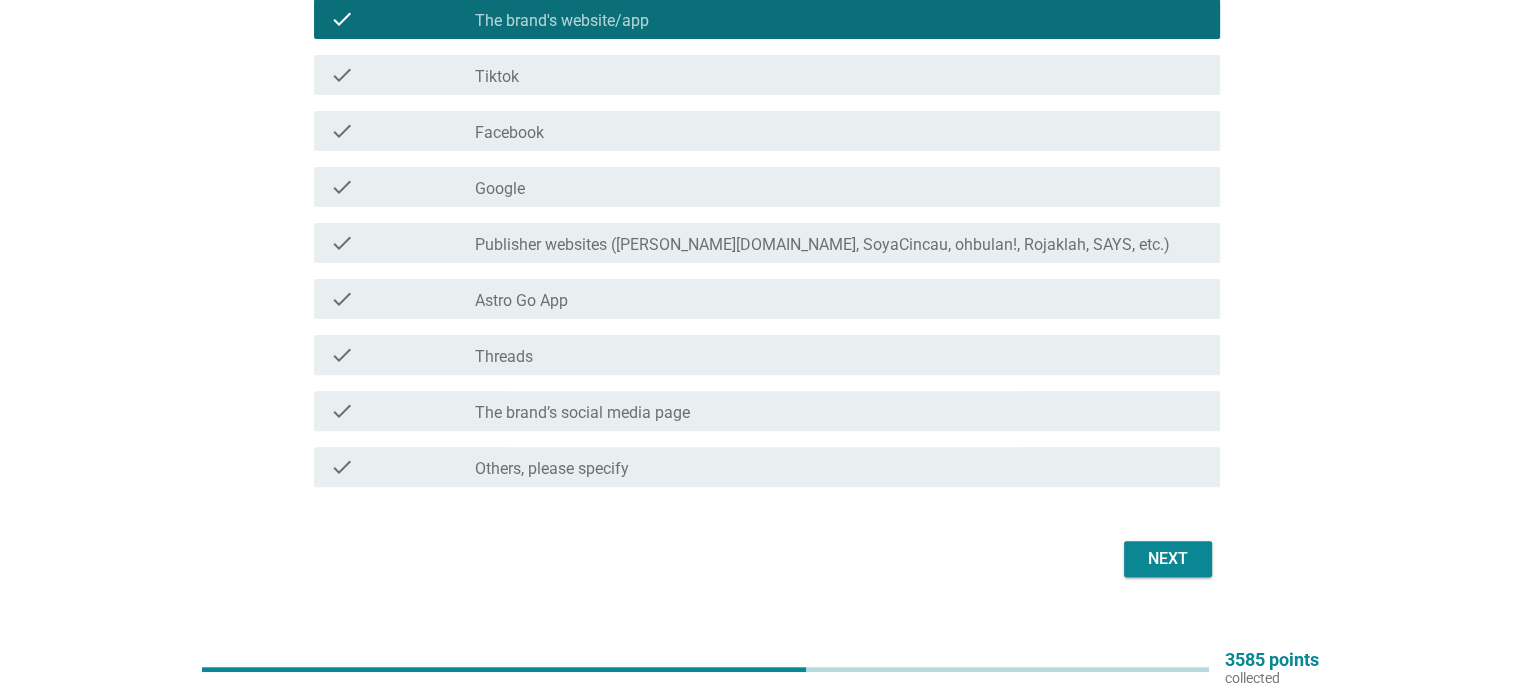 click on "Publisher websites ([PERSON_NAME][DOMAIN_NAME], SoyaCincau, ohbulan!, Rojaklah, SAYS, etc.)" at bounding box center [822, 245] 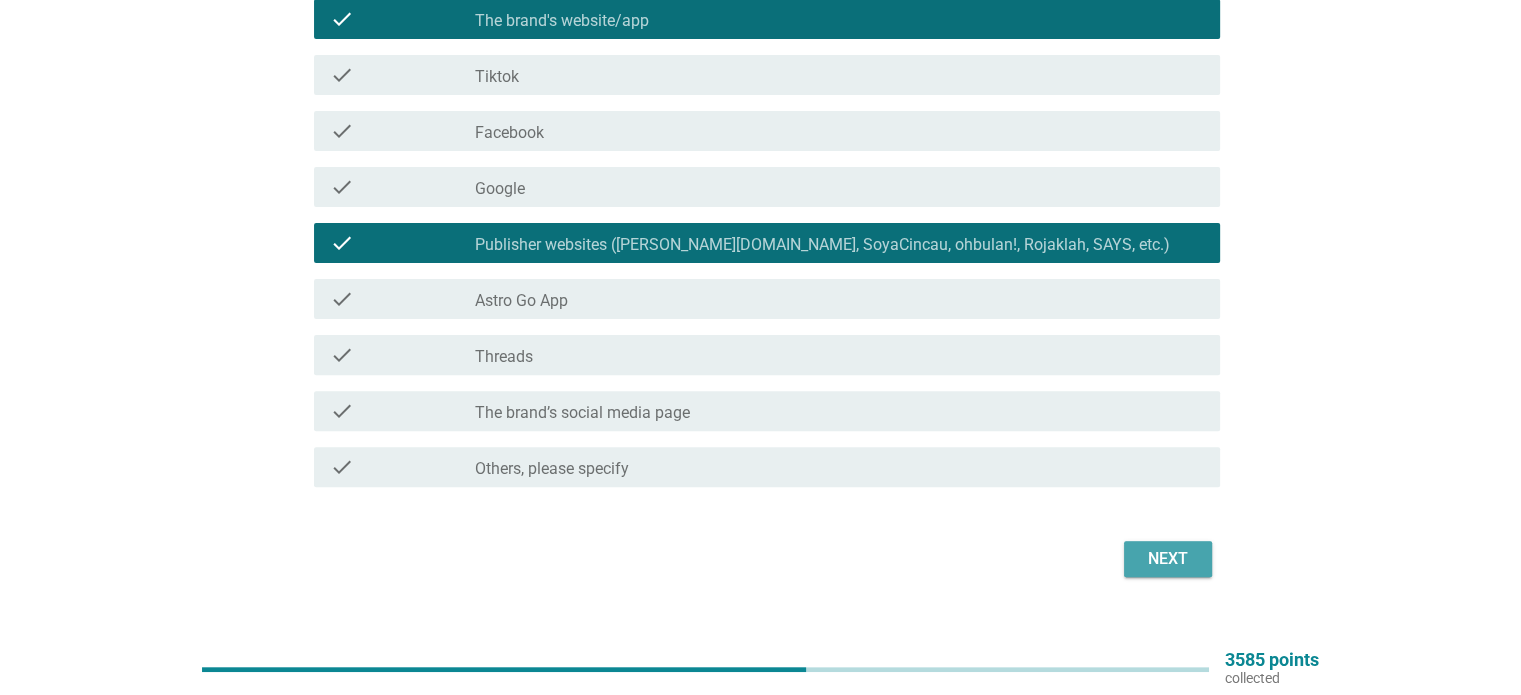 click on "Next" at bounding box center [1168, 559] 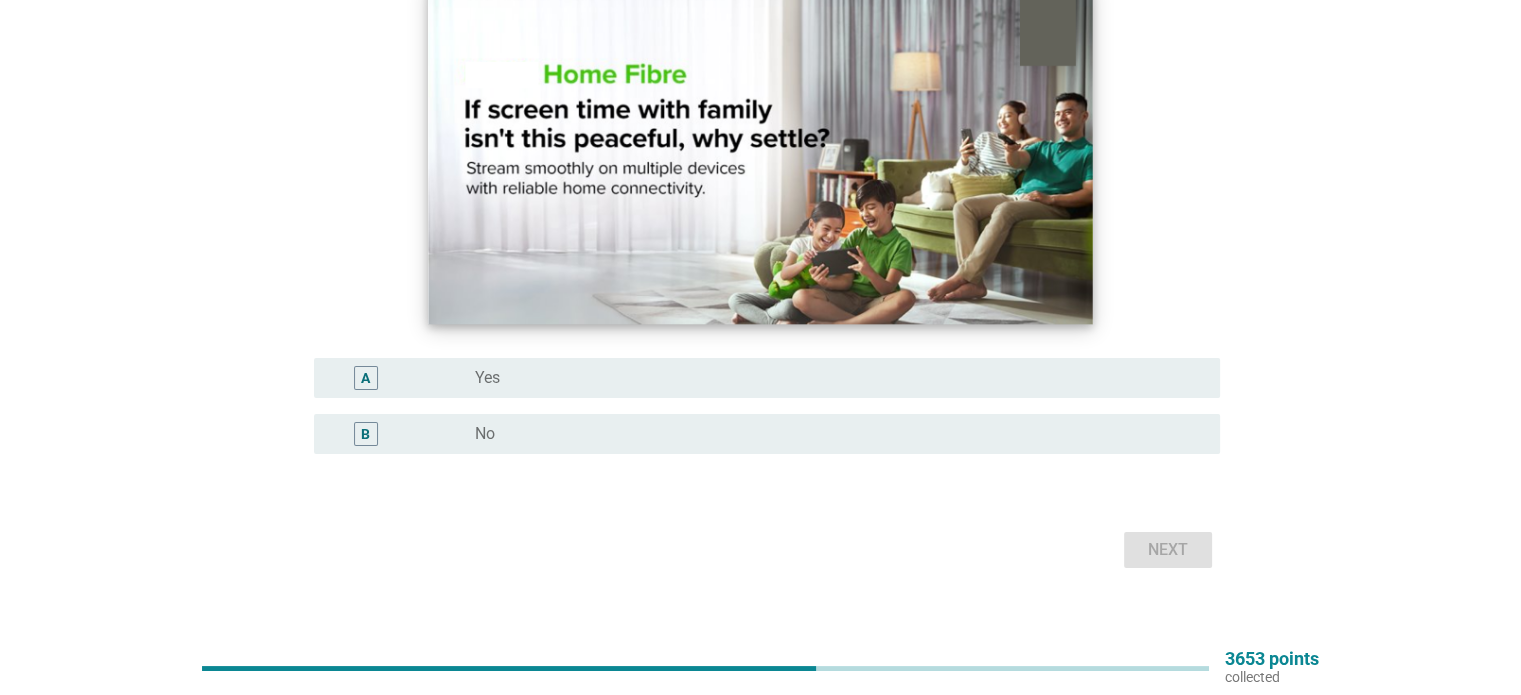 scroll, scrollTop: 200, scrollLeft: 0, axis: vertical 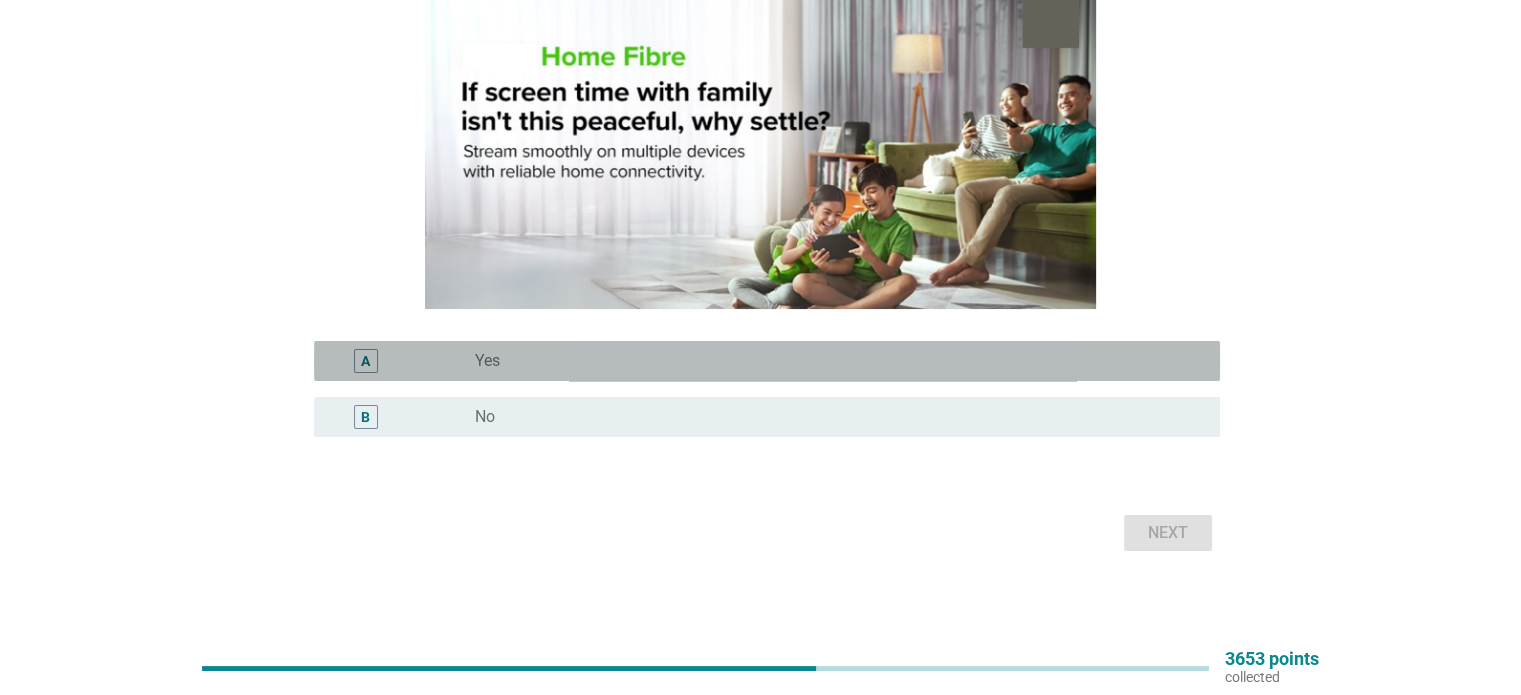 click on "radio_button_unchecked Yes" at bounding box center (831, 361) 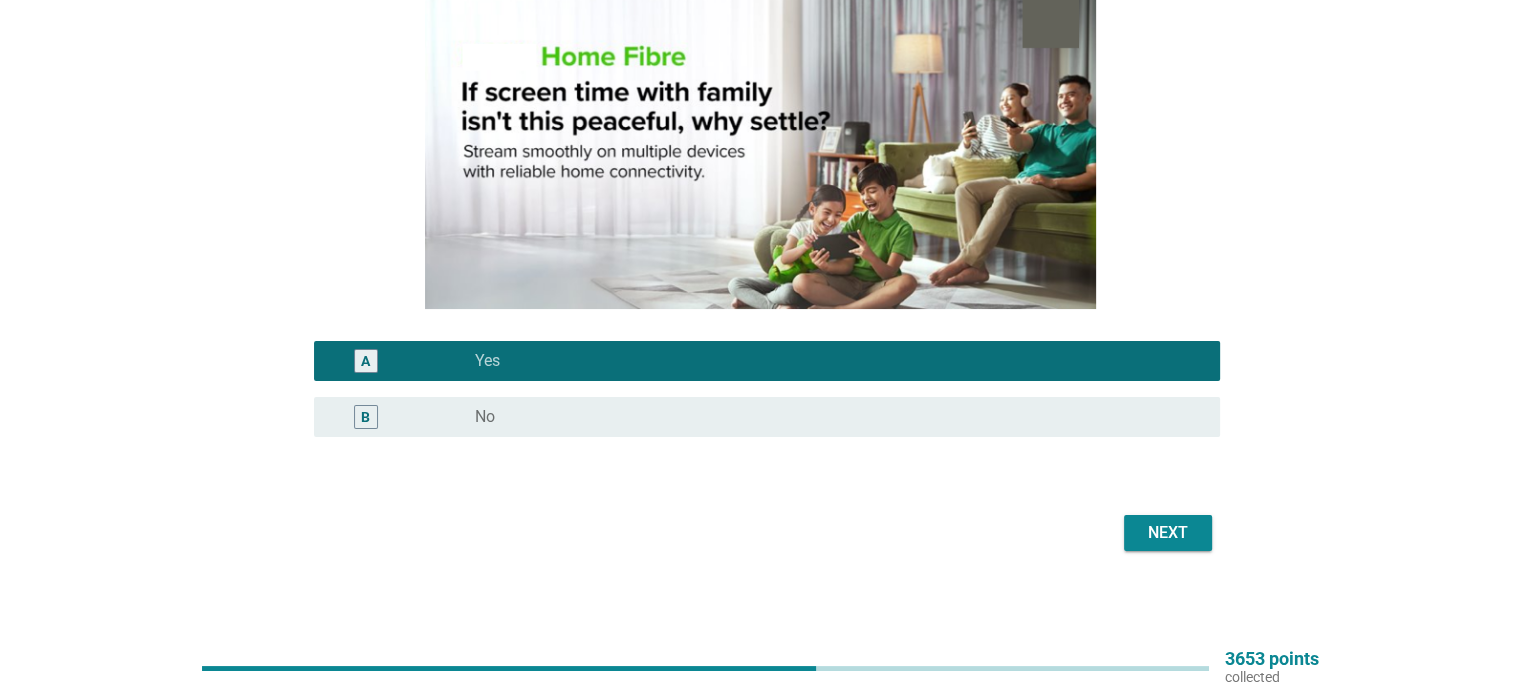 click on "Next" at bounding box center [1168, 533] 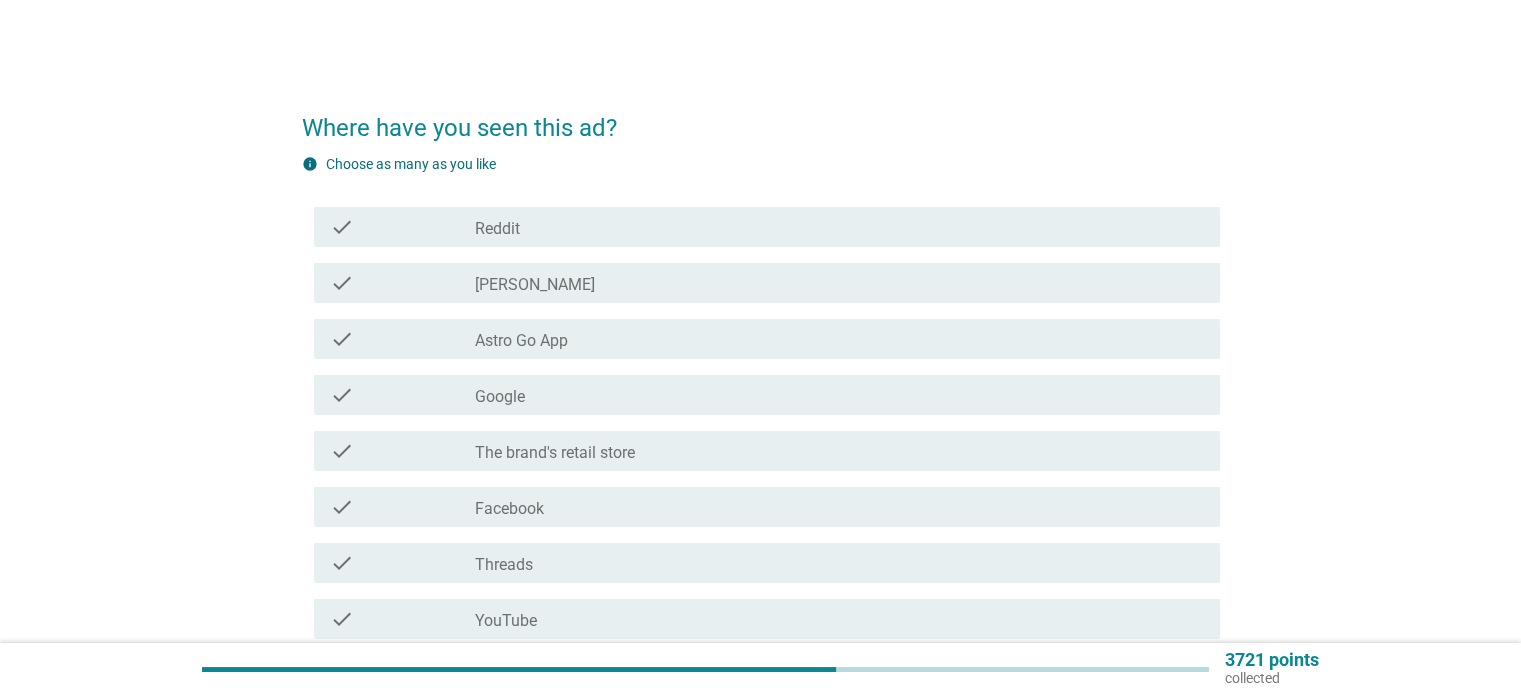 scroll, scrollTop: 200, scrollLeft: 0, axis: vertical 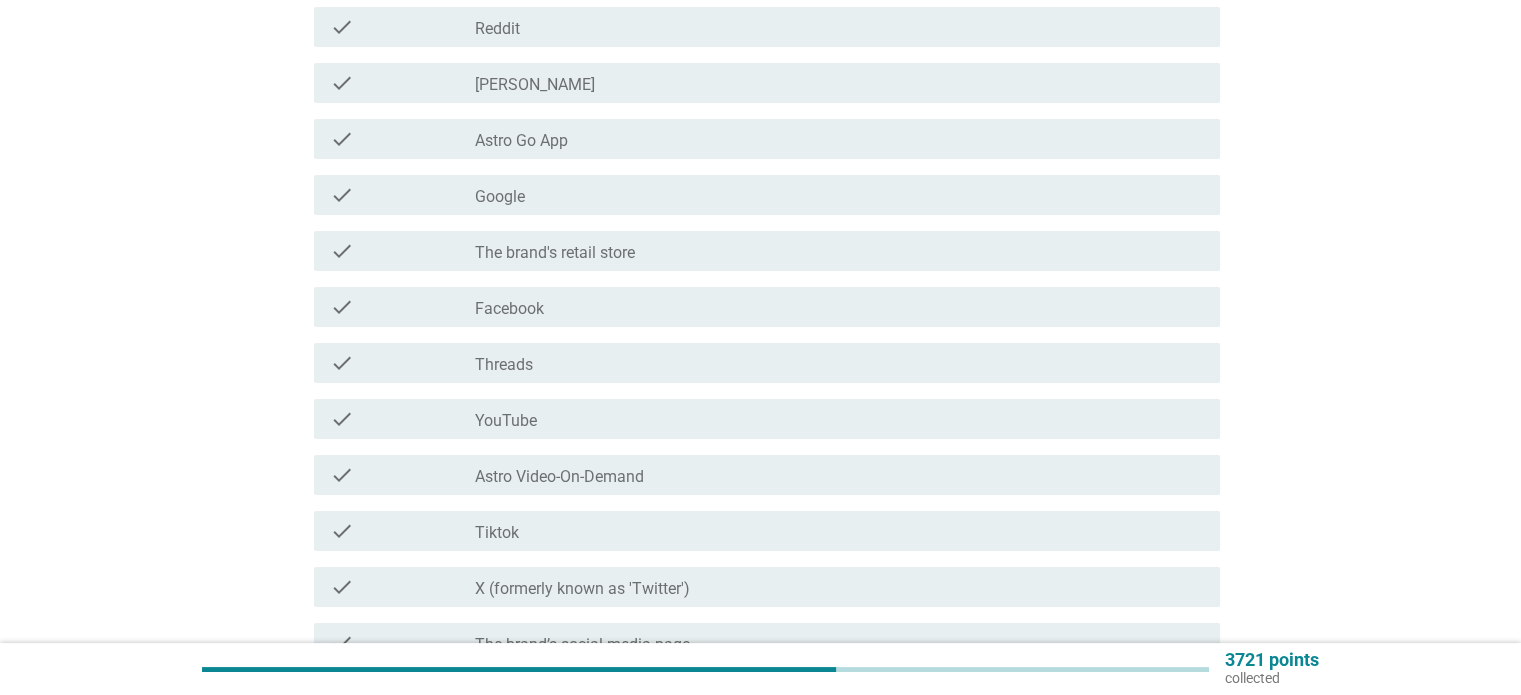 click on "The brand's retail store" at bounding box center [555, 253] 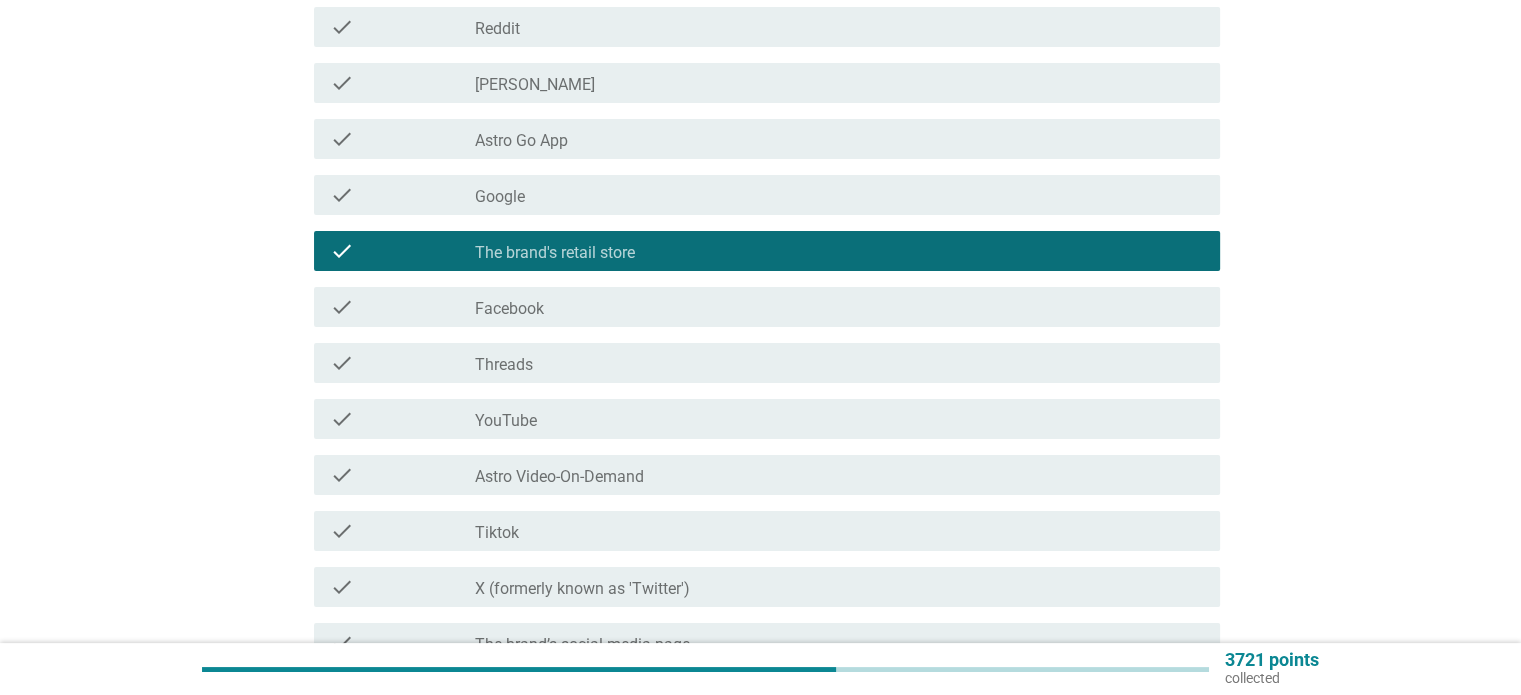 scroll, scrollTop: 300, scrollLeft: 0, axis: vertical 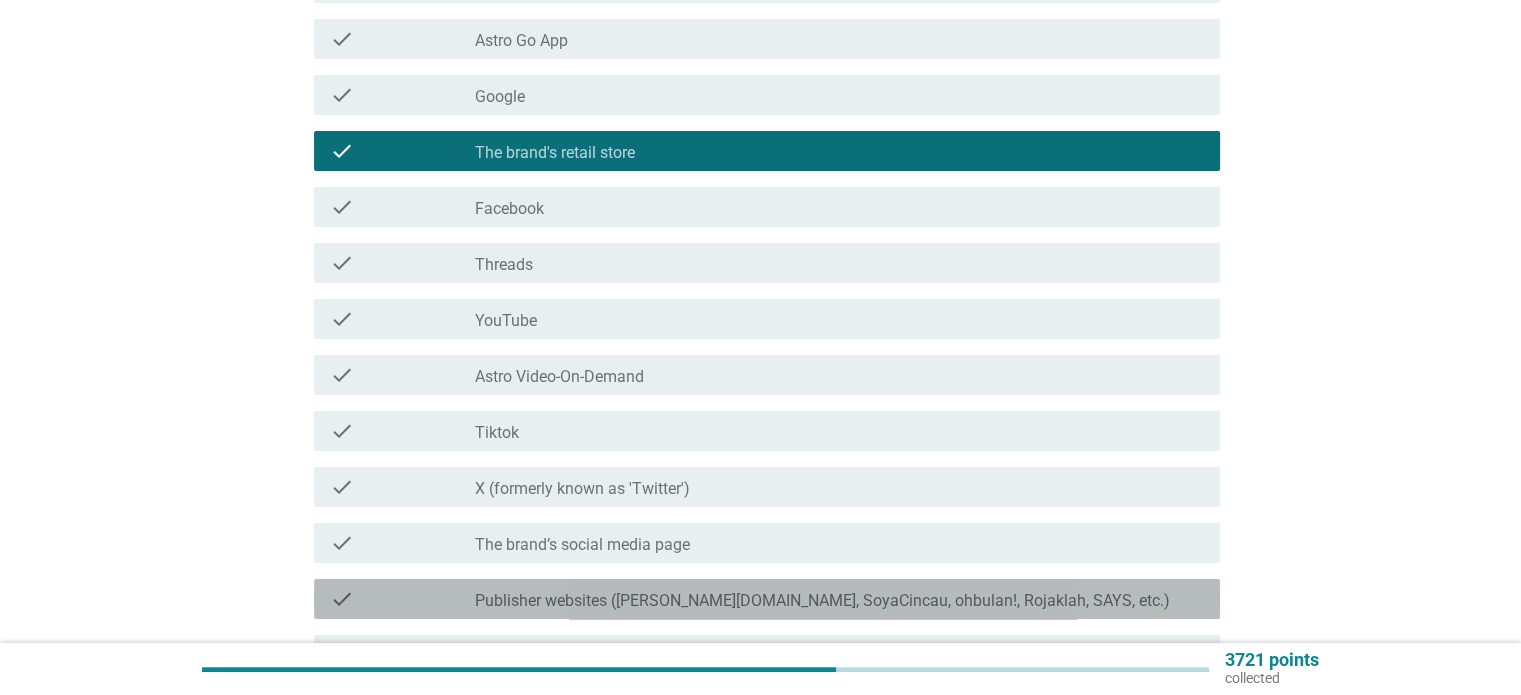 click on "Publisher websites ([PERSON_NAME][DOMAIN_NAME], SoyaCincau, ohbulan!, Rojaklah, SAYS, etc.)" at bounding box center (822, 601) 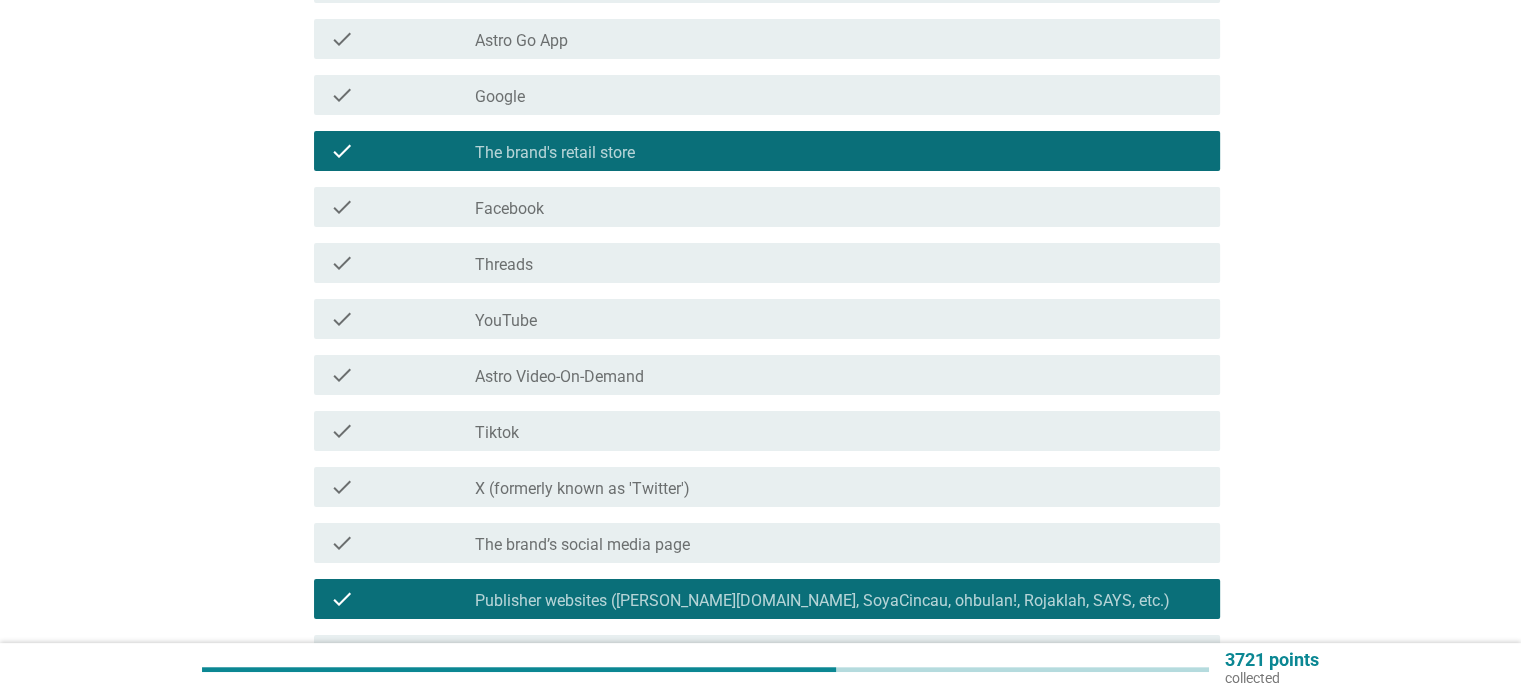 click on "check_box_outline_blank The brand’s social media page" at bounding box center (839, 543) 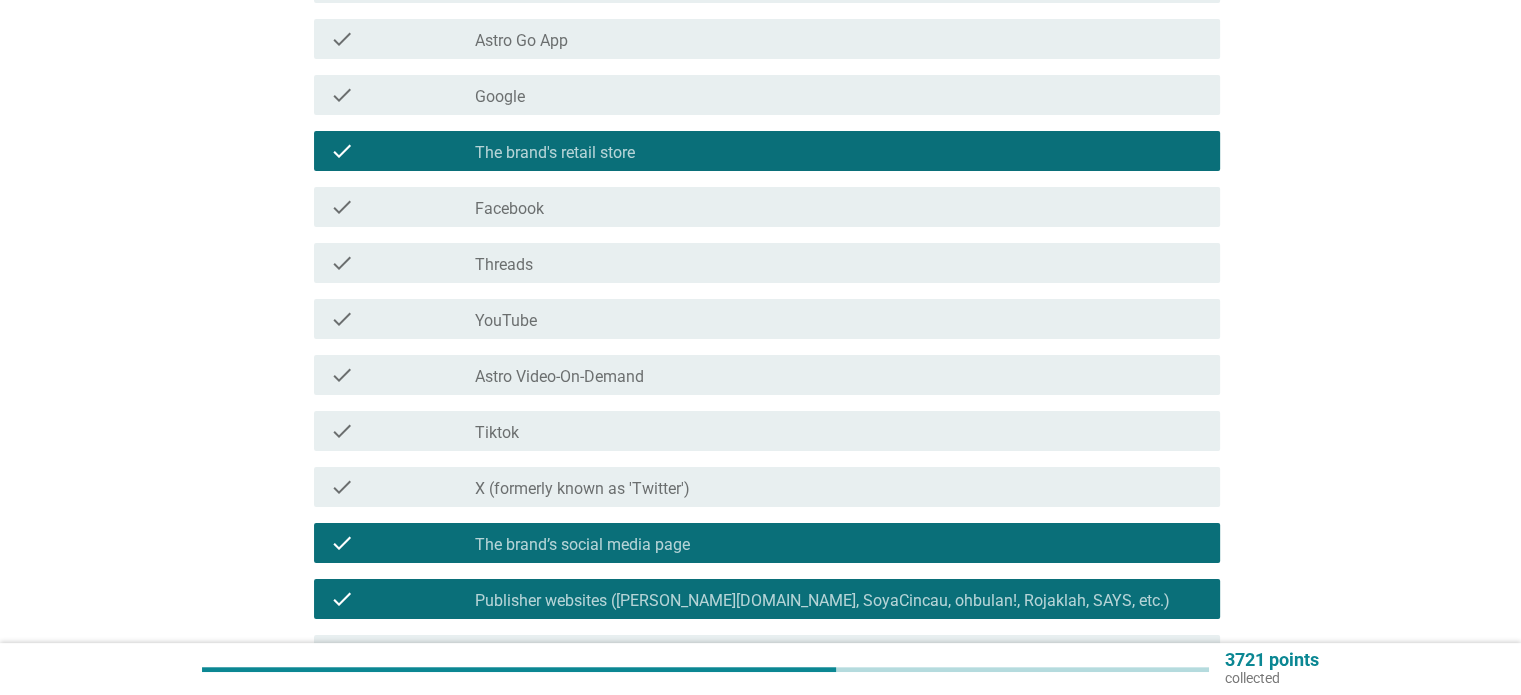 click on "check_box_outline_blank The brand’s social media page" at bounding box center (839, 543) 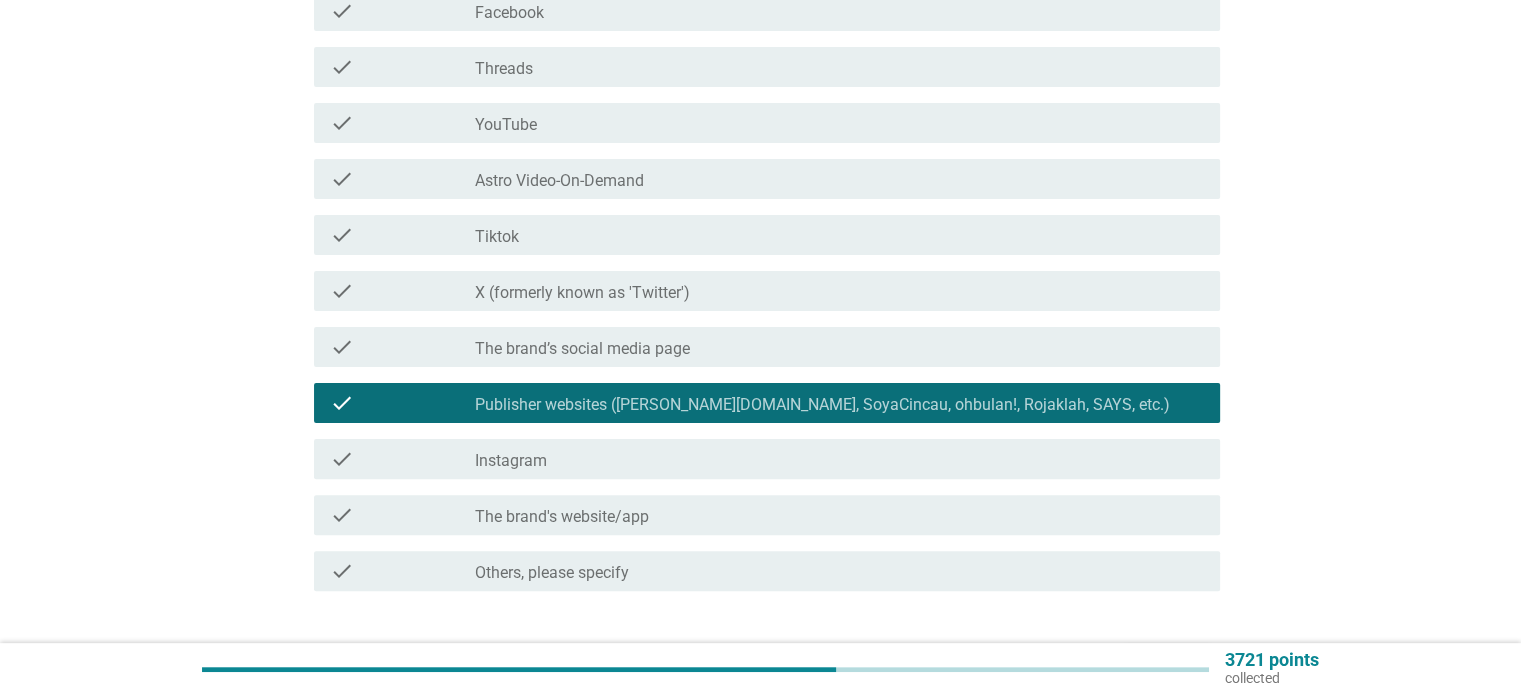 scroll, scrollTop: 500, scrollLeft: 0, axis: vertical 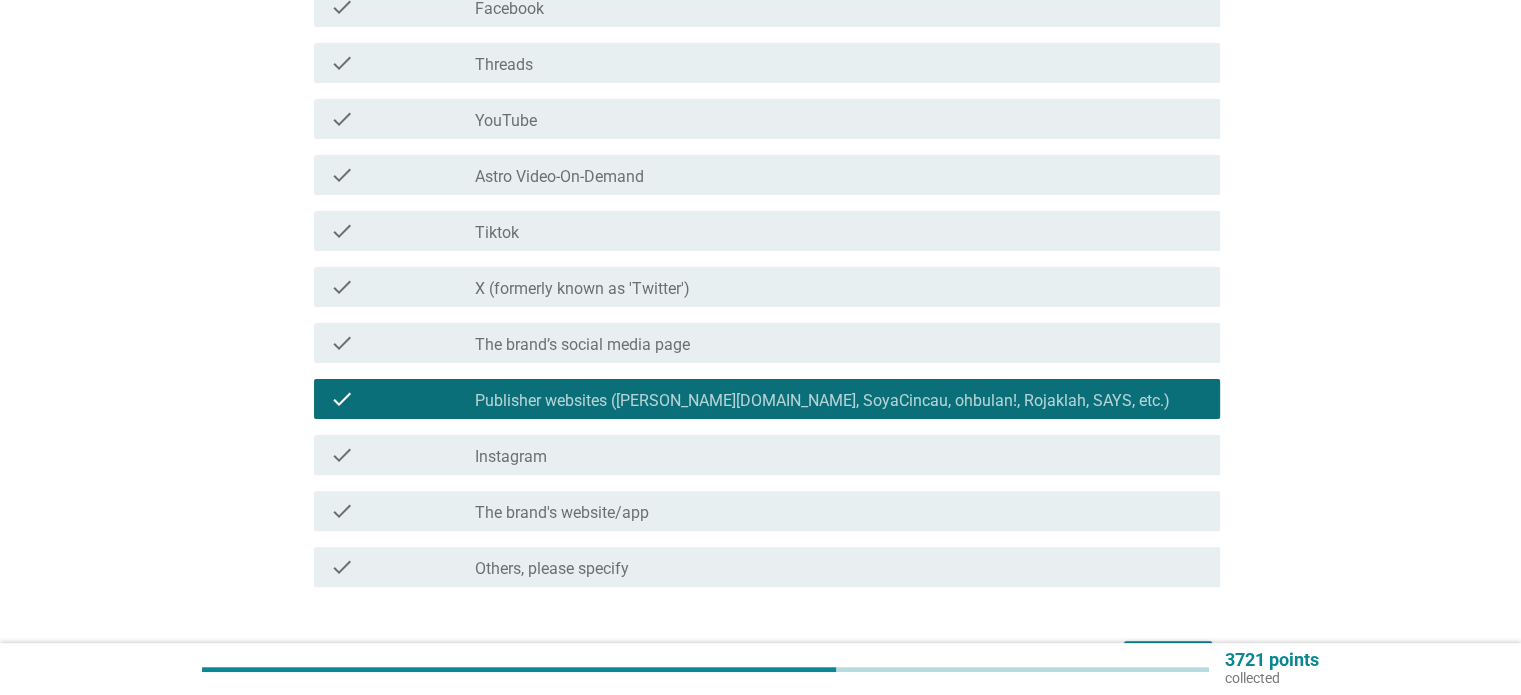 click on "check_box_outline_blank The brand's website/app" at bounding box center (839, 511) 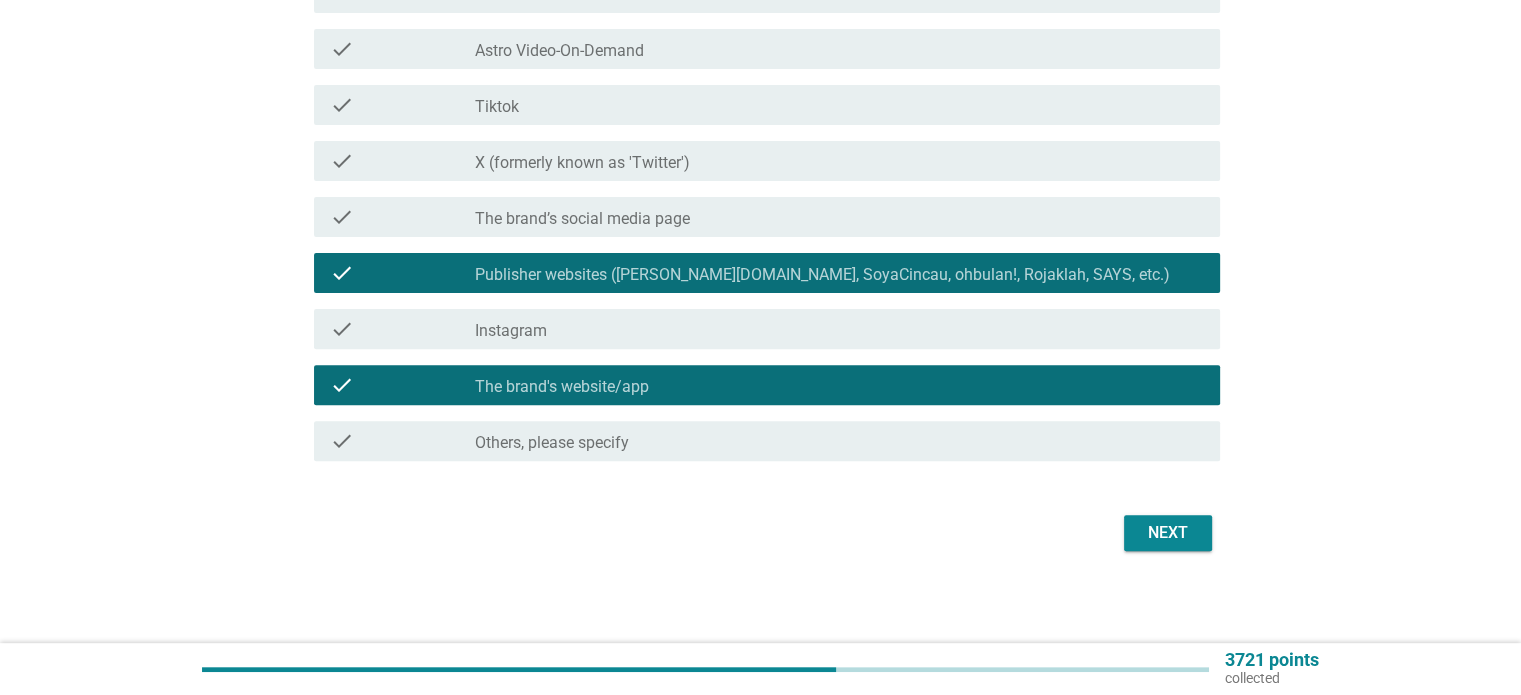 scroll, scrollTop: 629, scrollLeft: 0, axis: vertical 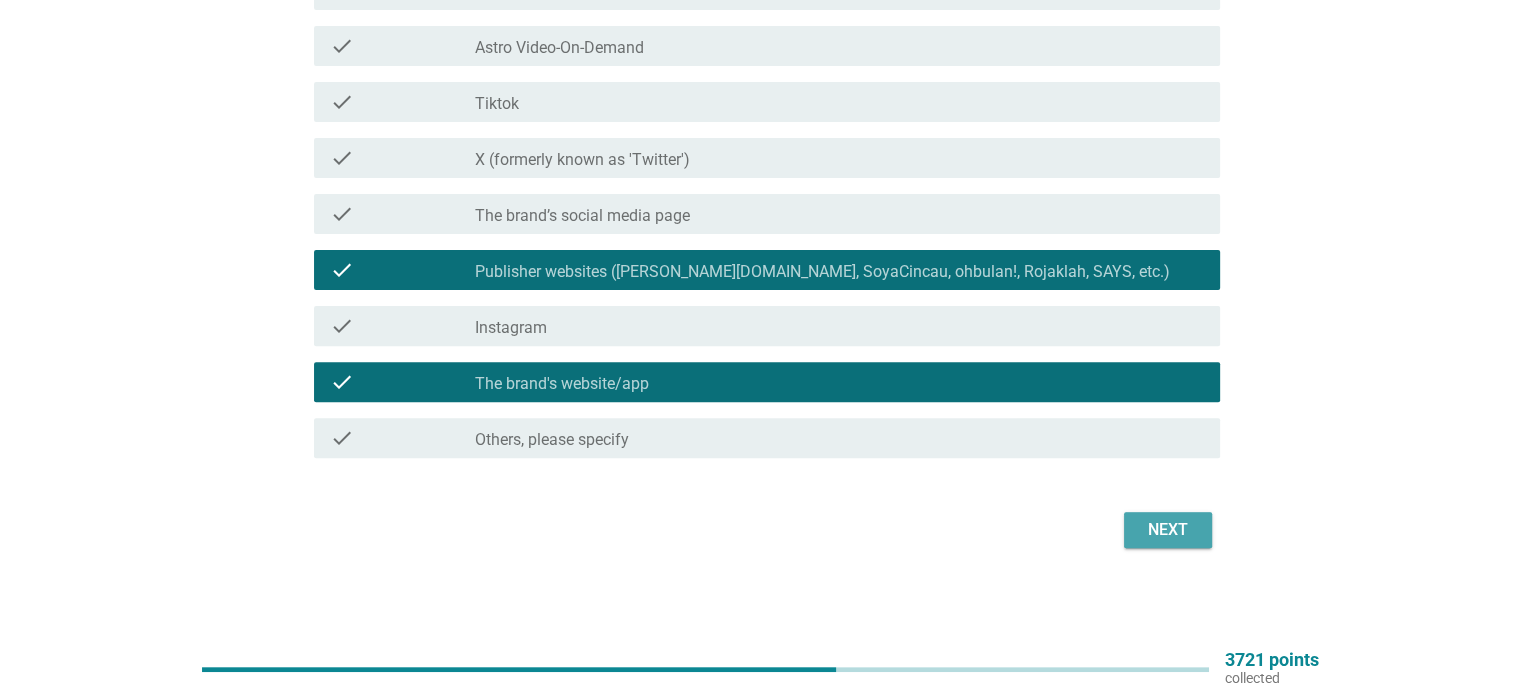 click on "Next" at bounding box center [1168, 530] 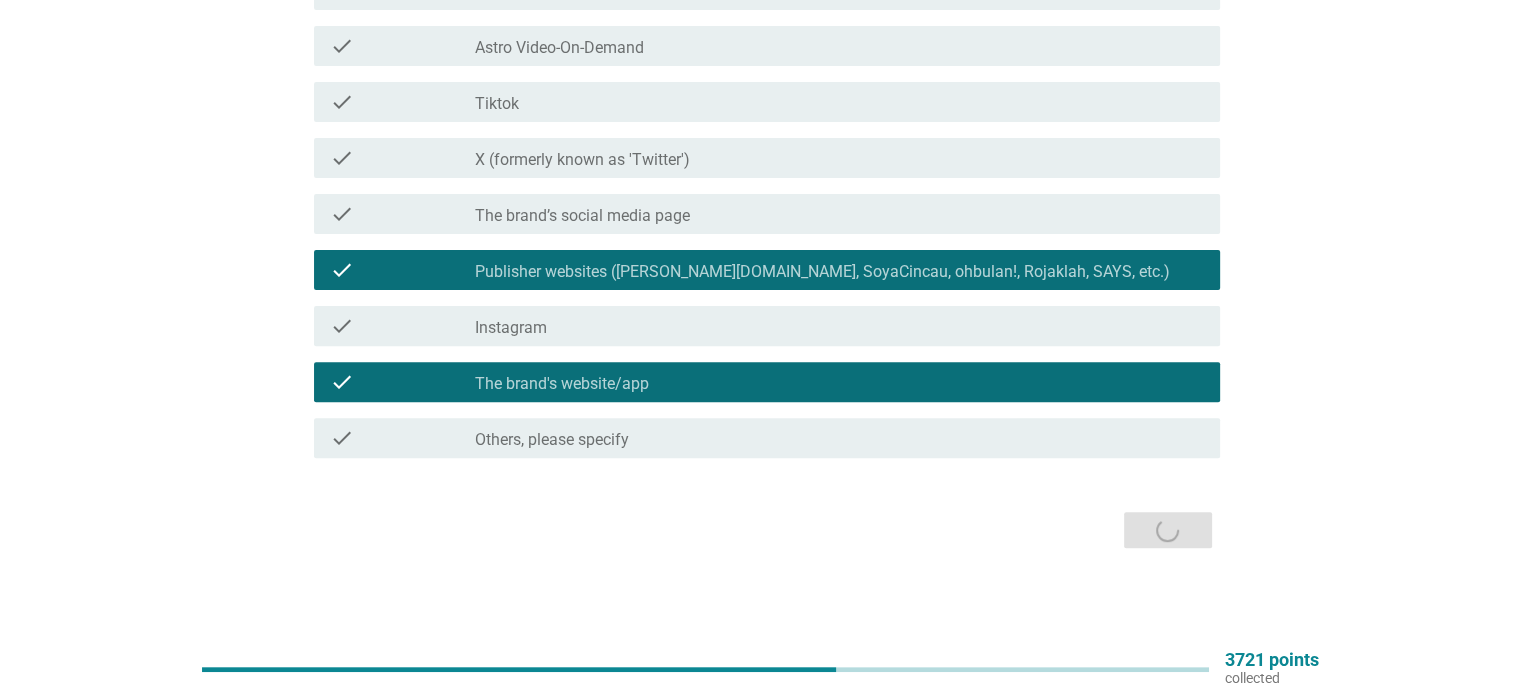 scroll, scrollTop: 0, scrollLeft: 0, axis: both 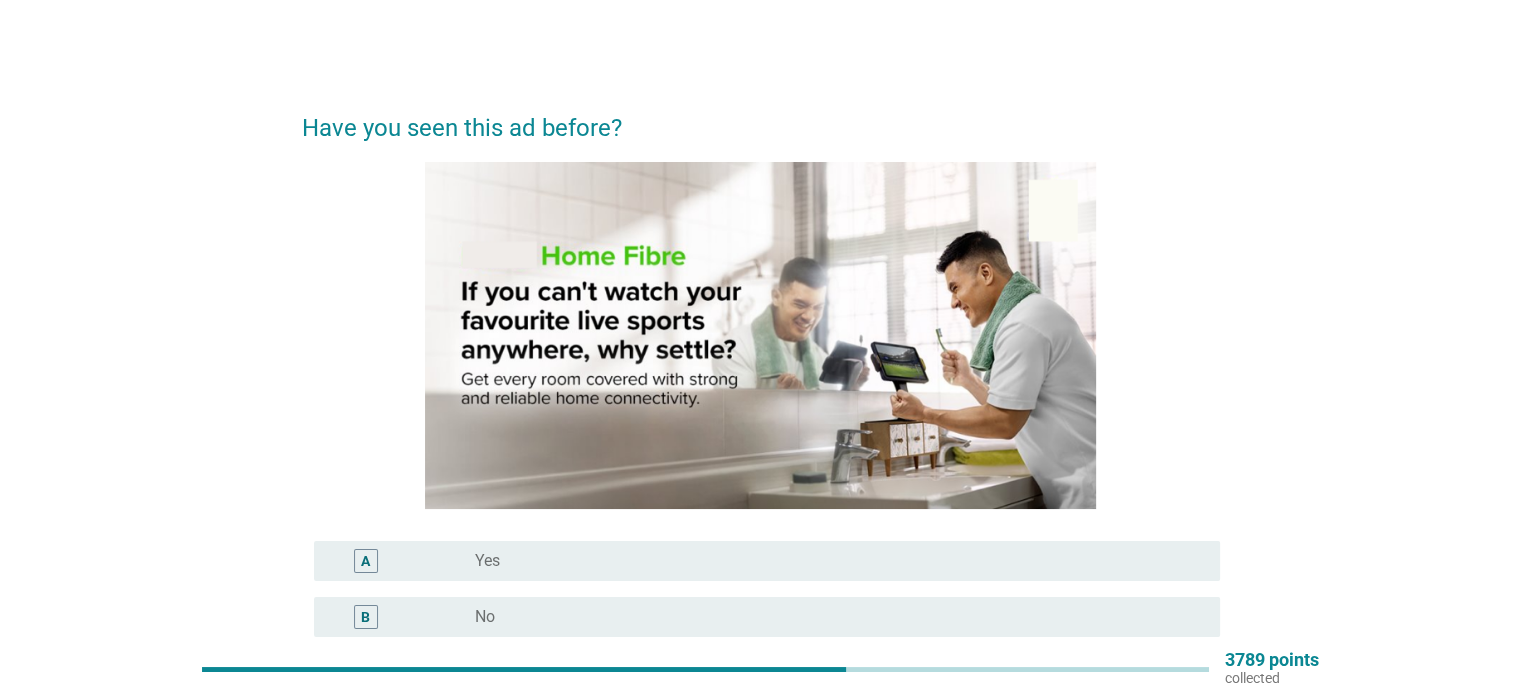 click on "B     radio_button_unchecked No" at bounding box center (767, 617) 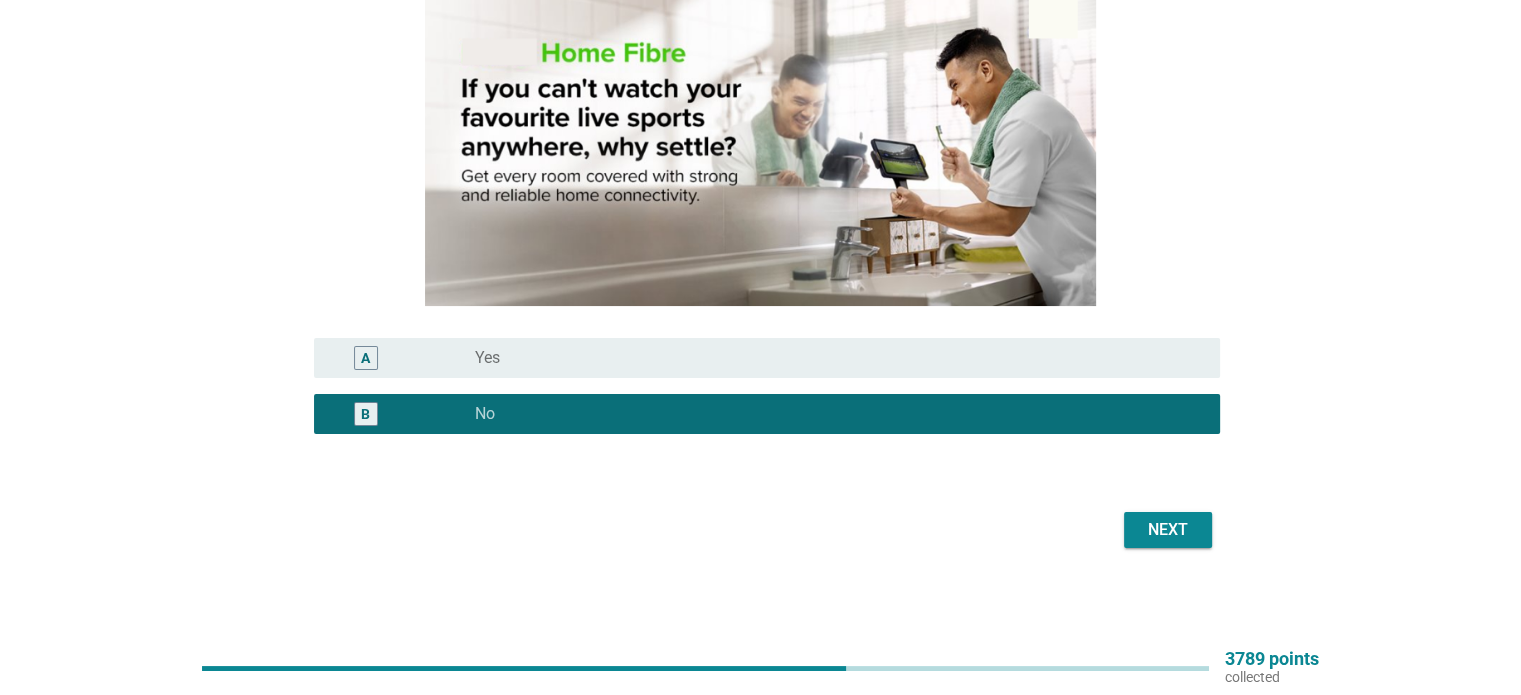 scroll, scrollTop: 204, scrollLeft: 0, axis: vertical 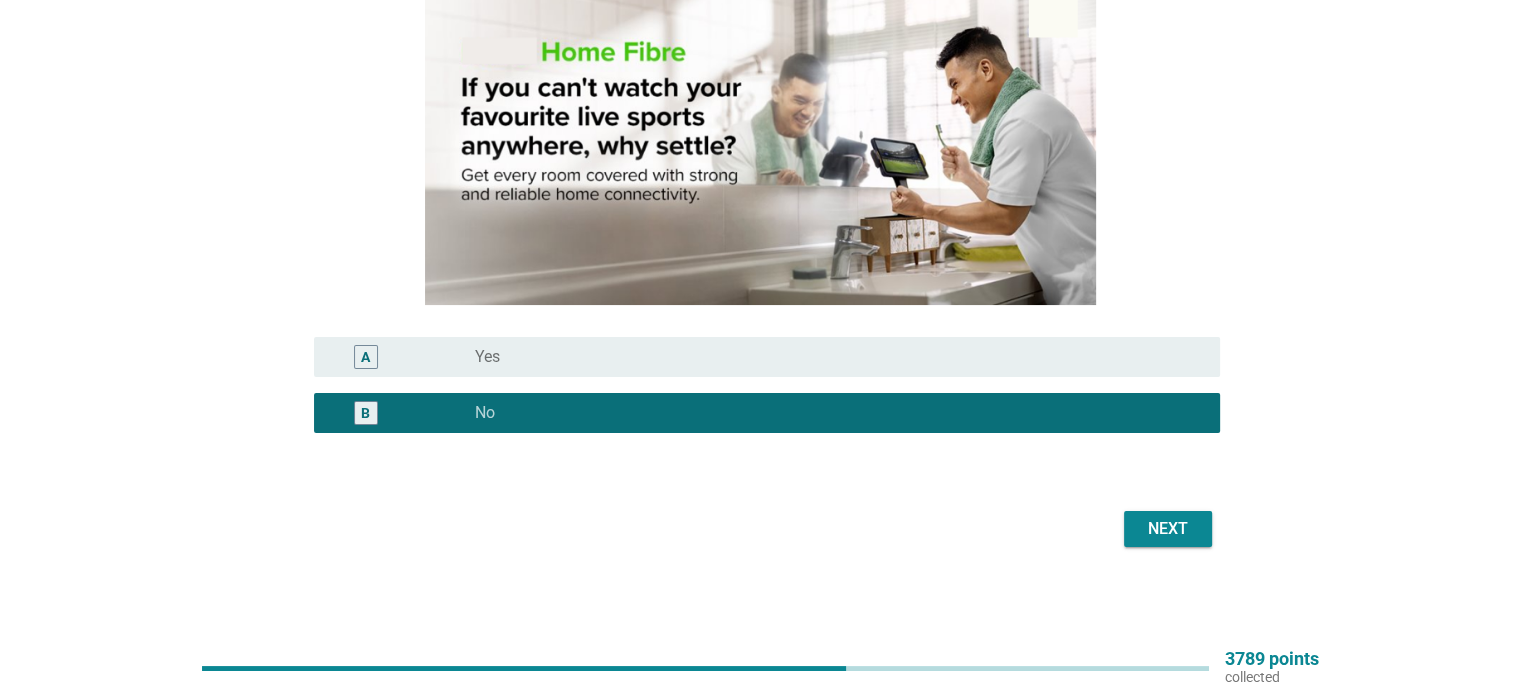 click on "Next" at bounding box center [1168, 529] 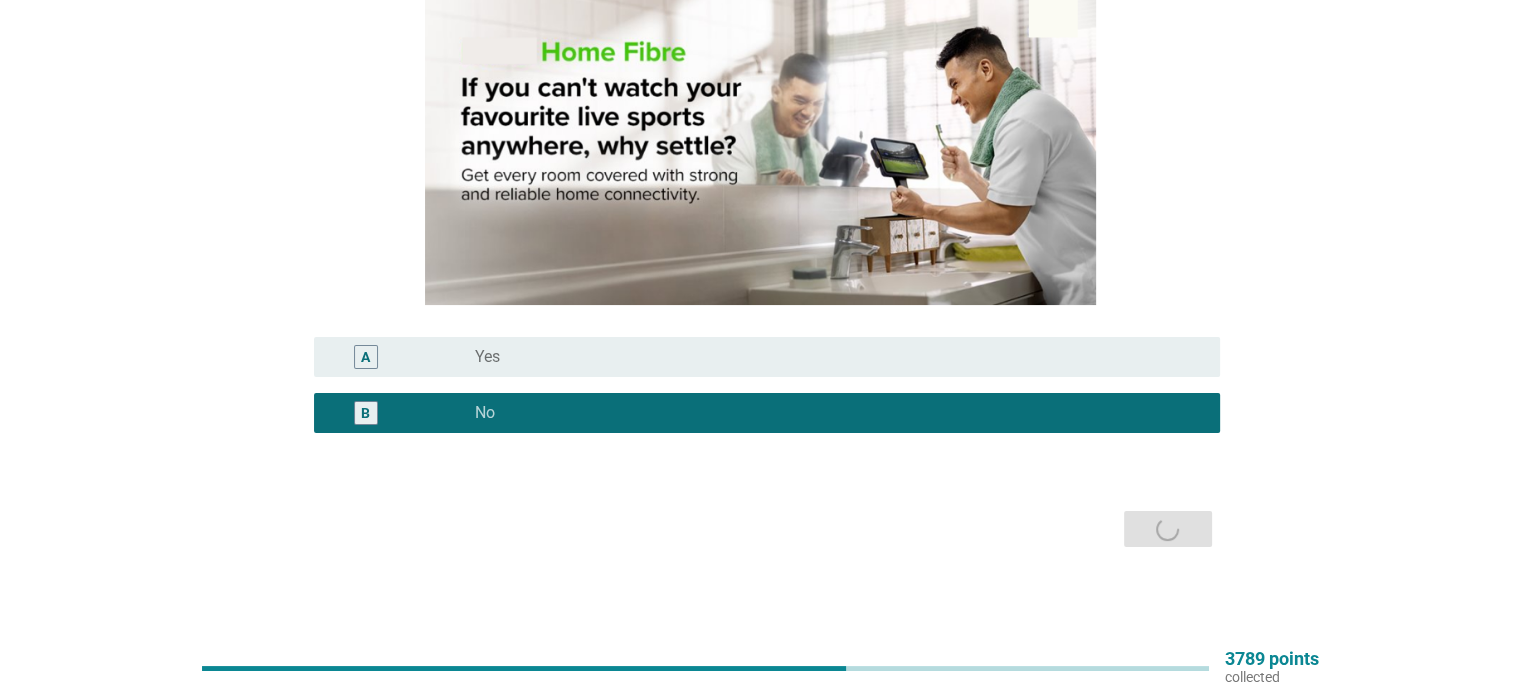 scroll, scrollTop: 0, scrollLeft: 0, axis: both 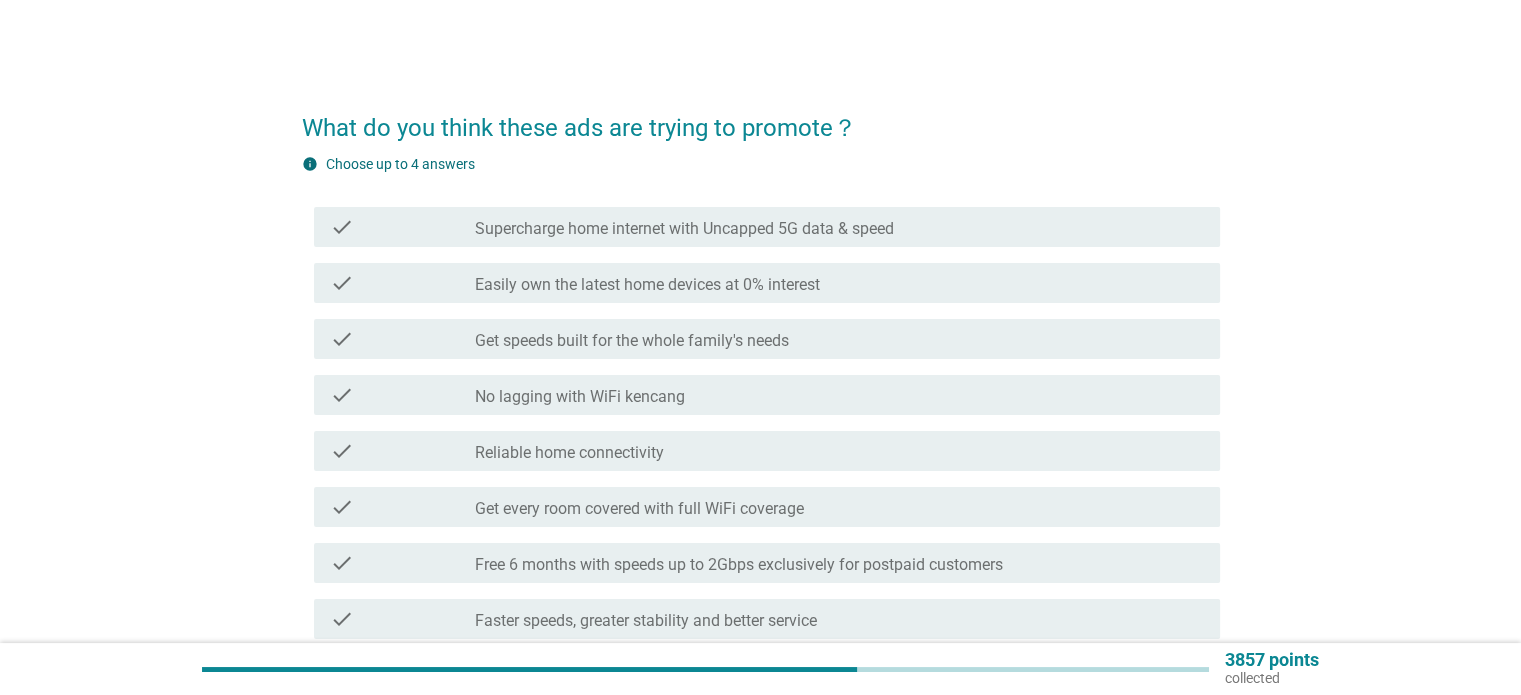 click on "check_box_outline_blank Reliable home connectivity" at bounding box center (839, 451) 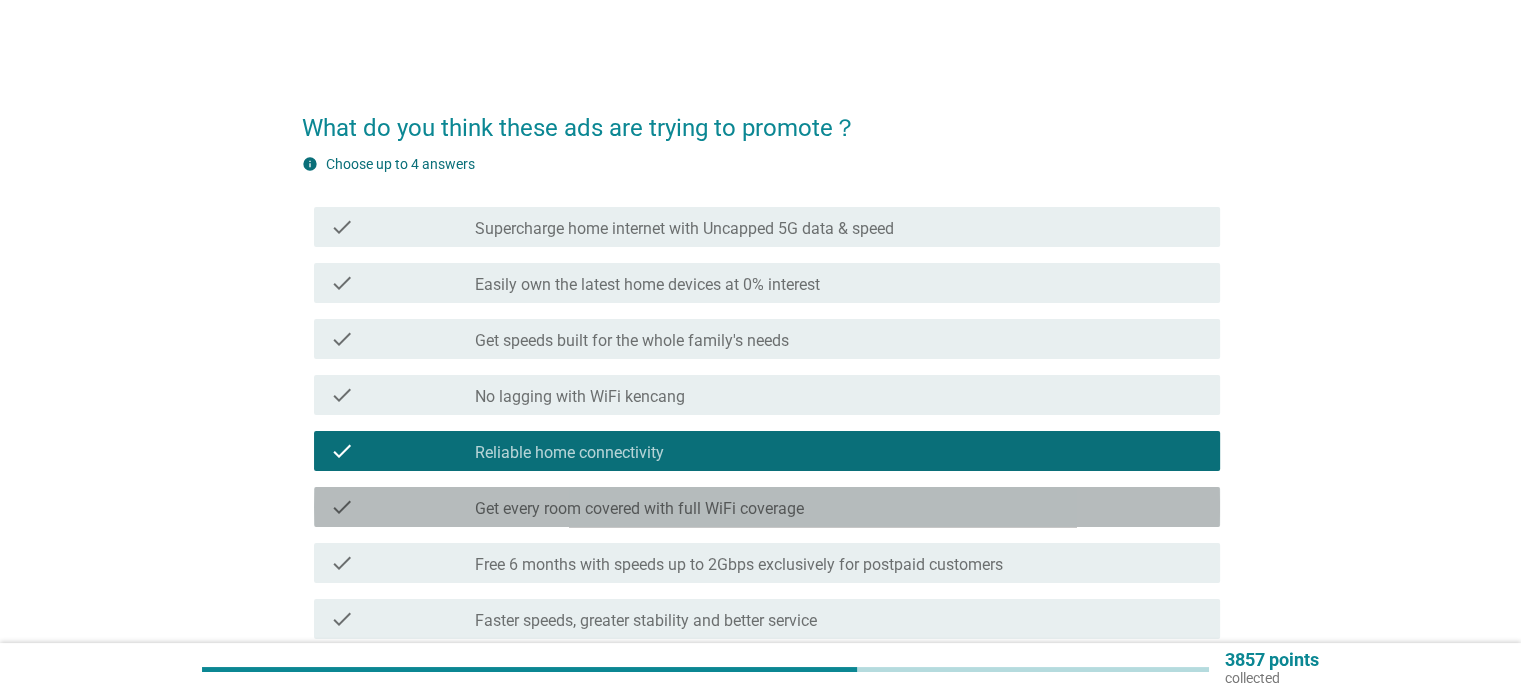click on "Get every room covered with full WiFi coverage" at bounding box center [639, 509] 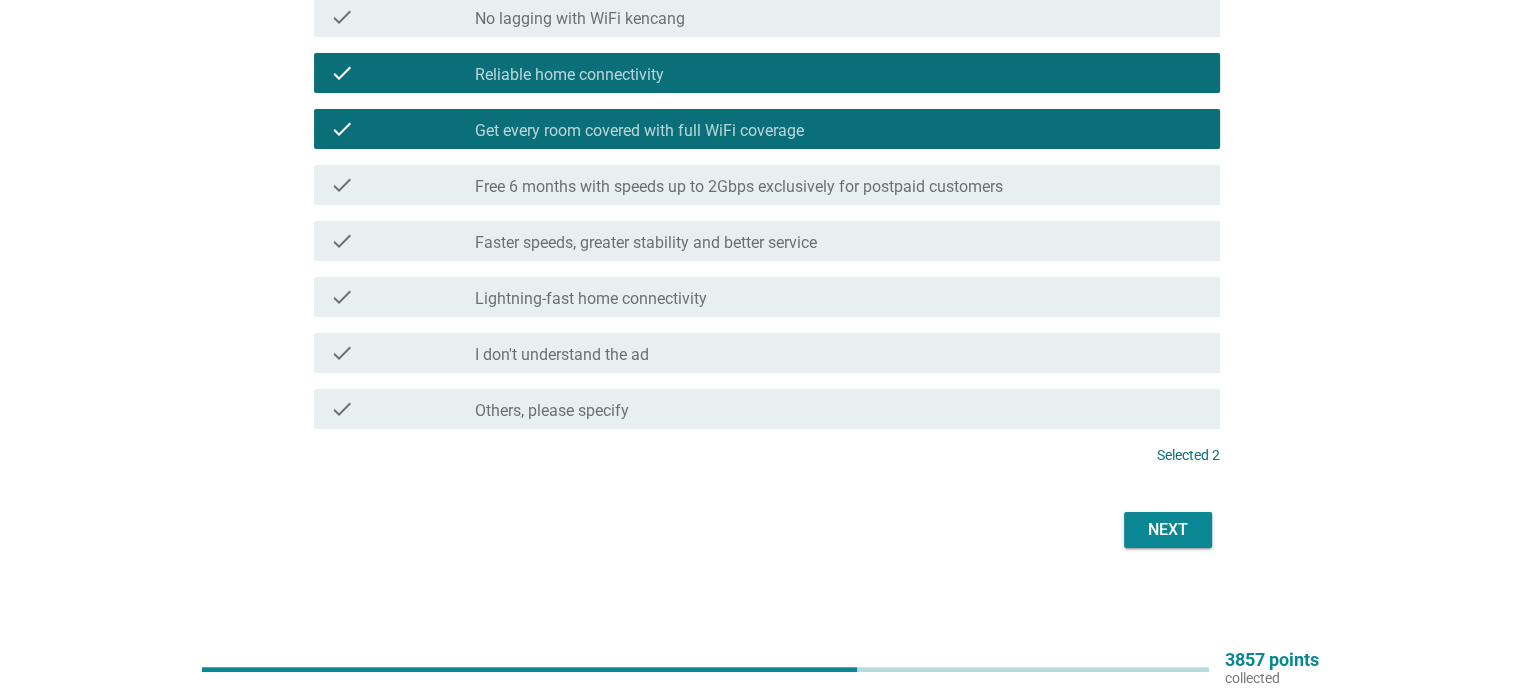 scroll, scrollTop: 379, scrollLeft: 0, axis: vertical 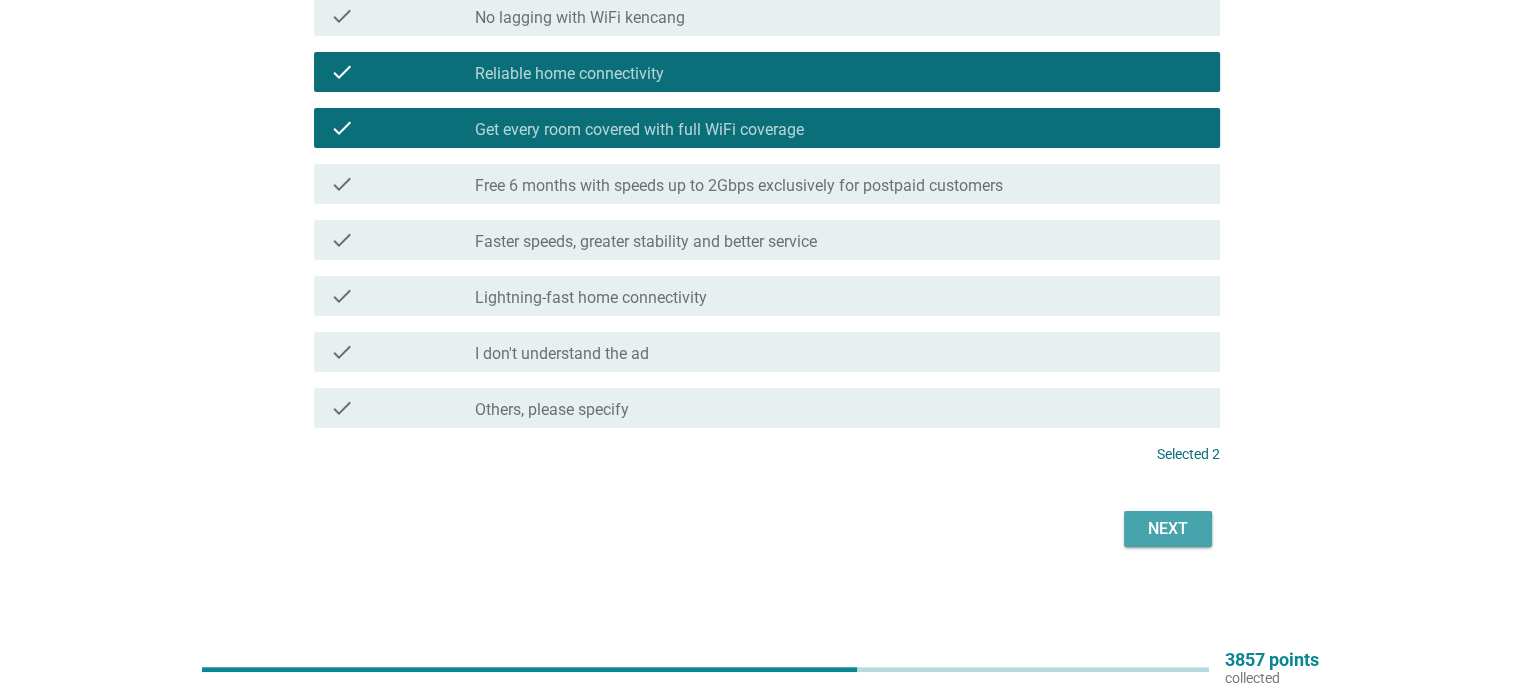click on "Next" at bounding box center [1168, 529] 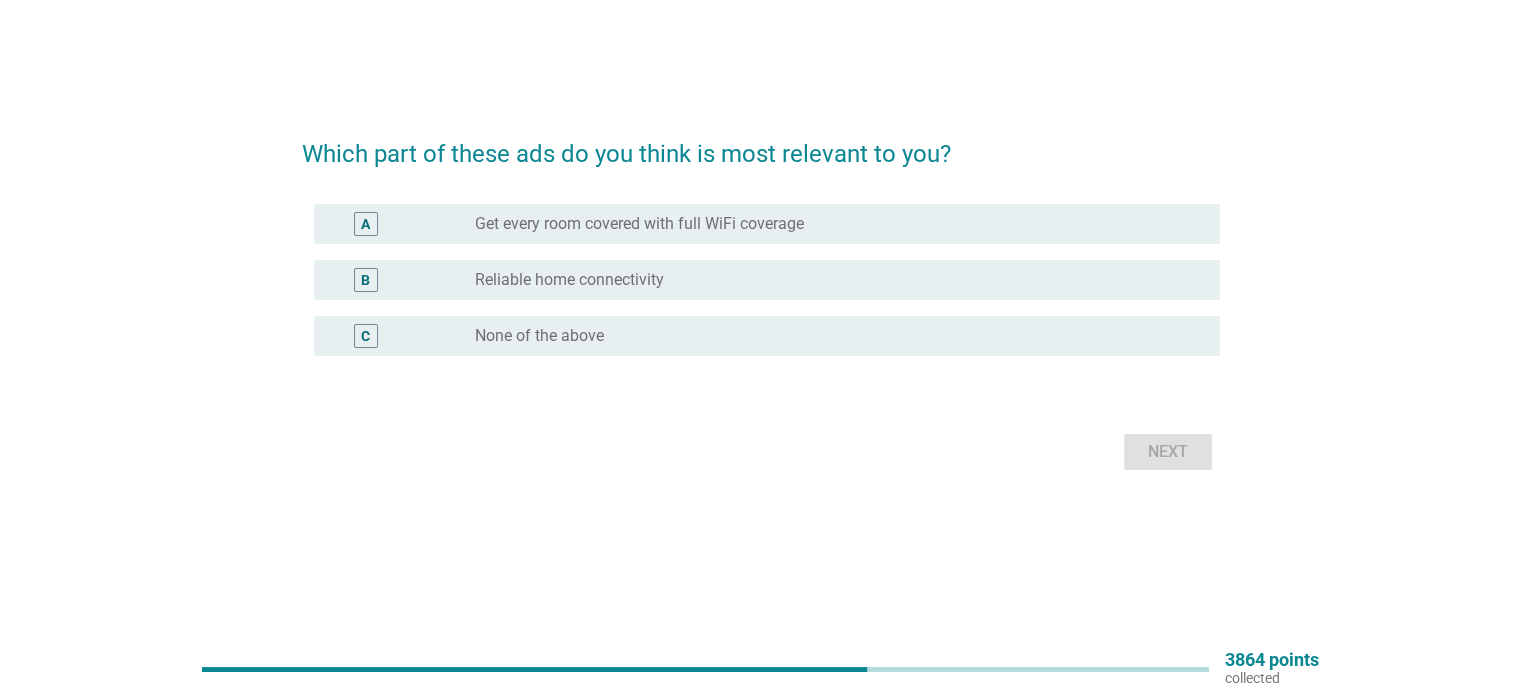 scroll, scrollTop: 0, scrollLeft: 0, axis: both 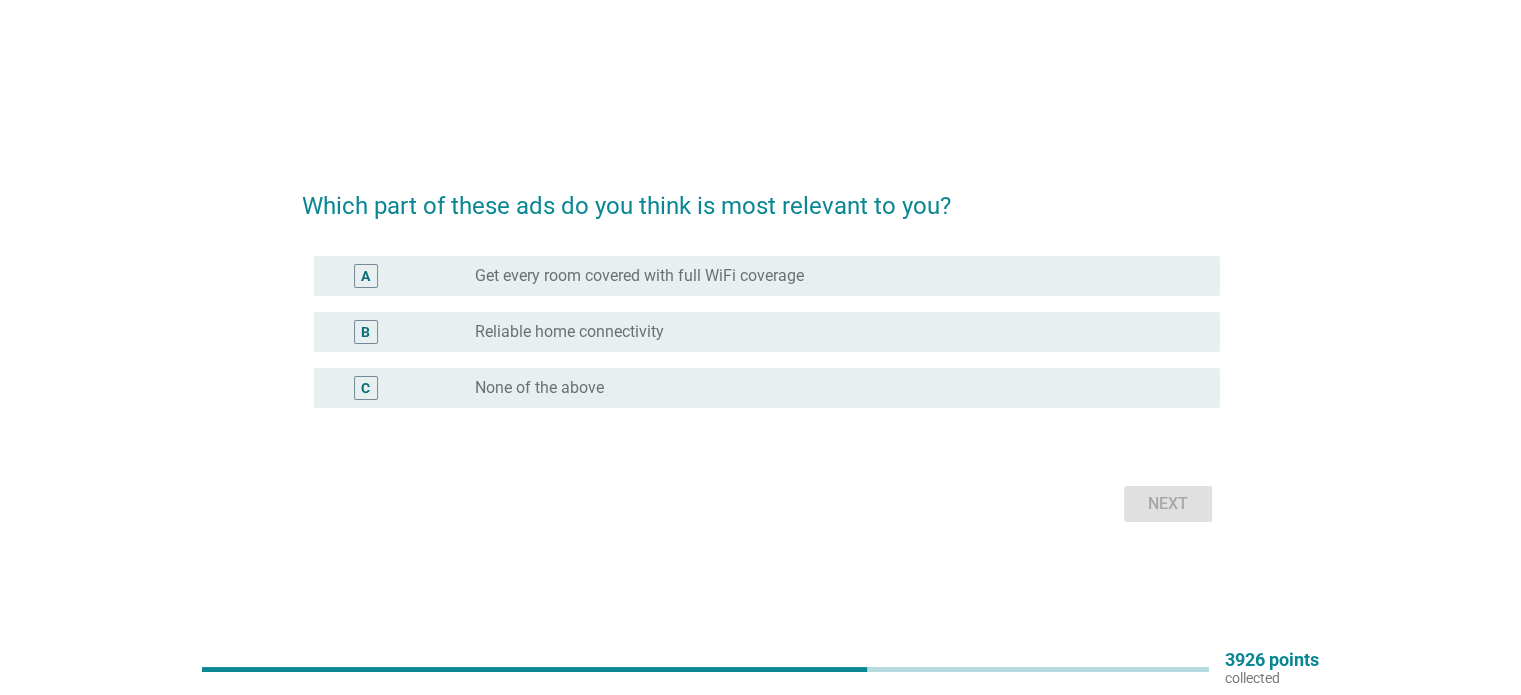 click on "radio_button_unchecked Get every room covered with full WiFi coverage" at bounding box center (831, 276) 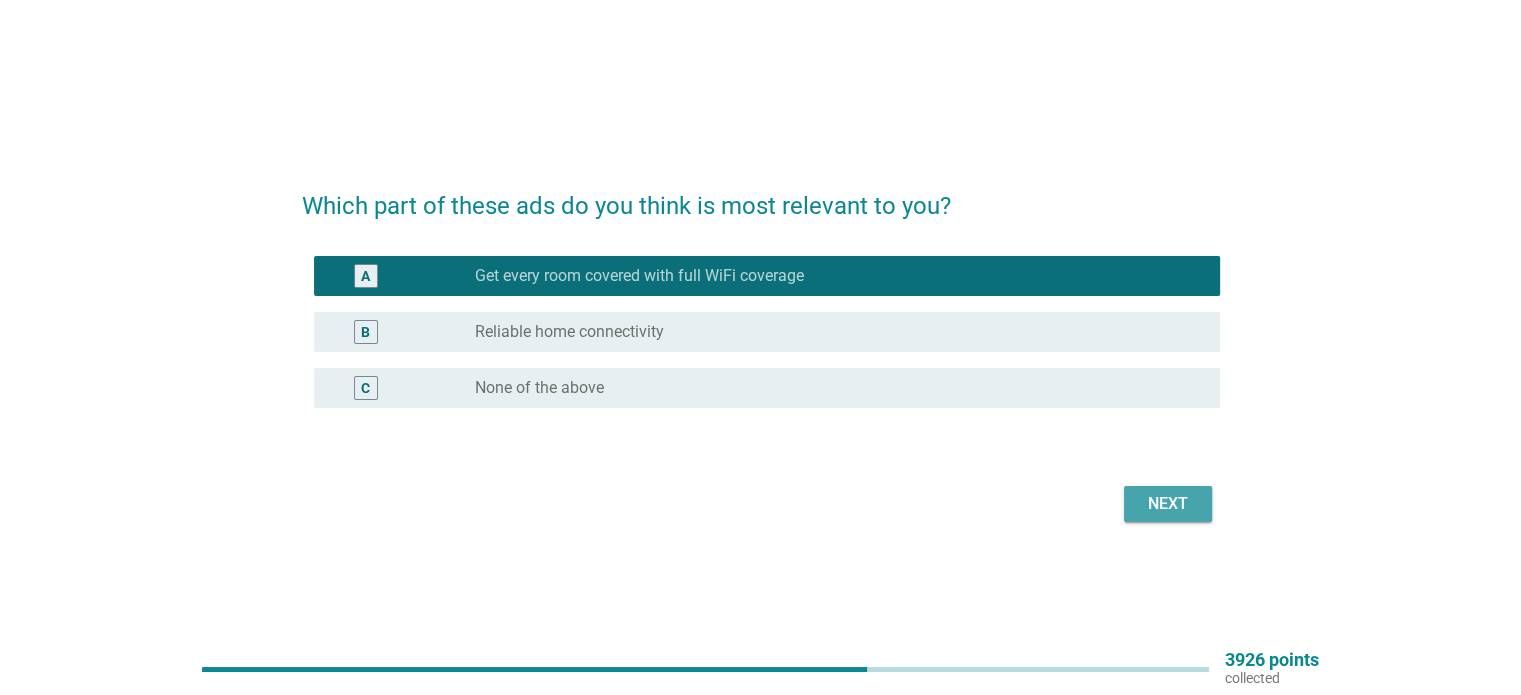 click on "Next" at bounding box center [1168, 504] 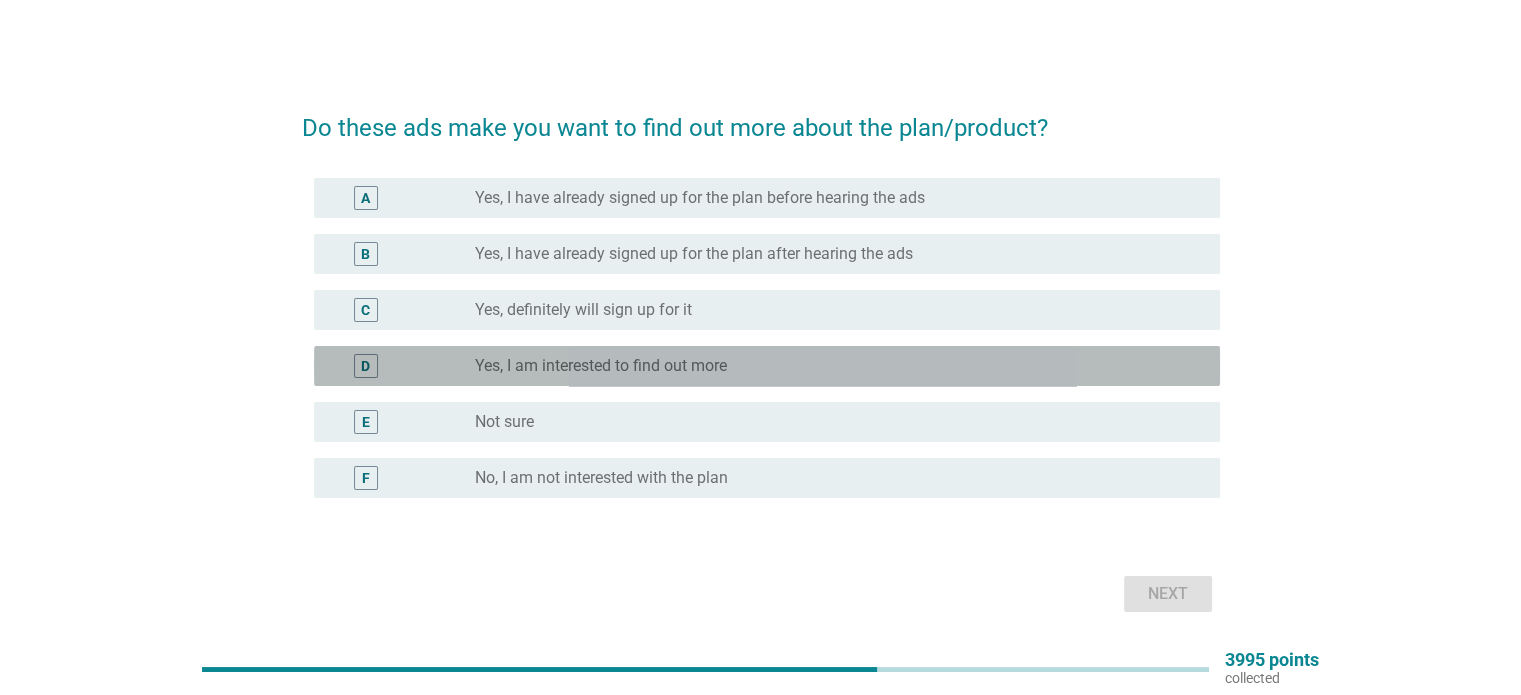 click on "D     radio_button_unchecked Yes, I am interested to find out more" at bounding box center (767, 366) 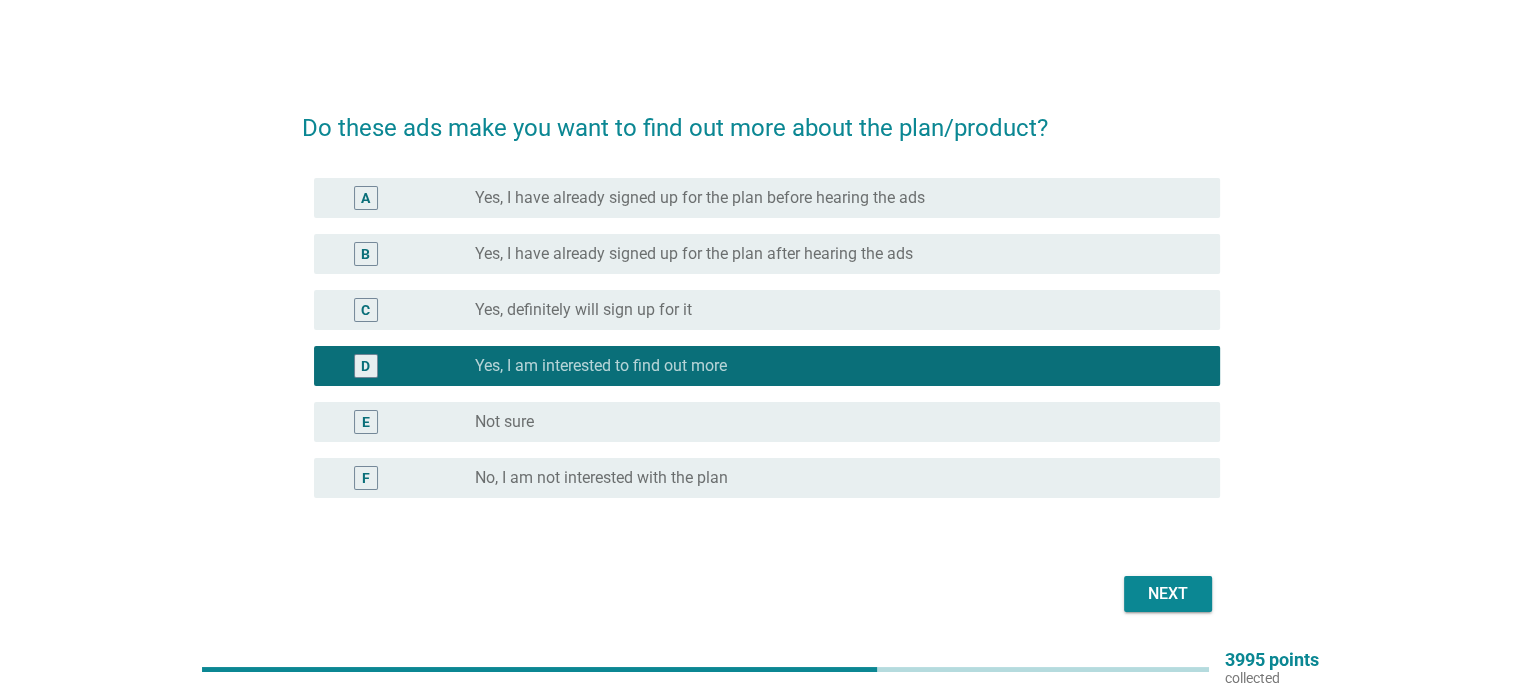 click on "Next" at bounding box center [1168, 594] 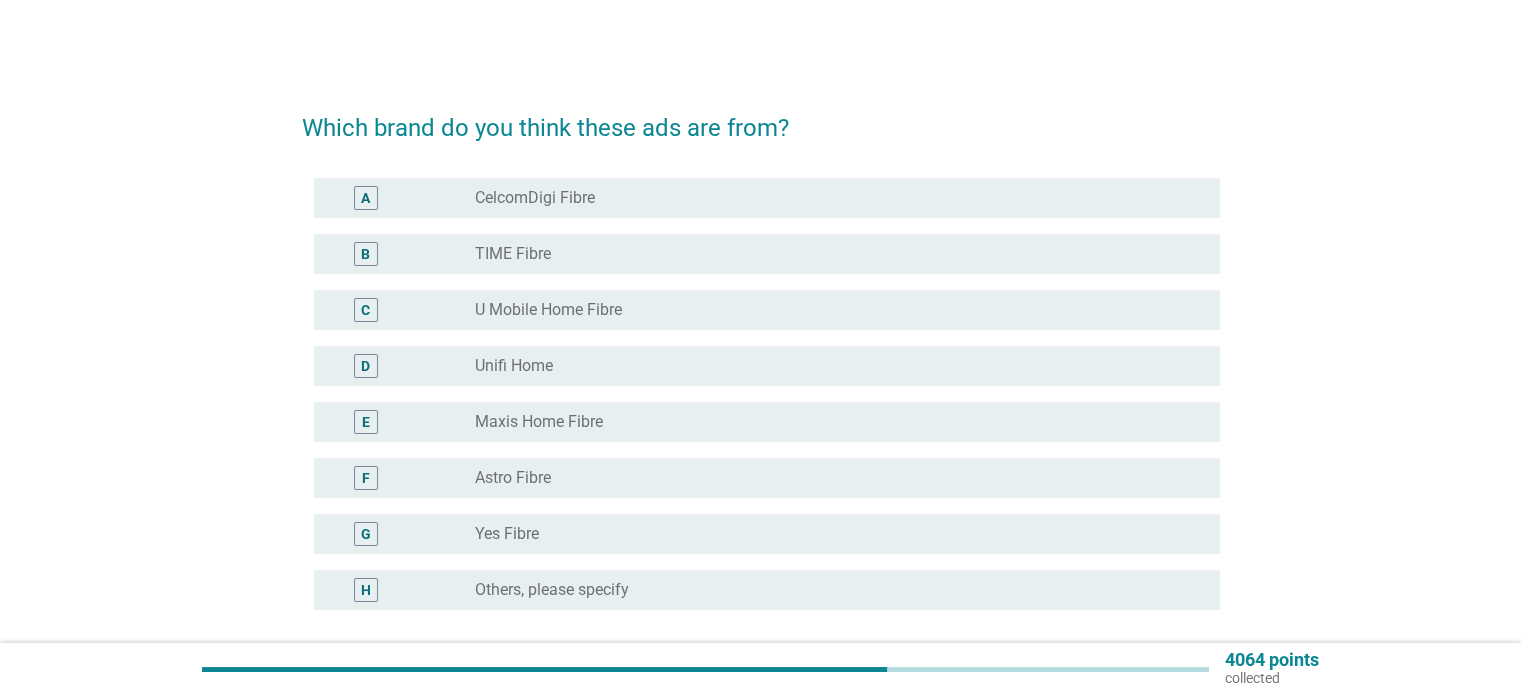 click on "Maxis Home Fibre" at bounding box center [539, 422] 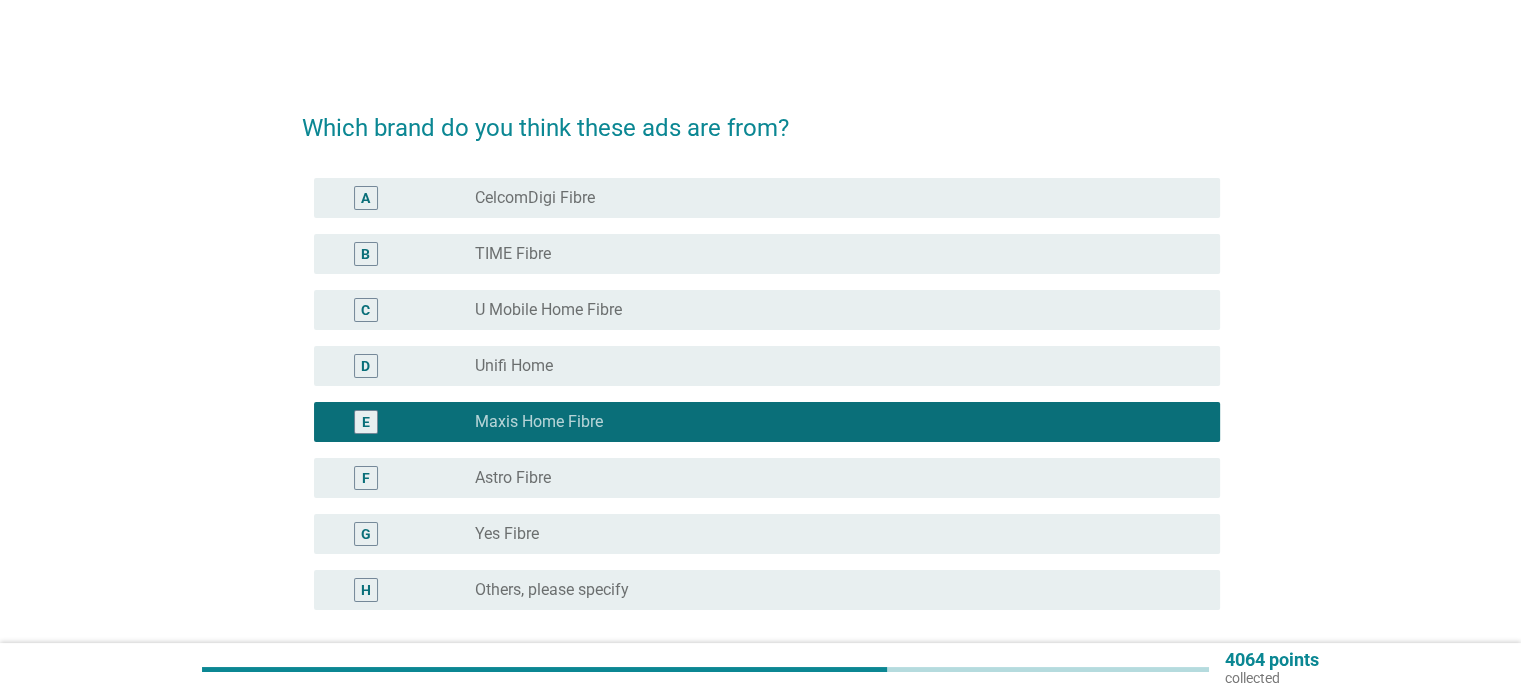 scroll, scrollTop: 176, scrollLeft: 0, axis: vertical 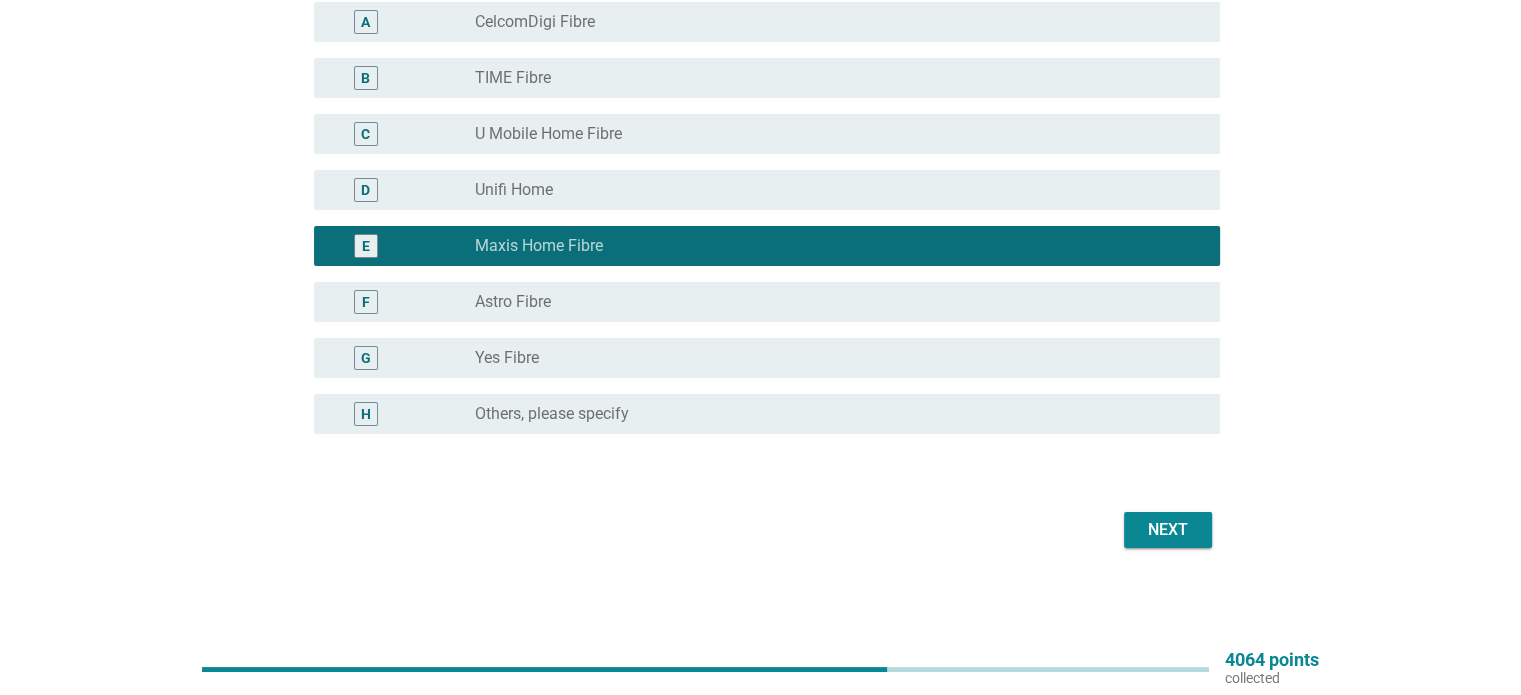 click on "Next" at bounding box center [1168, 530] 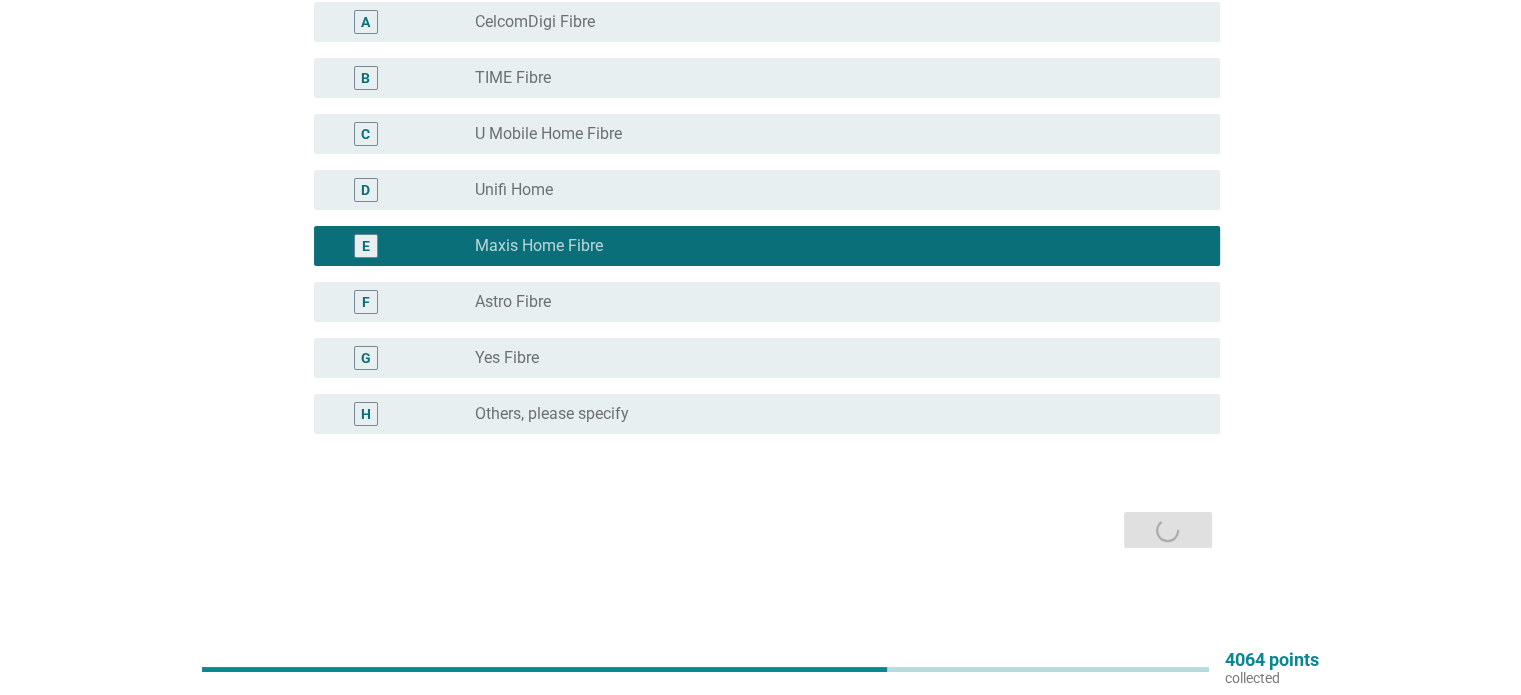 scroll, scrollTop: 0, scrollLeft: 0, axis: both 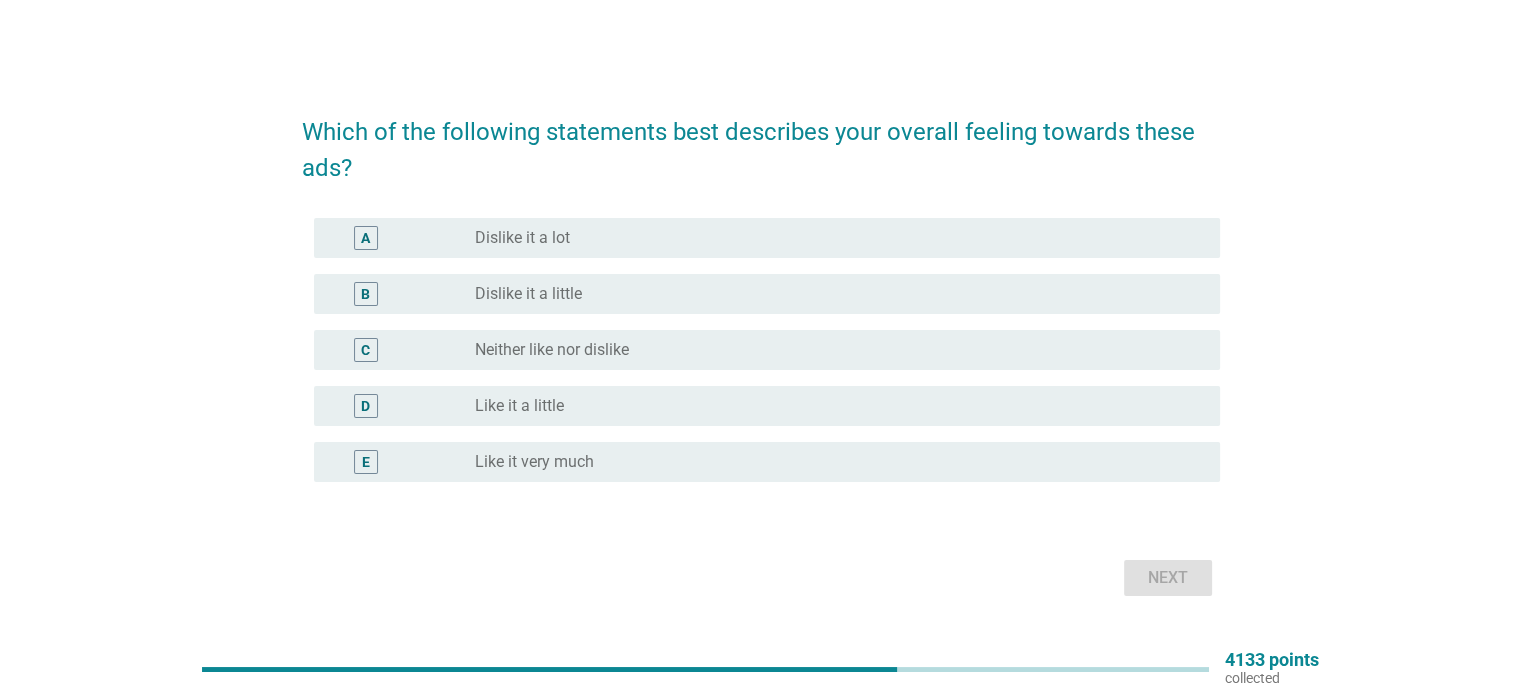 click on "radio_button_unchecked Like it a little" at bounding box center [831, 406] 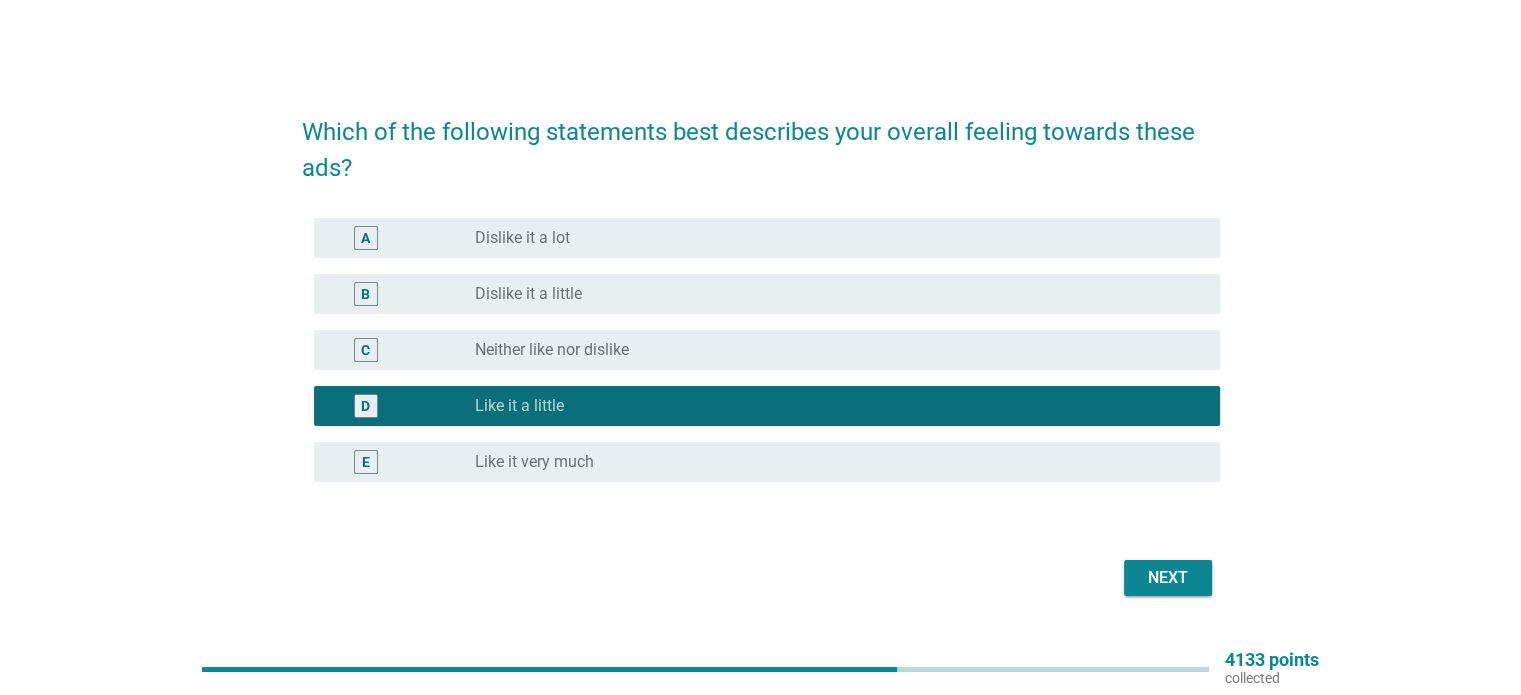 click on "Next" at bounding box center [1168, 578] 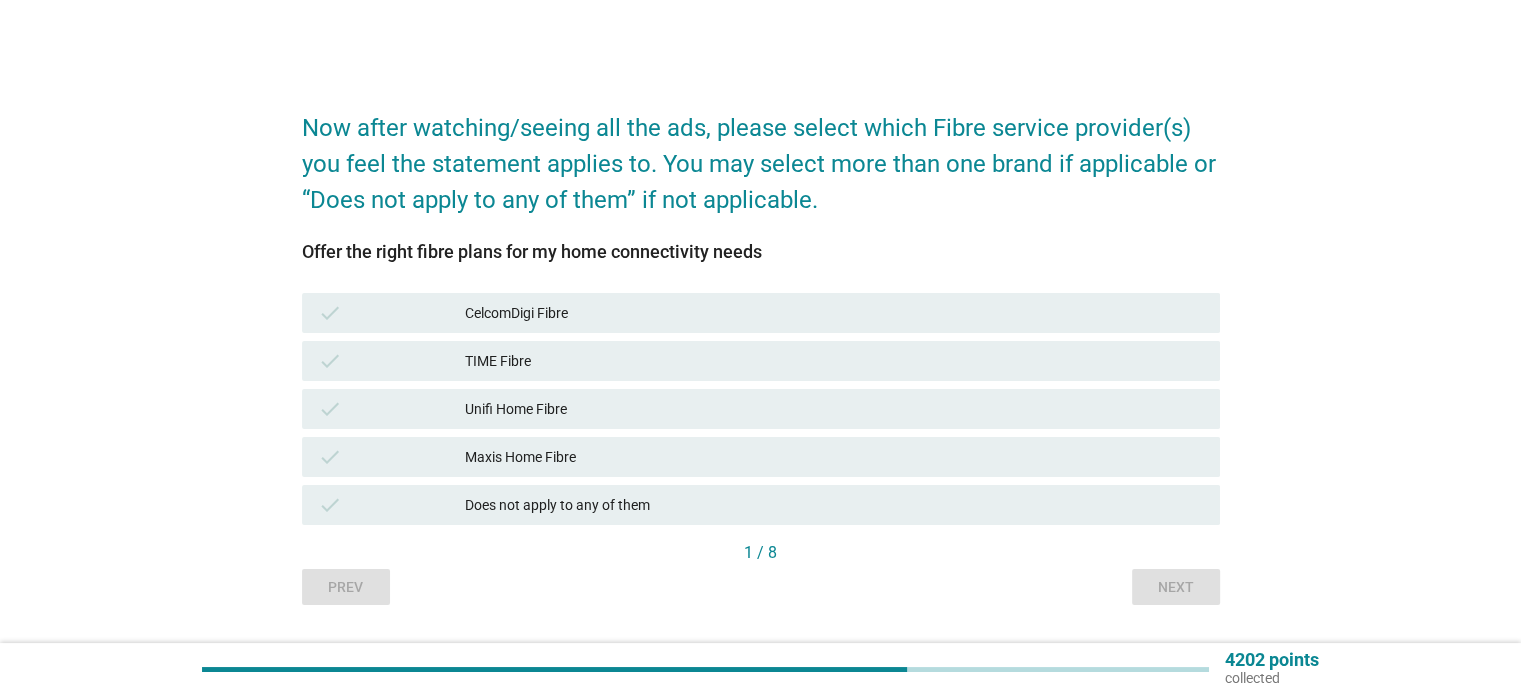 click on "Maxis Home Fibre" at bounding box center [834, 457] 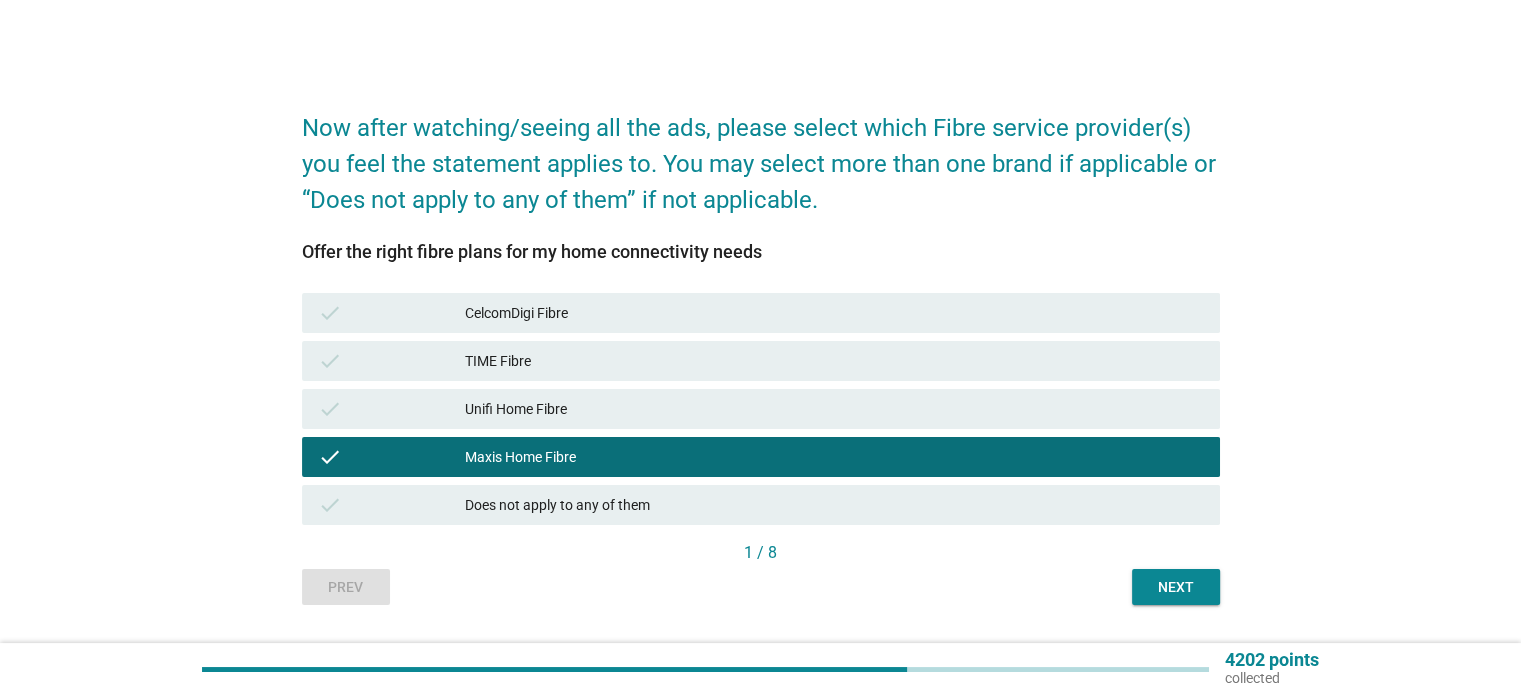 click on "TIME Fibre" at bounding box center (834, 361) 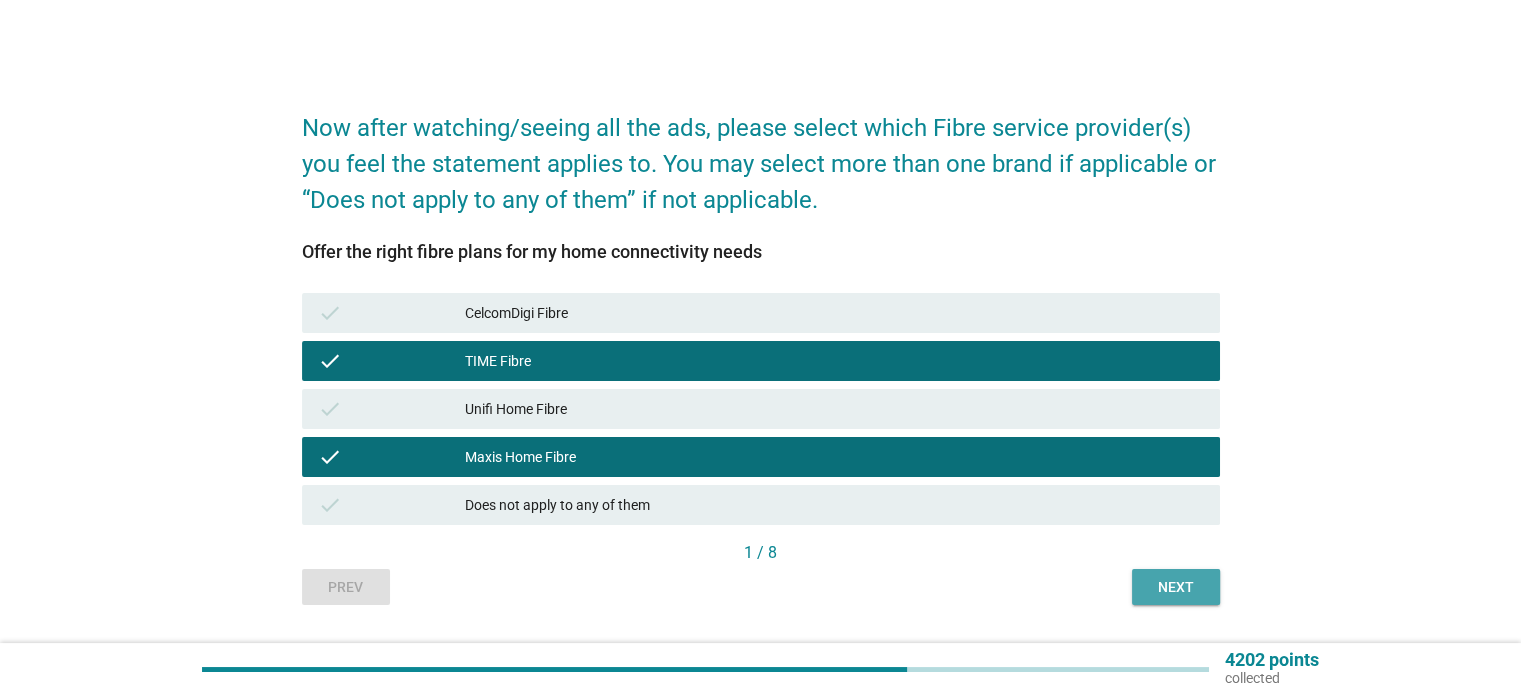 click on "Next" at bounding box center (1176, 587) 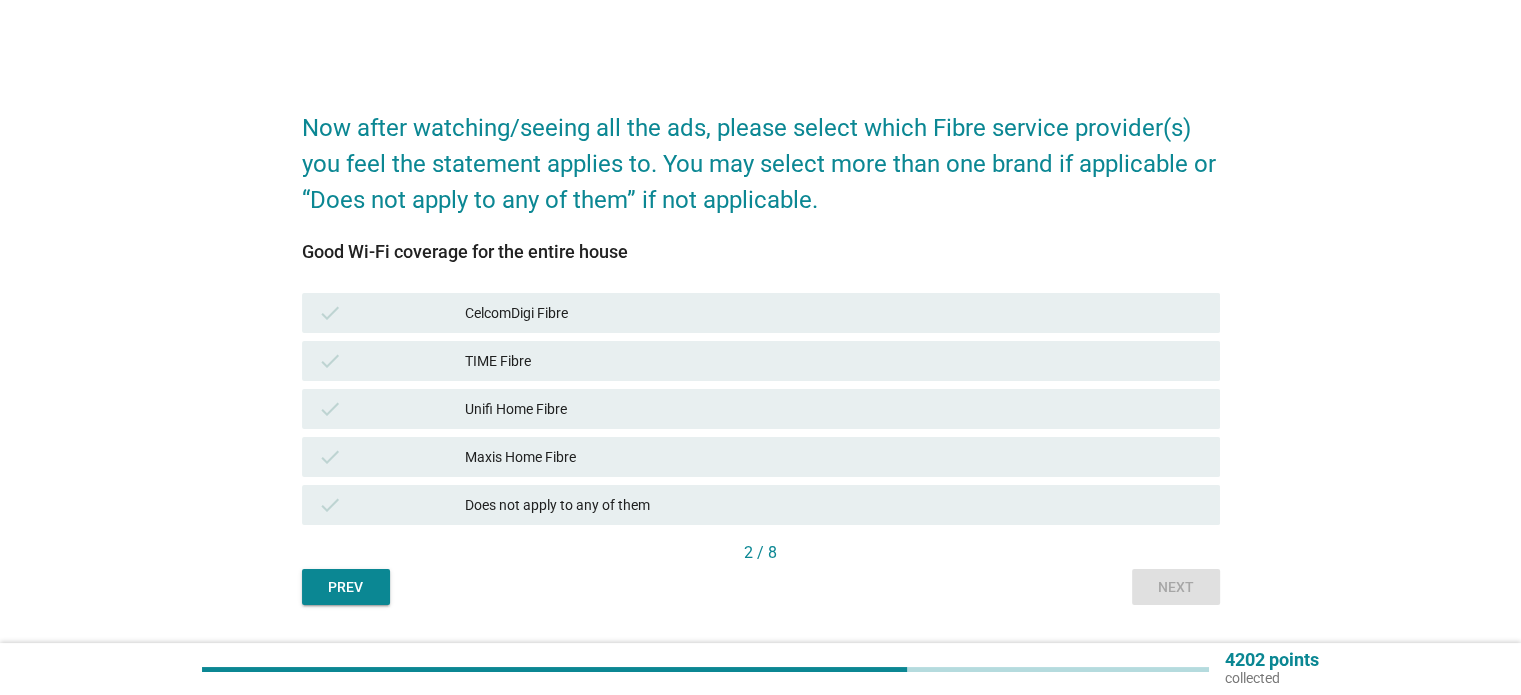click on "Maxis Home Fibre" at bounding box center [834, 457] 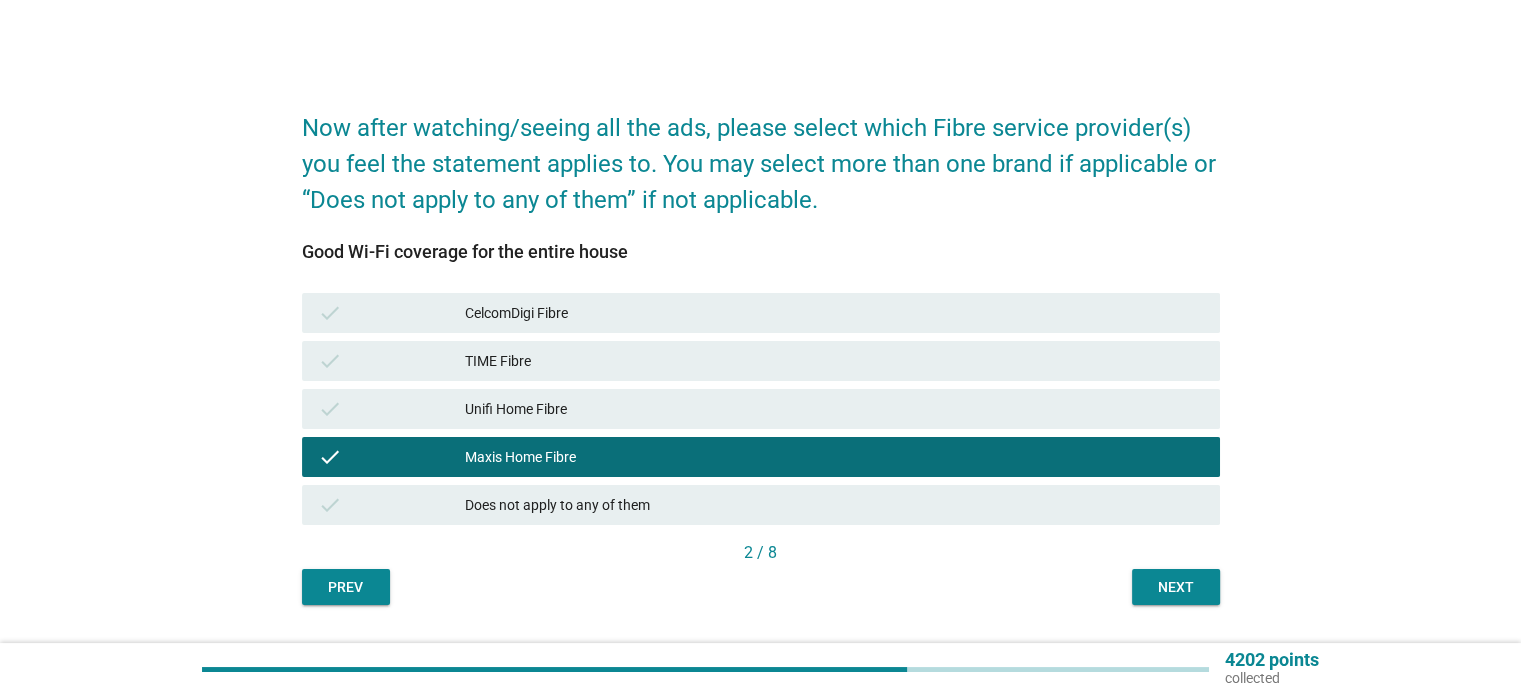 click on "Next" at bounding box center (1176, 587) 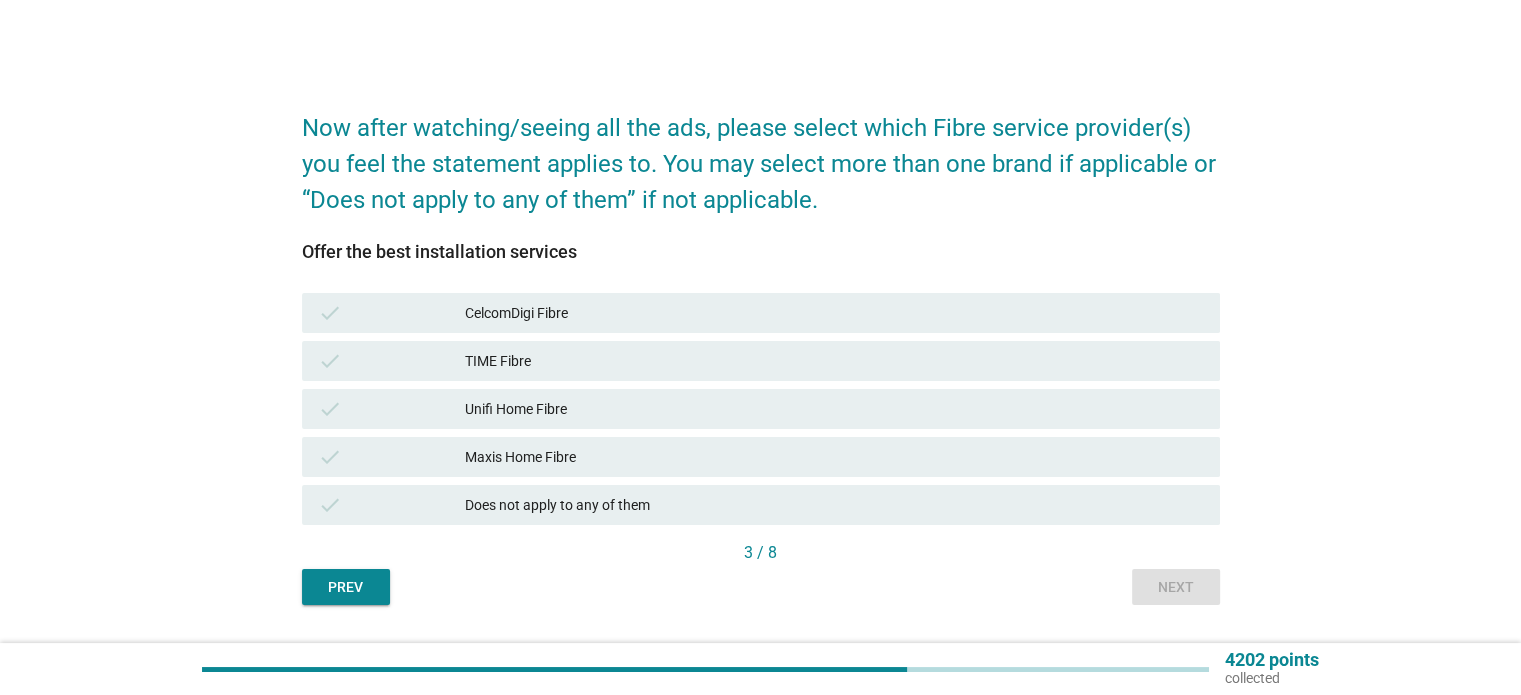 click on "TIME Fibre" at bounding box center (834, 361) 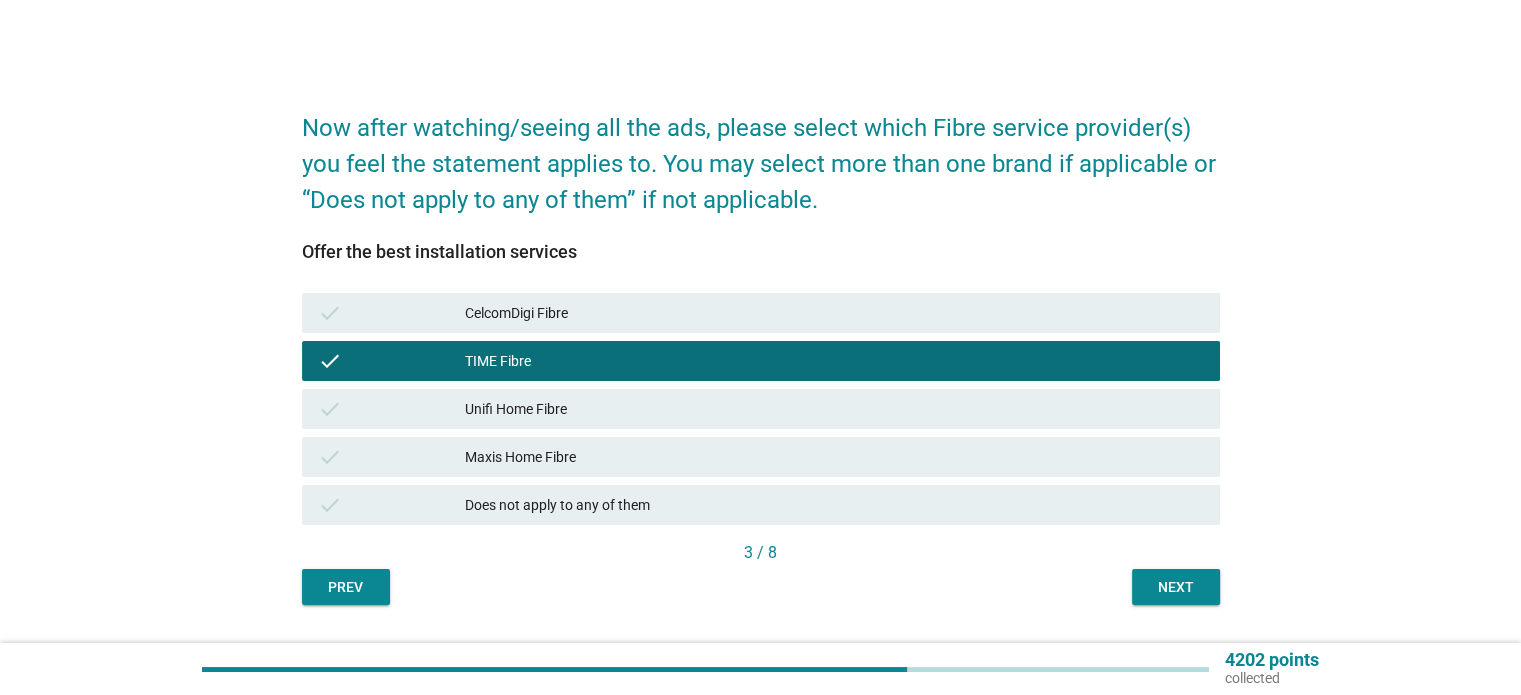 click on "Maxis Home Fibre" at bounding box center (834, 457) 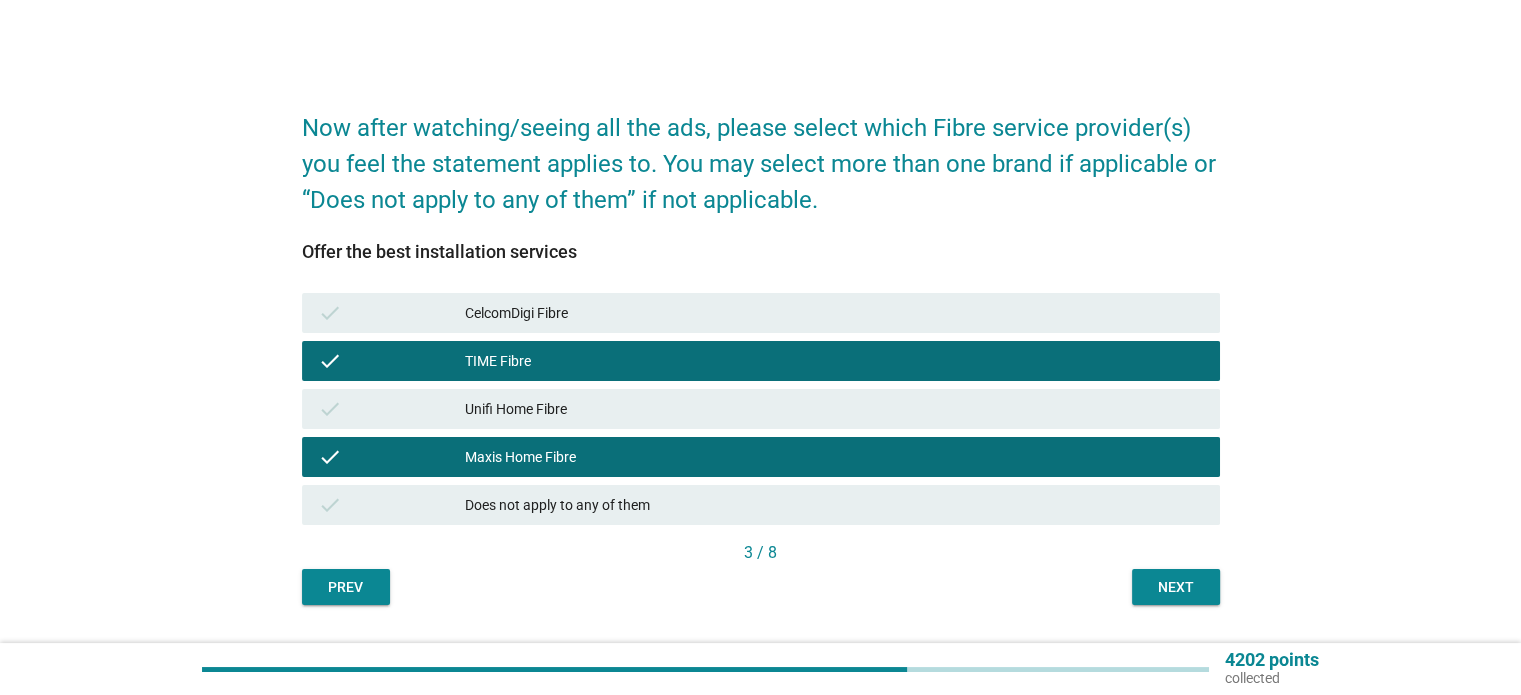 click on "Next" at bounding box center (1176, 587) 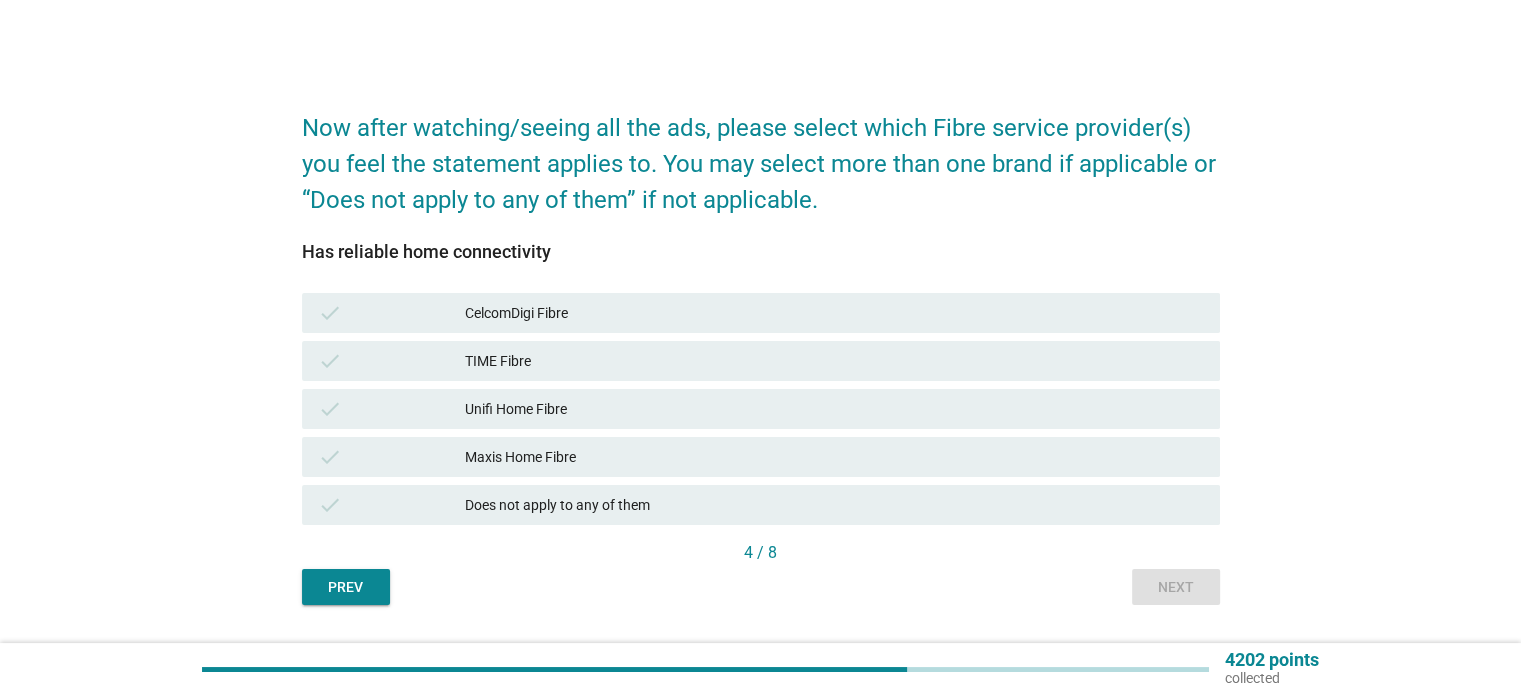 click on "TIME Fibre" at bounding box center [834, 361] 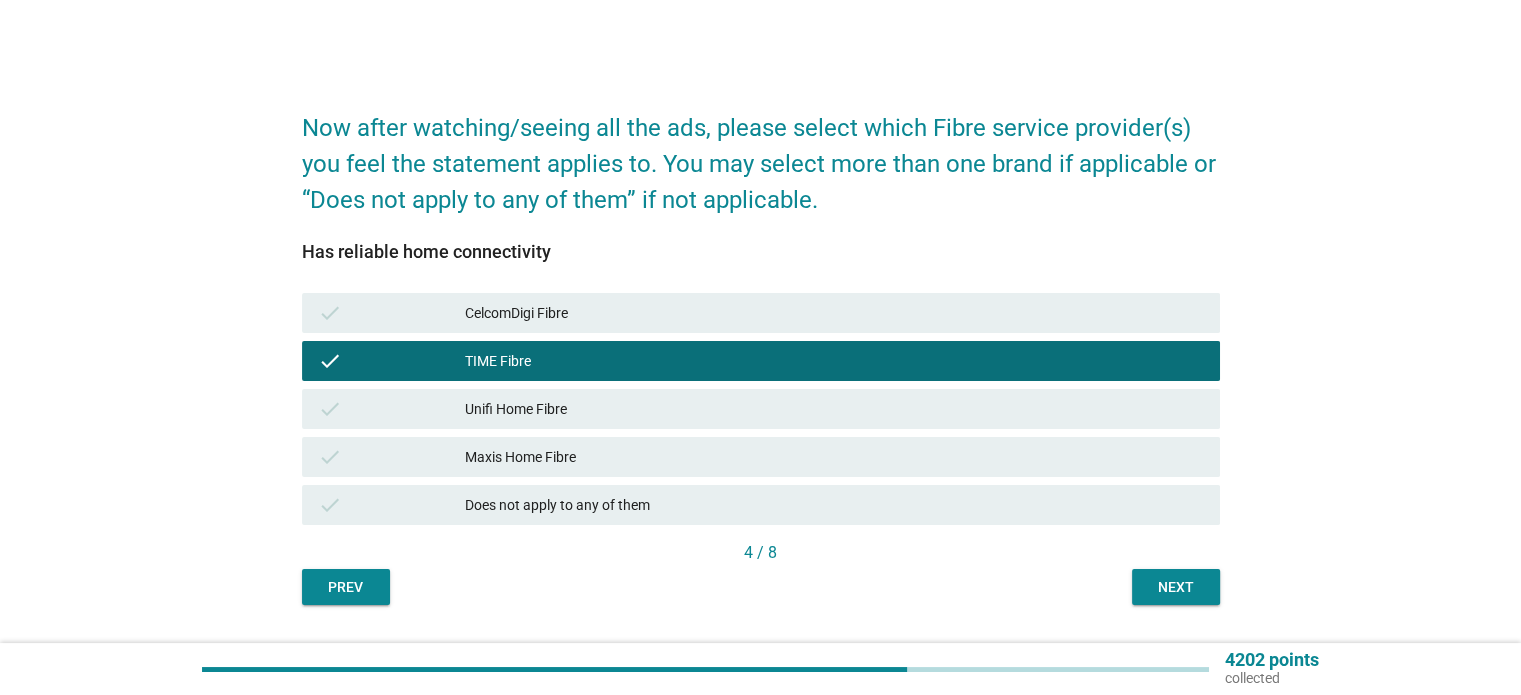drag, startPoint x: 563, startPoint y: 452, endPoint x: 604, endPoint y: 458, distance: 41.4367 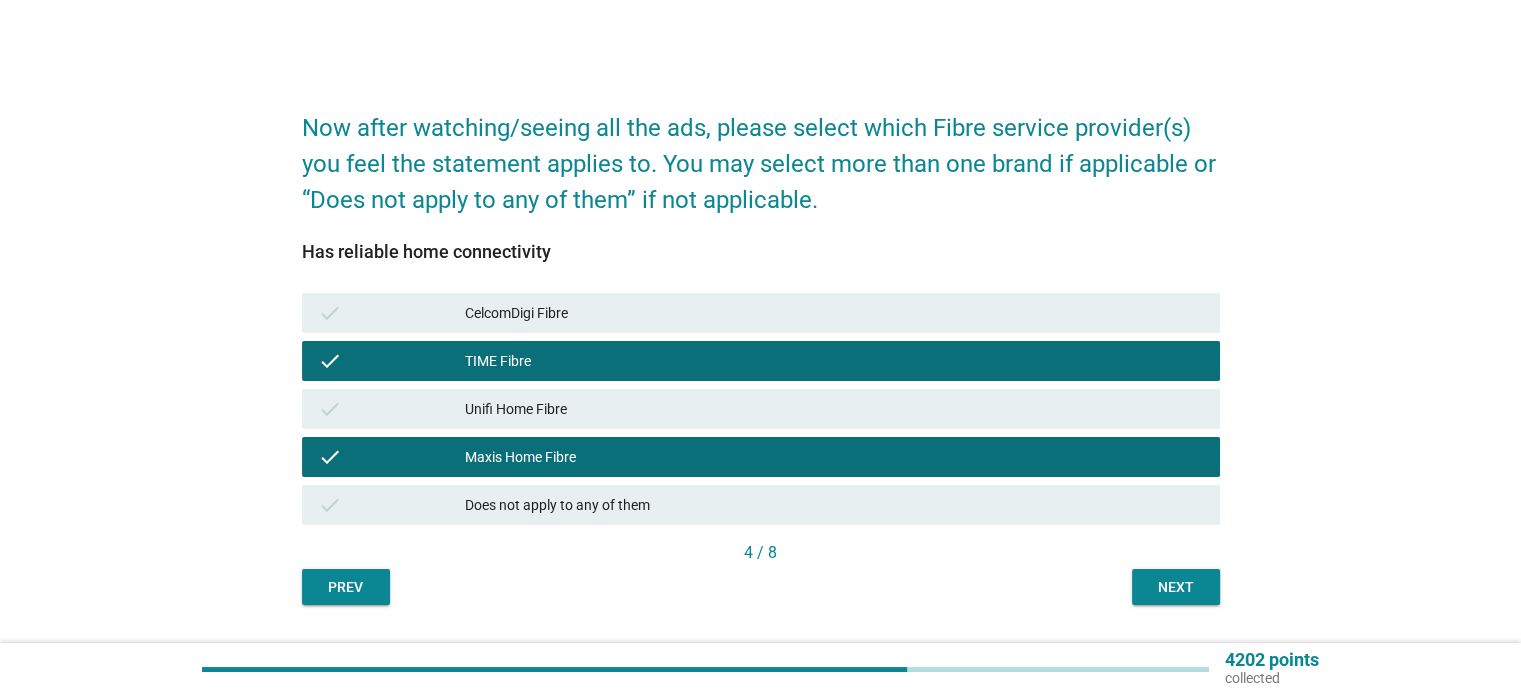 click on "Next" at bounding box center (1176, 587) 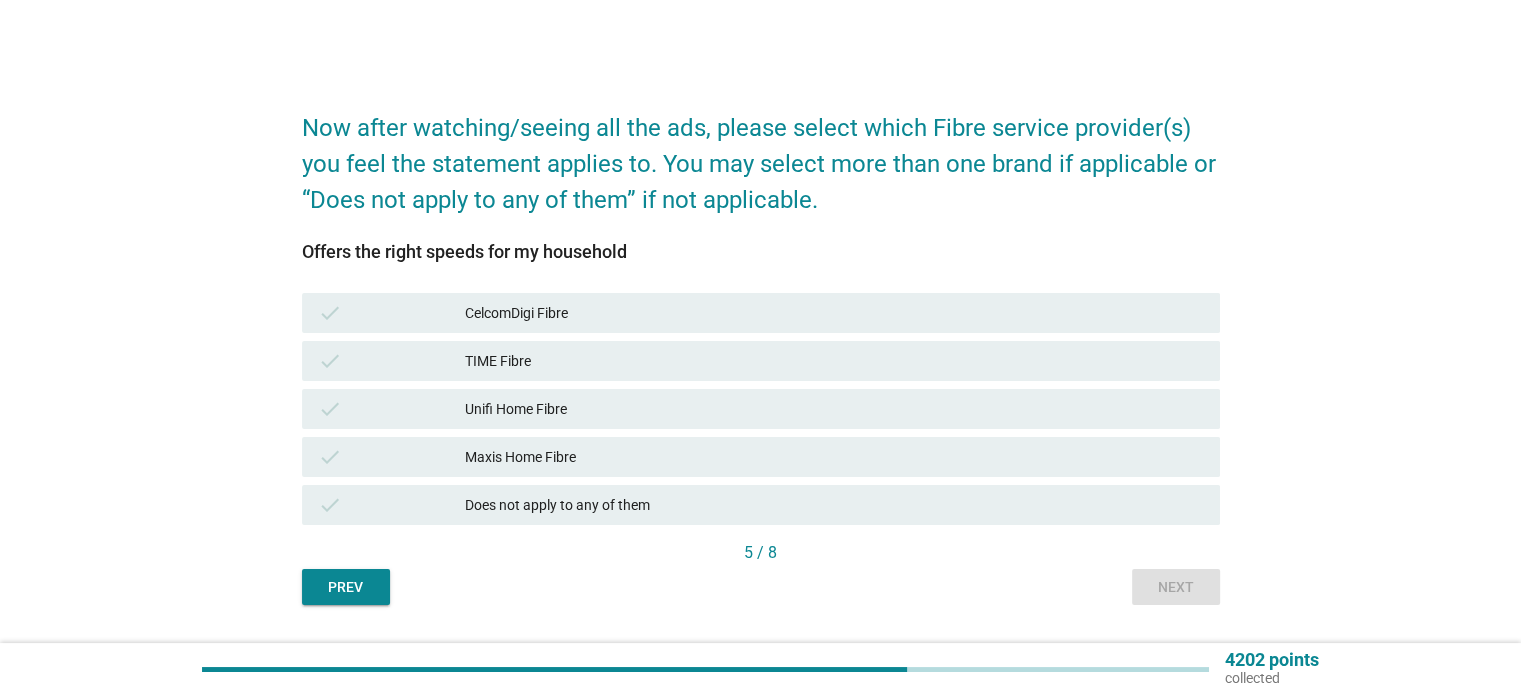 click on "Maxis Home Fibre" at bounding box center (834, 457) 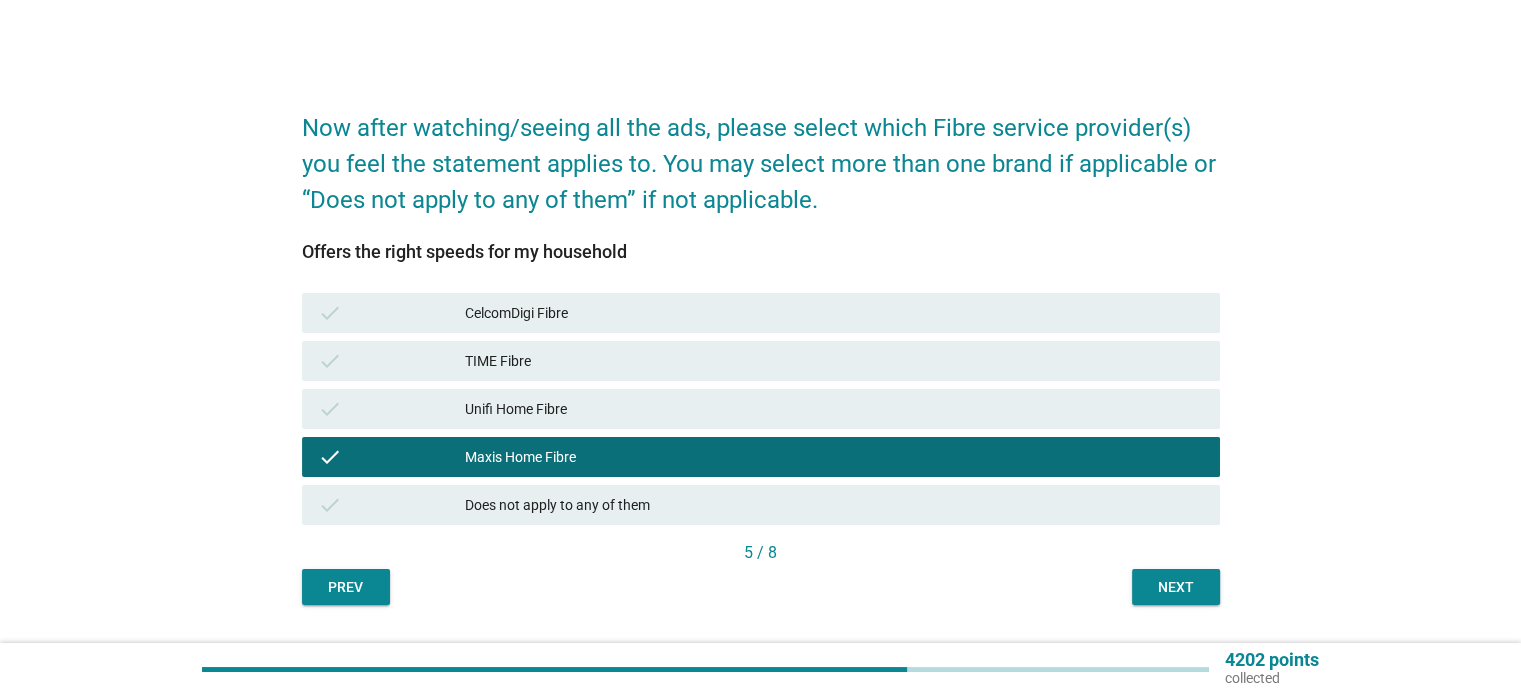 click on "TIME Fibre" at bounding box center (834, 361) 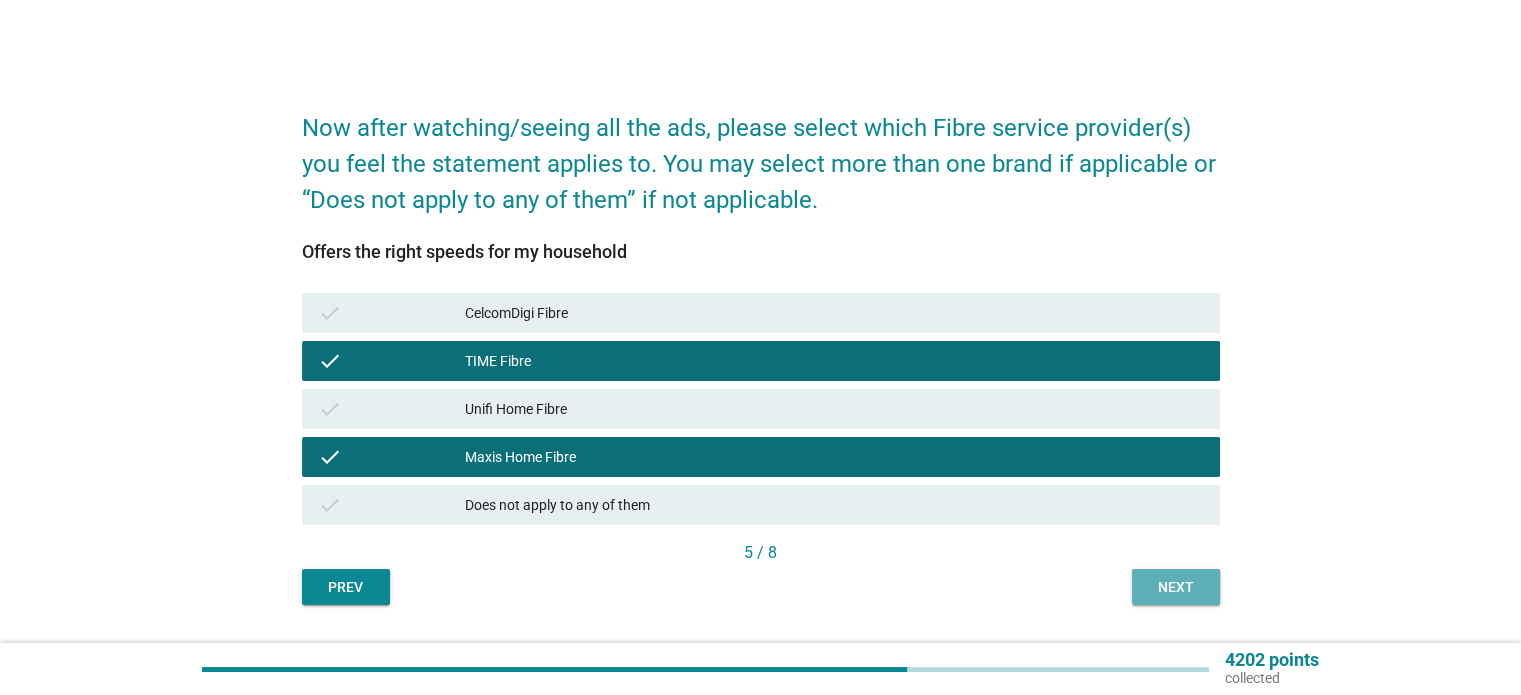 click on "Next" at bounding box center (1176, 587) 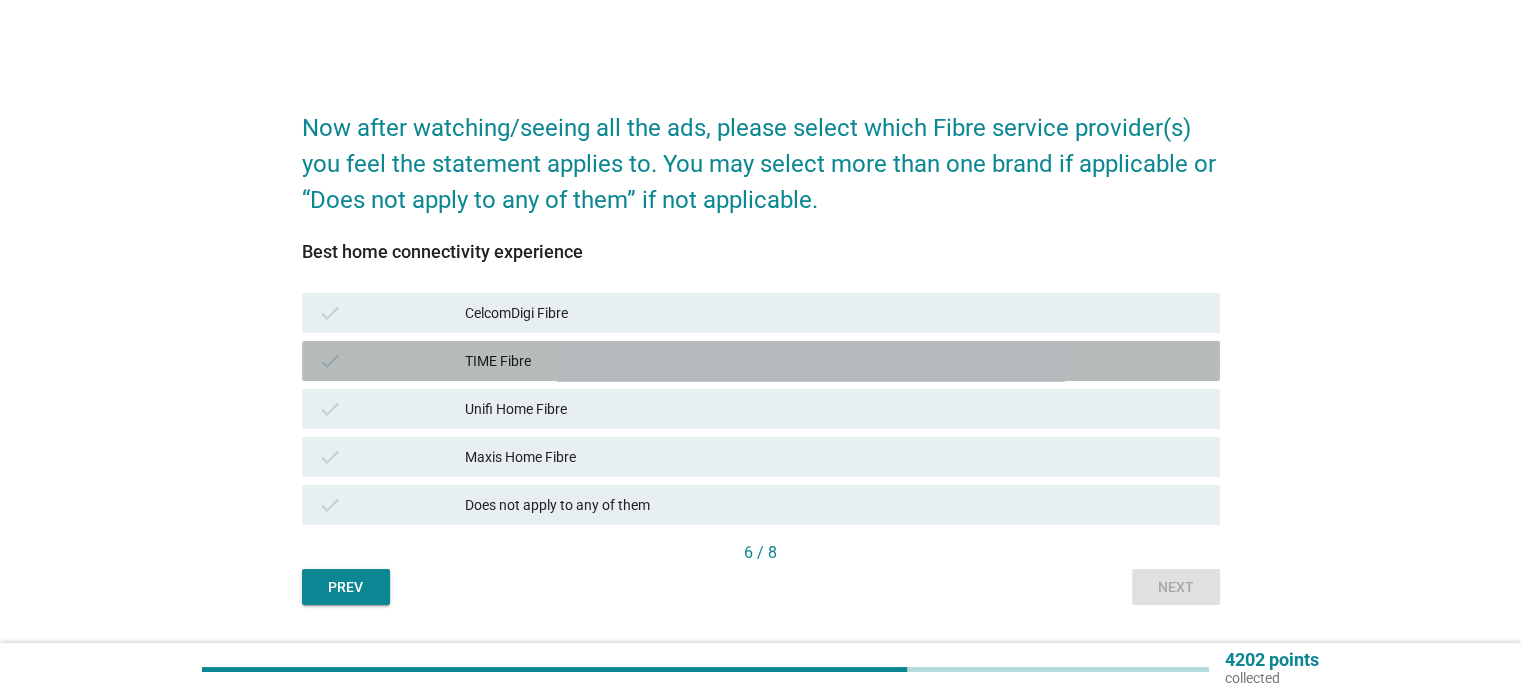 click on "TIME Fibre" at bounding box center (834, 361) 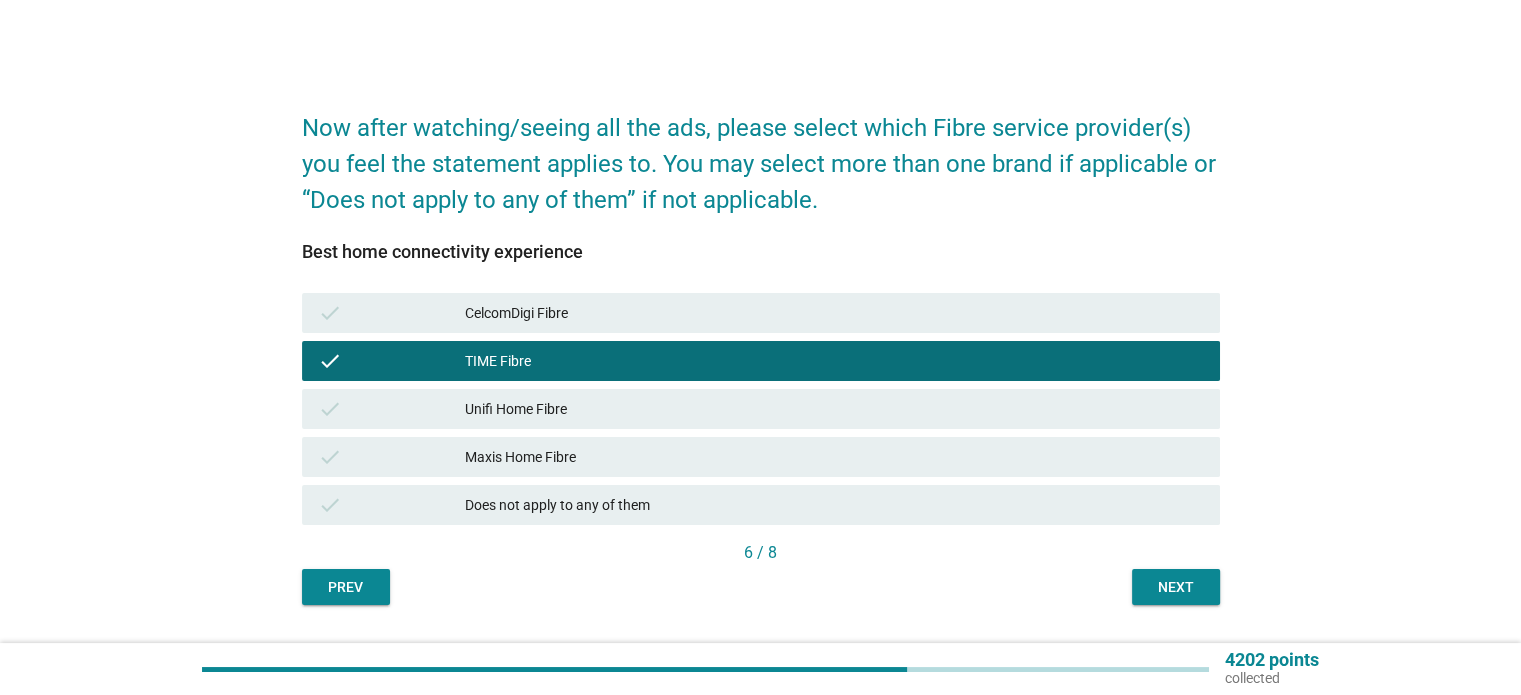 click on "Maxis Home Fibre" at bounding box center [834, 457] 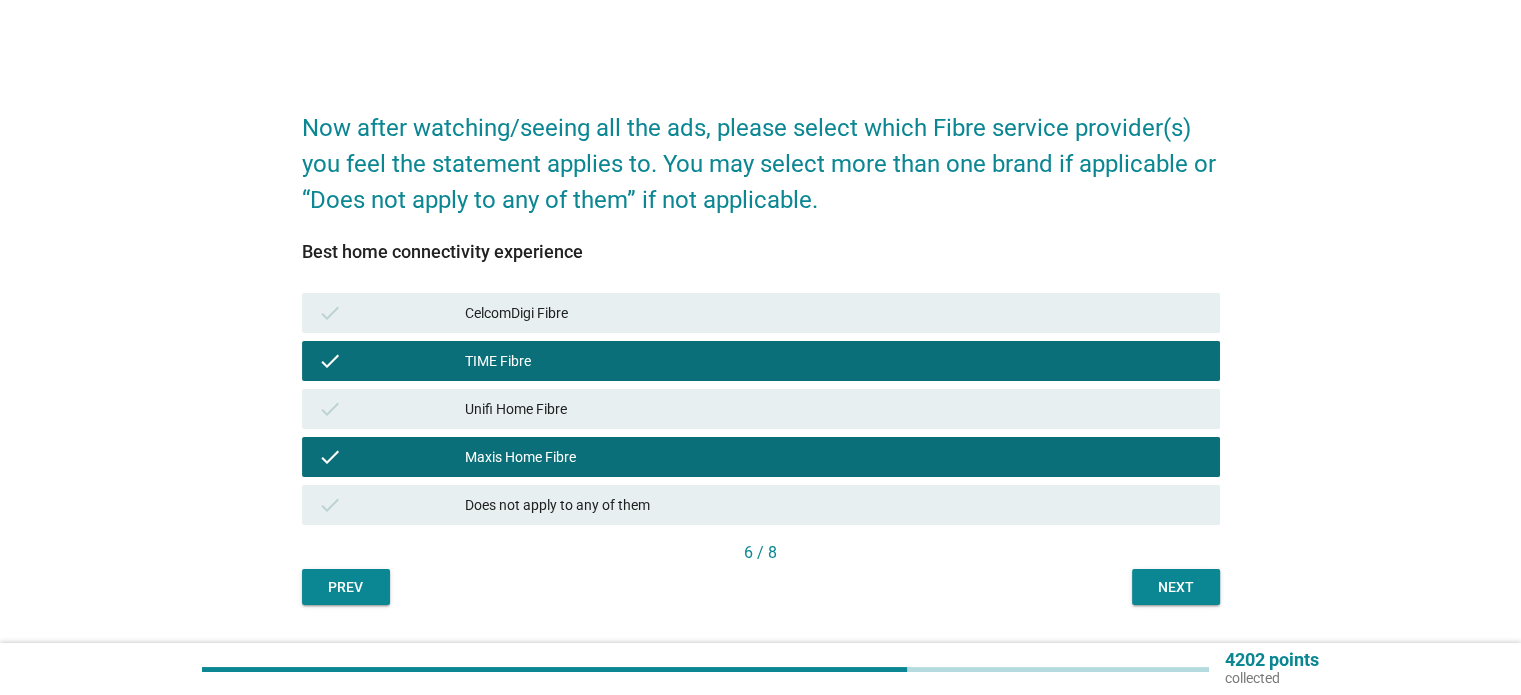 click on "Next" at bounding box center [1176, 587] 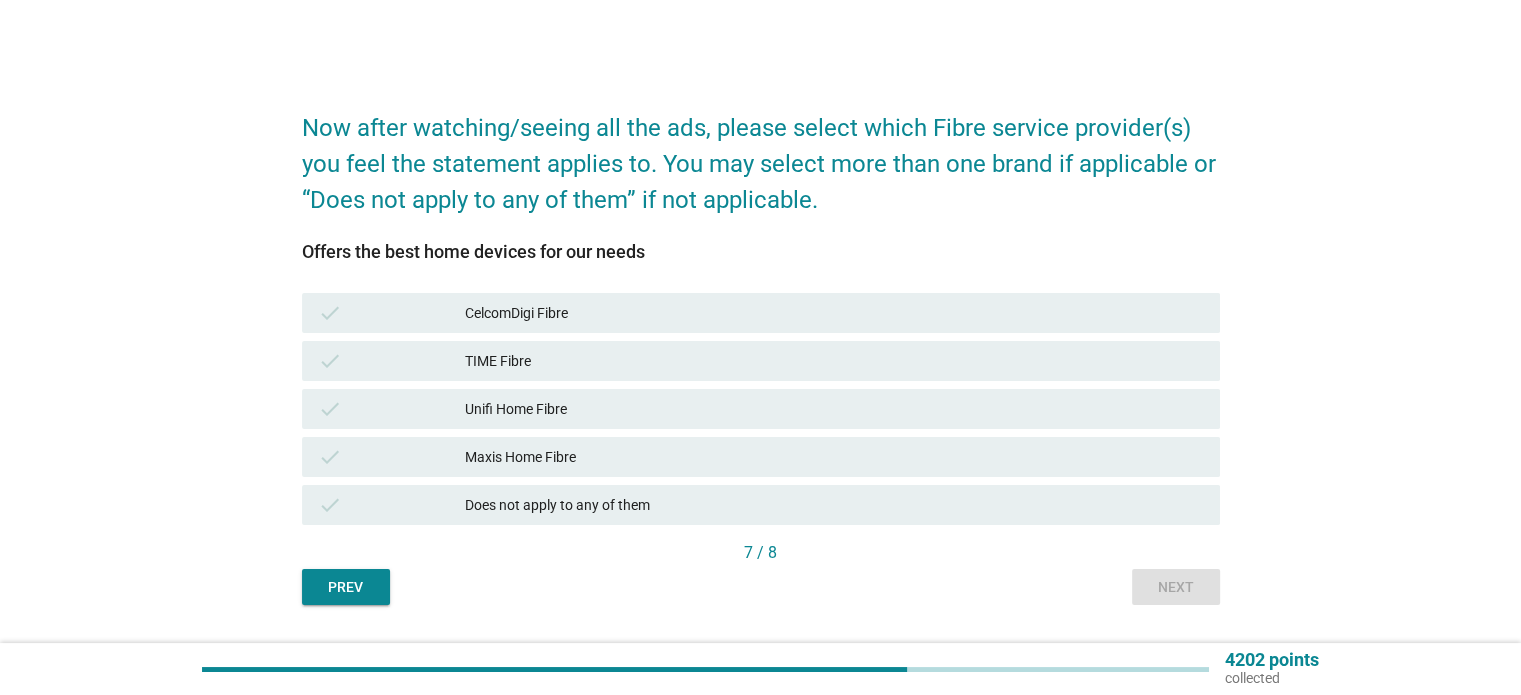 click on "TIME Fibre" at bounding box center (834, 361) 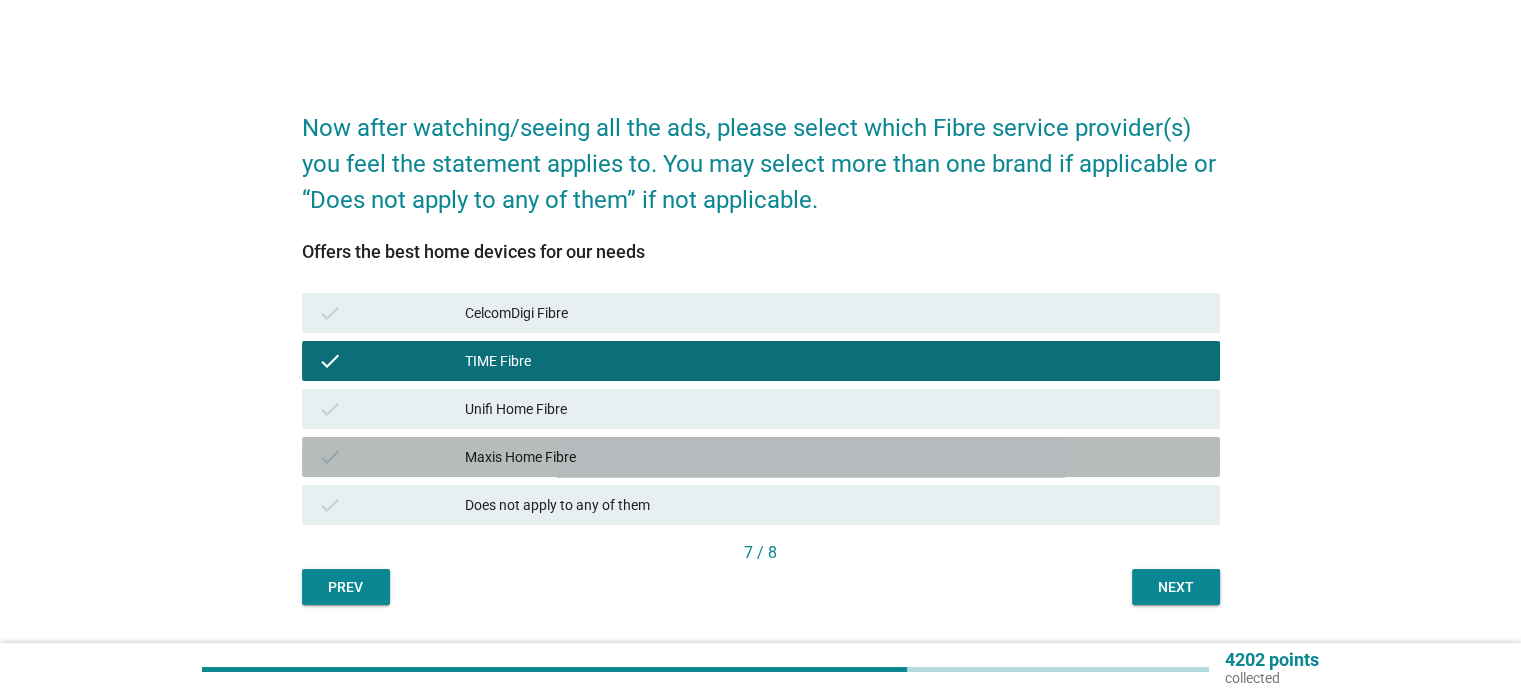 click on "Maxis Home Fibre" at bounding box center [834, 457] 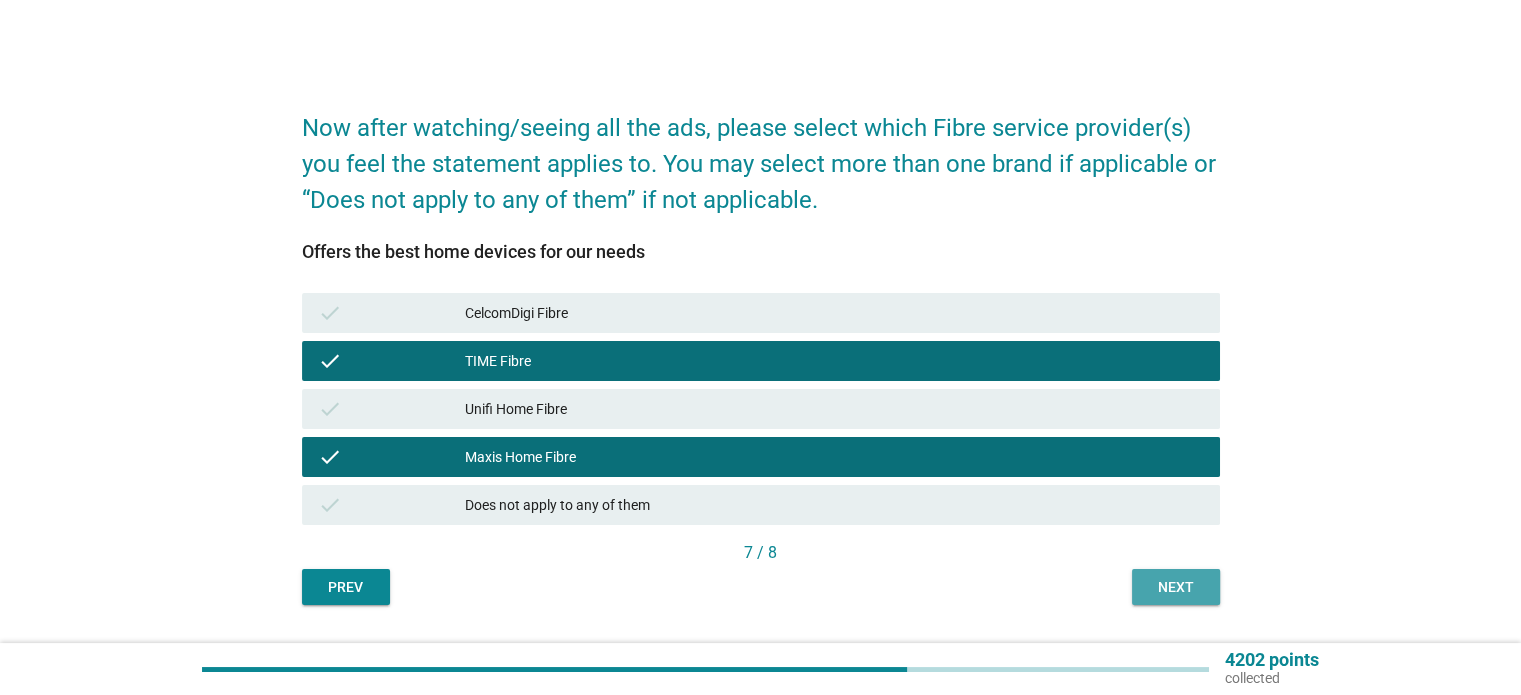 click on "Next" at bounding box center (1176, 587) 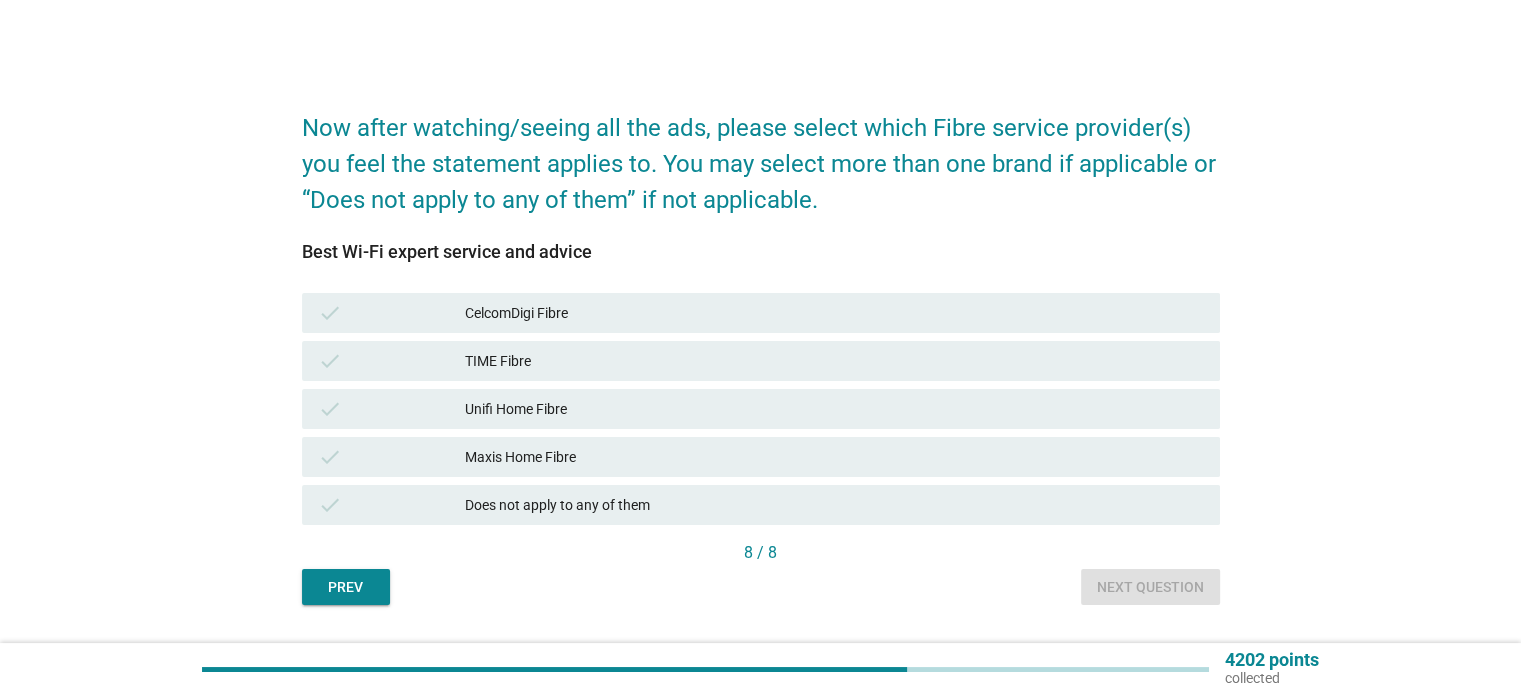 click on "Maxis Home Fibre" at bounding box center (834, 457) 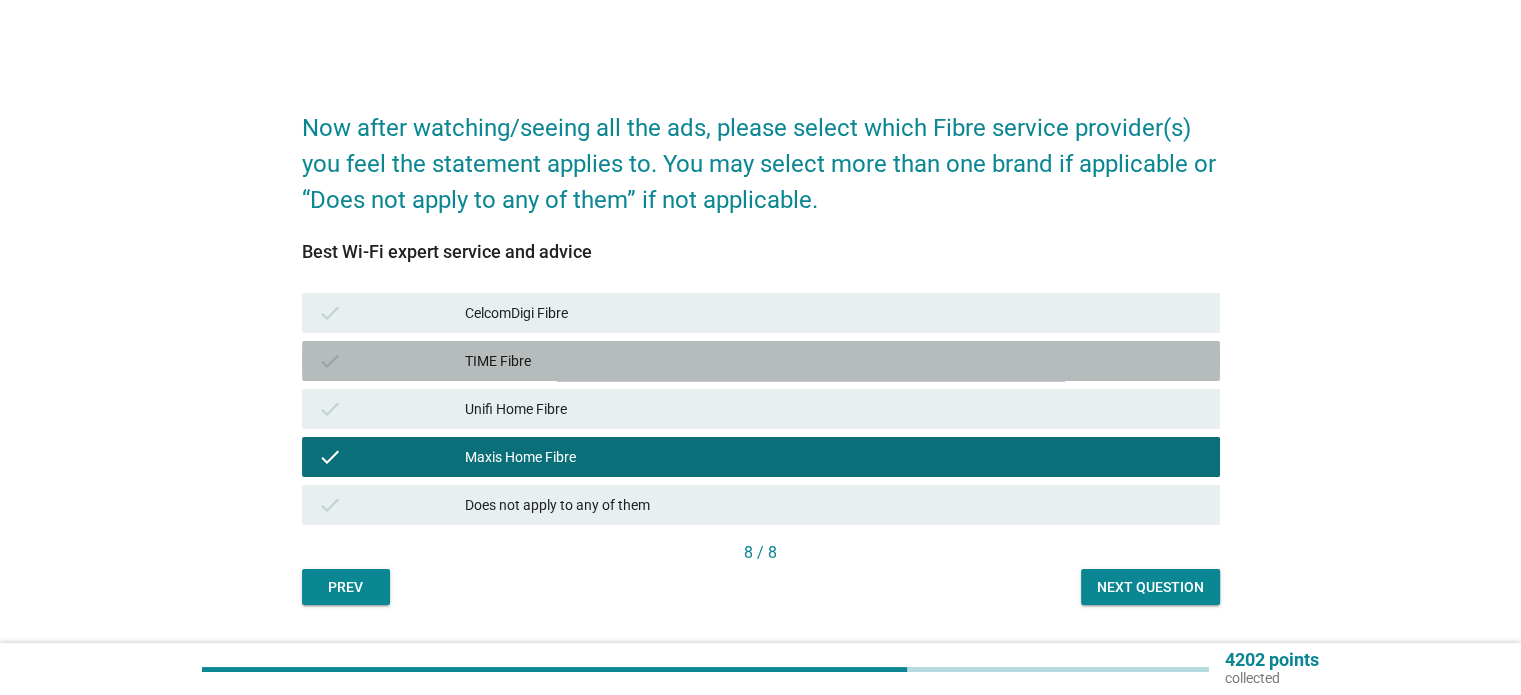 click on "TIME Fibre" at bounding box center [834, 361] 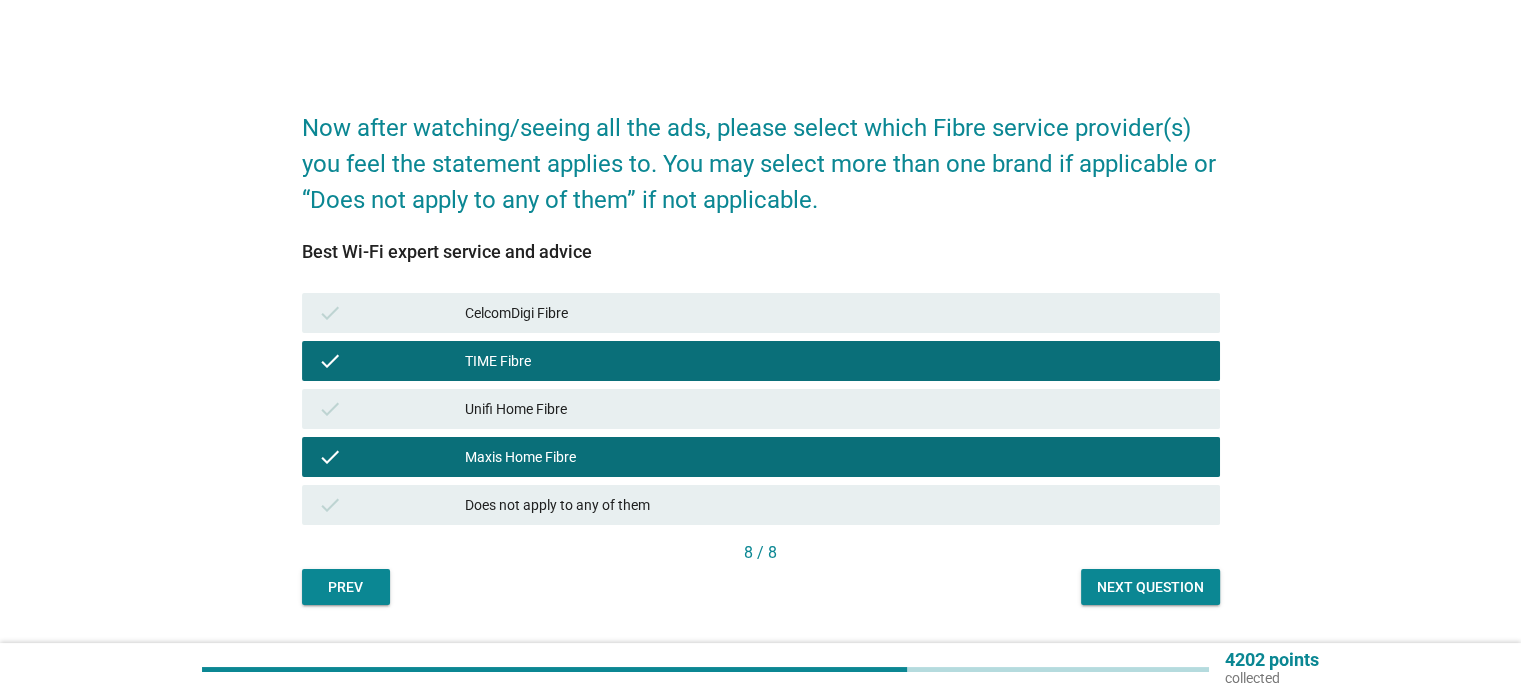 click on "Maxis Home Fibre" at bounding box center [834, 457] 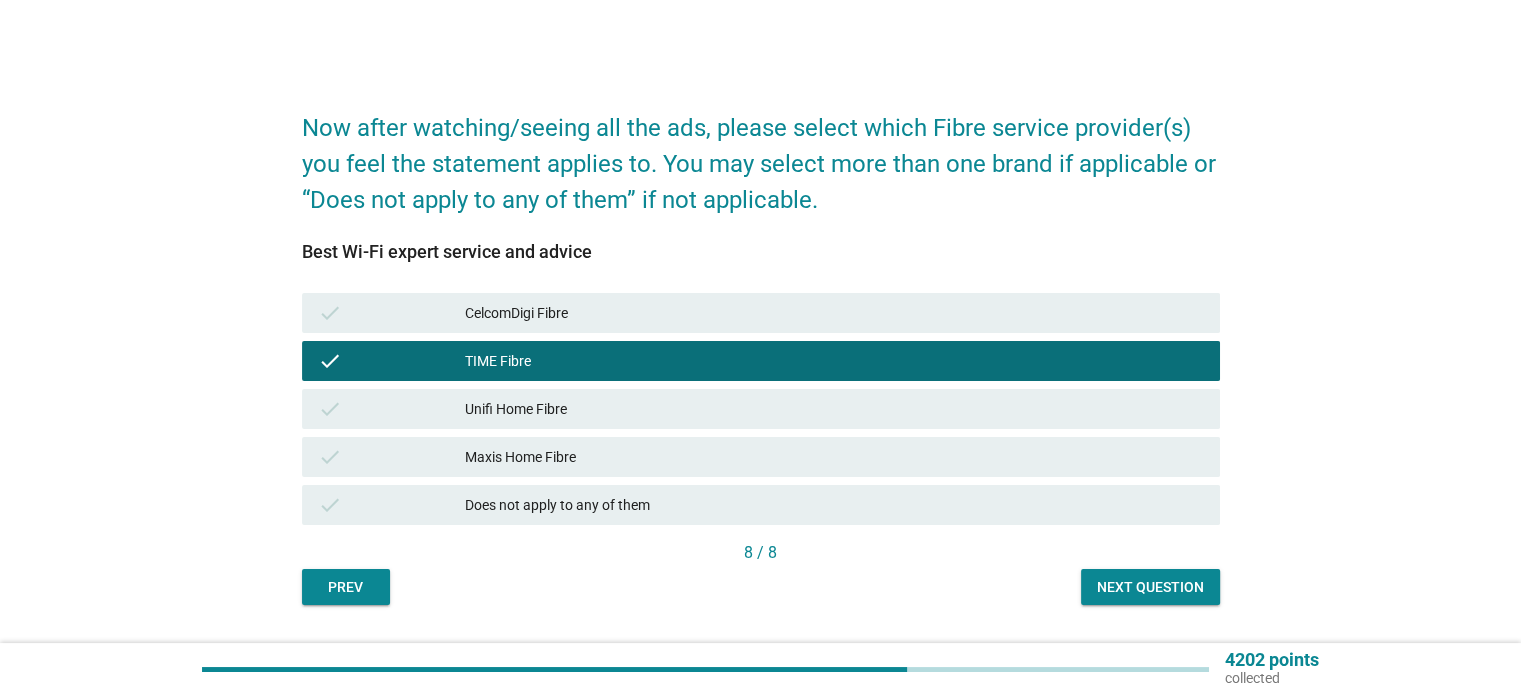 click on "Next question" at bounding box center (1150, 587) 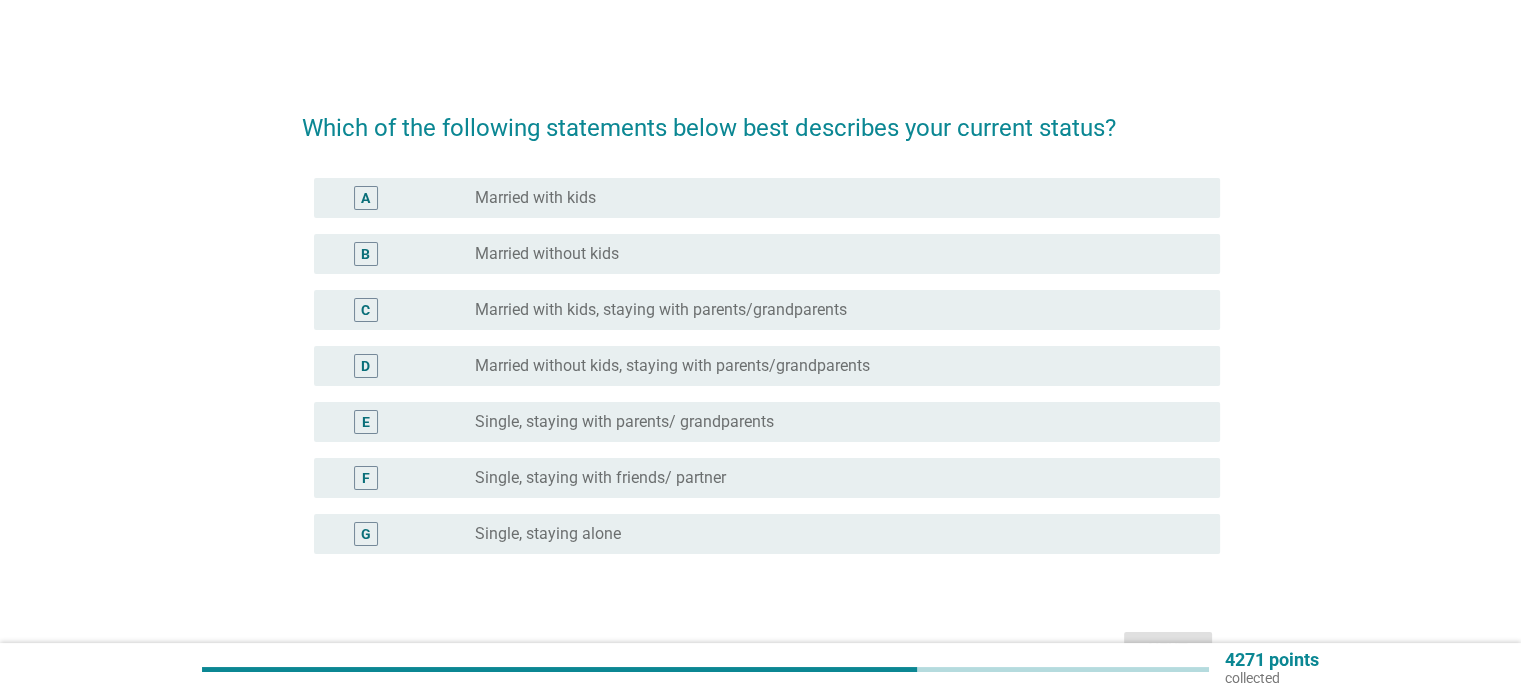 drag, startPoint x: 942, startPoint y: 417, endPoint x: 1083, endPoint y: 465, distance: 148.9463 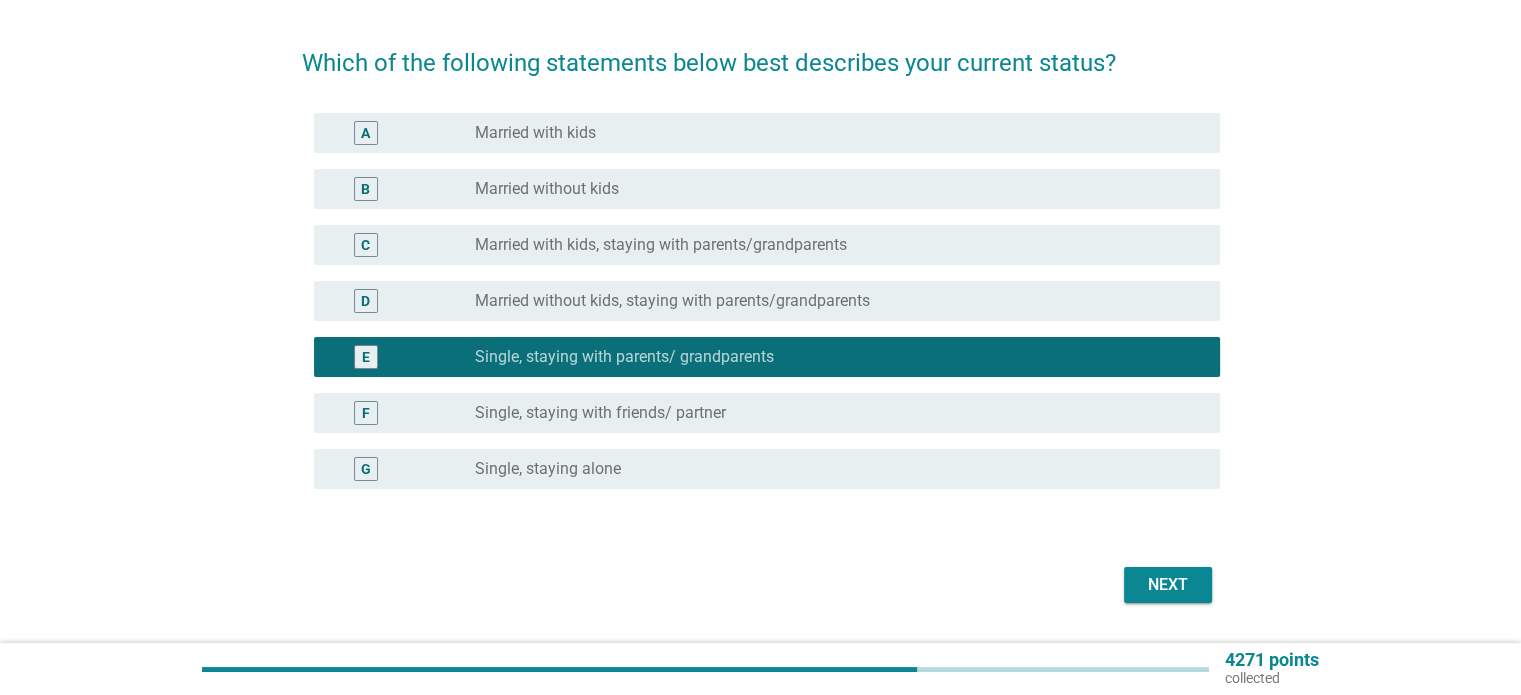 scroll, scrollTop: 120, scrollLeft: 0, axis: vertical 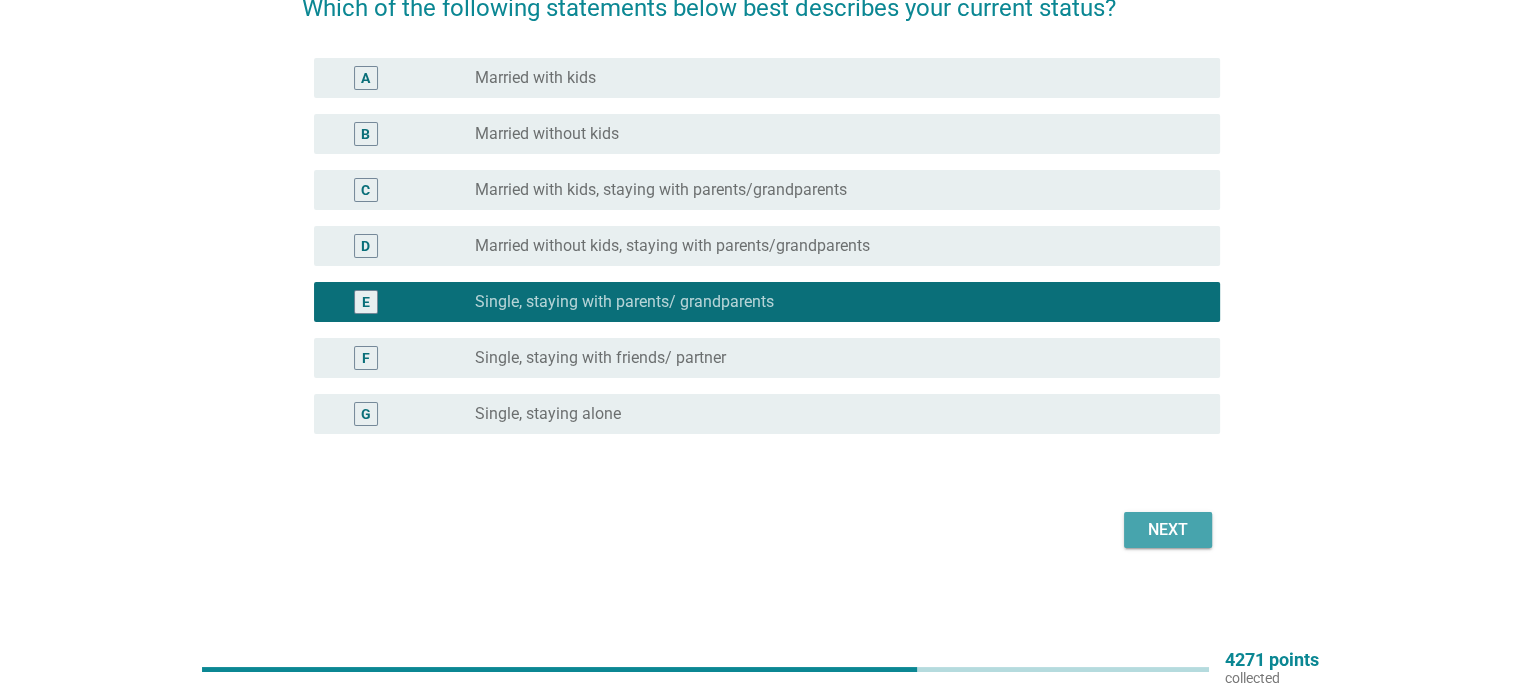 click on "Next" at bounding box center (1168, 530) 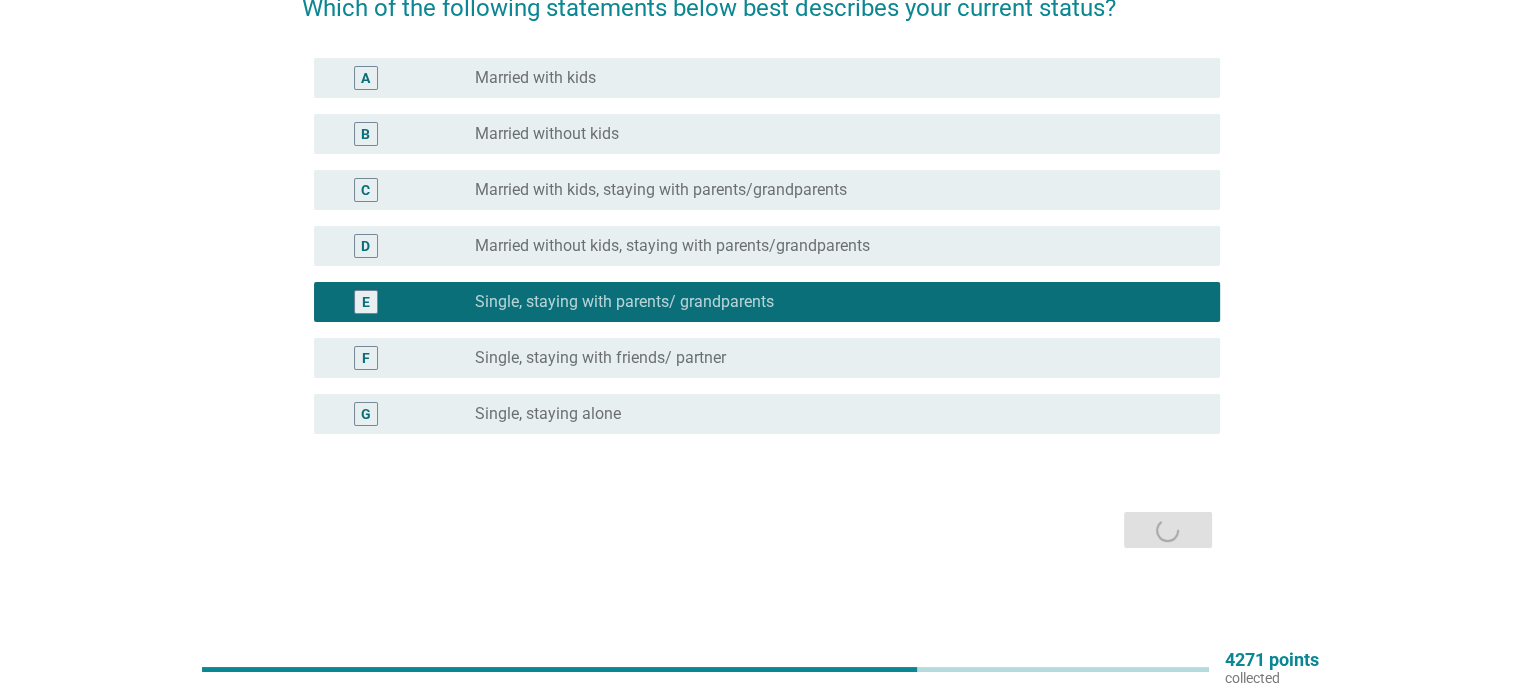 scroll, scrollTop: 0, scrollLeft: 0, axis: both 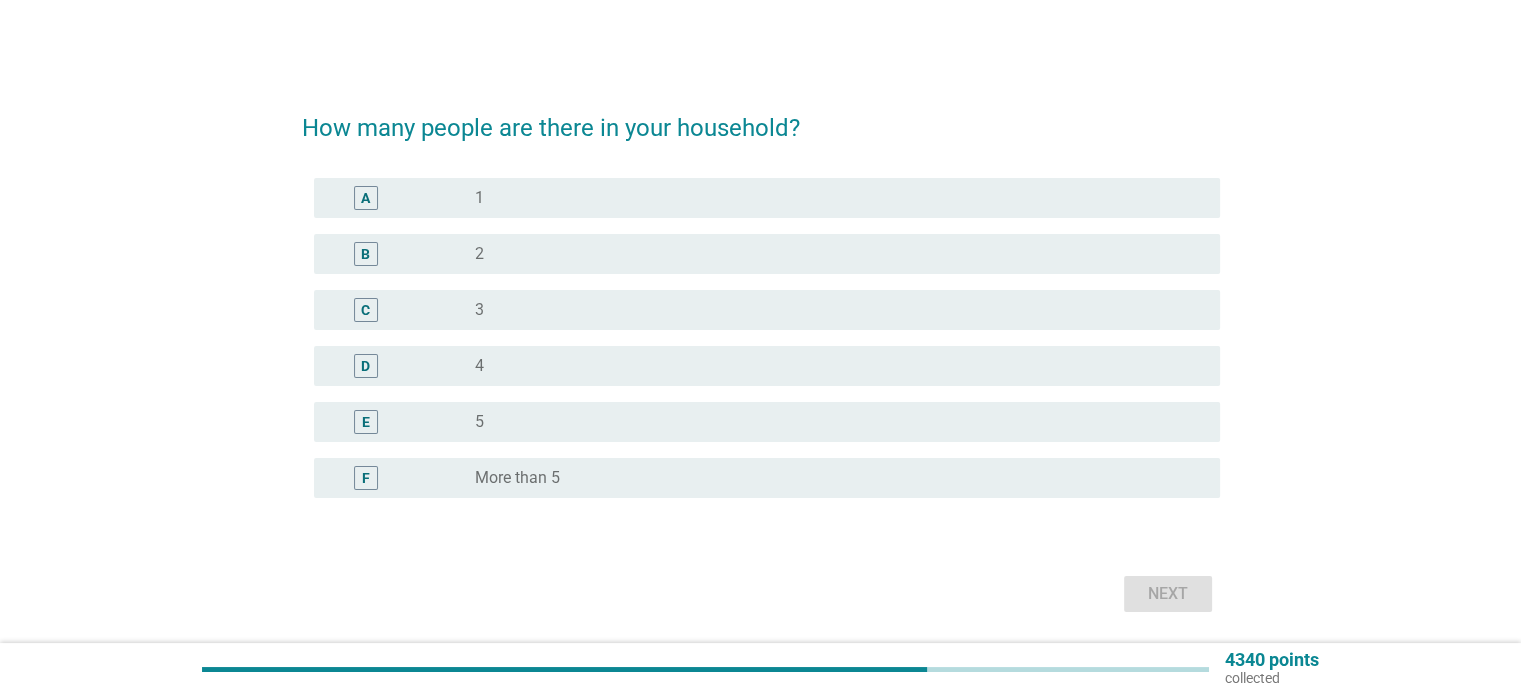 click on "radio_button_unchecked 5" at bounding box center [831, 422] 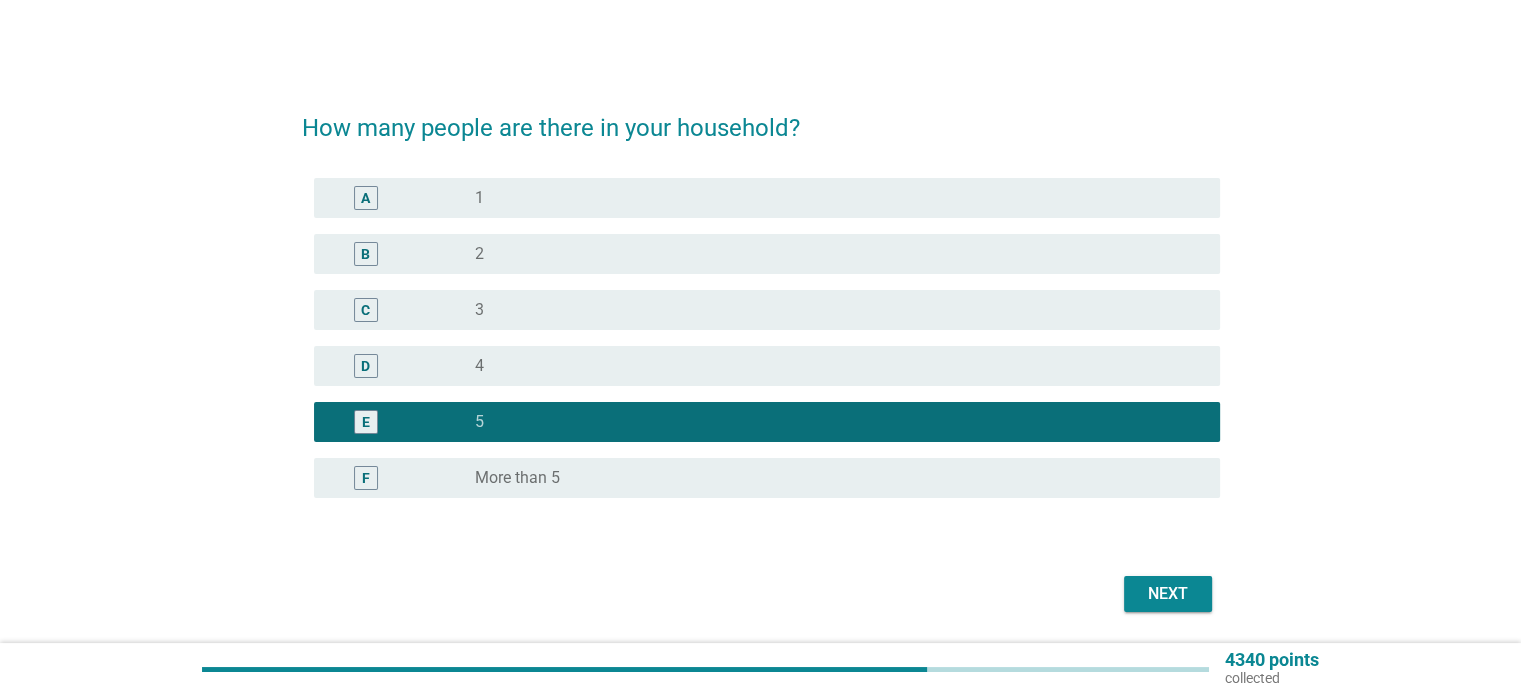 click on "Next" at bounding box center (1168, 594) 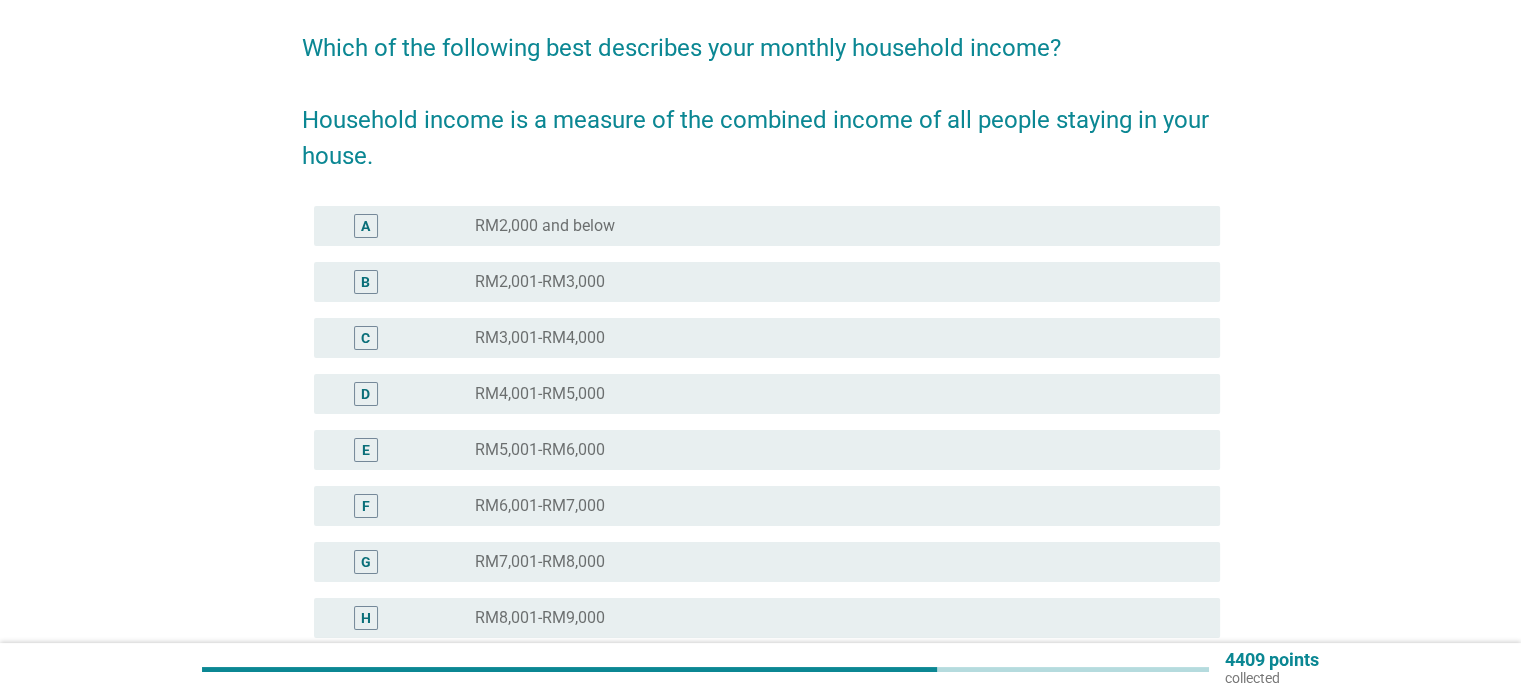 scroll, scrollTop: 200, scrollLeft: 0, axis: vertical 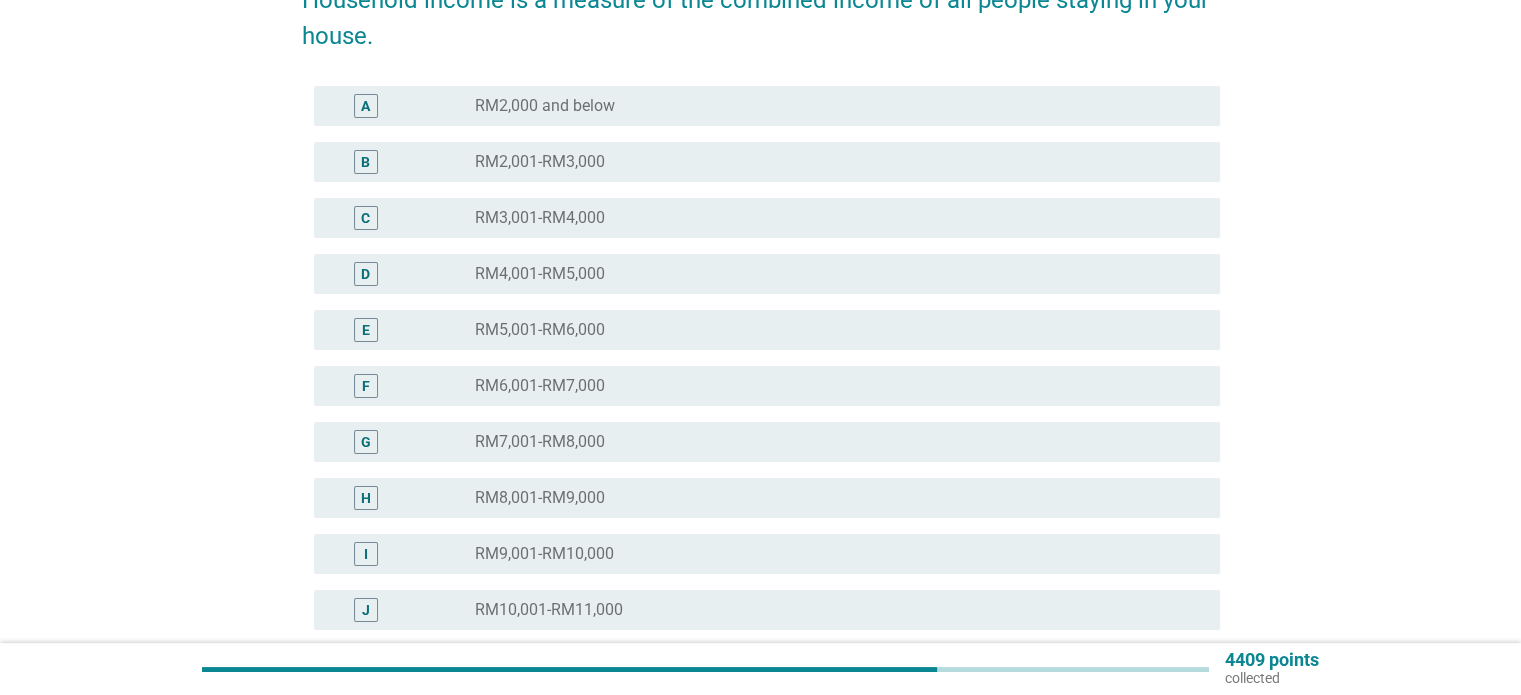 click on "radio_button_unchecked RM4,001-RM5,000" at bounding box center (831, 274) 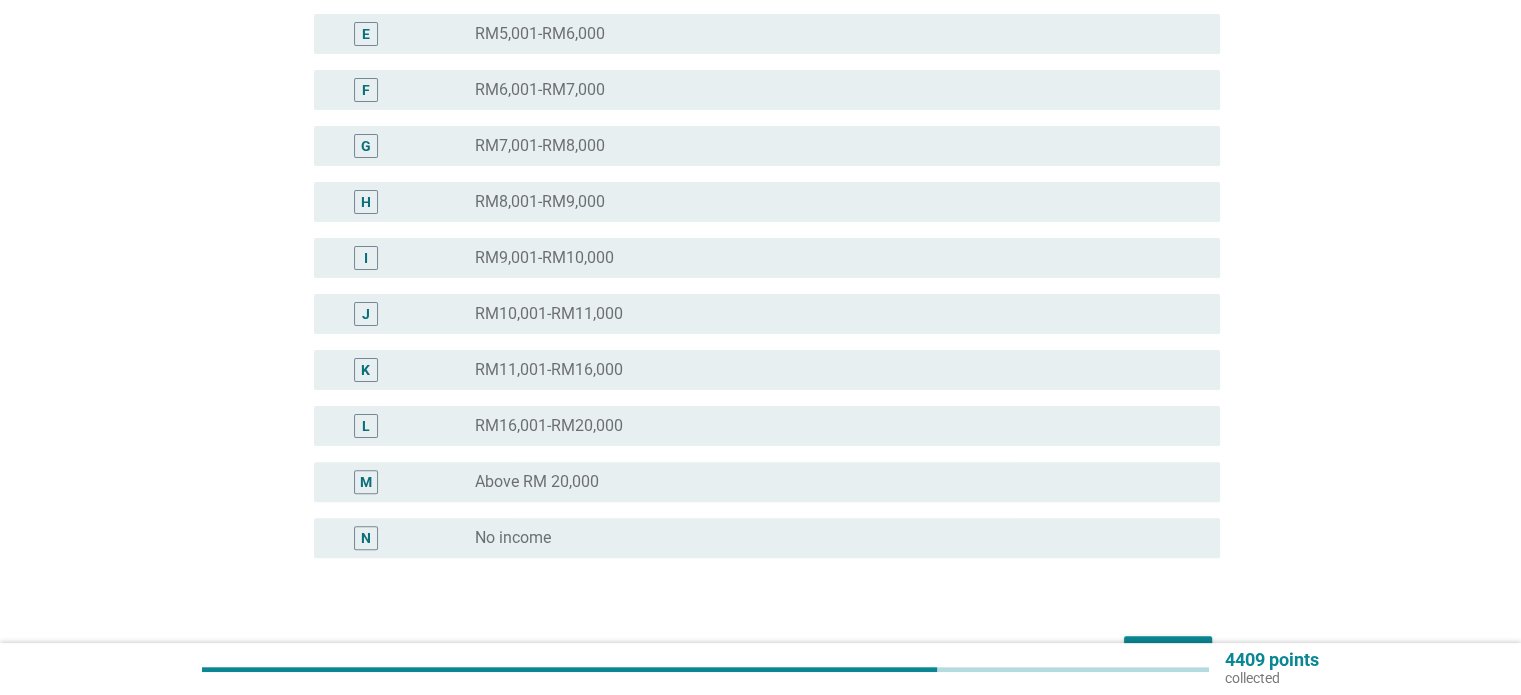 scroll, scrollTop: 620, scrollLeft: 0, axis: vertical 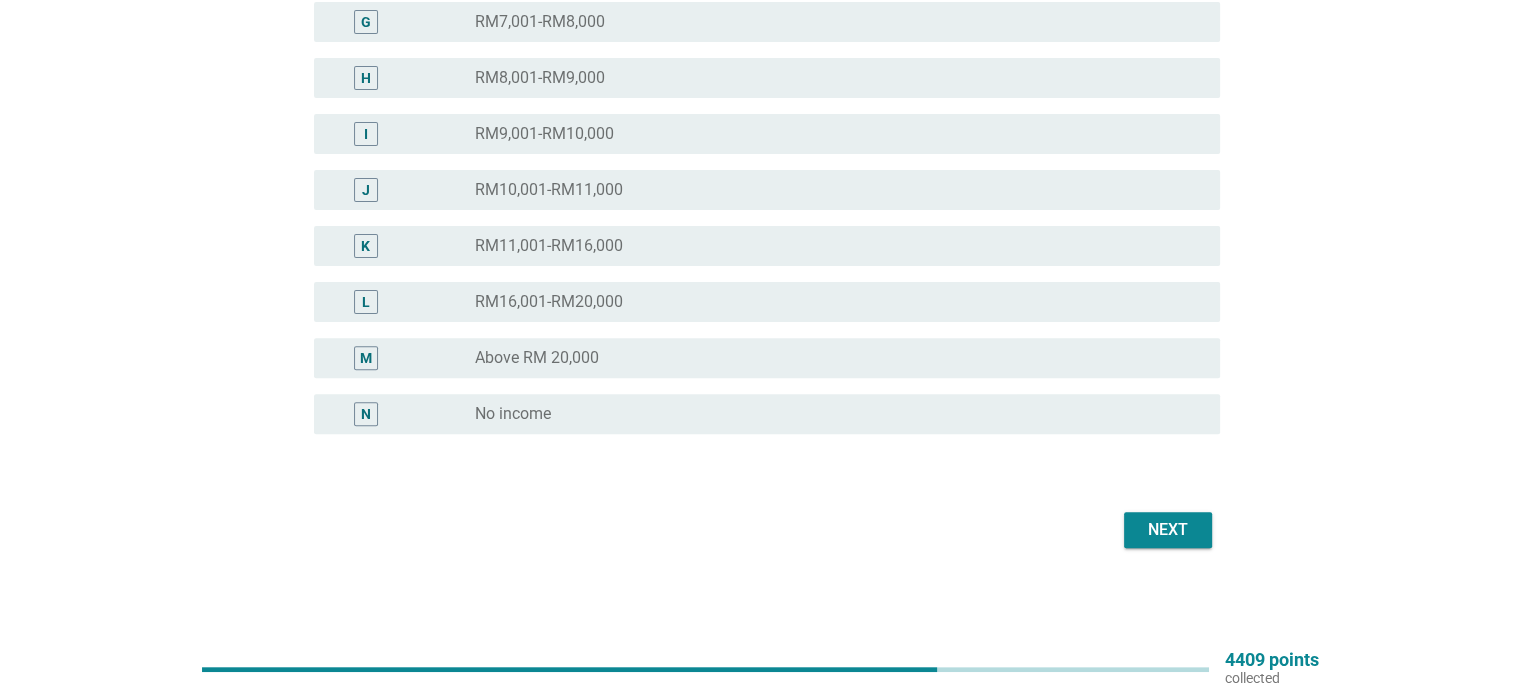 click on "Next" at bounding box center [1168, 530] 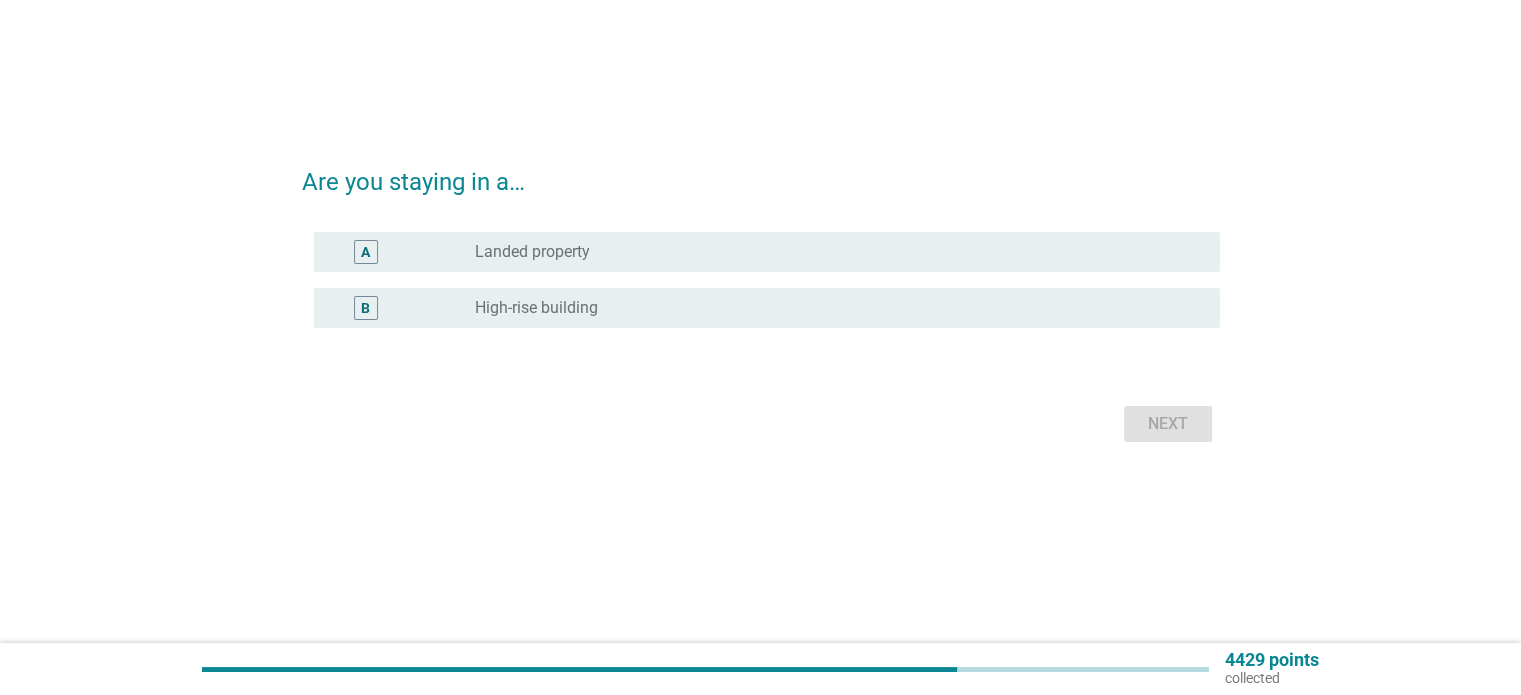 scroll, scrollTop: 0, scrollLeft: 0, axis: both 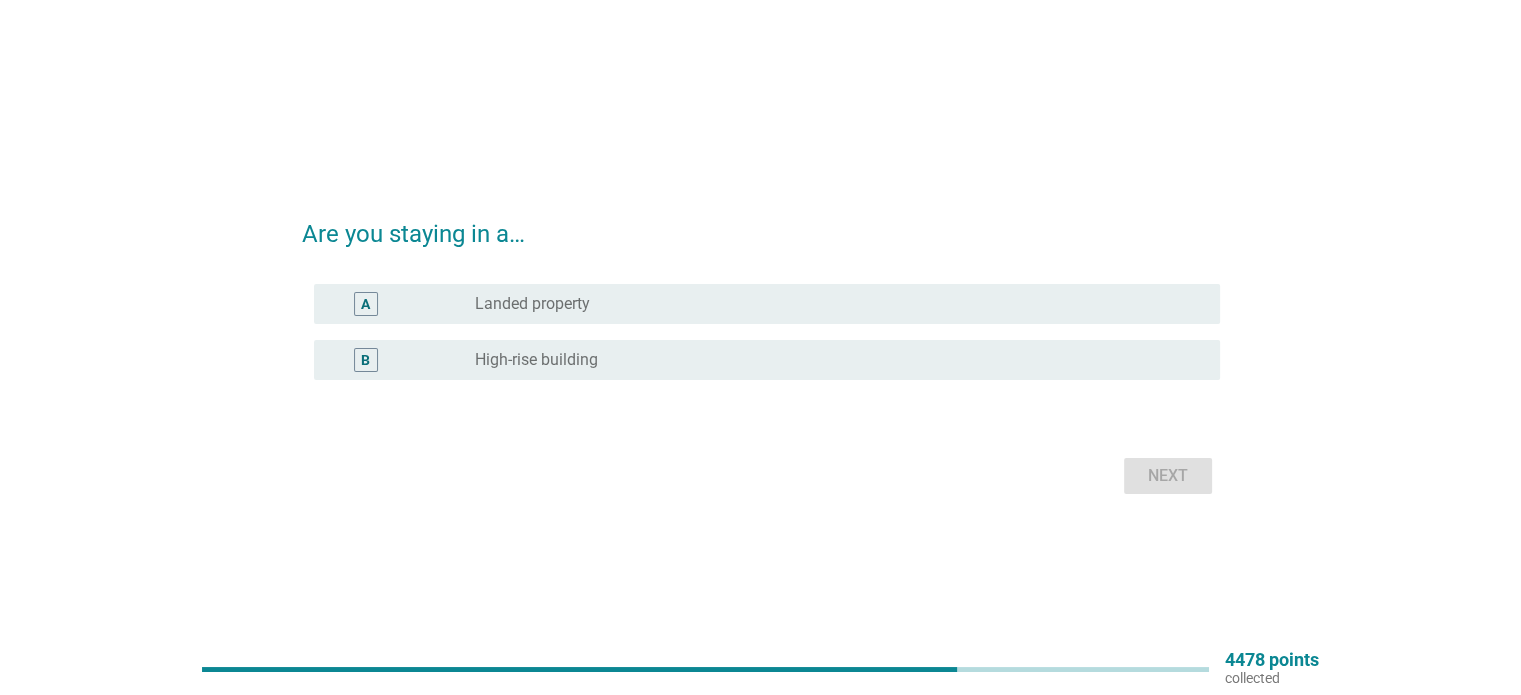 click on "radio_button_unchecked Landed property" at bounding box center [831, 304] 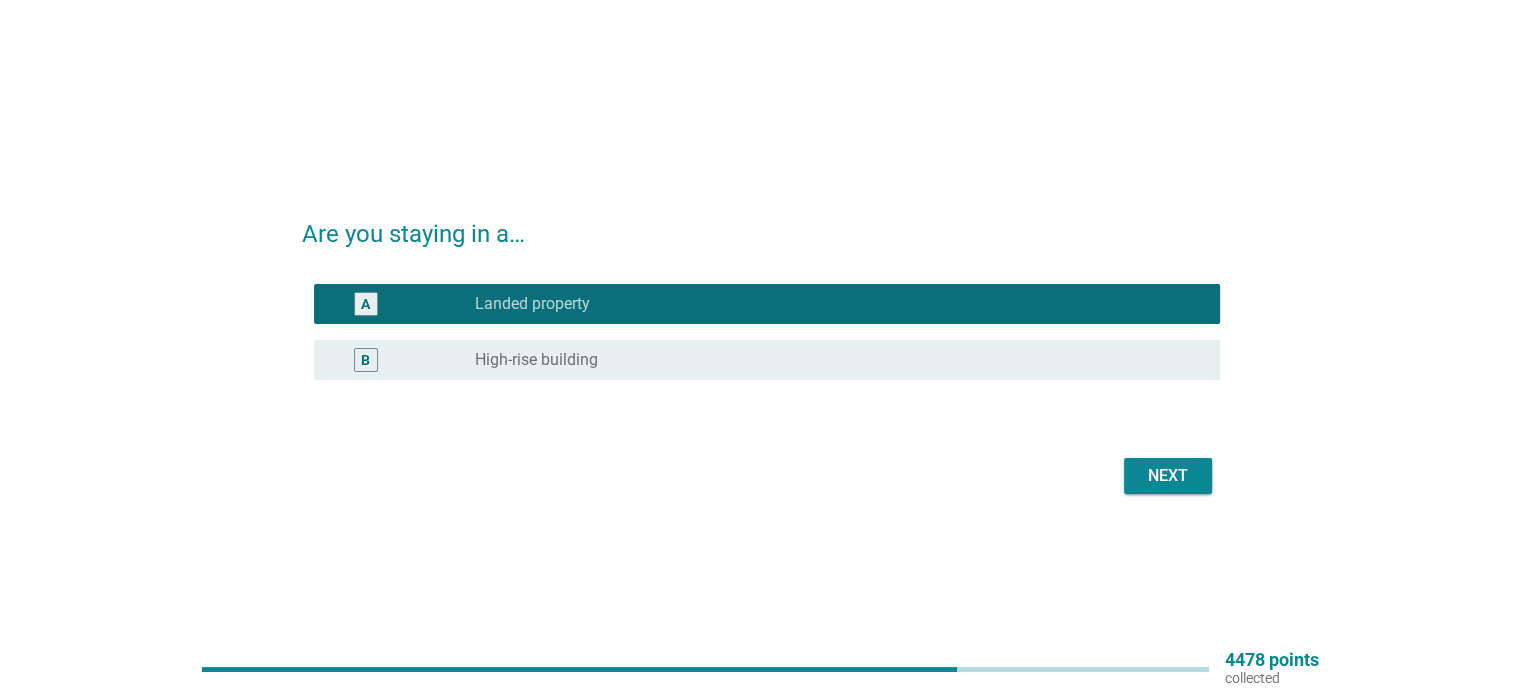 click on "Next" at bounding box center (1168, 476) 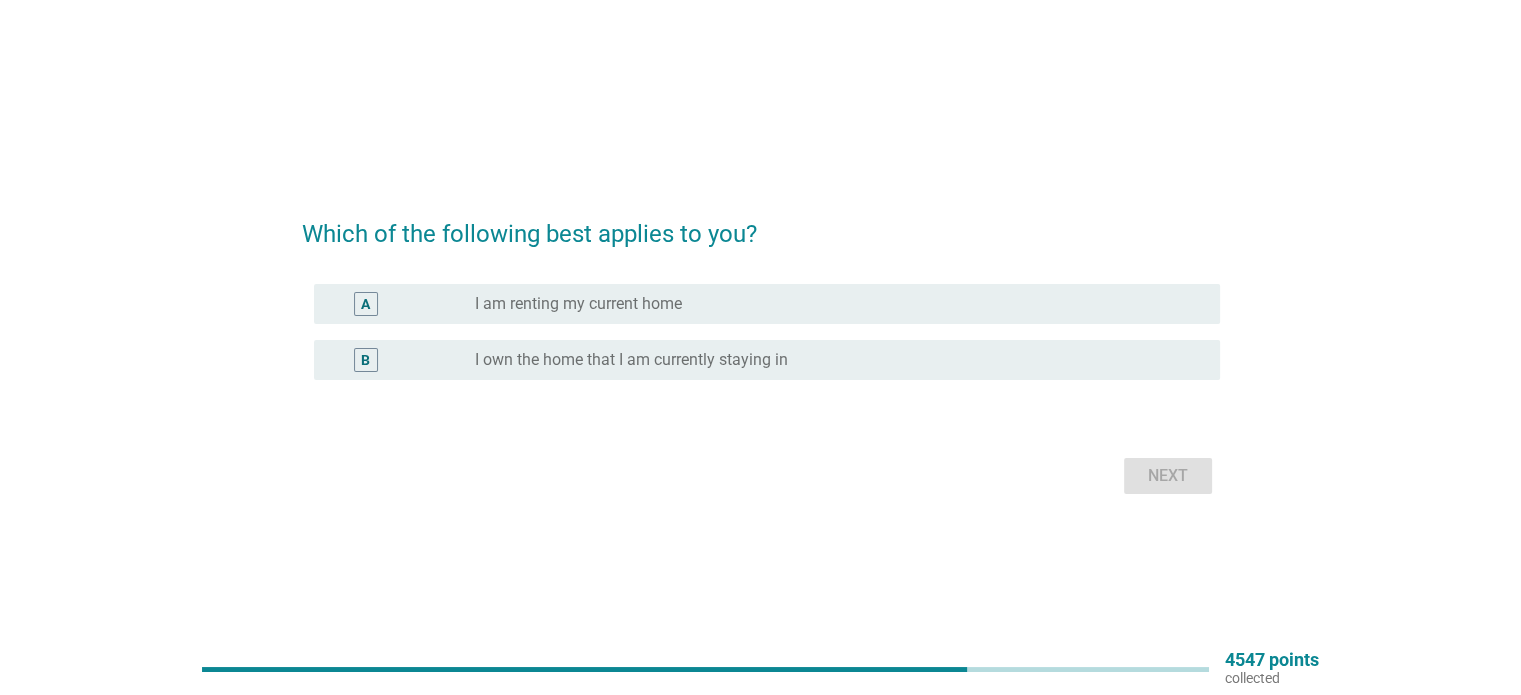 click on "I own the home that I am currently staying in" at bounding box center (631, 360) 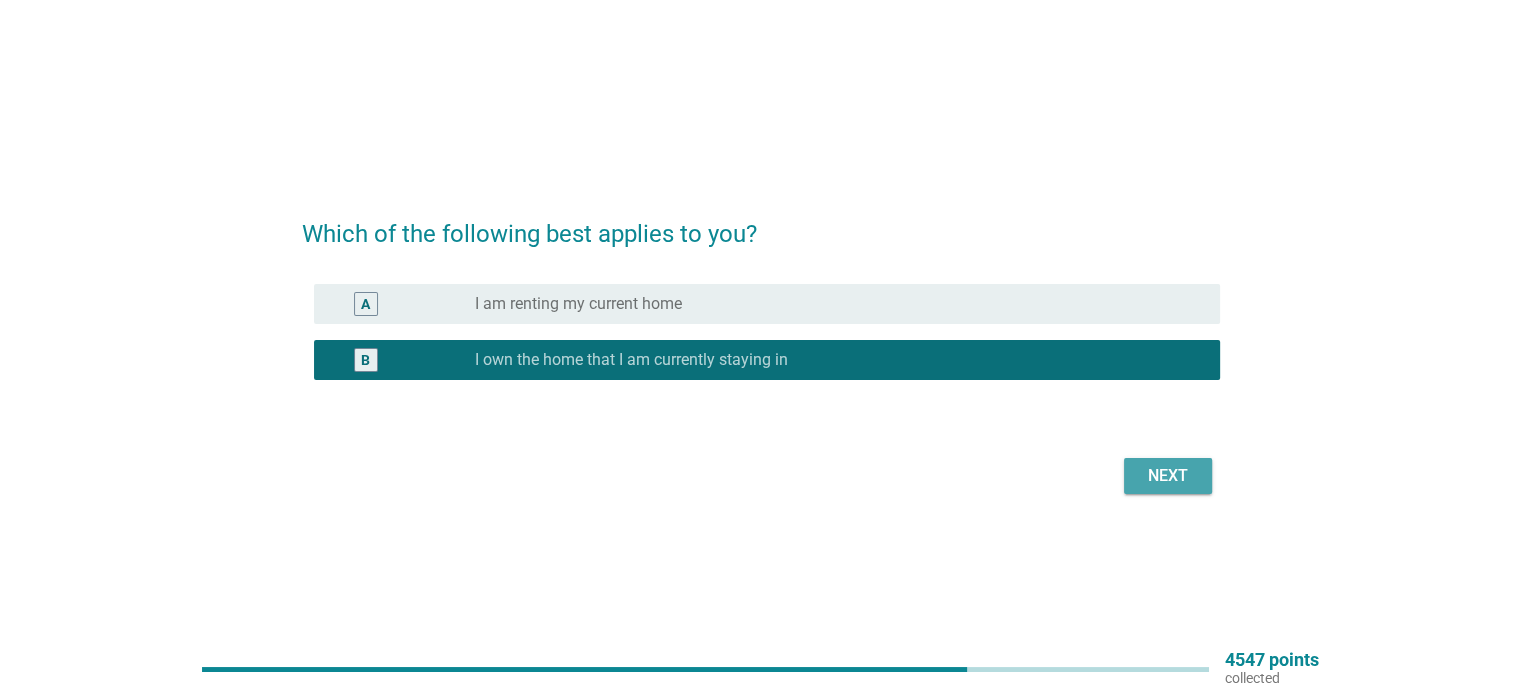 click on "Next" at bounding box center (1168, 476) 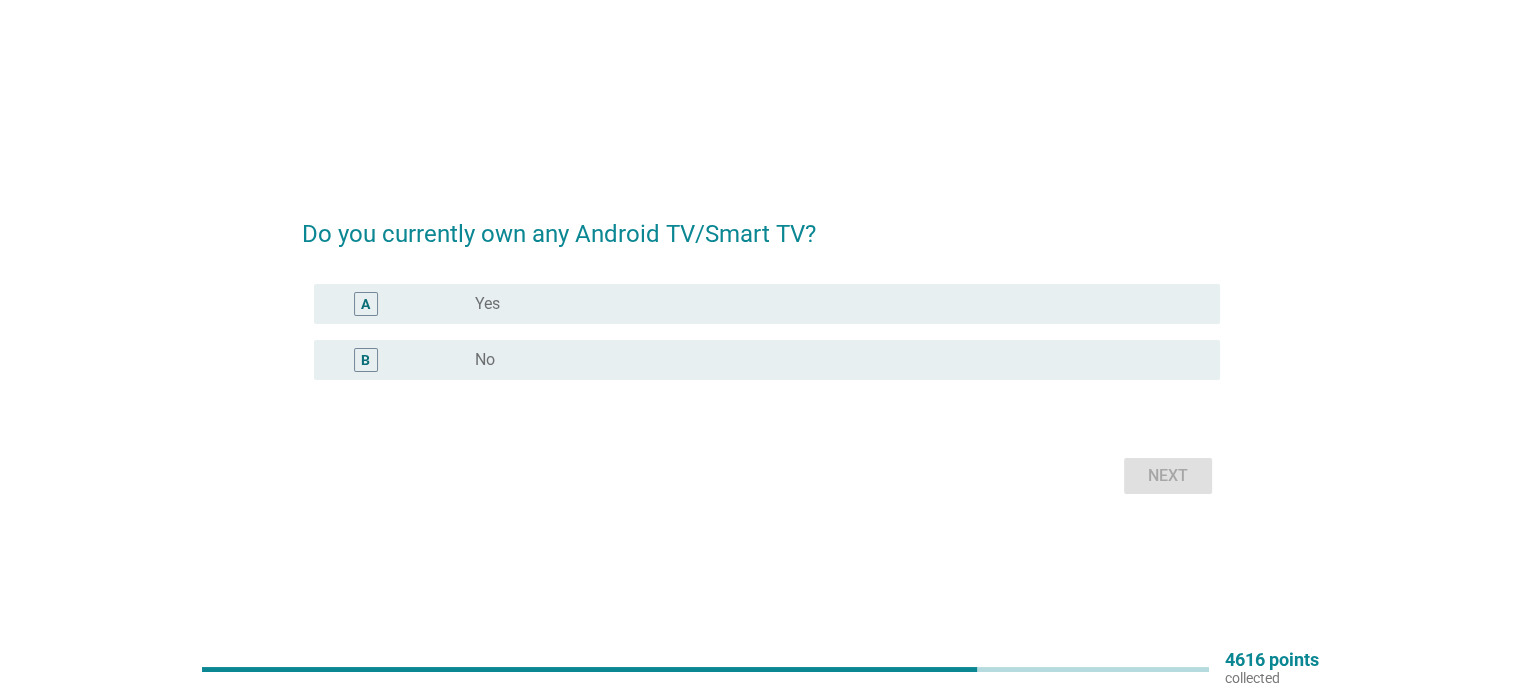 click on "radio_button_unchecked No" at bounding box center [831, 360] 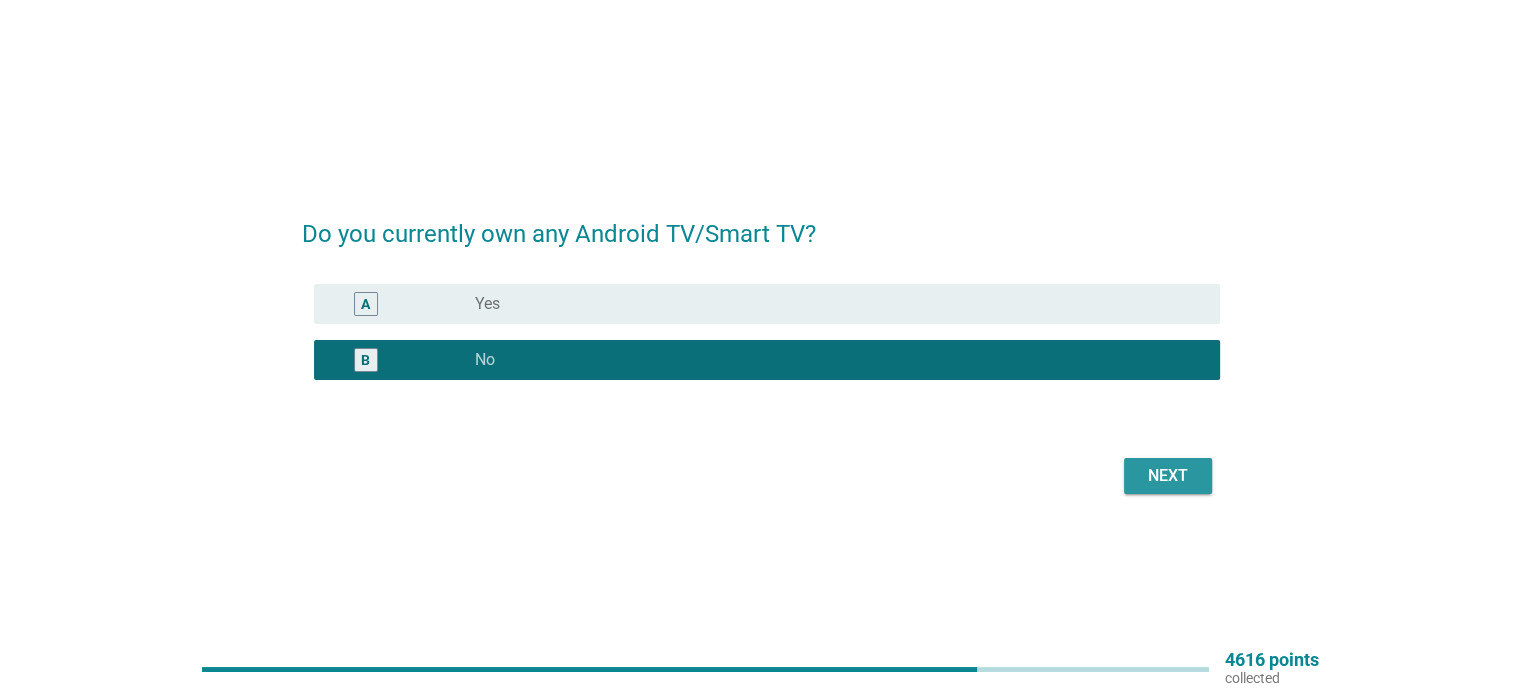 click on "Next" at bounding box center [1168, 476] 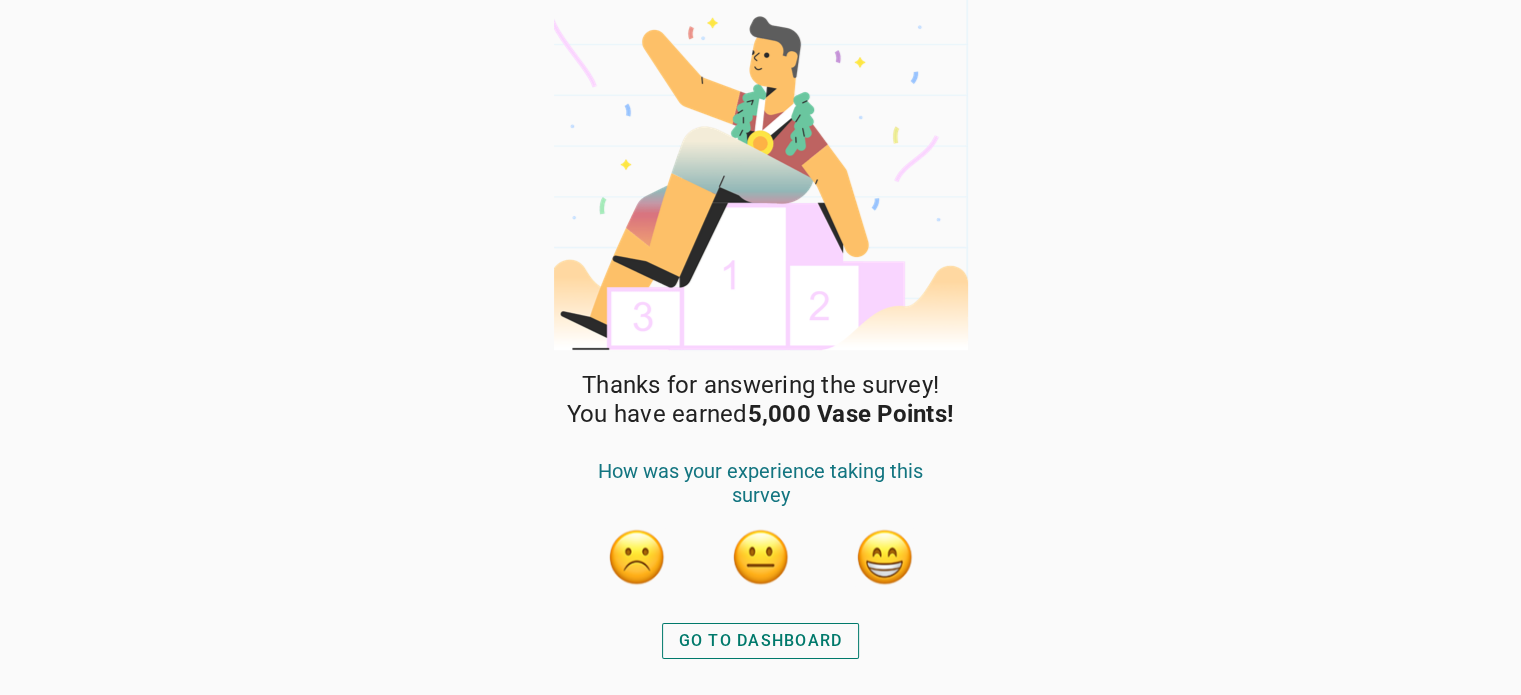 click on "GO TO DASHBOARD" at bounding box center (761, 641) 